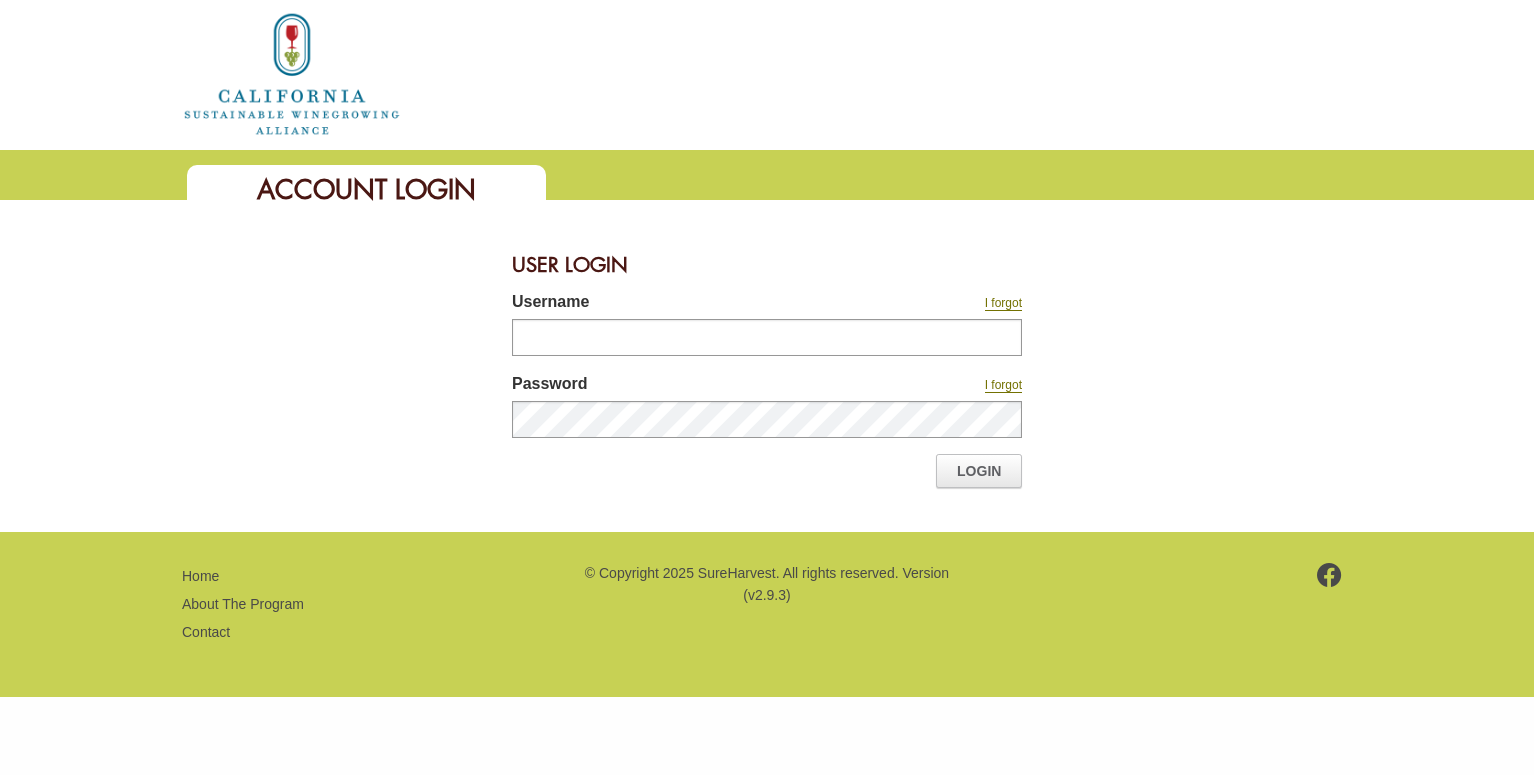 scroll, scrollTop: 0, scrollLeft: 0, axis: both 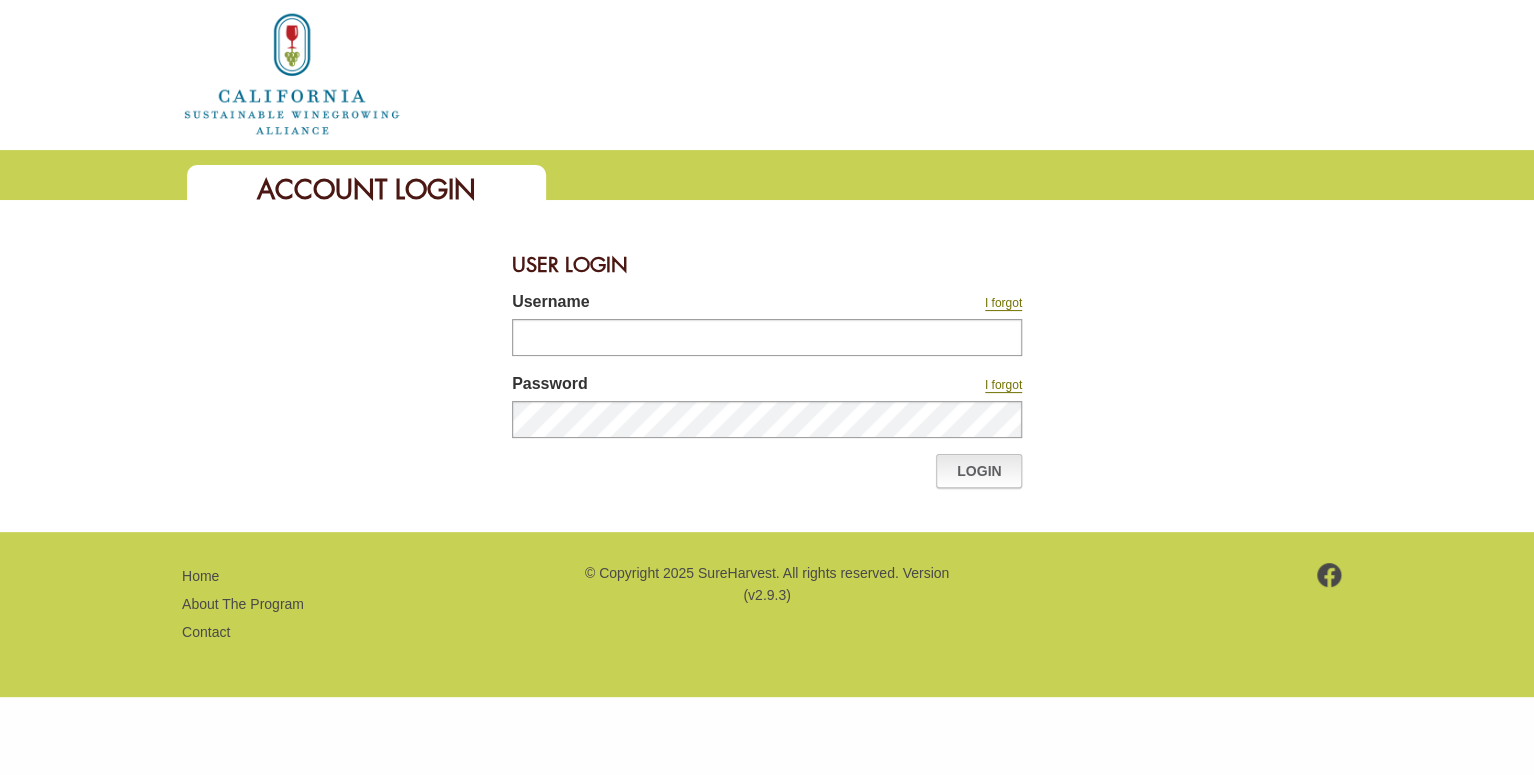 type on "********" 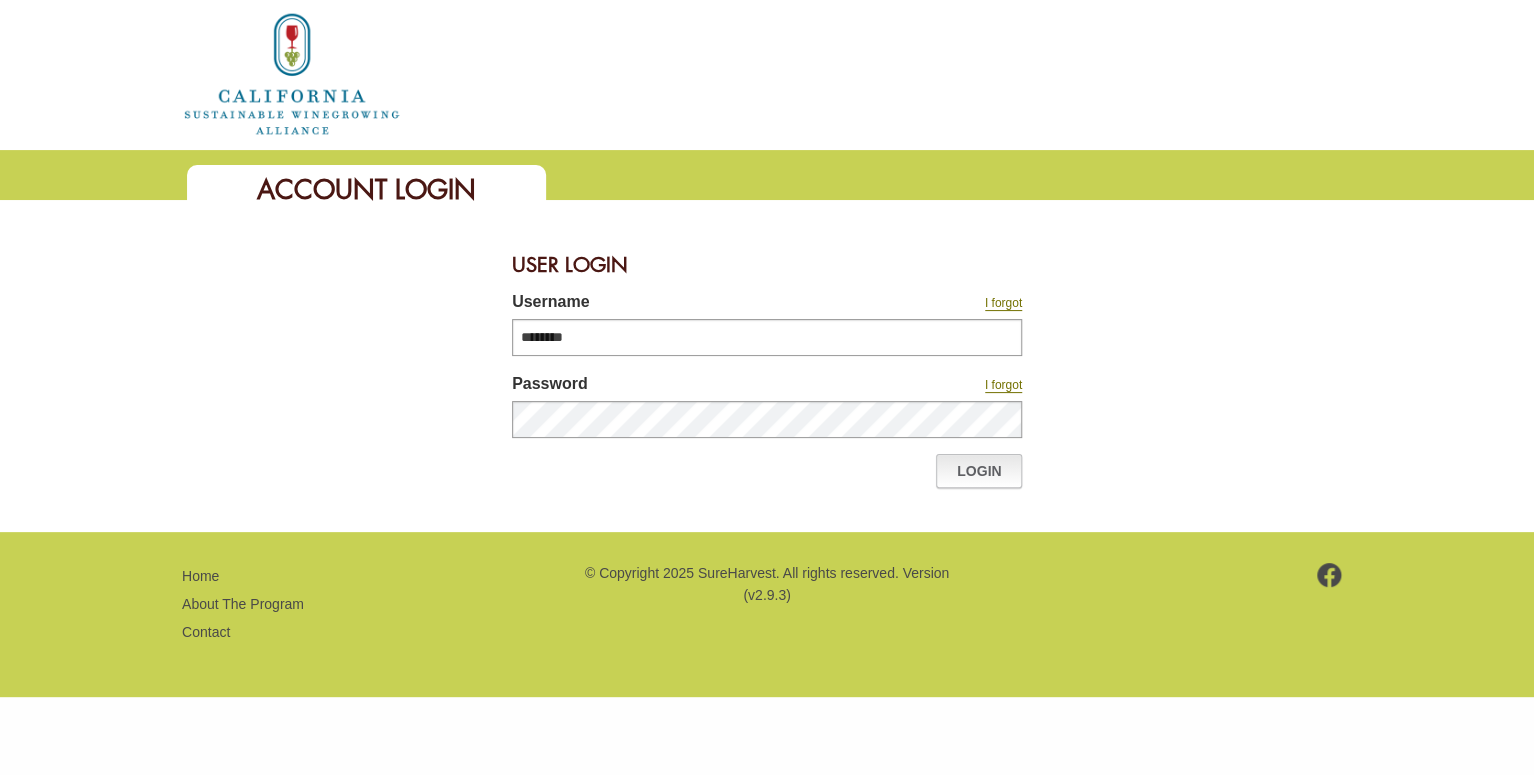click on "Login" at bounding box center [979, 471] 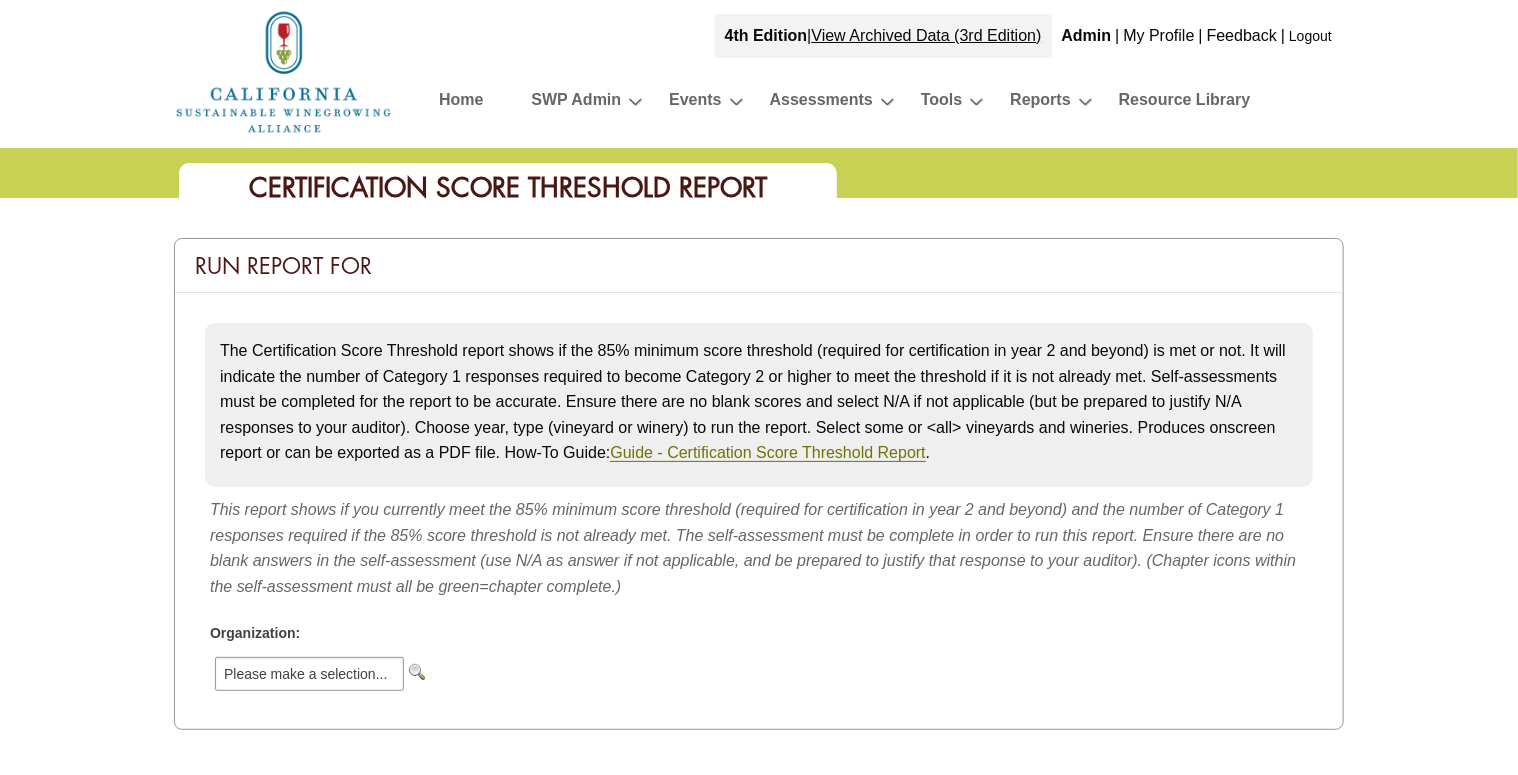 scroll, scrollTop: 0, scrollLeft: 0, axis: both 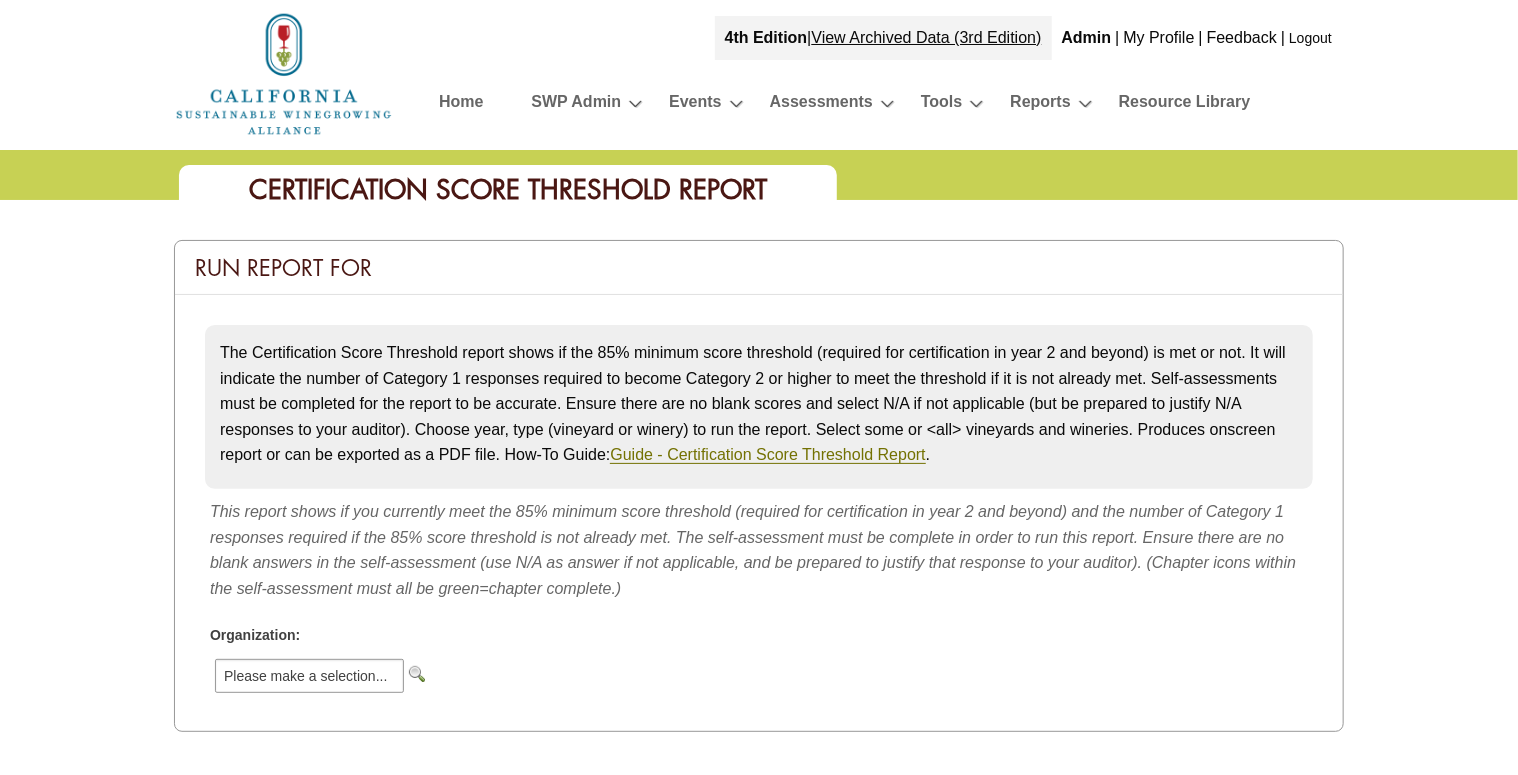 click at bounding box center (417, 674) 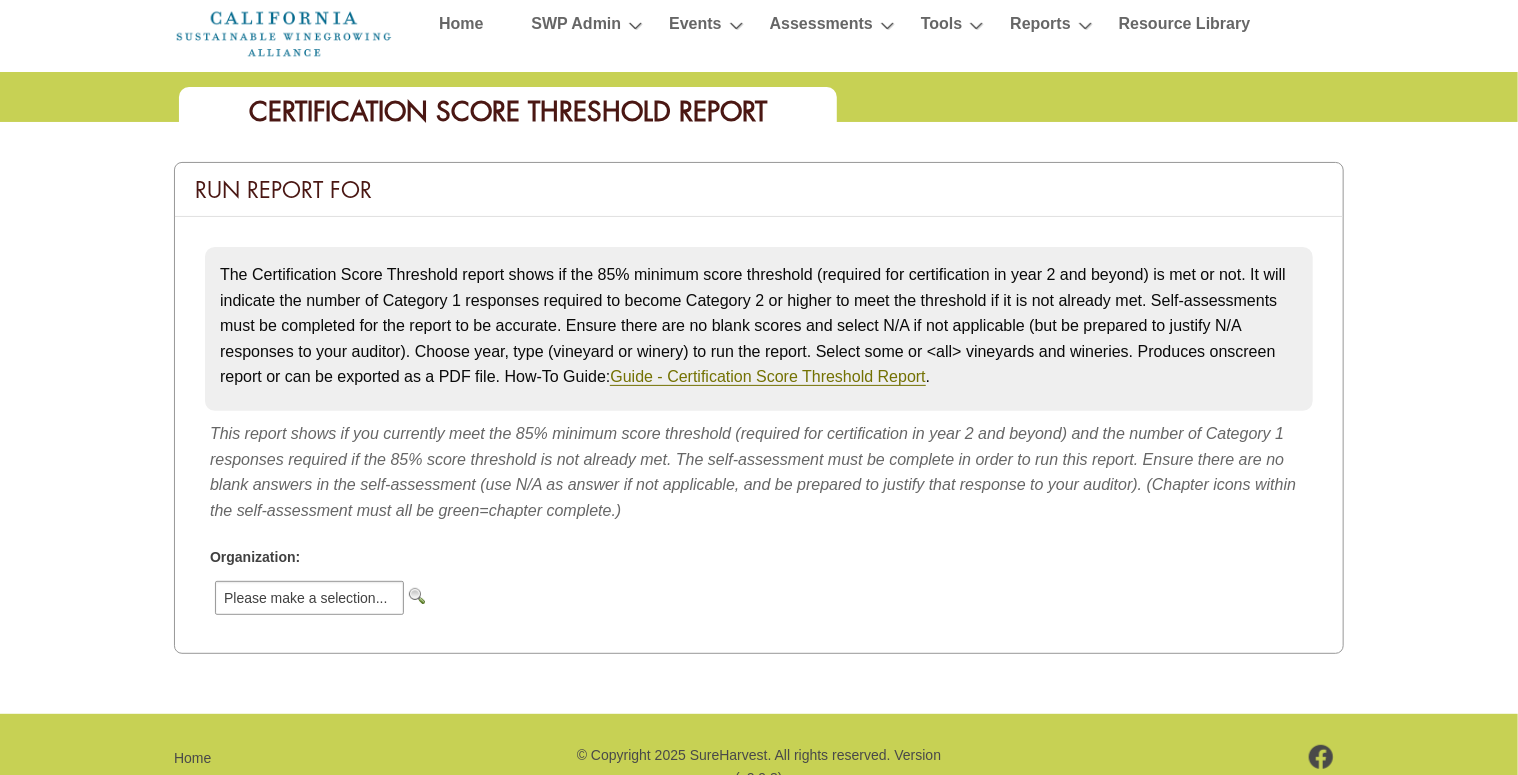 scroll, scrollTop: 181, scrollLeft: 0, axis: vertical 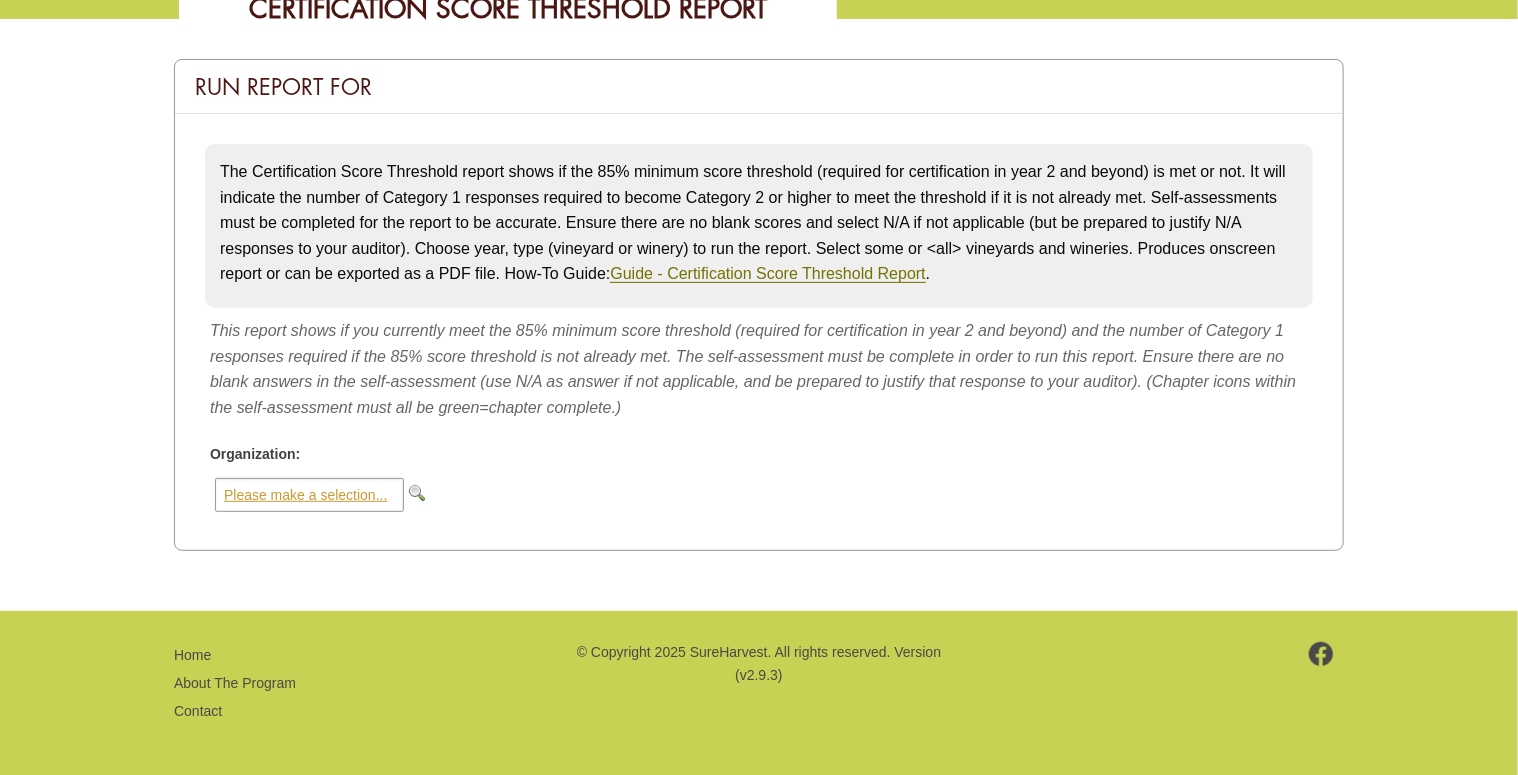 click on "Please make a selection..." at bounding box center (309, 495) 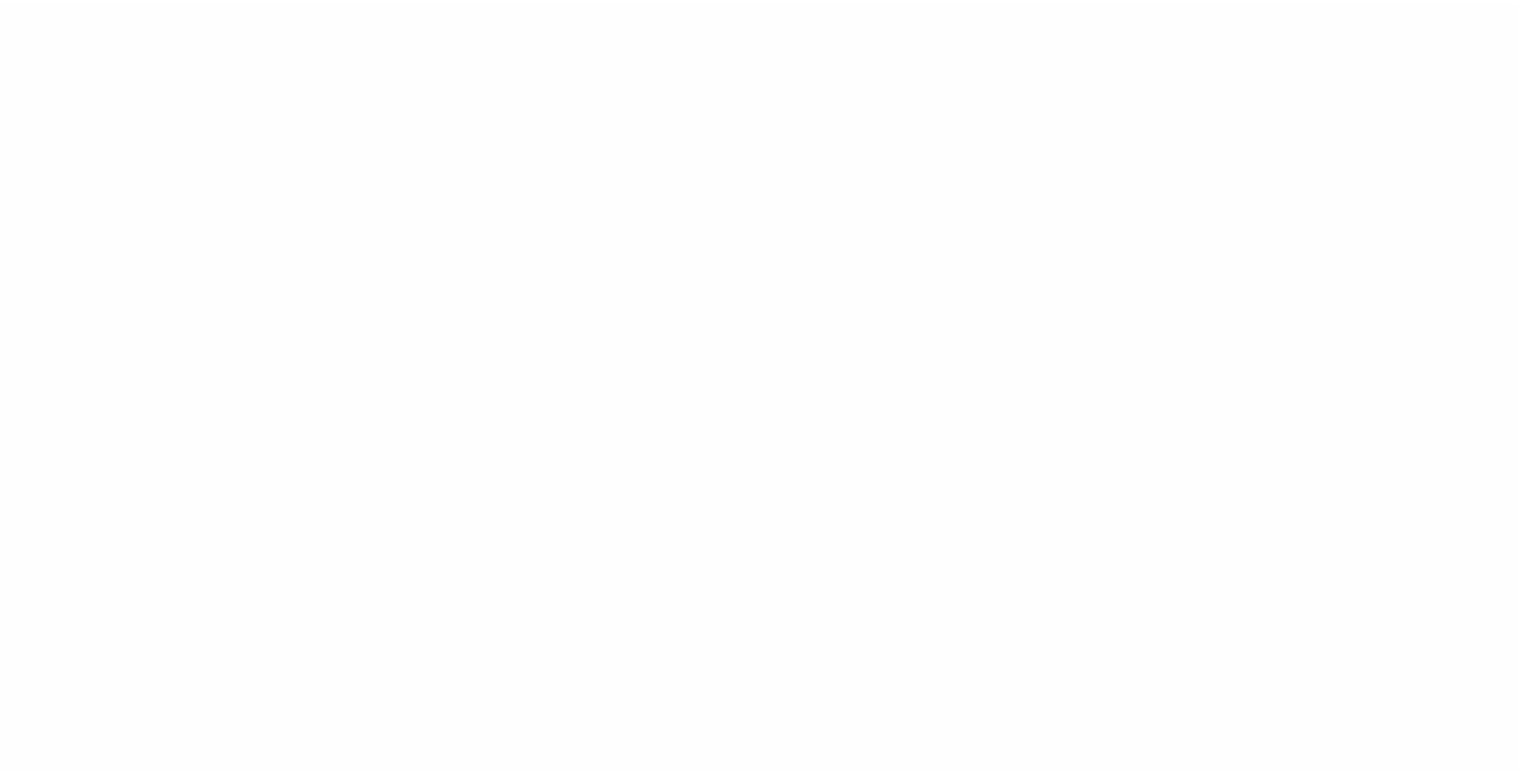 scroll, scrollTop: 0, scrollLeft: 0, axis: both 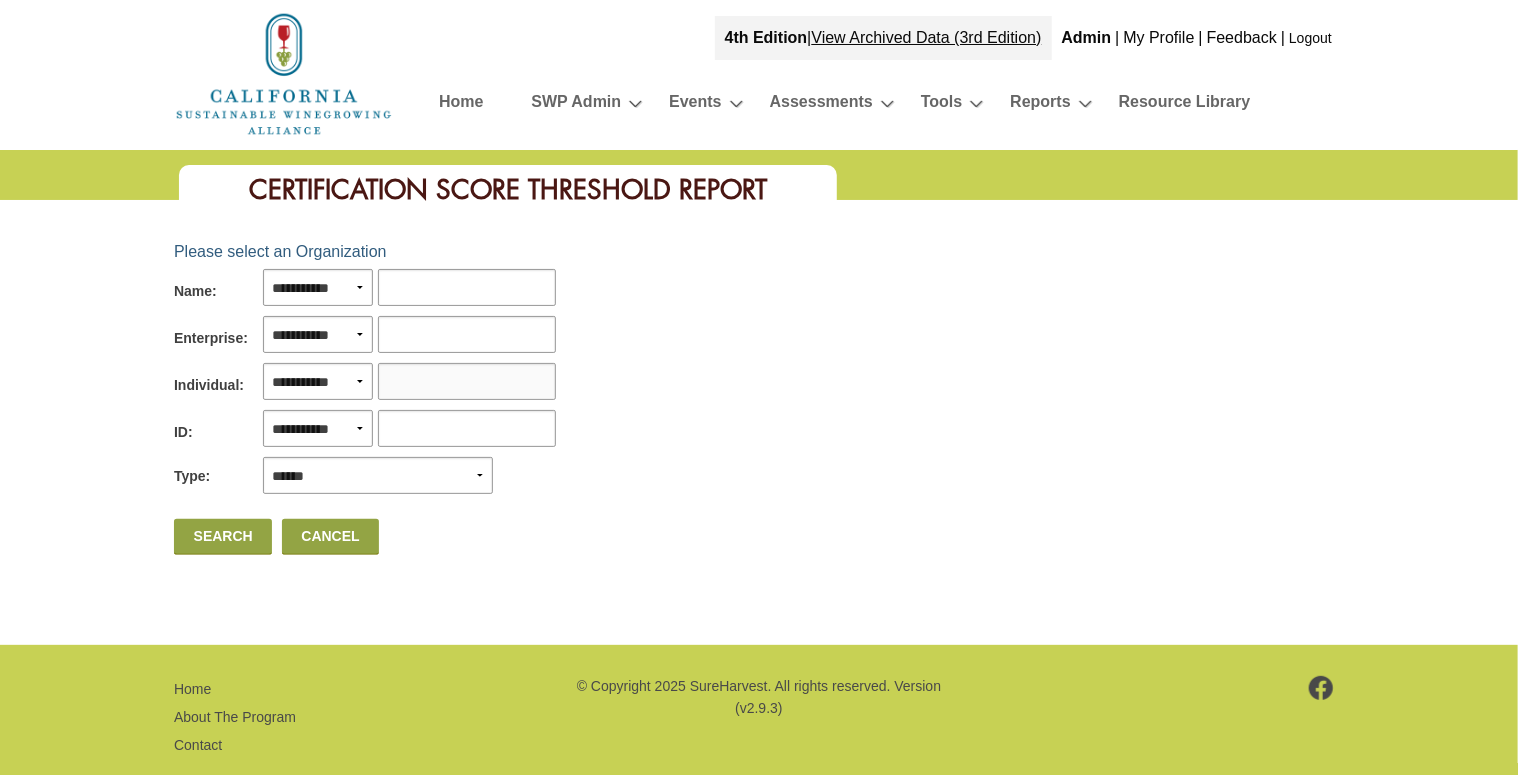 click at bounding box center [467, 381] 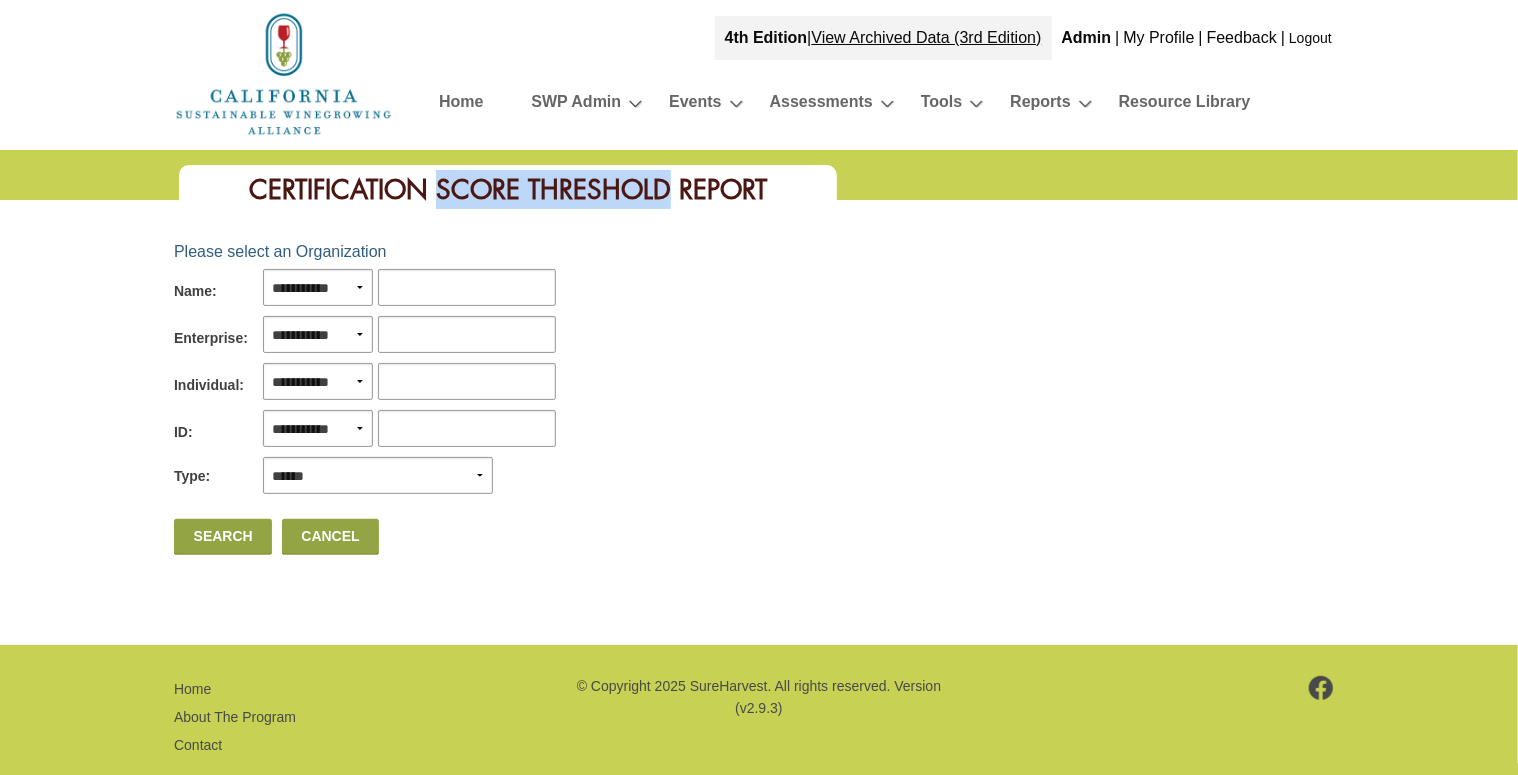 drag, startPoint x: 439, startPoint y: 183, endPoint x: 673, endPoint y: 181, distance: 234.00854 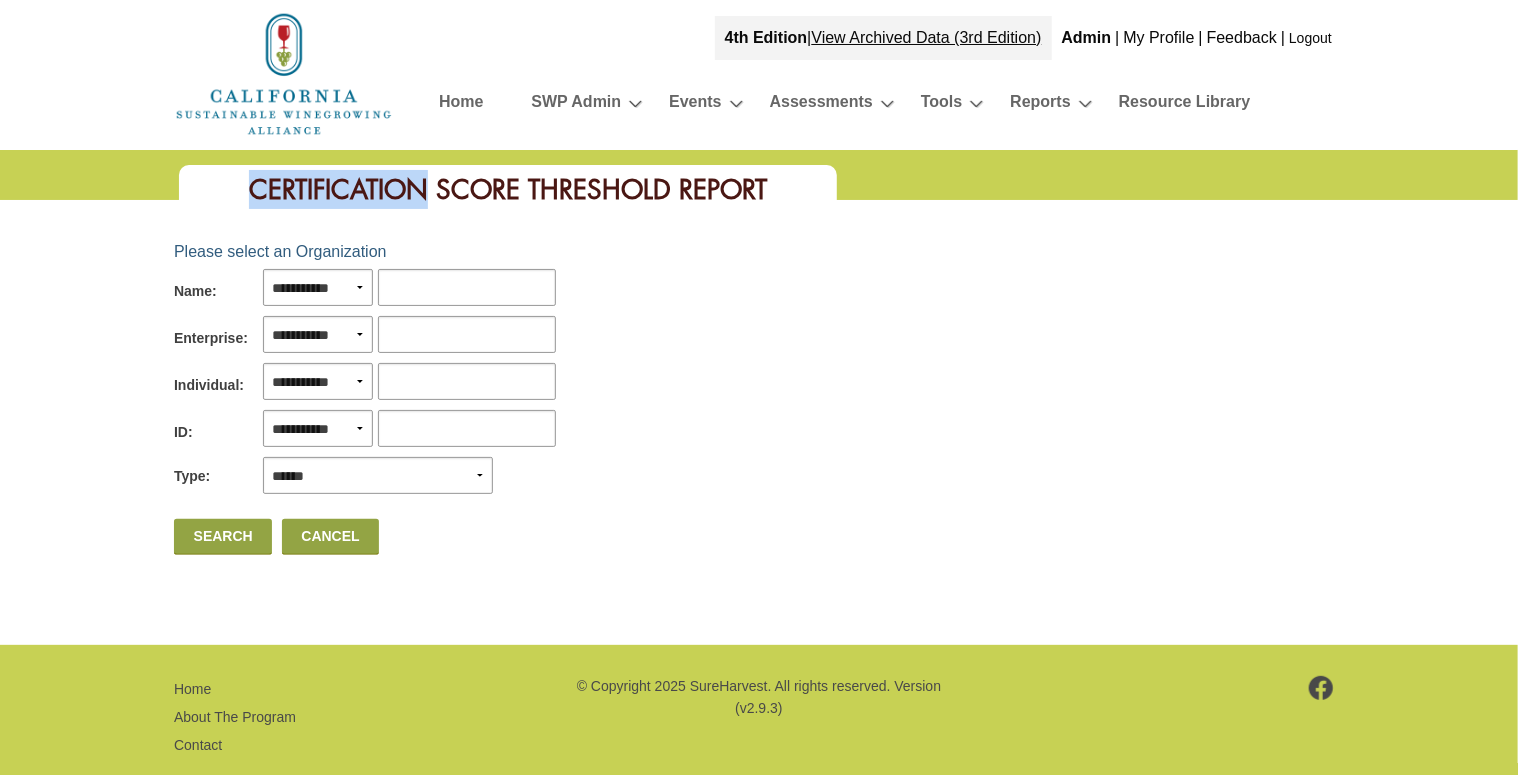 drag, startPoint x: 256, startPoint y: 189, endPoint x: 420, endPoint y: 180, distance: 164.24677 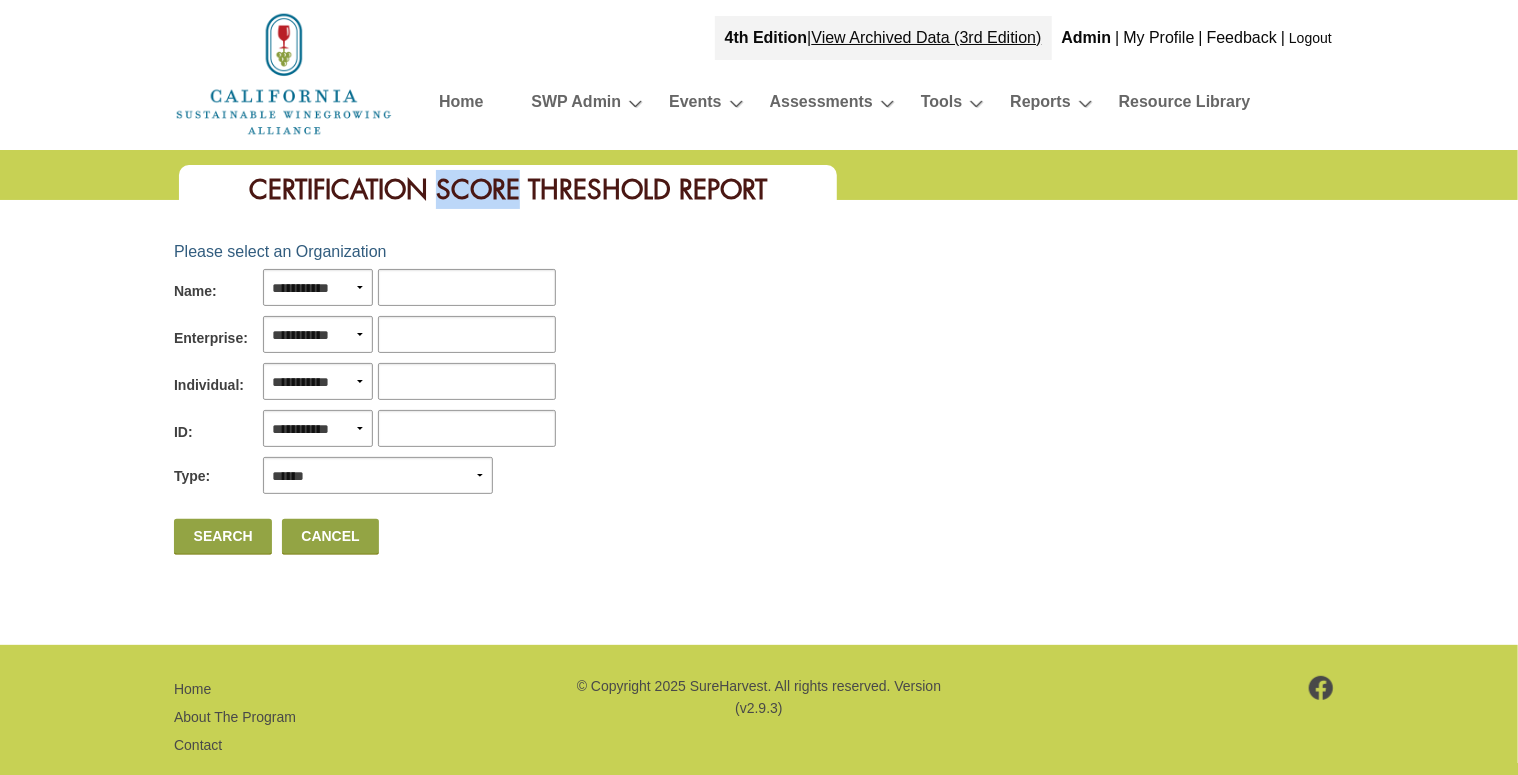 drag, startPoint x: 440, startPoint y: 190, endPoint x: 514, endPoint y: 192, distance: 74.02702 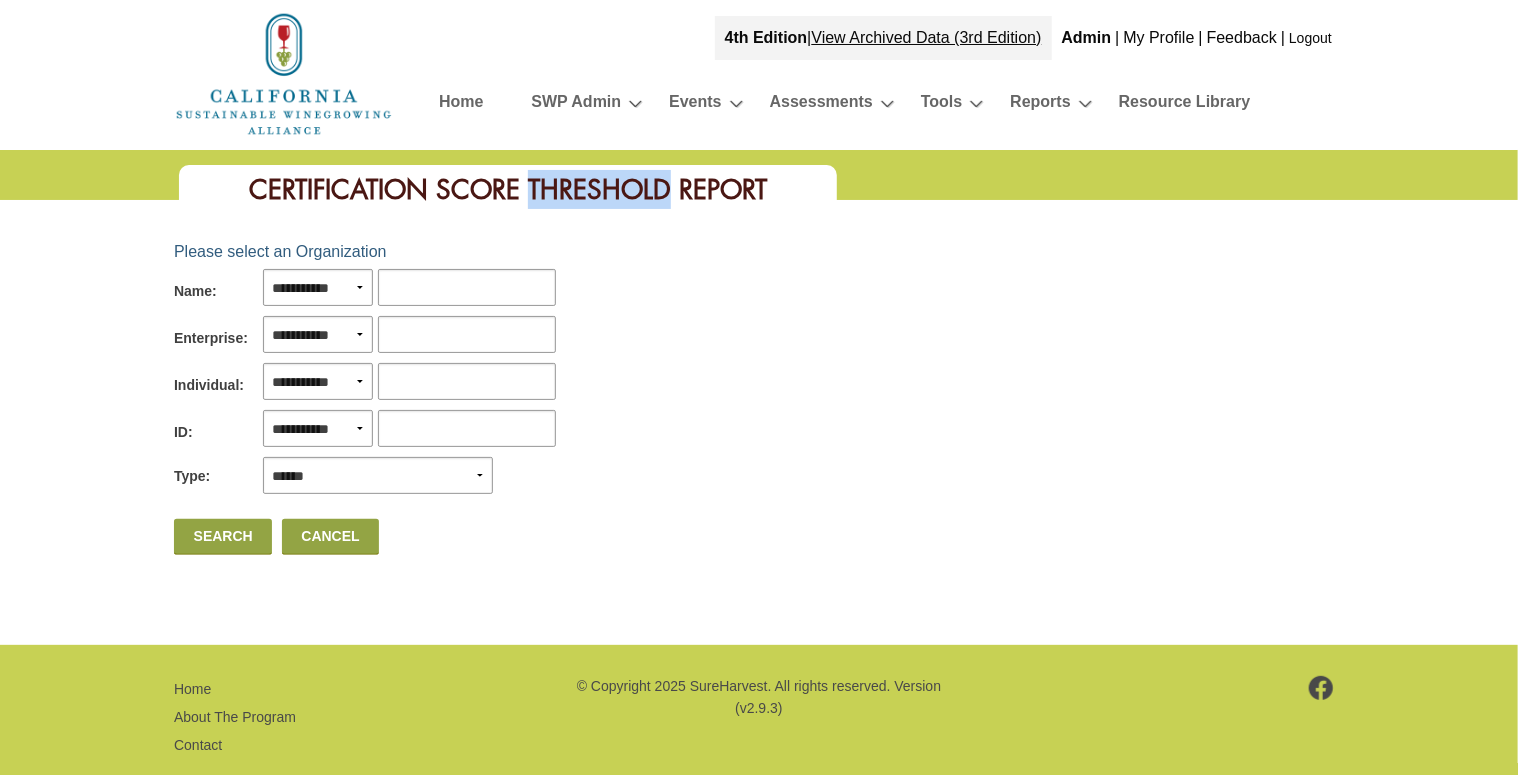 drag, startPoint x: 532, startPoint y: 185, endPoint x: 670, endPoint y: 183, distance: 138.0145 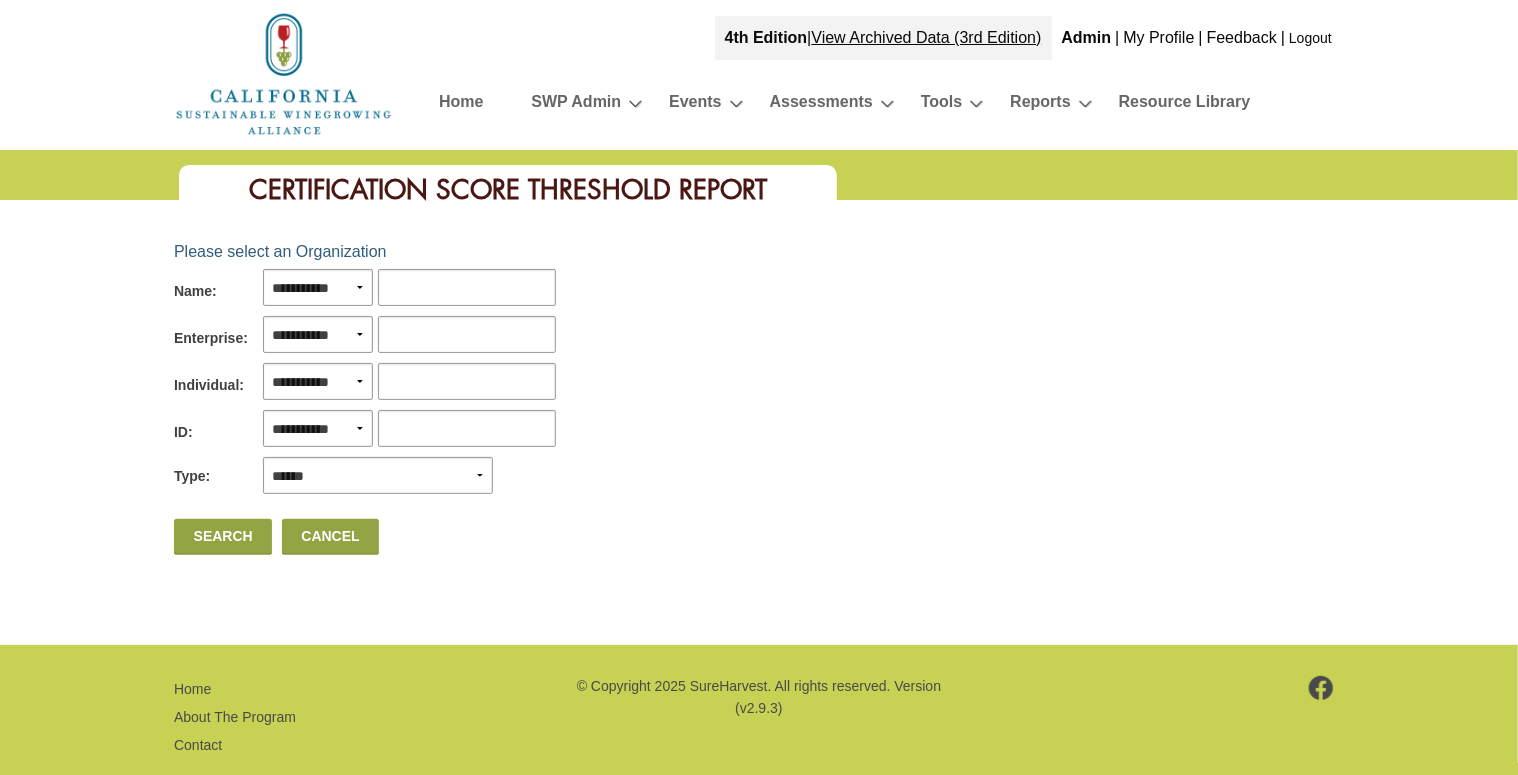 click on "Certification Score Threshold Report" at bounding box center [508, 189] 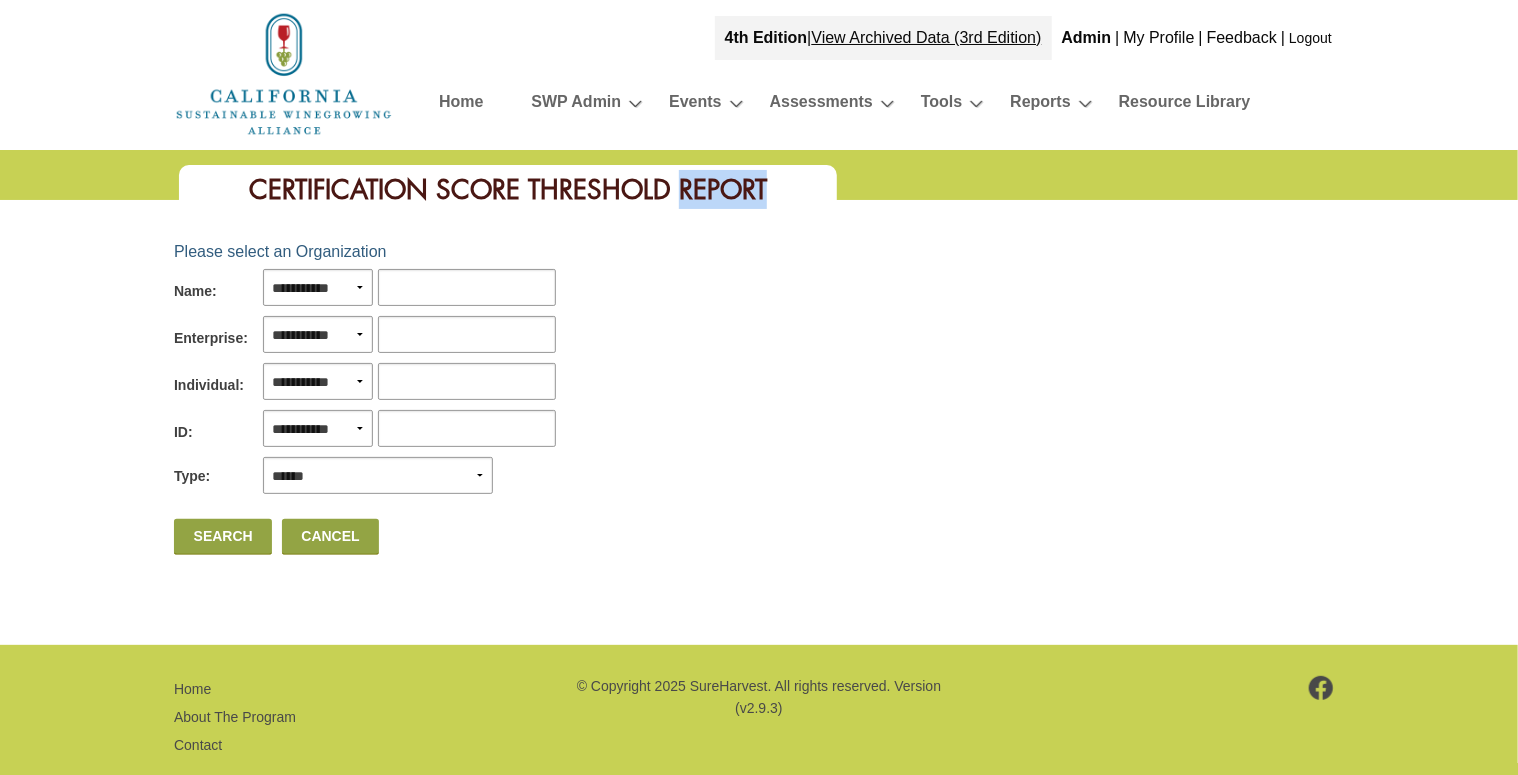 drag, startPoint x: 681, startPoint y: 187, endPoint x: 763, endPoint y: 190, distance: 82.05486 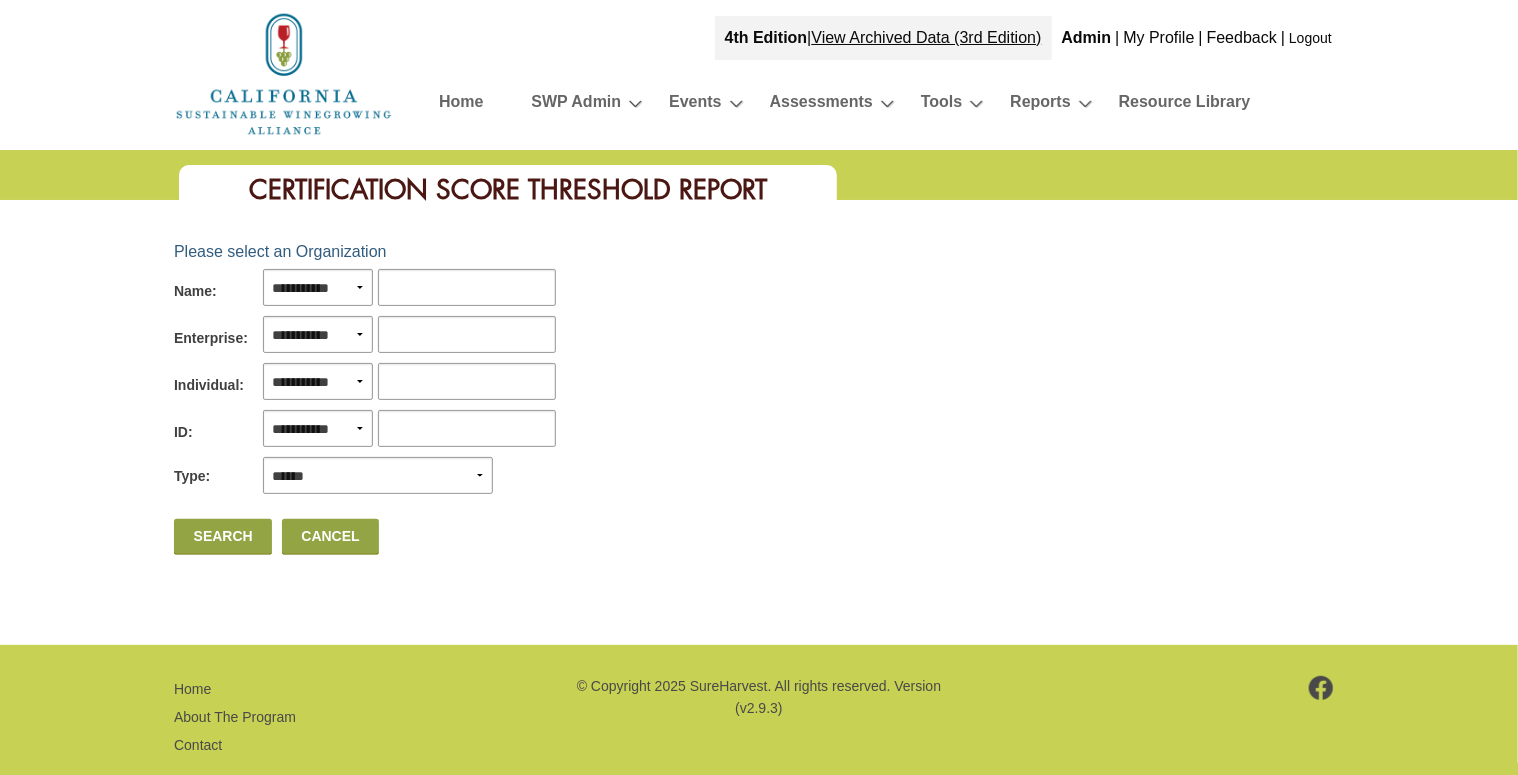 click on "Certification Score Threshold Report" at bounding box center (508, 187) 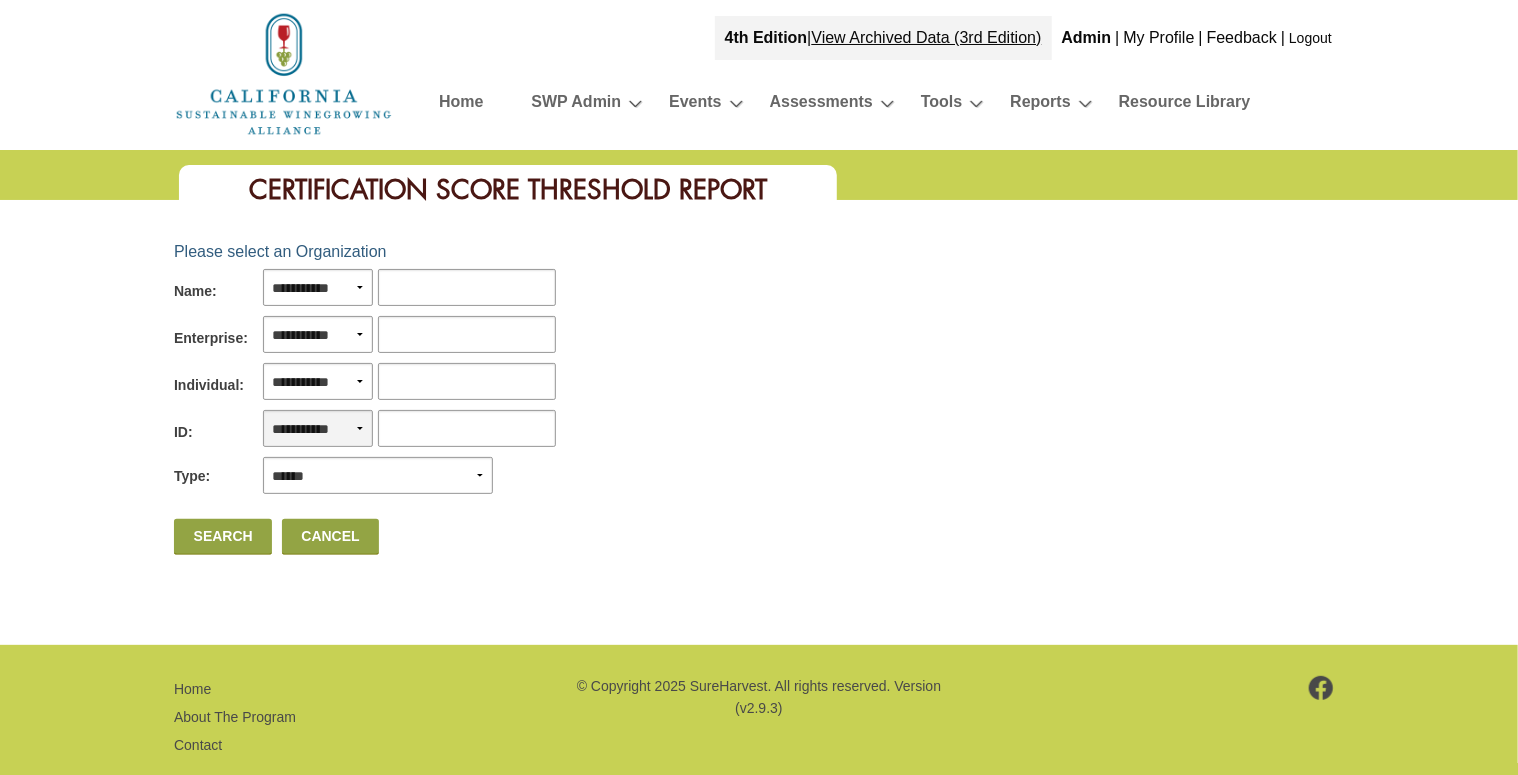 click on "**********" at bounding box center [318, 428] 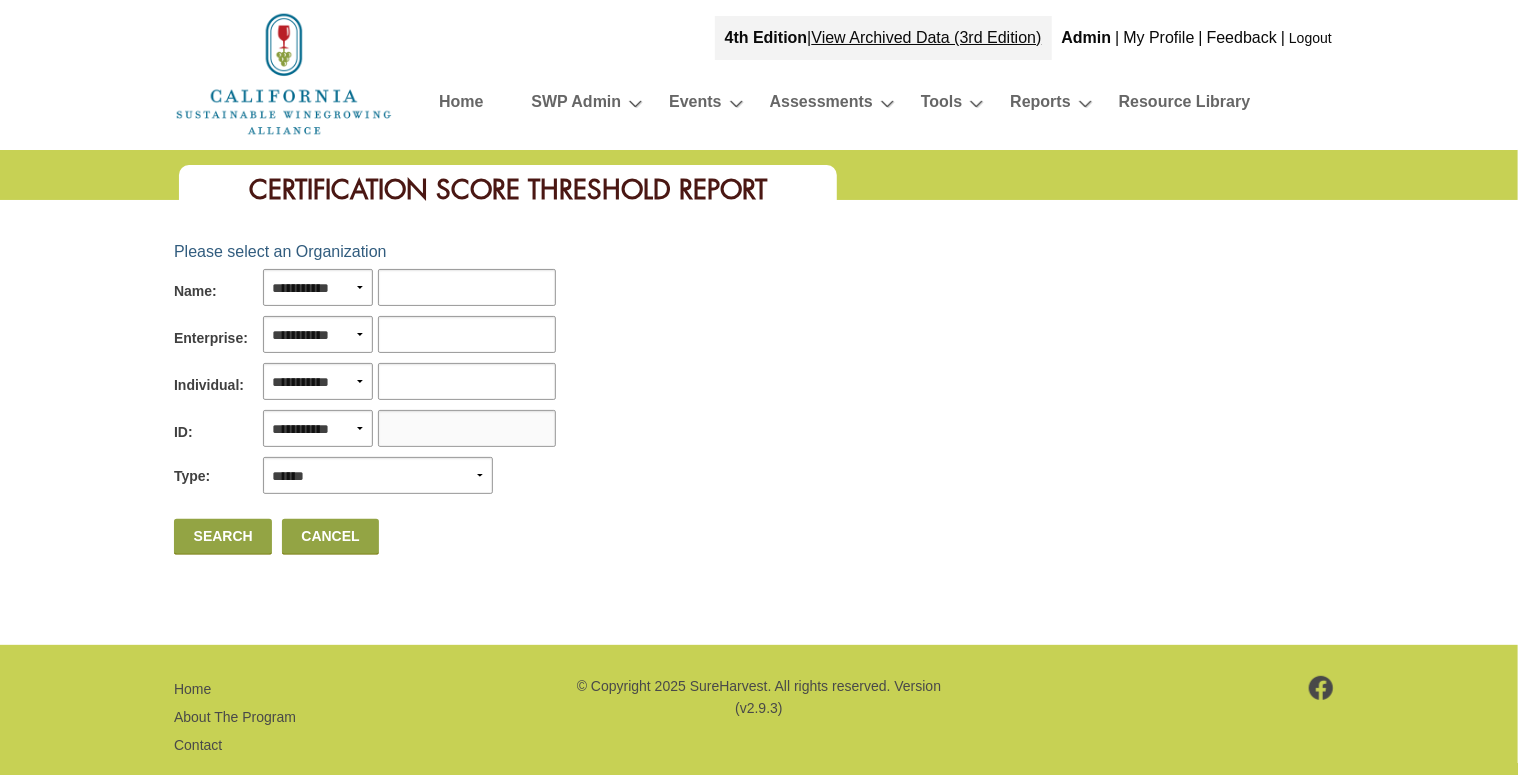 click at bounding box center [467, 428] 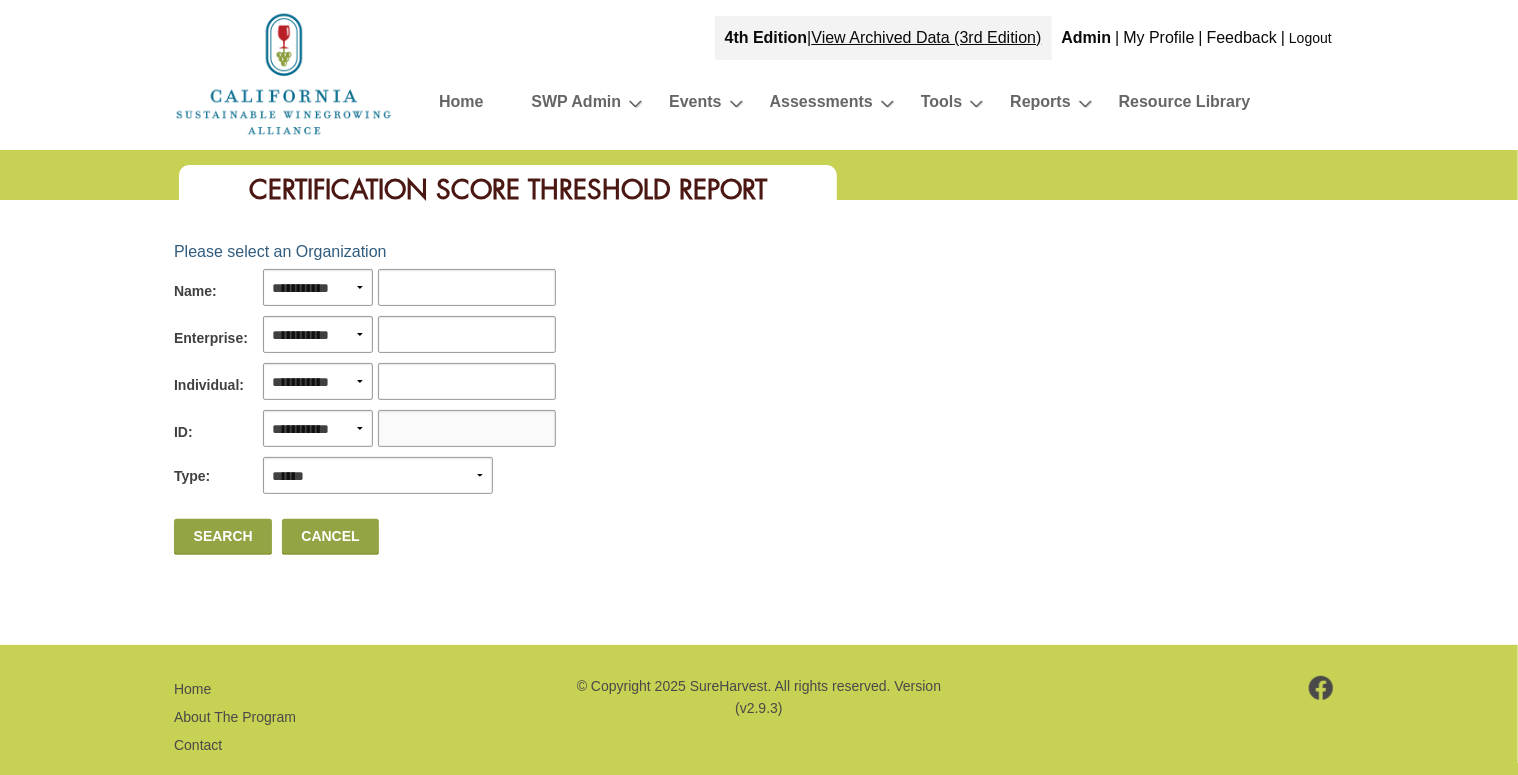 type on "****" 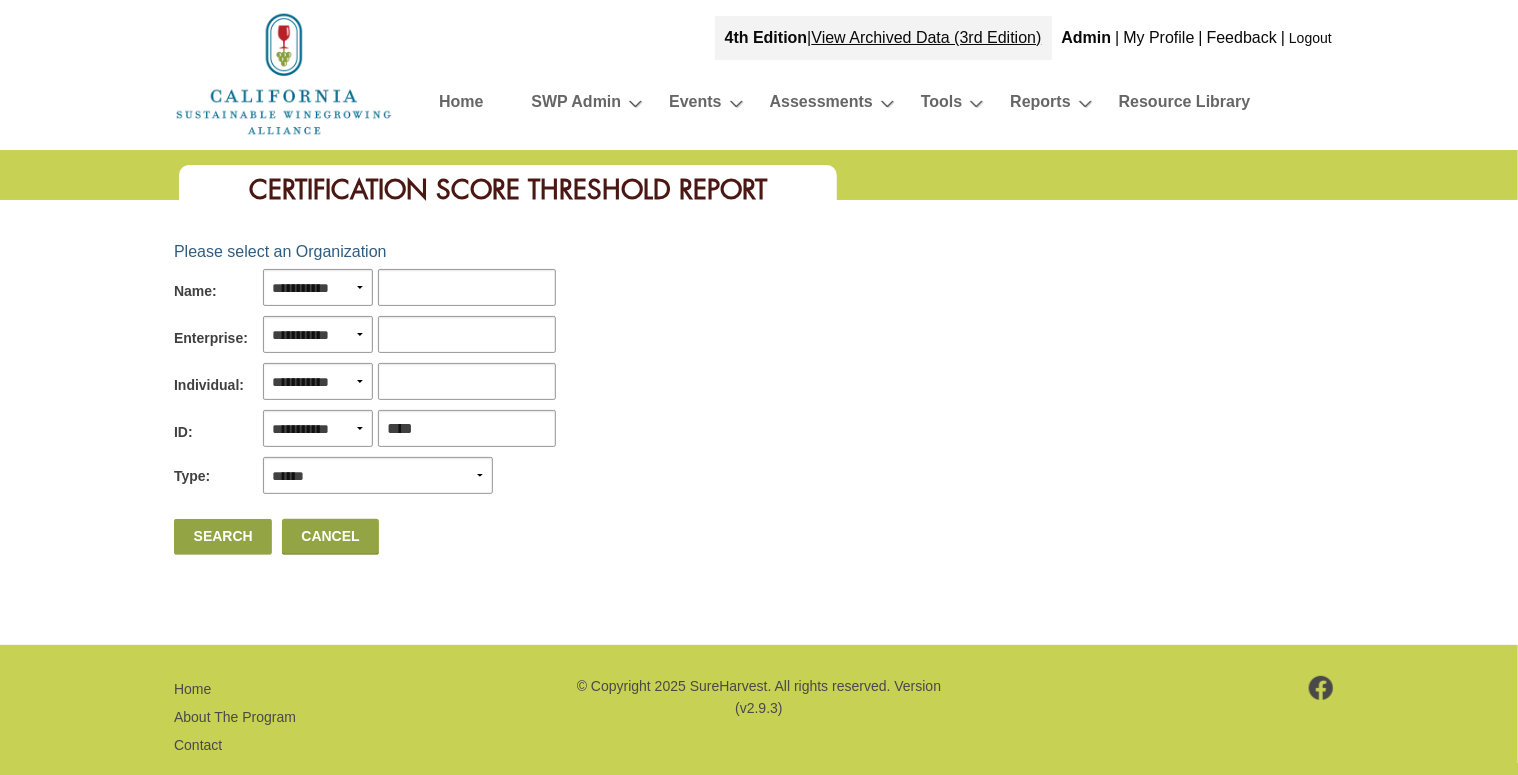 click on "Search" at bounding box center [223, 537] 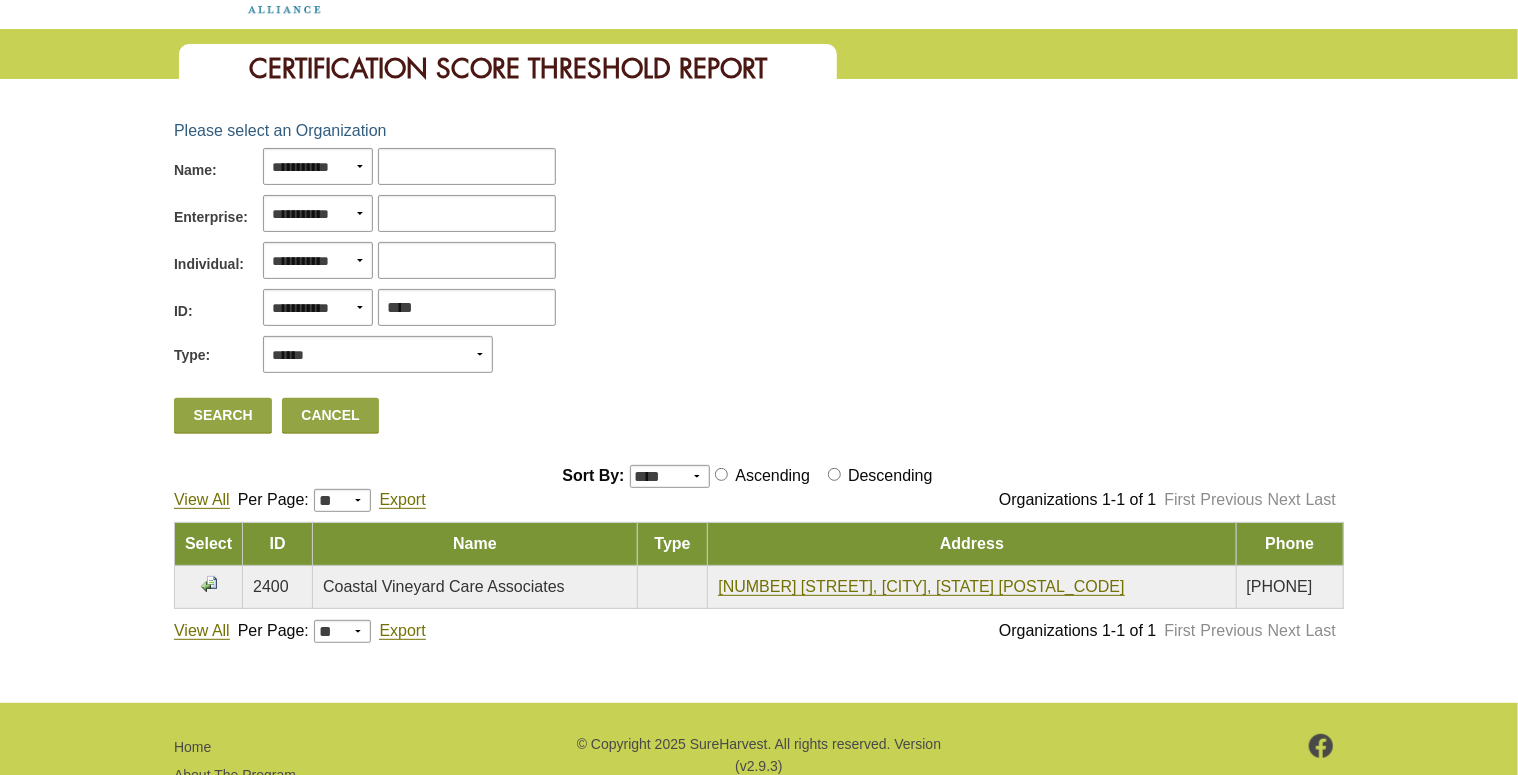 scroll, scrollTop: 133, scrollLeft: 0, axis: vertical 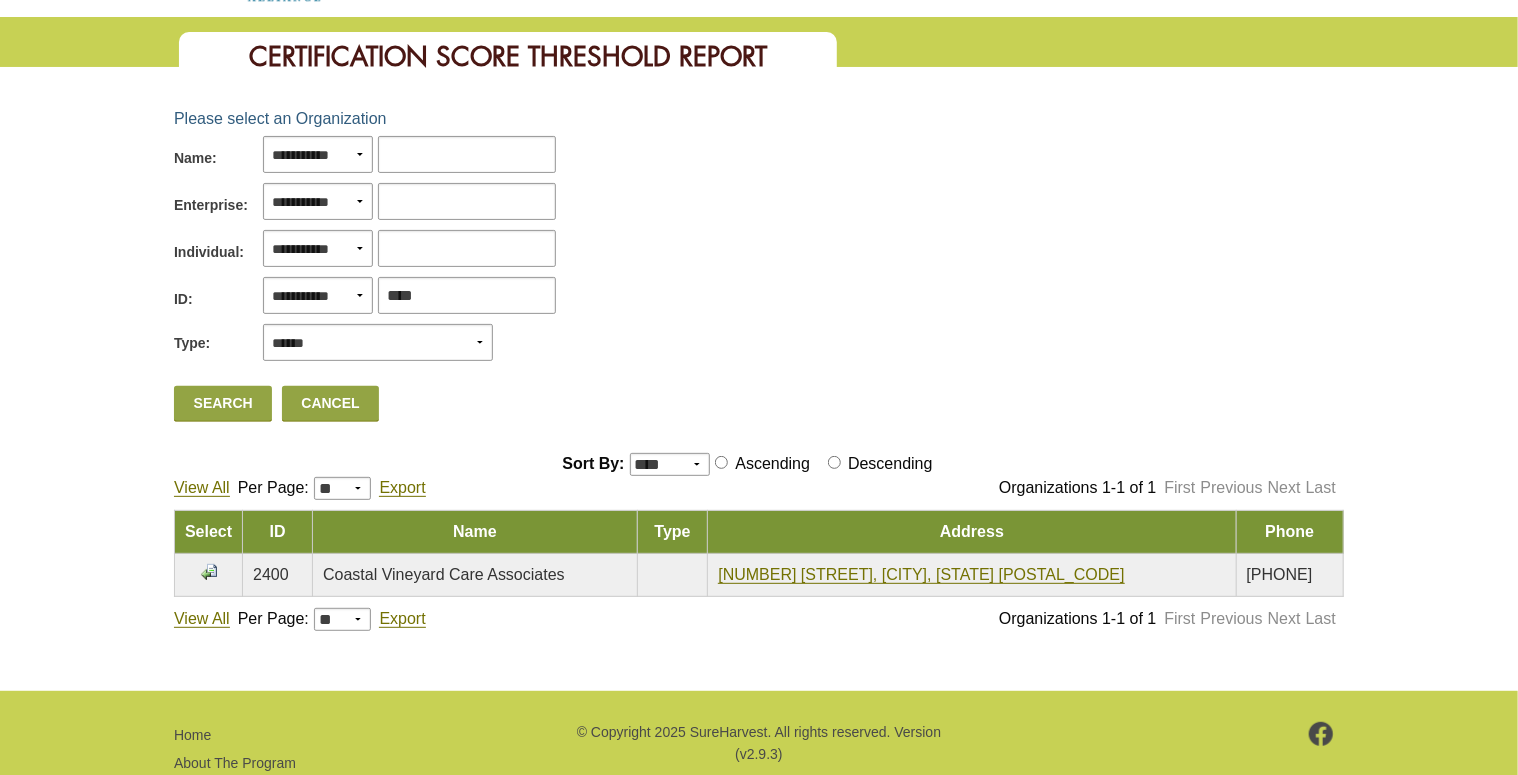 drag, startPoint x: 209, startPoint y: 569, endPoint x: 533, endPoint y: 630, distance: 329.6923 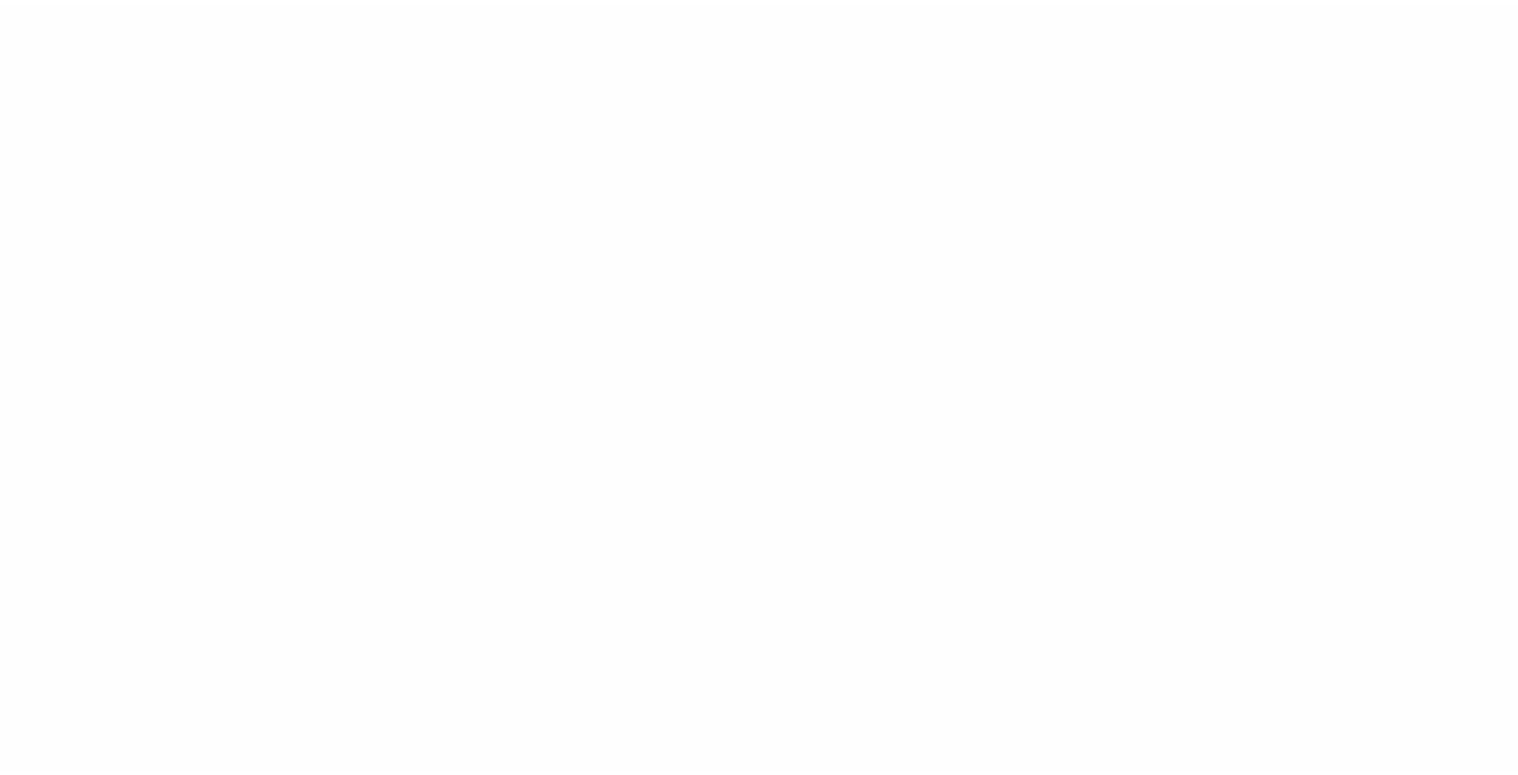 scroll, scrollTop: 133, scrollLeft: 0, axis: vertical 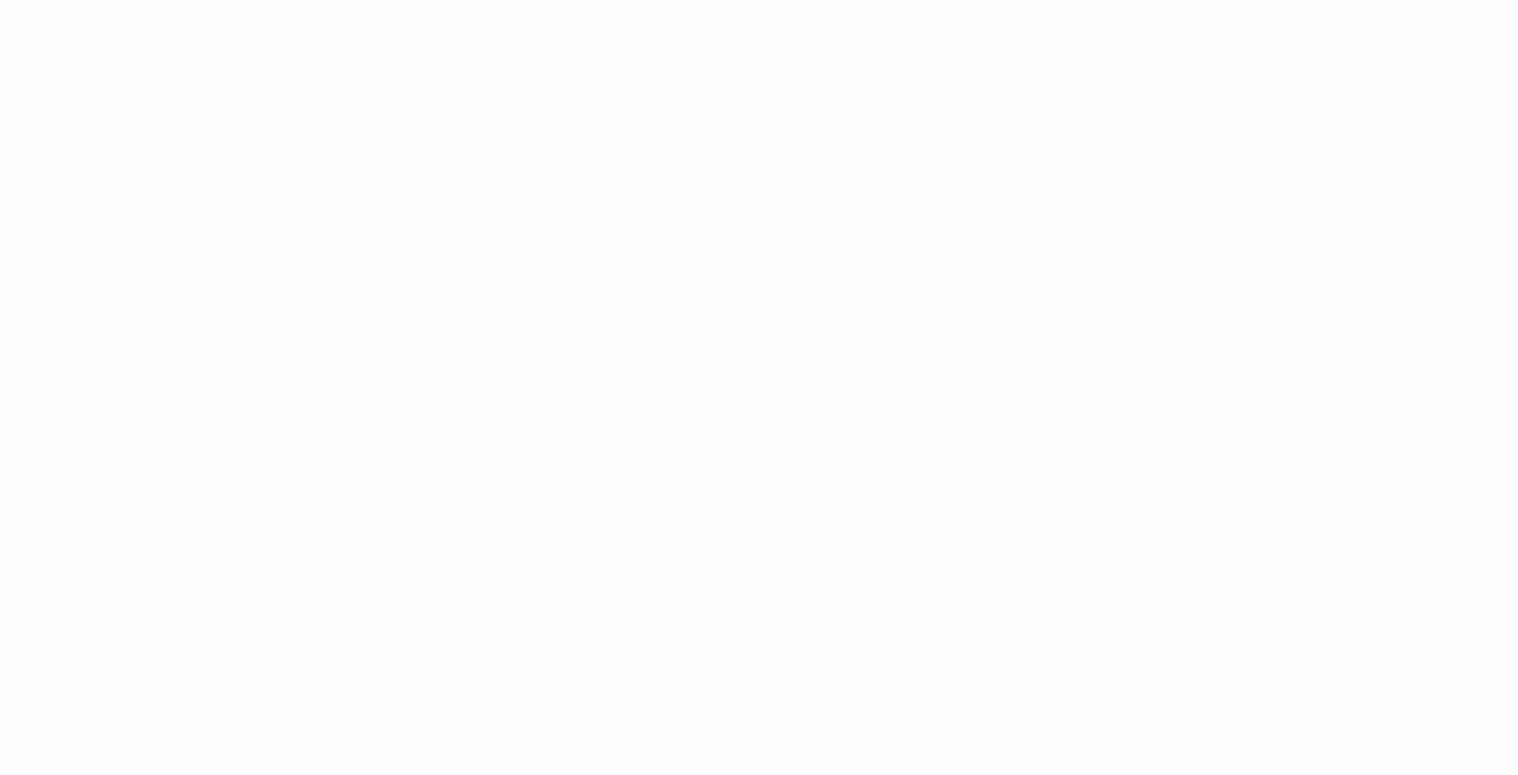 select 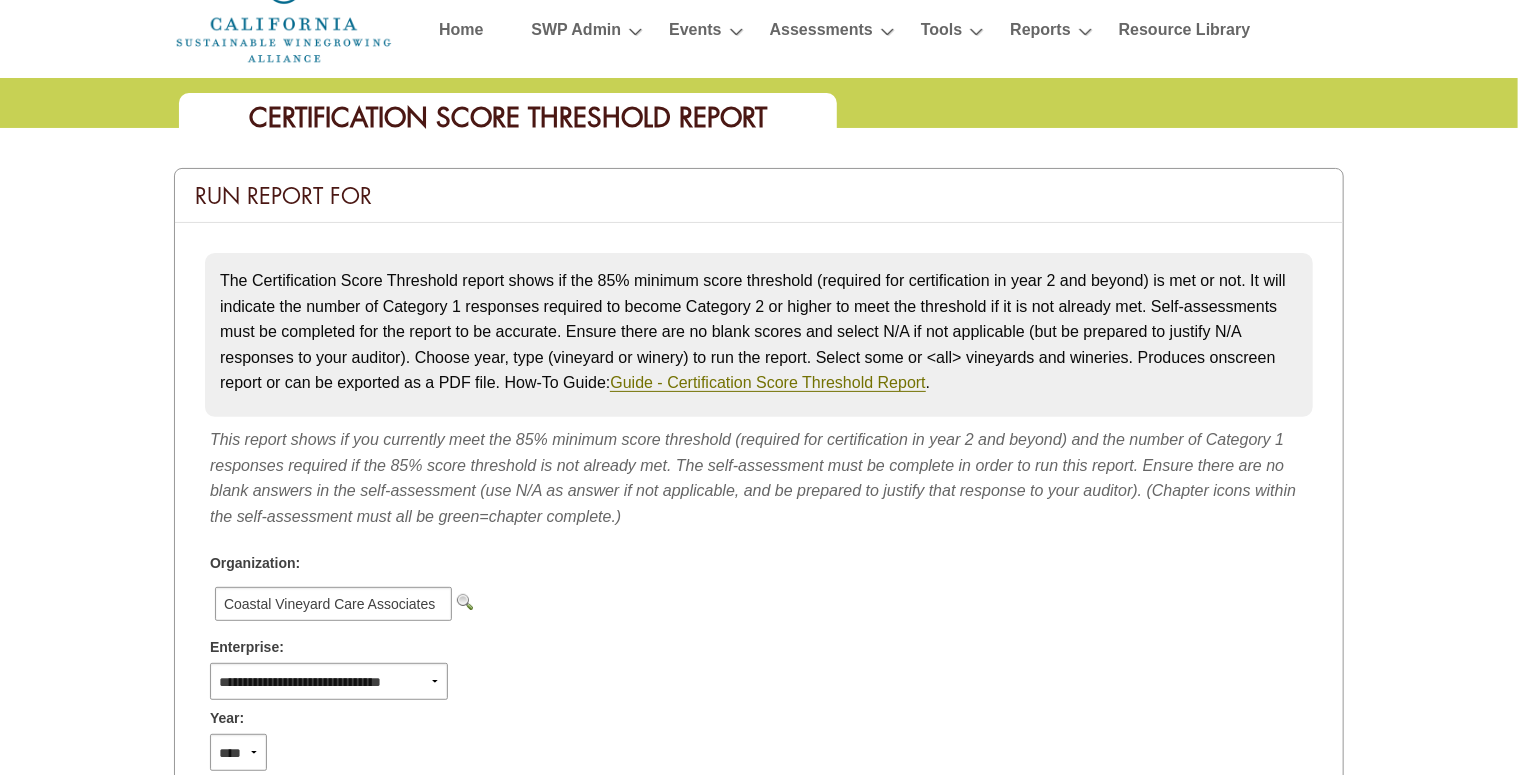 scroll, scrollTop: 0, scrollLeft: 0, axis: both 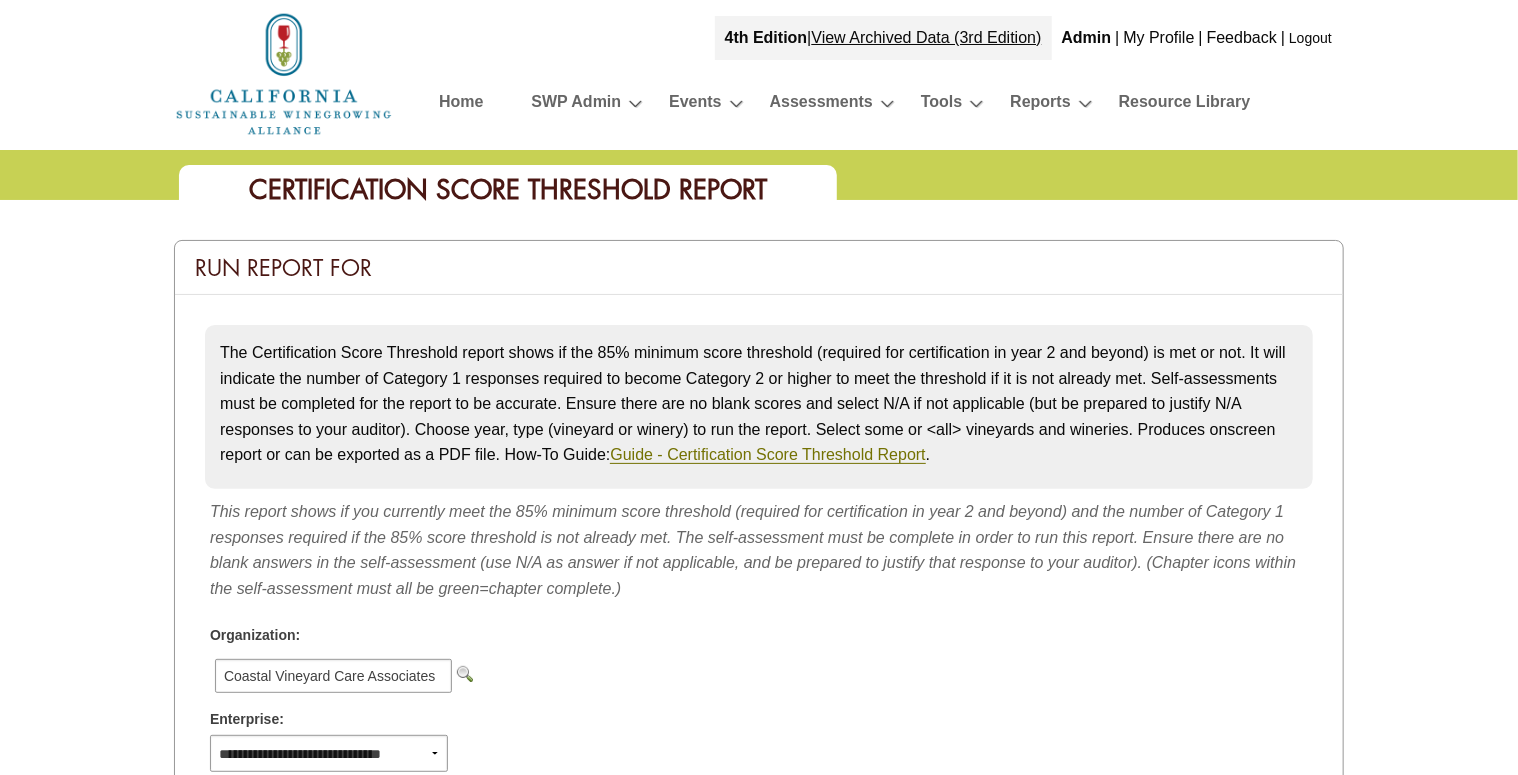 click on "4th Edition  |  View Archived Data (3rd Edition)
Admin
|
My Profile
|
Feedback
|
Logout
Home
SWP Admin
Activity Log
Catalog Management
Chapters
Criterion
Education Text
Assessment Programs
Criteria Templates
»
Data Types
Address Types
Assessment Years
Assessment Year Status" at bounding box center [884, 74] 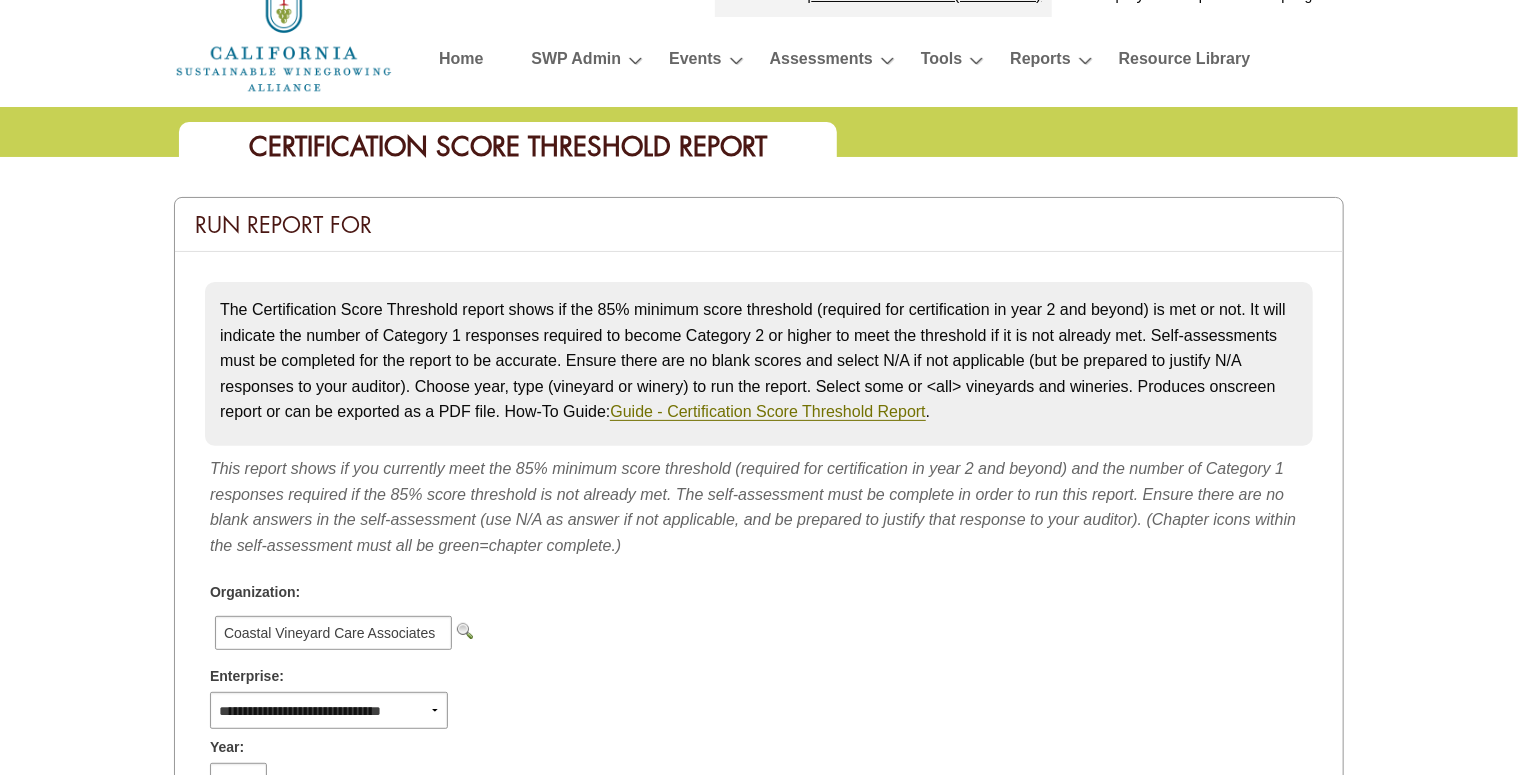 scroll, scrollTop: 0, scrollLeft: 0, axis: both 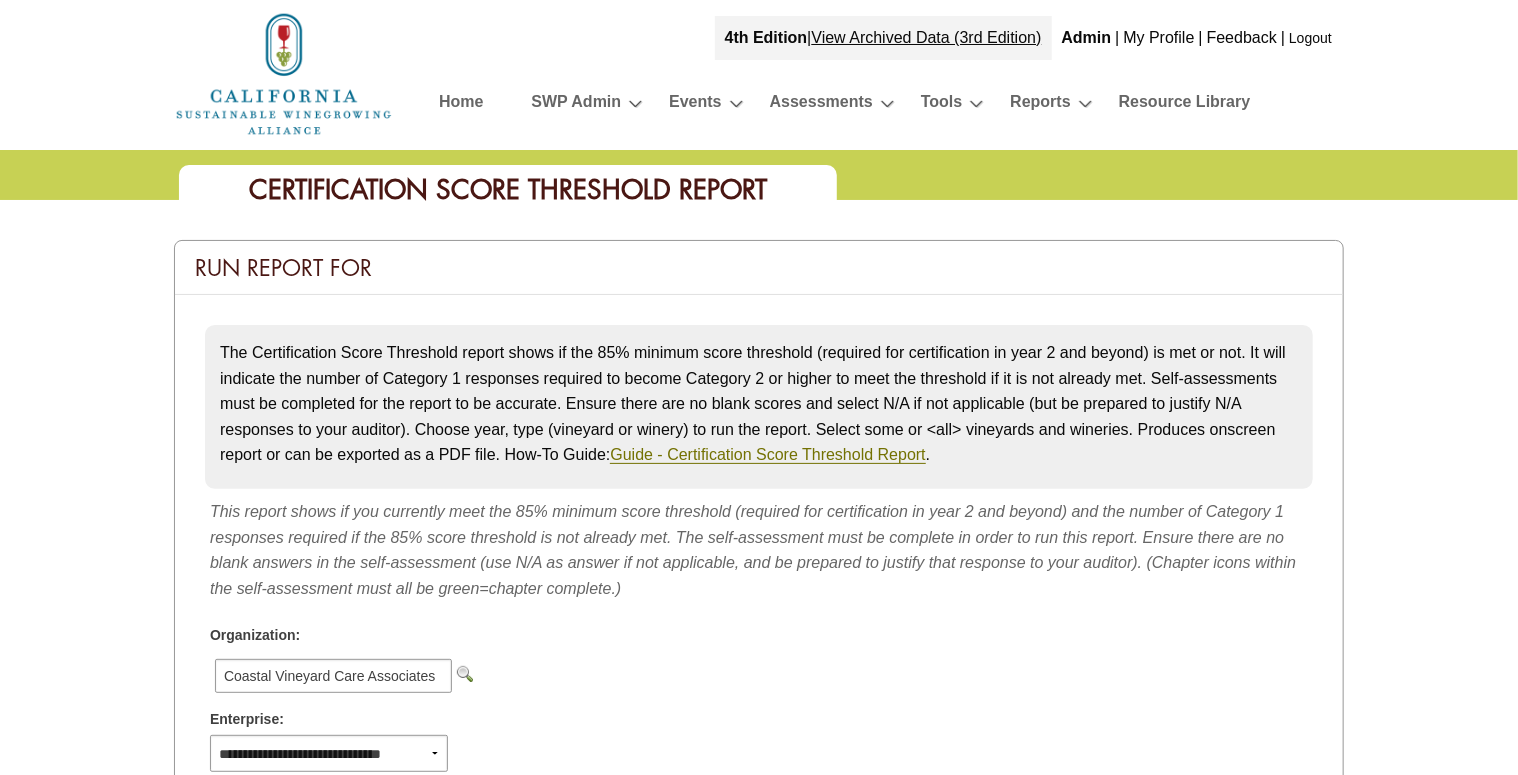 click on "Welcome to:
Sustainable Winegrowing Program
4th Edition
View Archived Data (3rd Edition)
My Profile  |
Logout
Home
Events
Go to Events
Event Search
Assessments
Go to Assessments
Clone Assessments
Tools
Nitrogen Management Tool
Reports
Action Plan Notes" at bounding box center [759, 616] 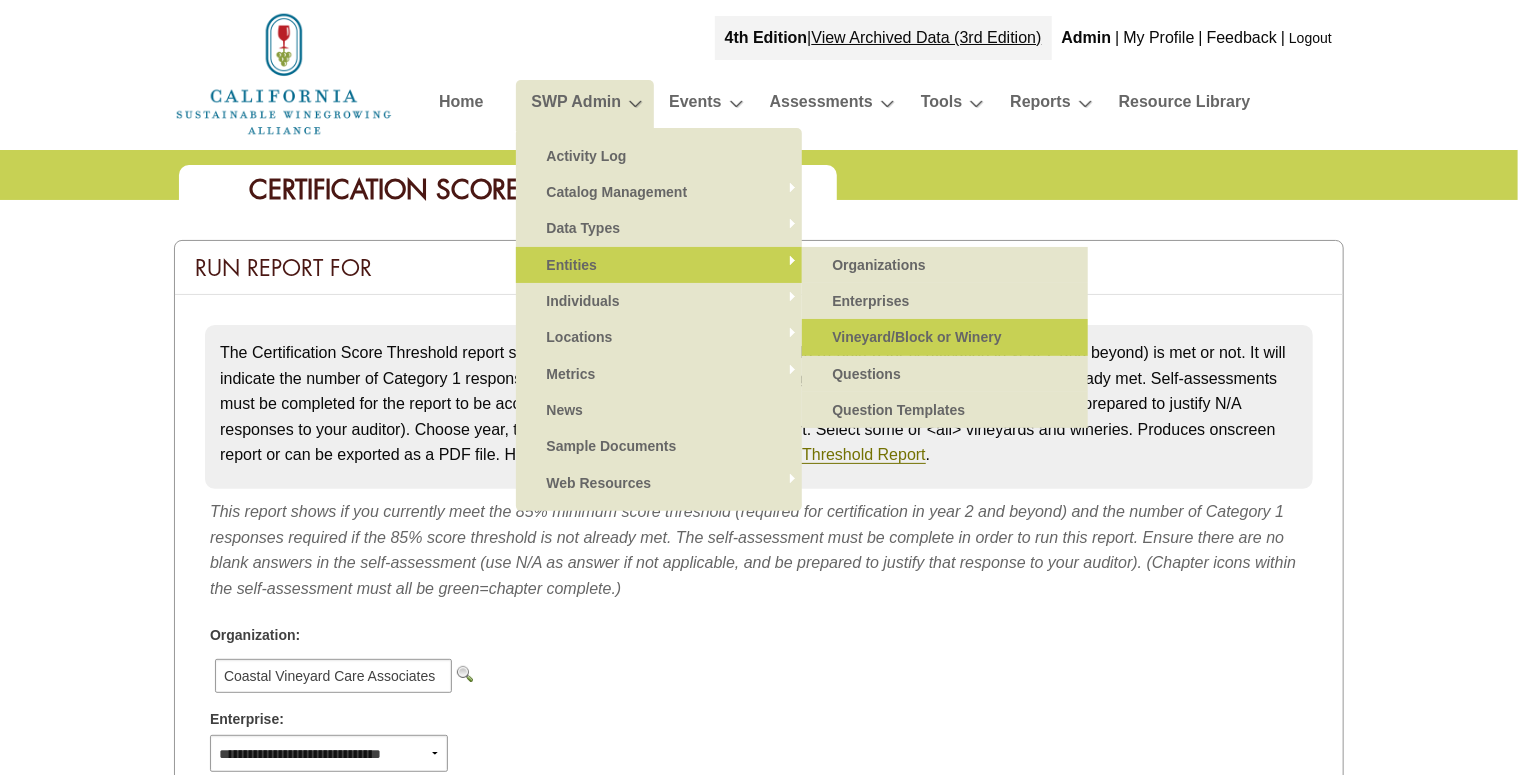 click on "Vineyard/Block or Winery" at bounding box center (945, 337) 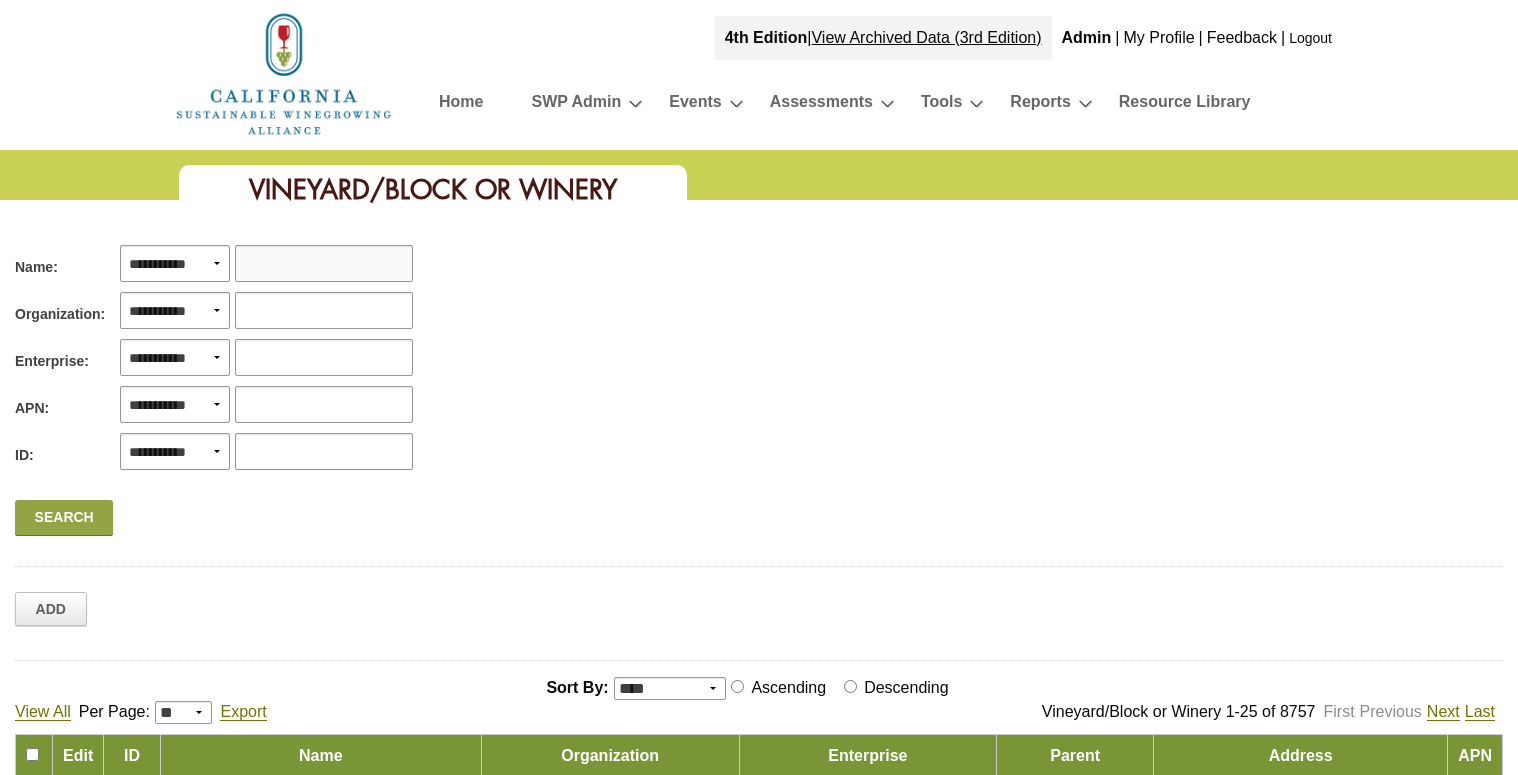 scroll, scrollTop: 0, scrollLeft: 0, axis: both 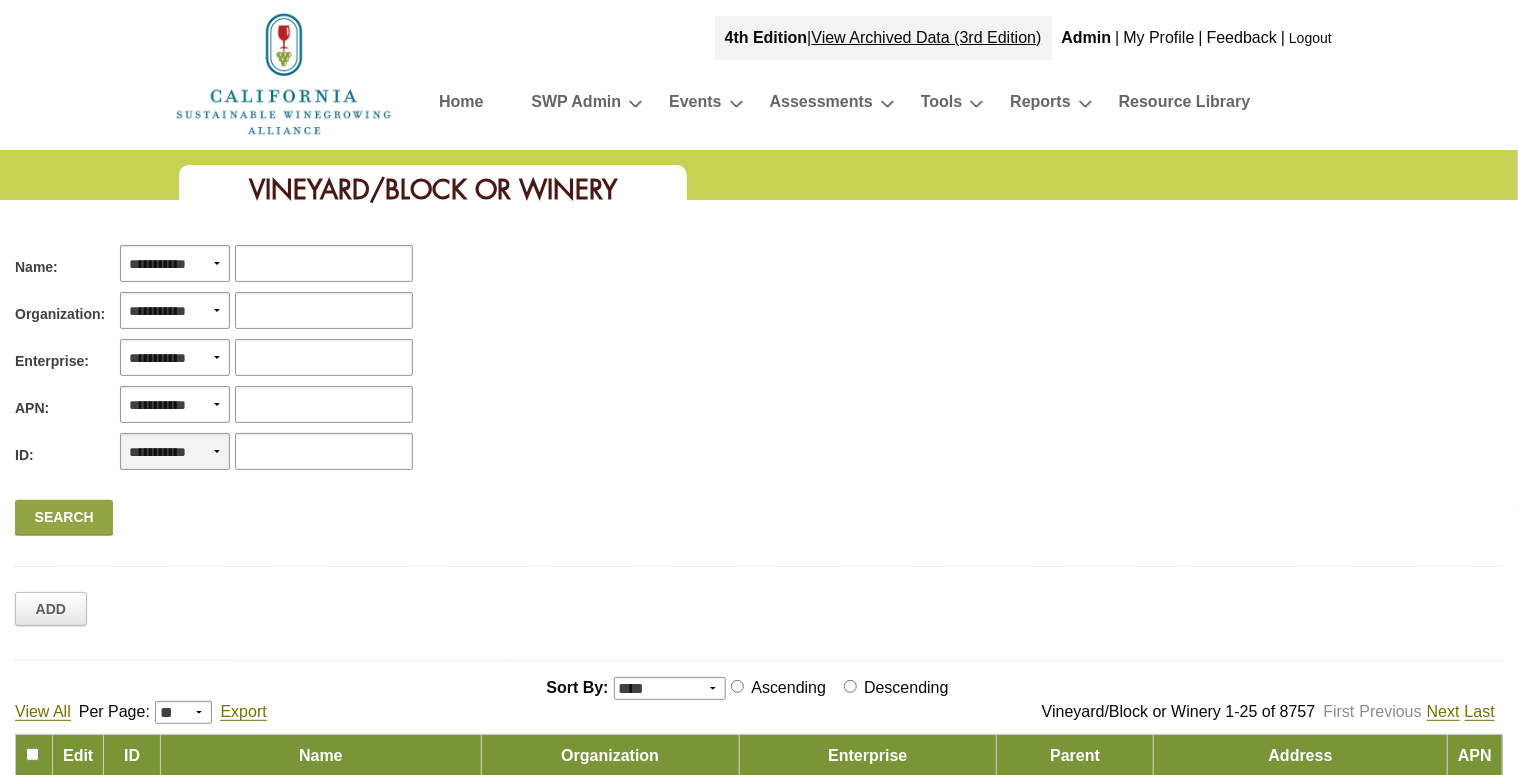 click on "**********" at bounding box center [175, 451] 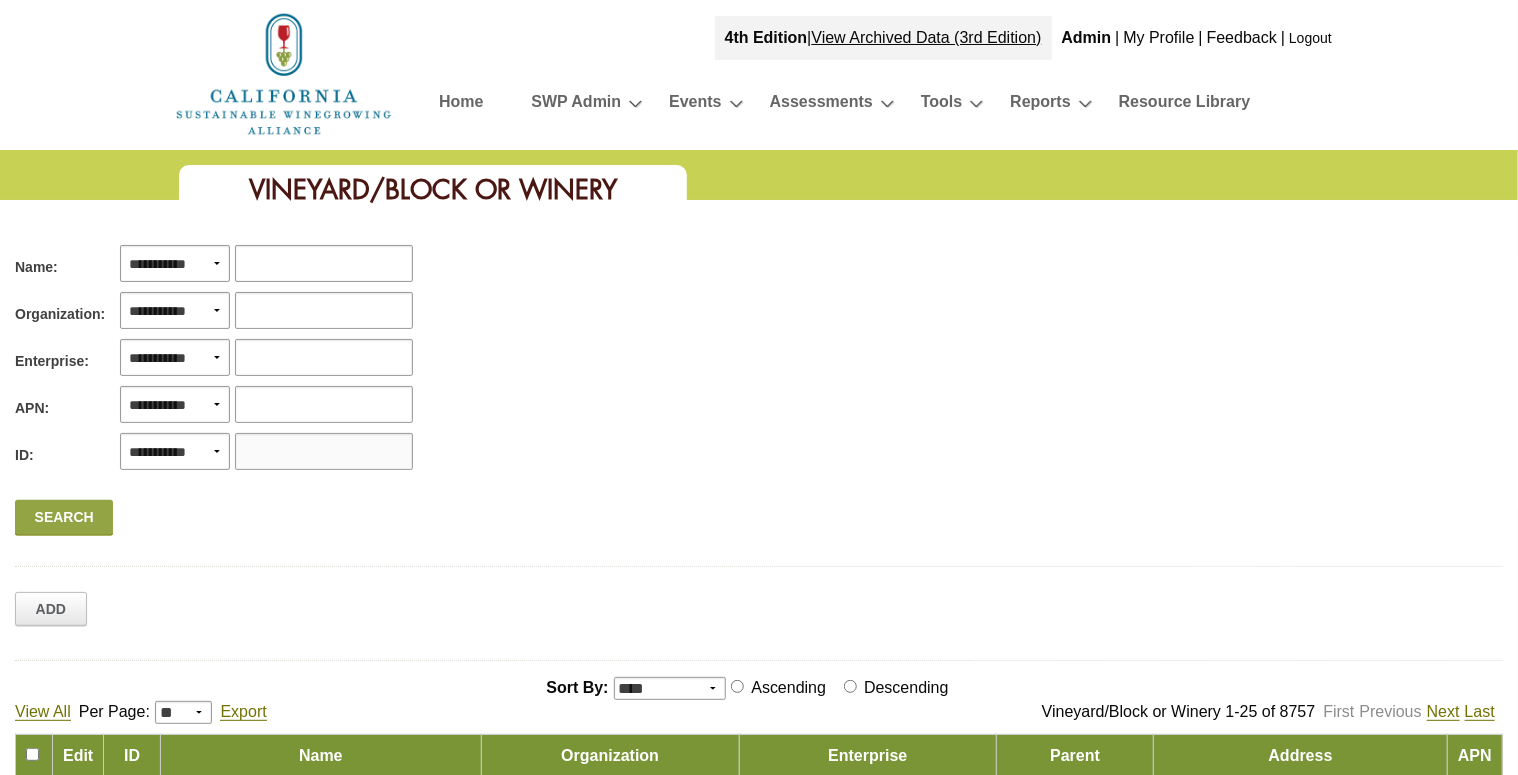 click at bounding box center (324, 451) 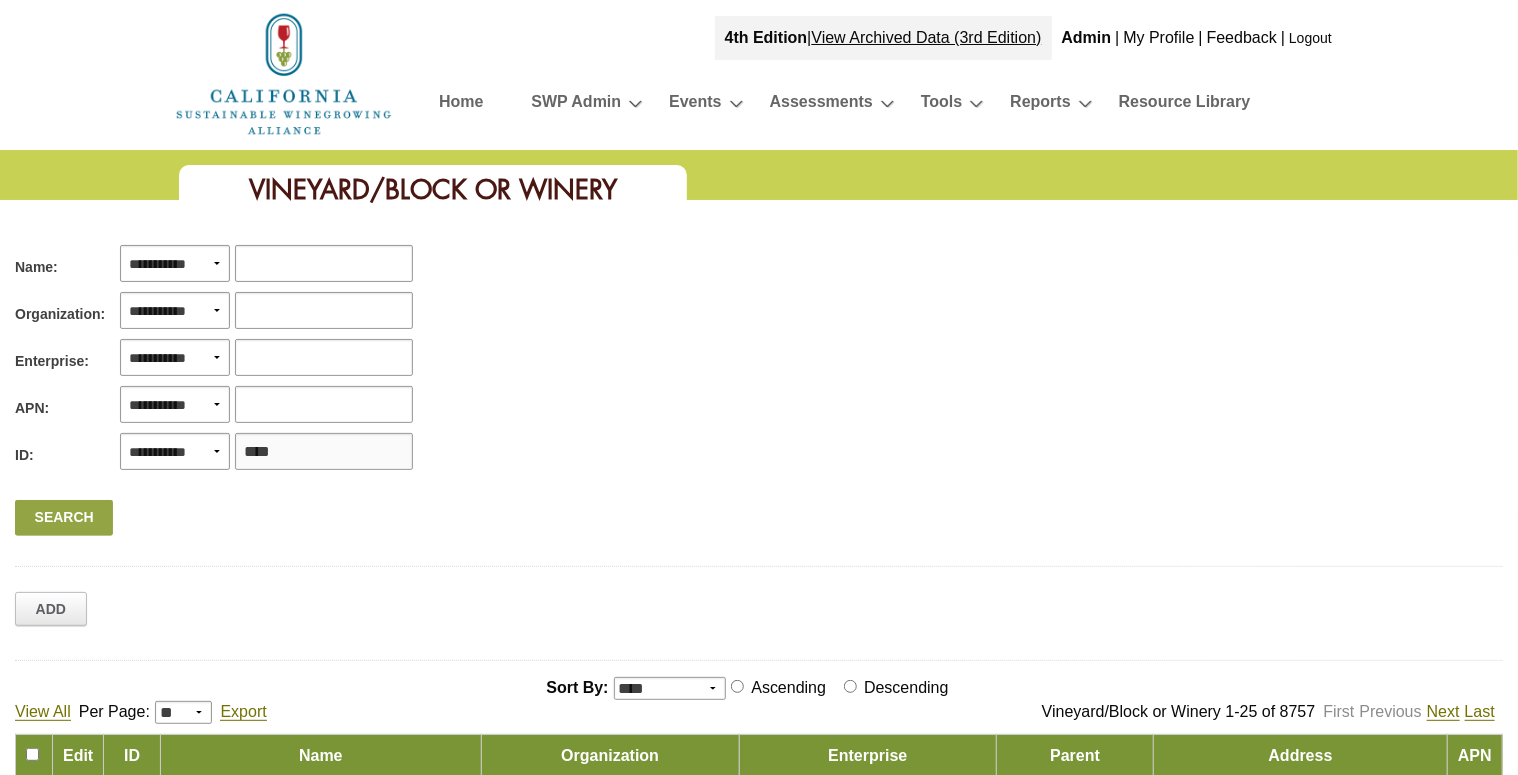 type on "****" 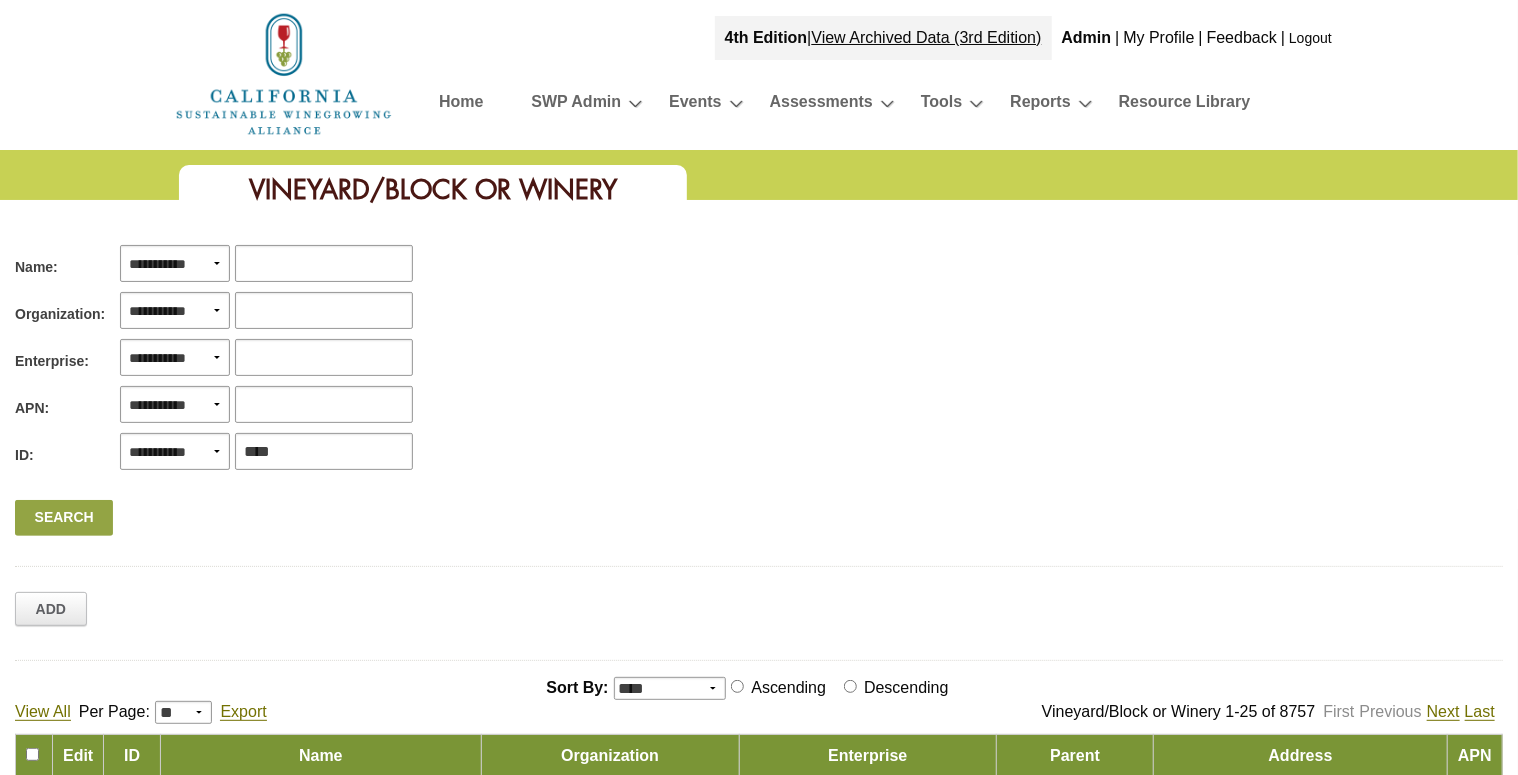 click on "Search" at bounding box center [64, 518] 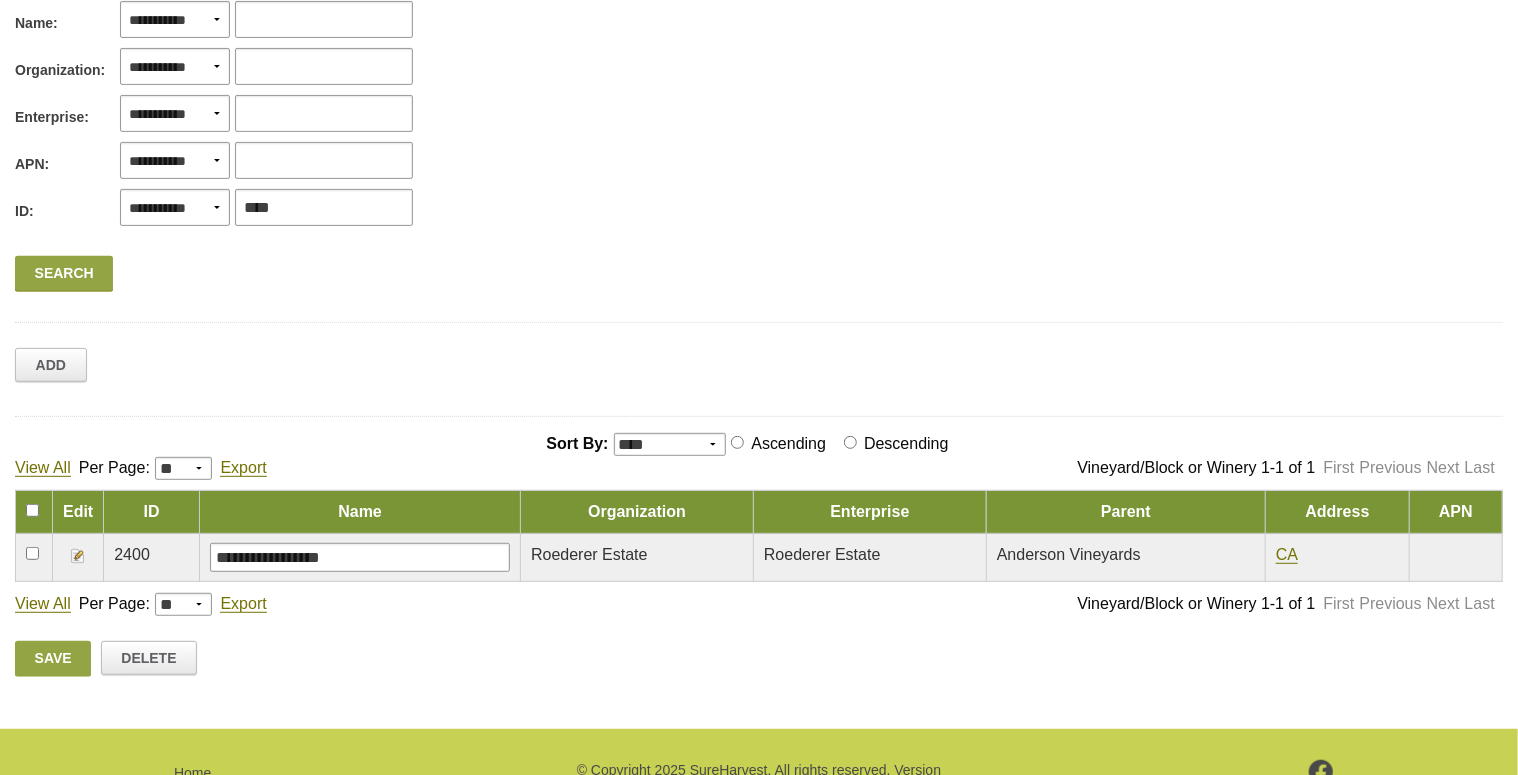 scroll, scrollTop: 200, scrollLeft: 0, axis: vertical 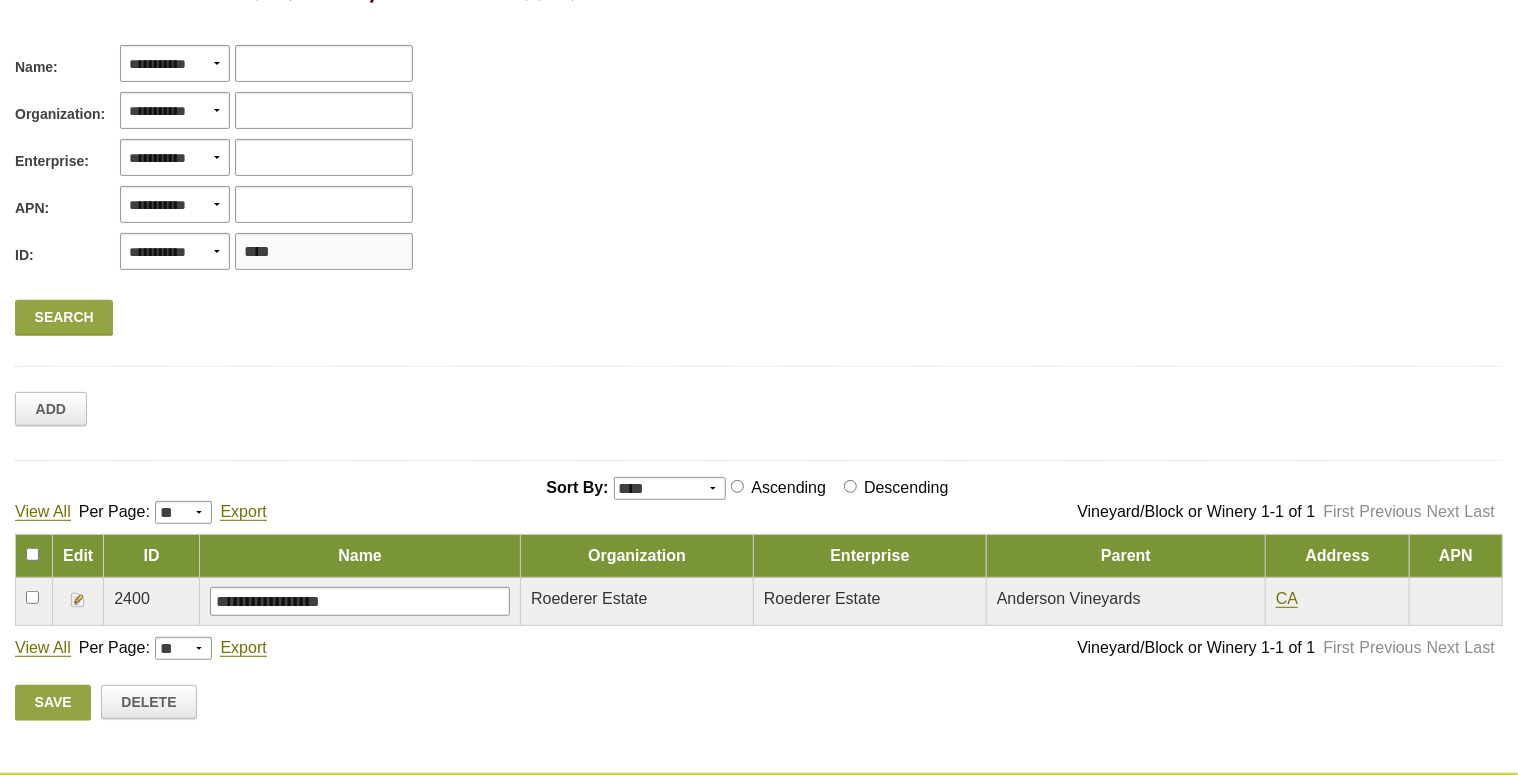 drag, startPoint x: 284, startPoint y: 254, endPoint x: 239, endPoint y: 249, distance: 45.276924 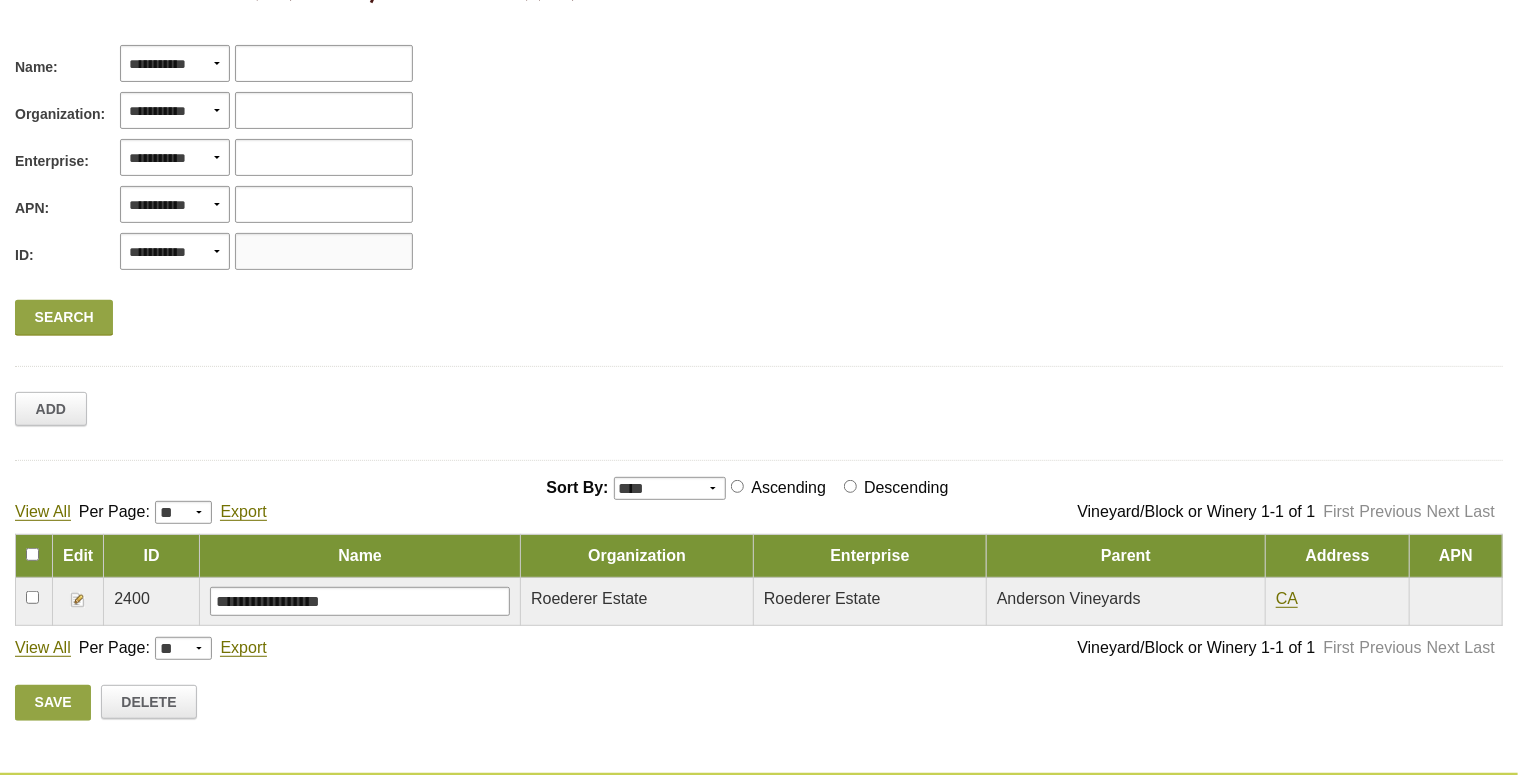 type 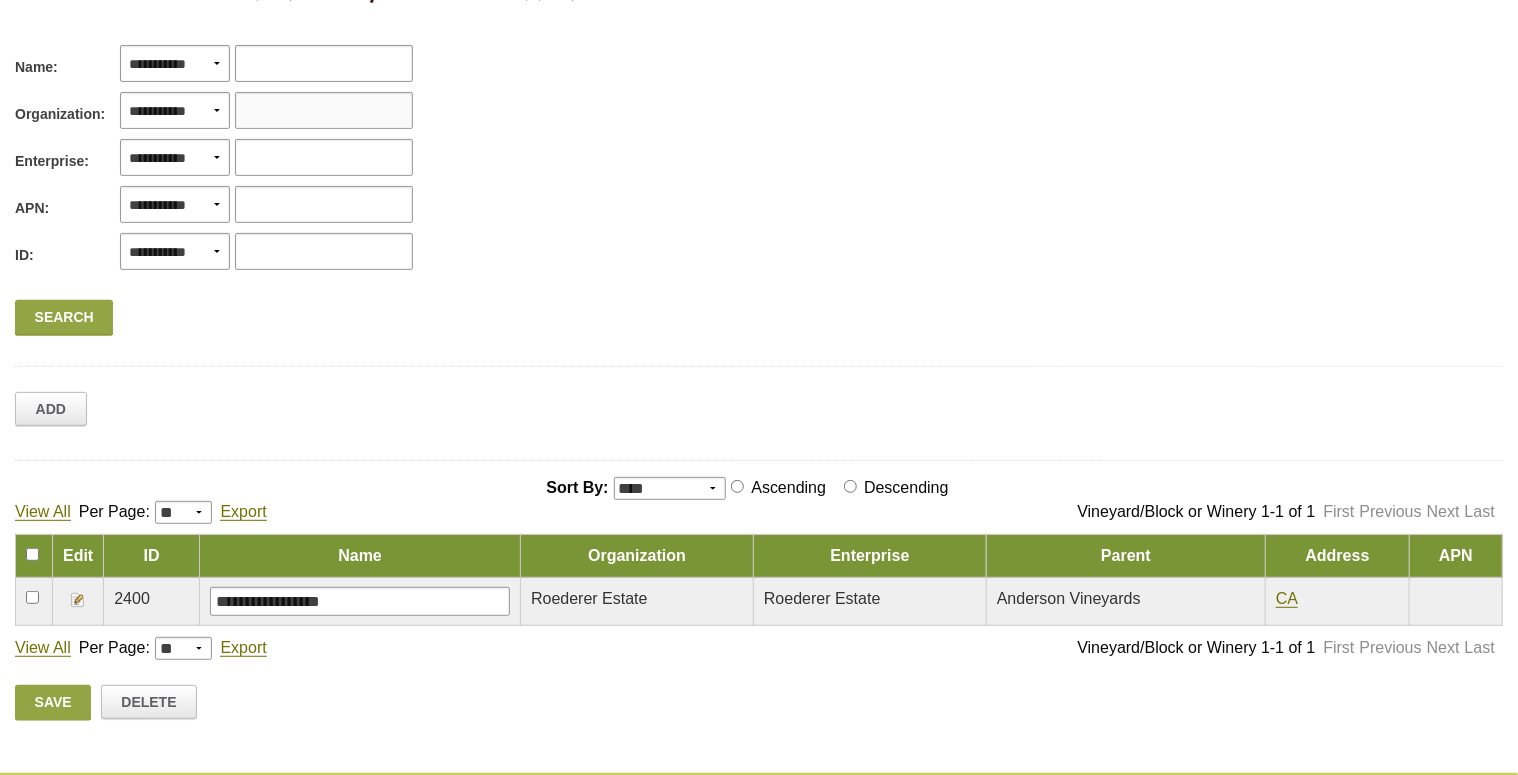 click at bounding box center [324, 110] 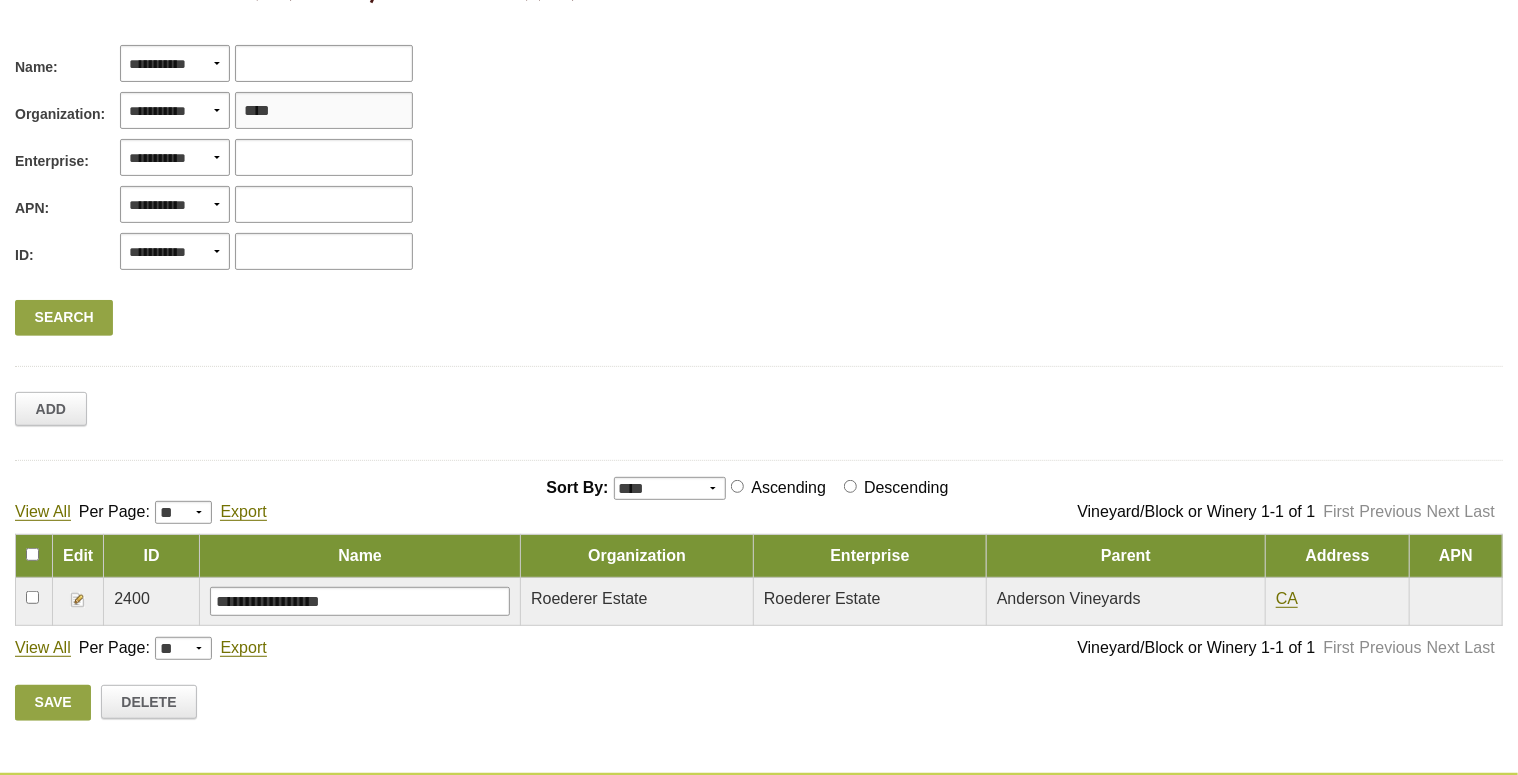 type on "****" 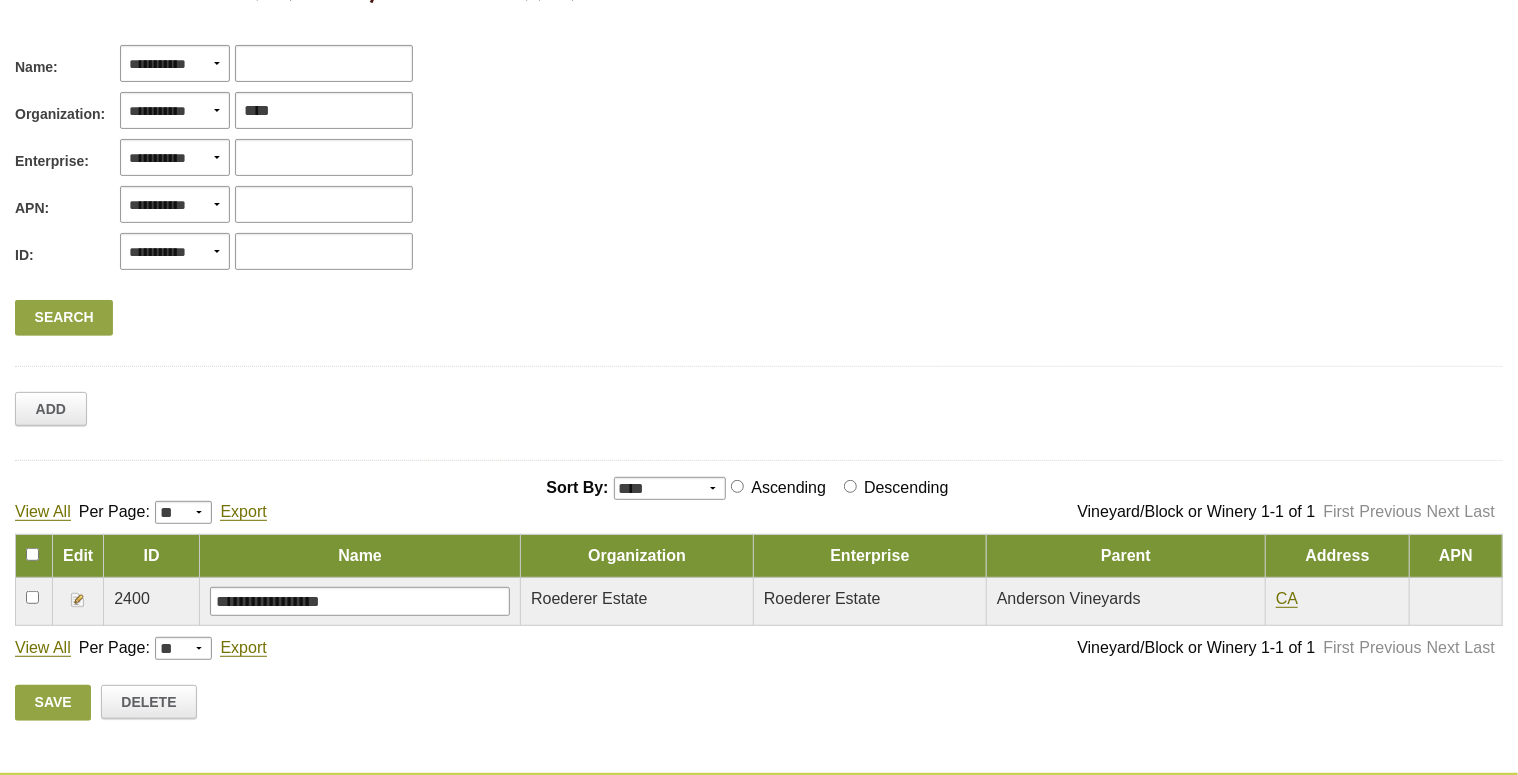 click on "Search" at bounding box center (64, 318) 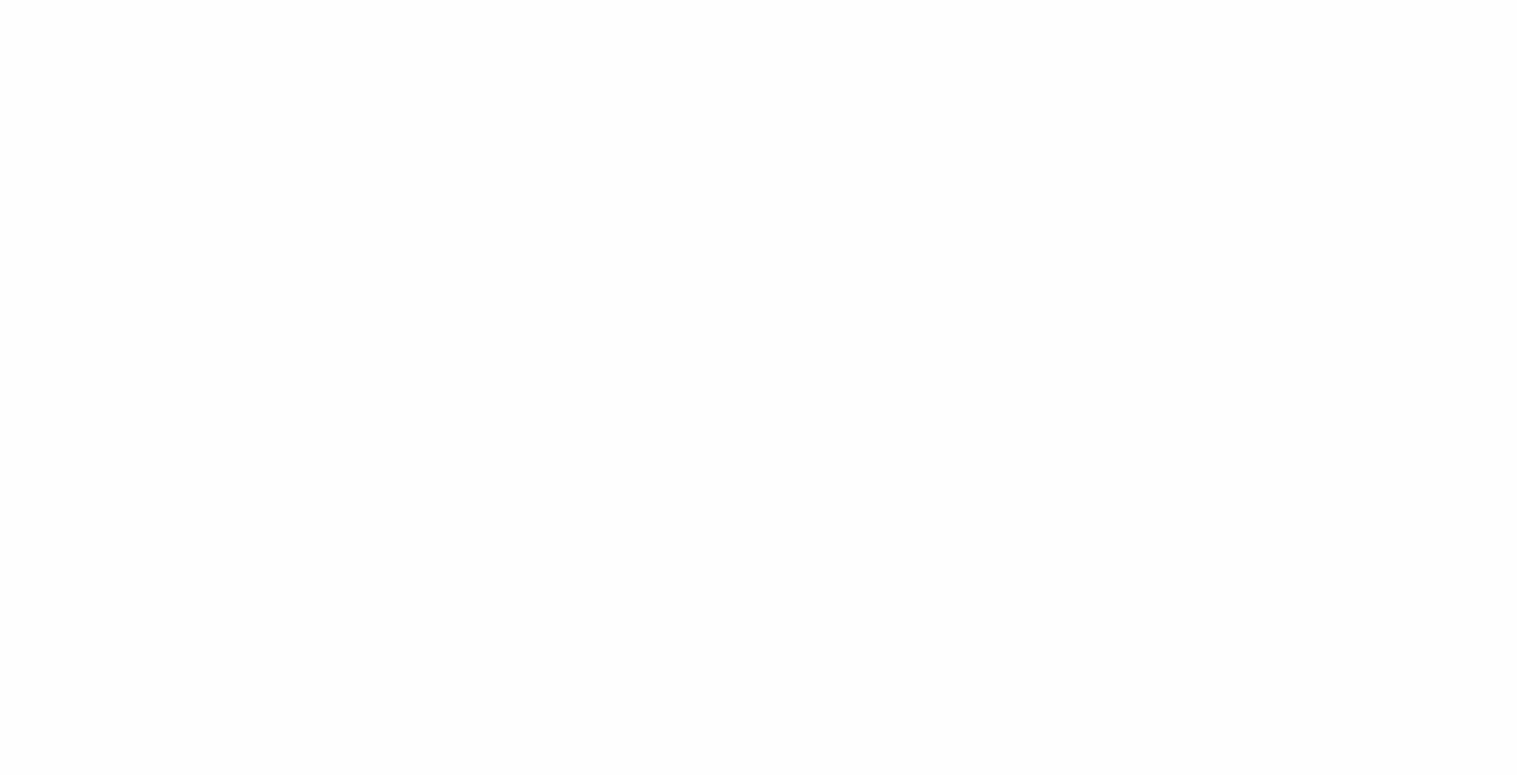 scroll, scrollTop: 150, scrollLeft: 0, axis: vertical 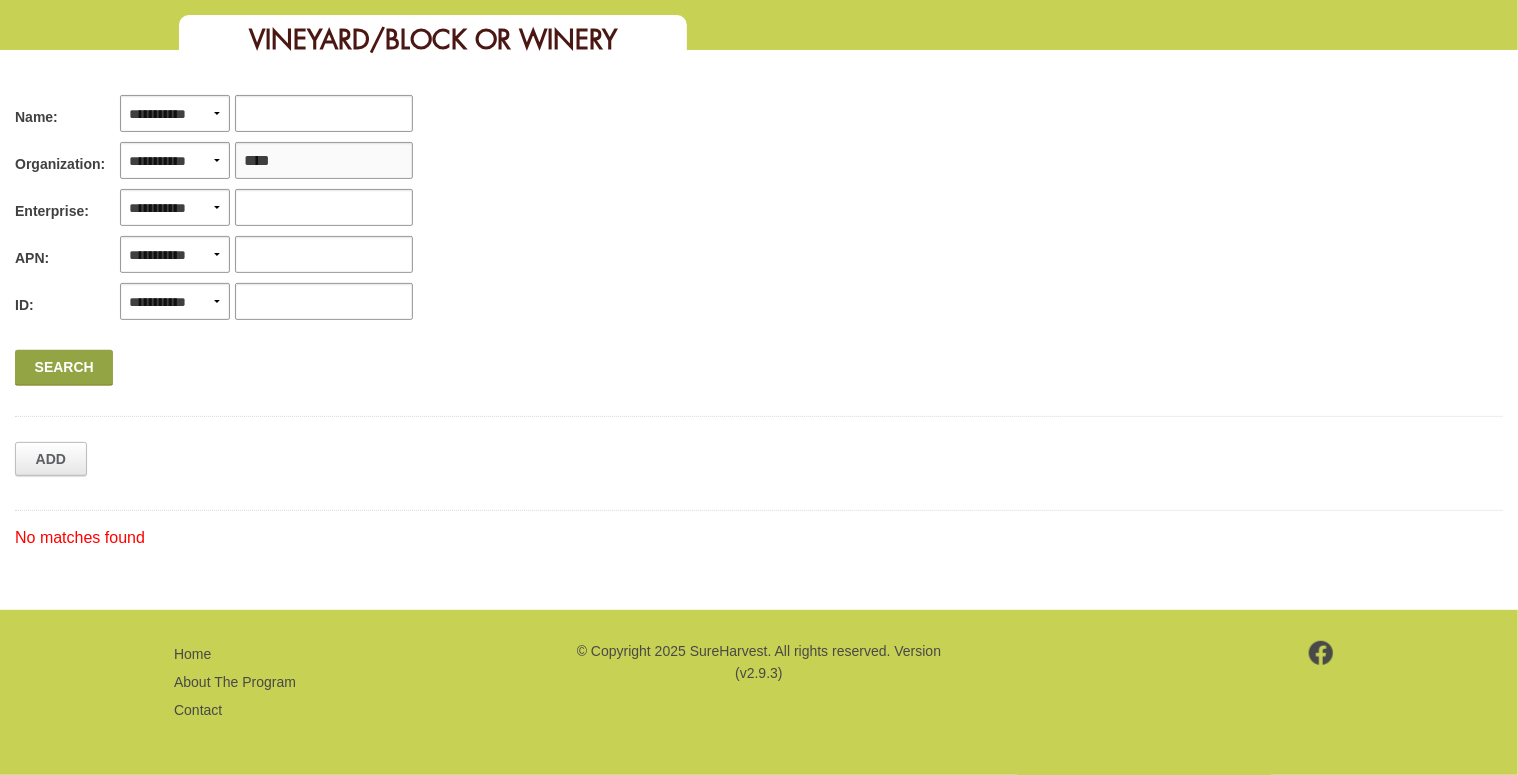 click on "****" at bounding box center [324, 160] 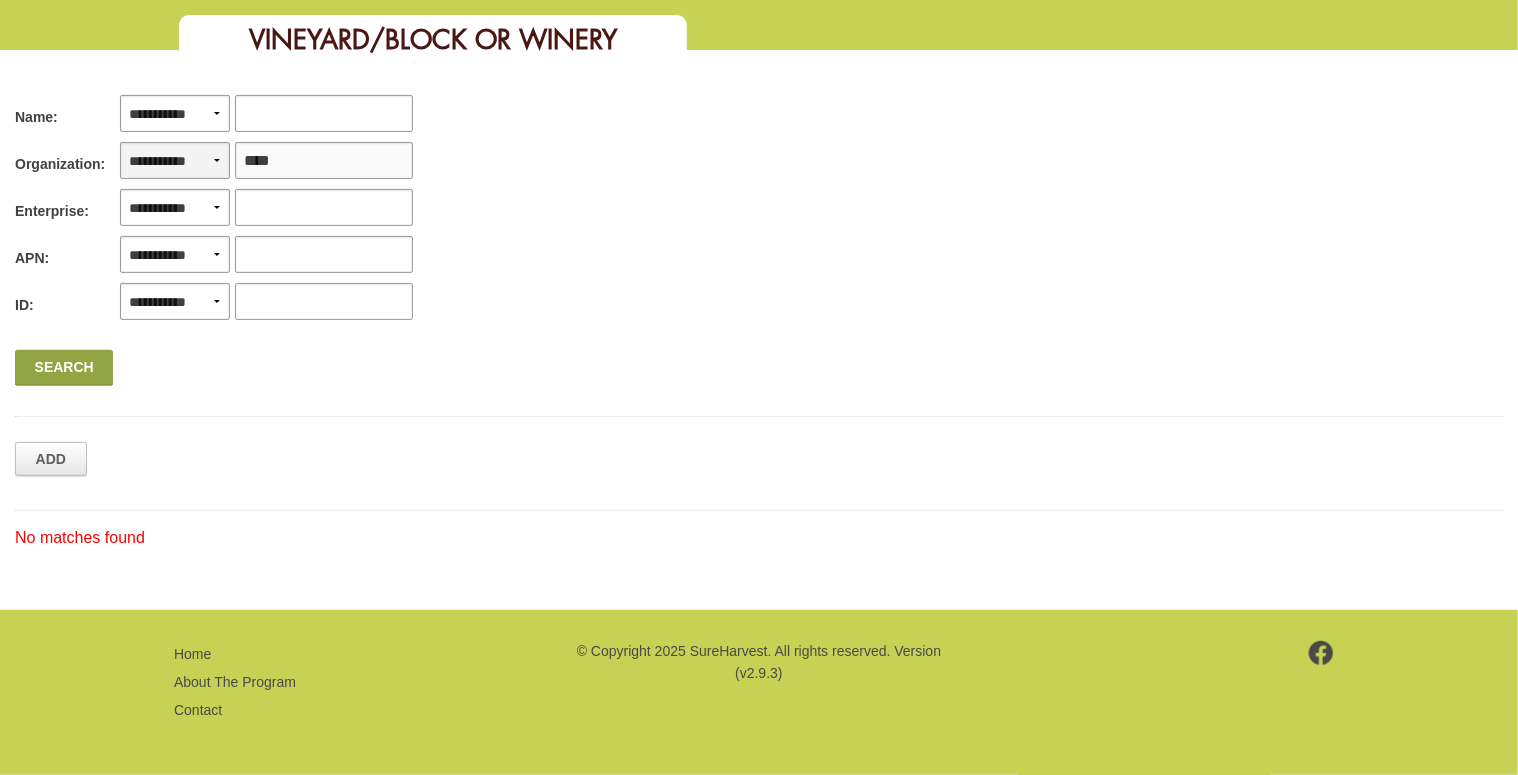 drag, startPoint x: 304, startPoint y: 157, endPoint x: 222, endPoint y: 152, distance: 82.1523 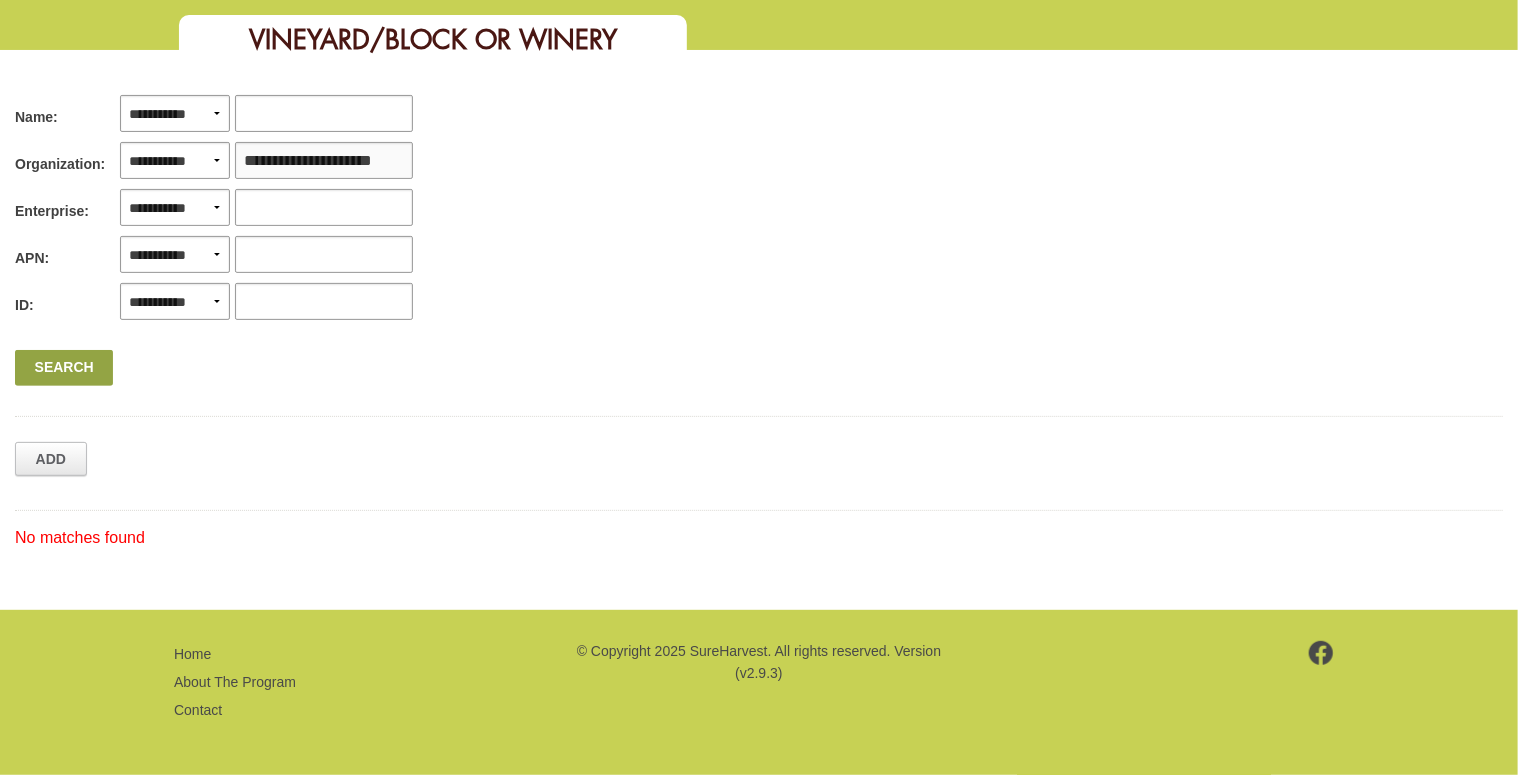 type on "**********" 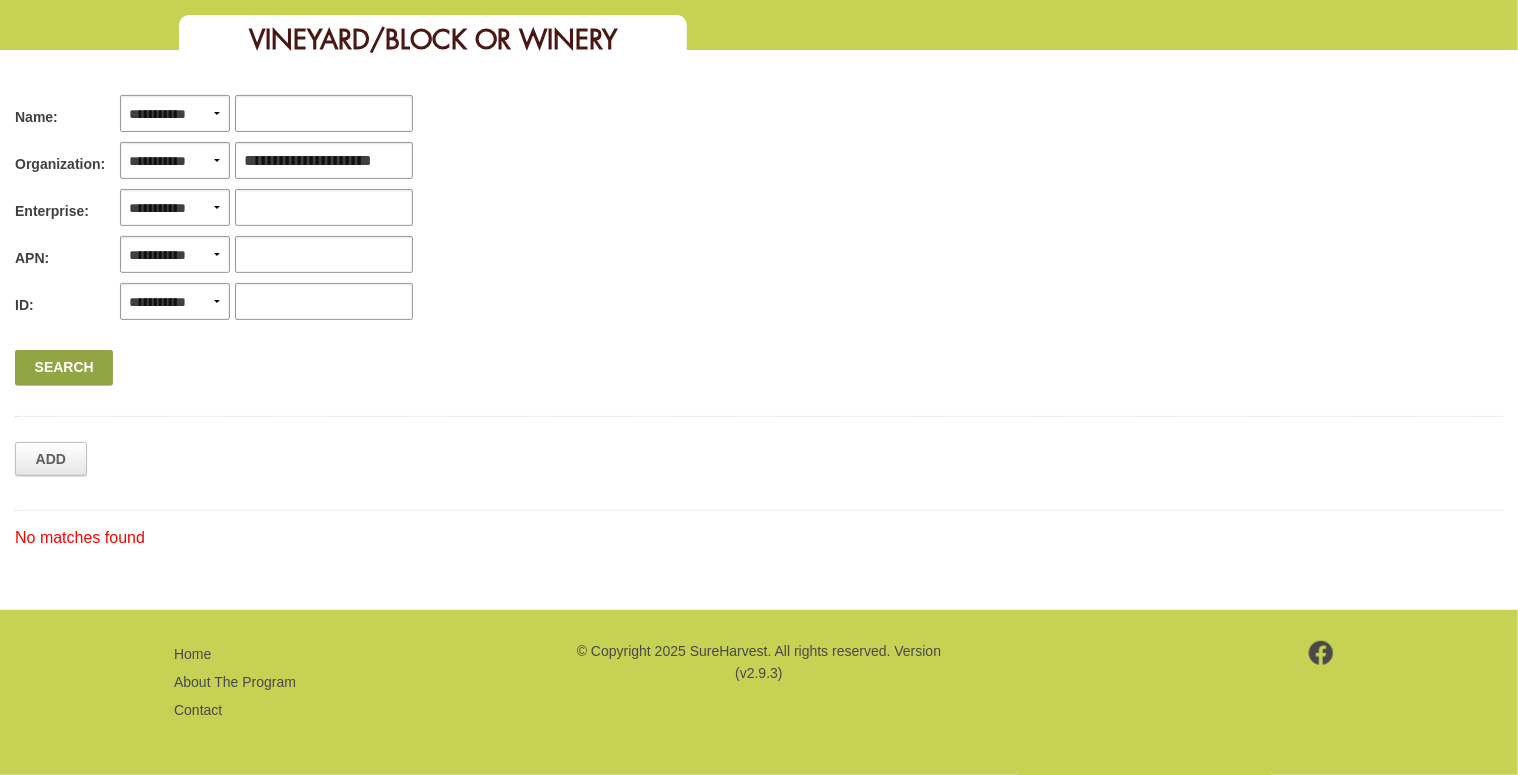 click on "Search" at bounding box center (64, 368) 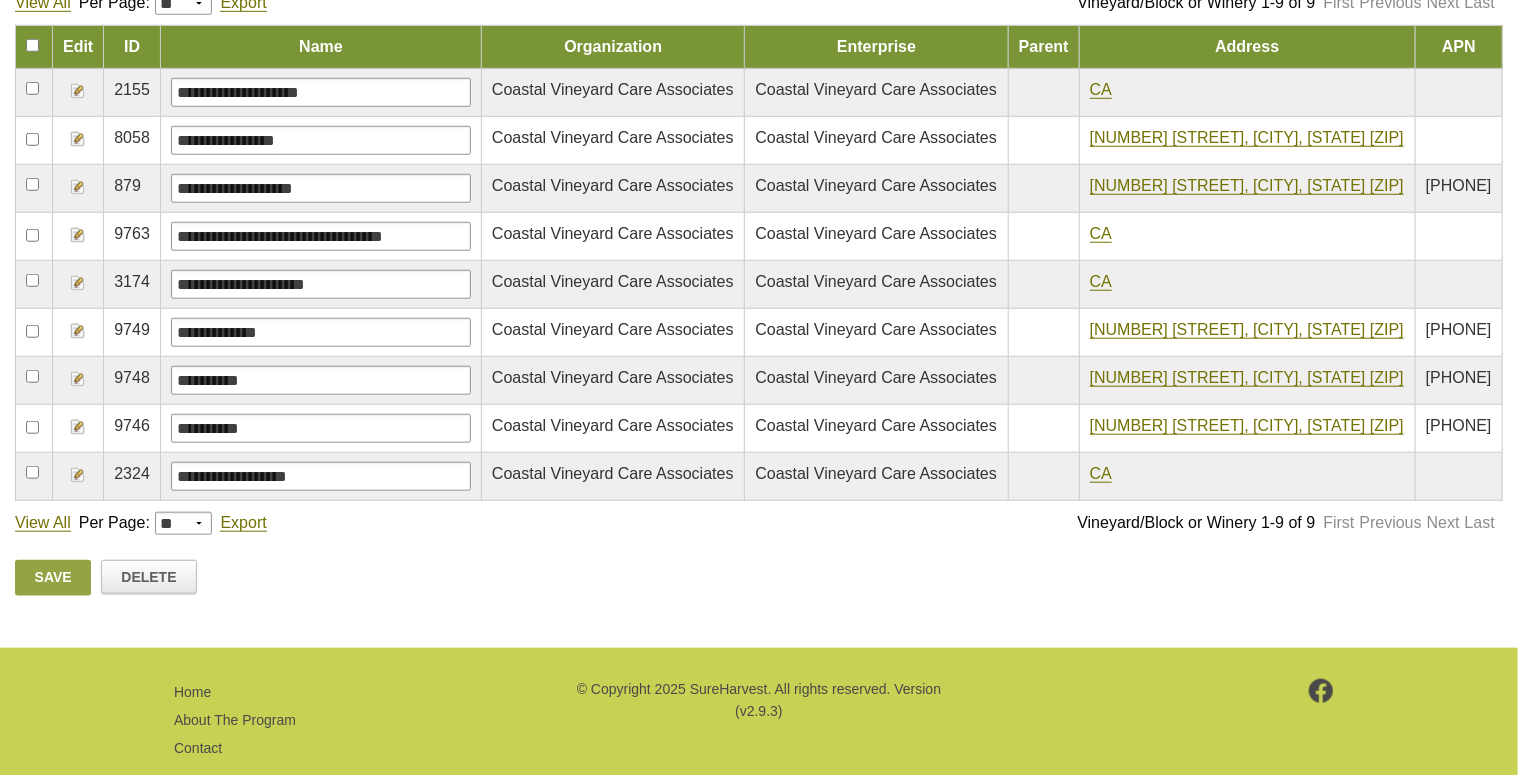 scroll, scrollTop: 650, scrollLeft: 0, axis: vertical 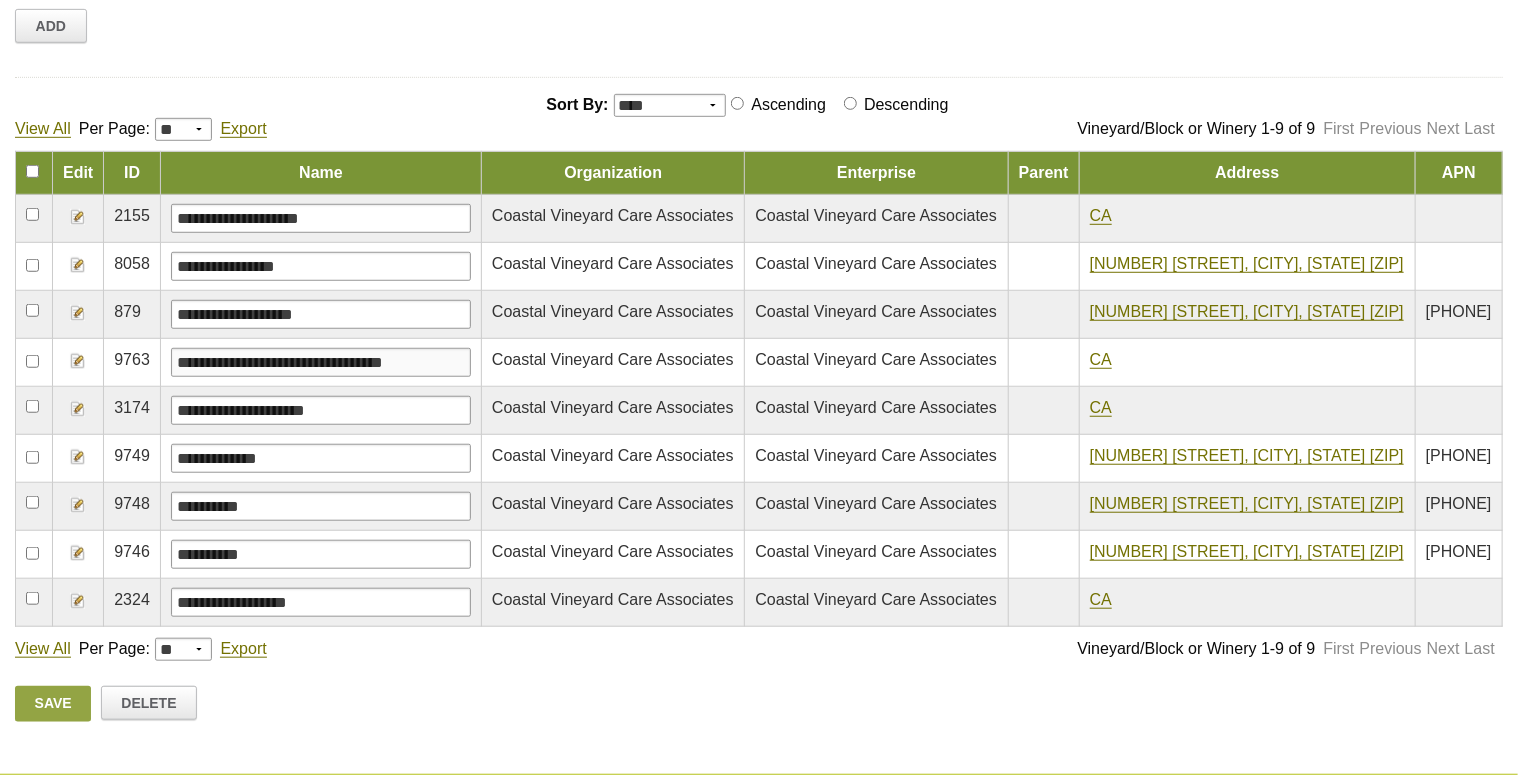 click on "**********" at bounding box center [321, 362] 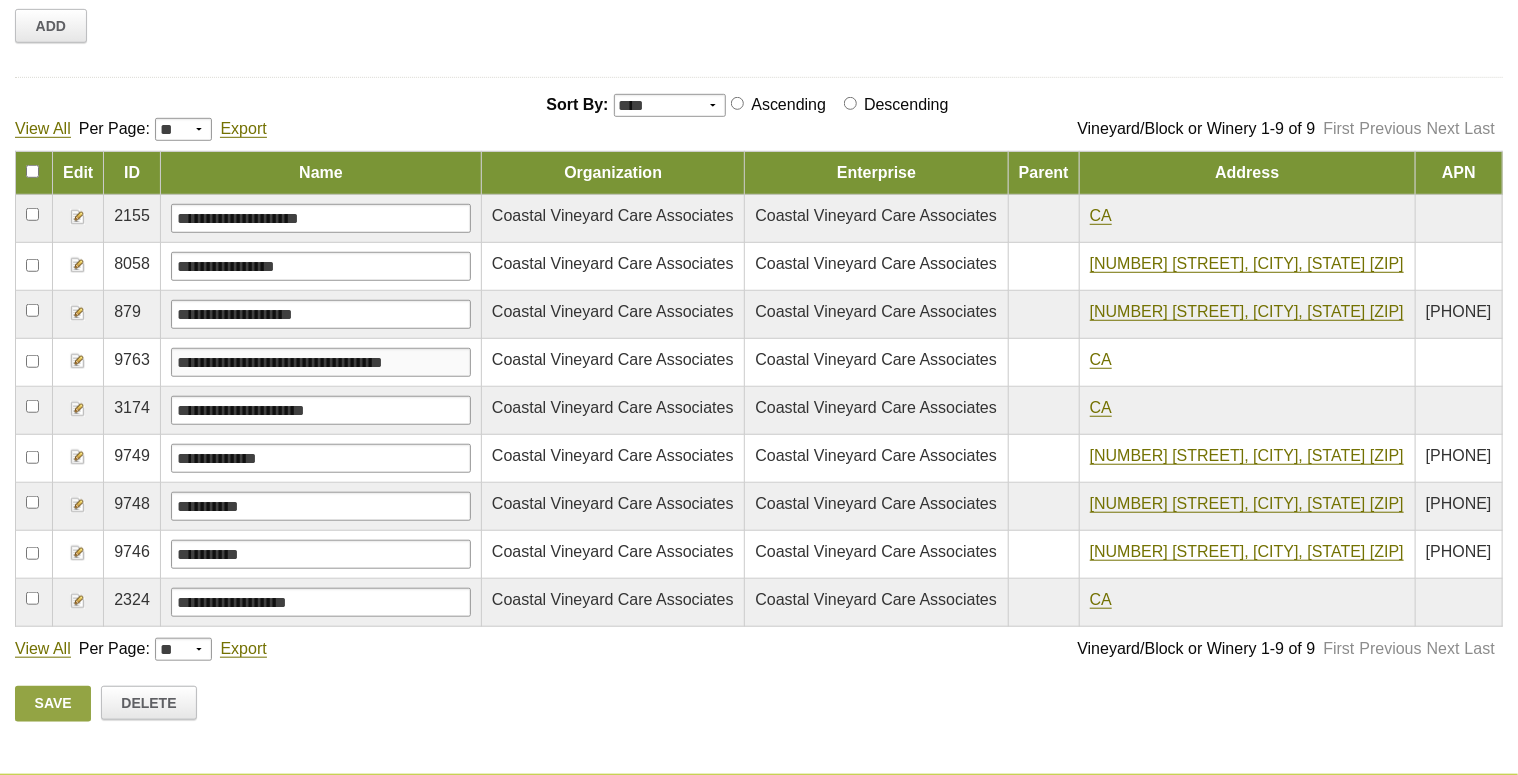 click on "**********" at bounding box center (321, 362) 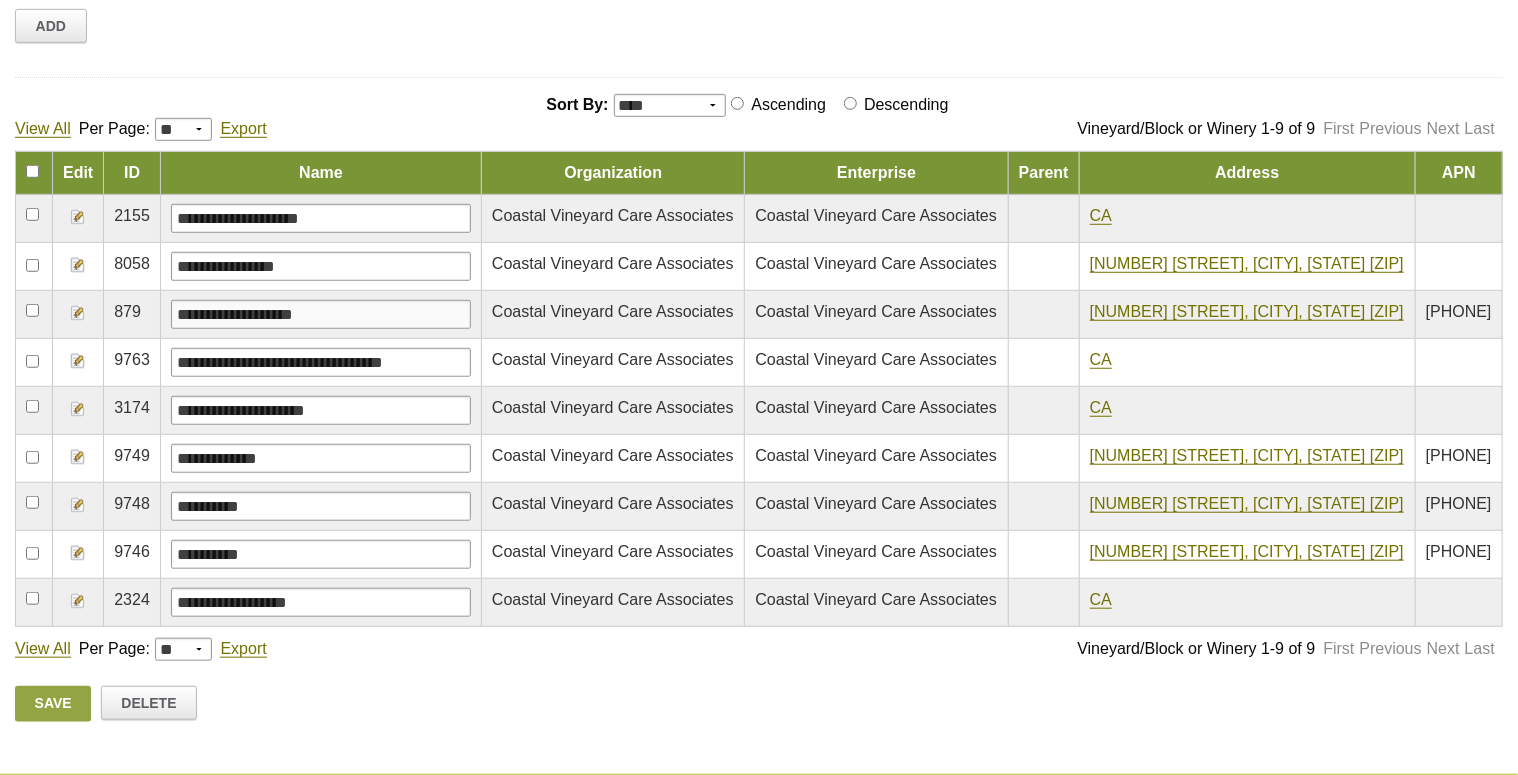 click on "**********" at bounding box center (321, 314) 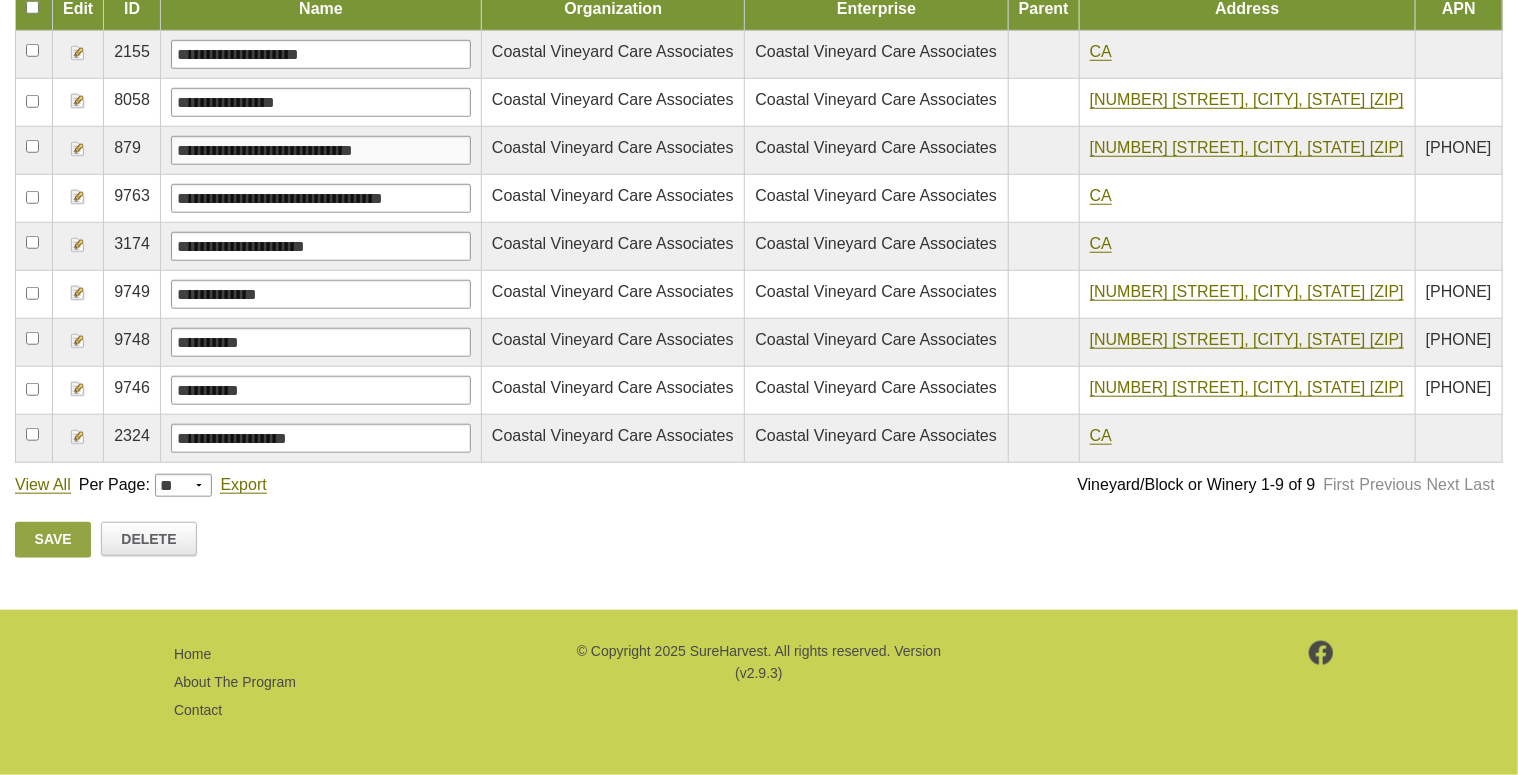 scroll, scrollTop: 716, scrollLeft: 0, axis: vertical 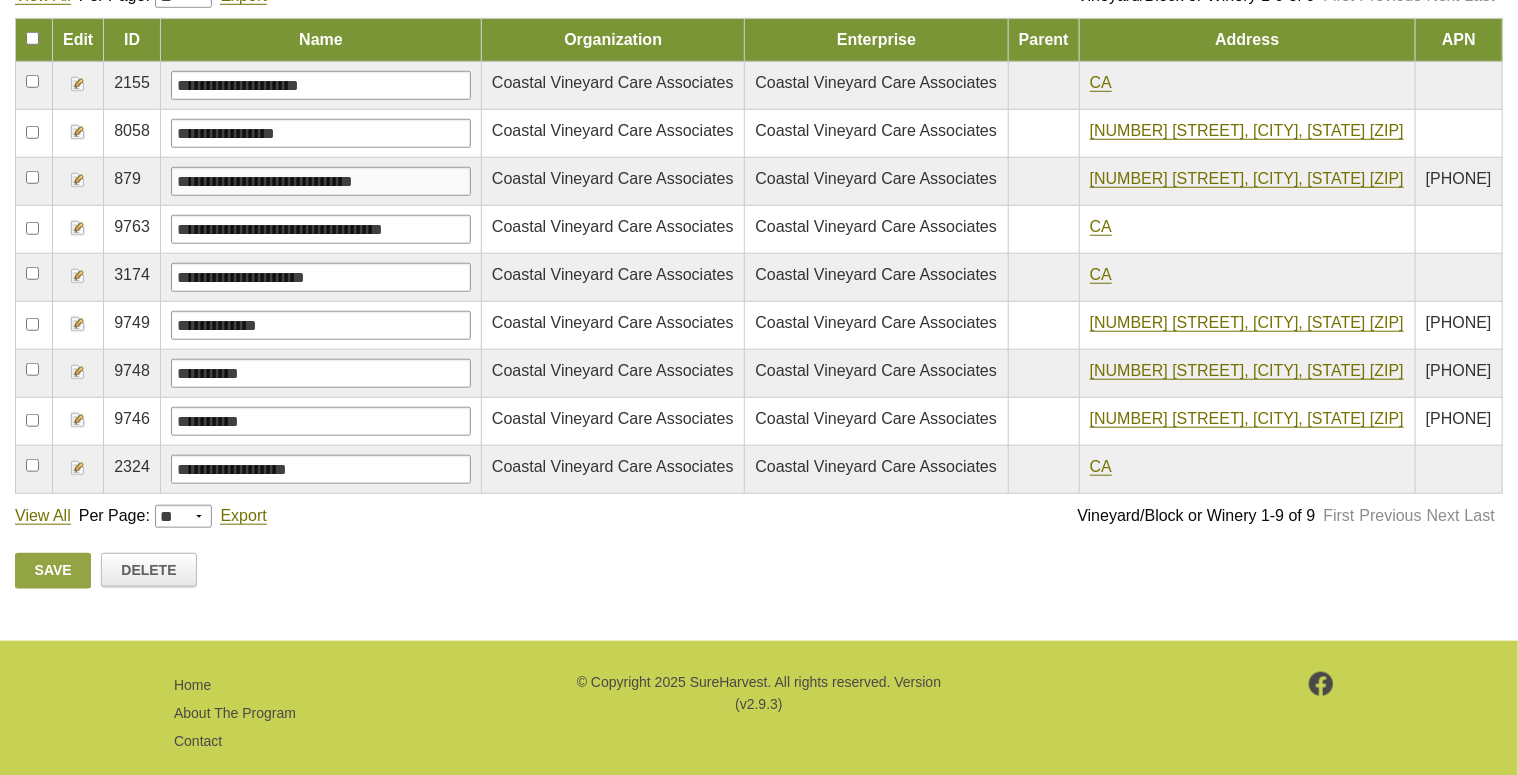 type on "**********" 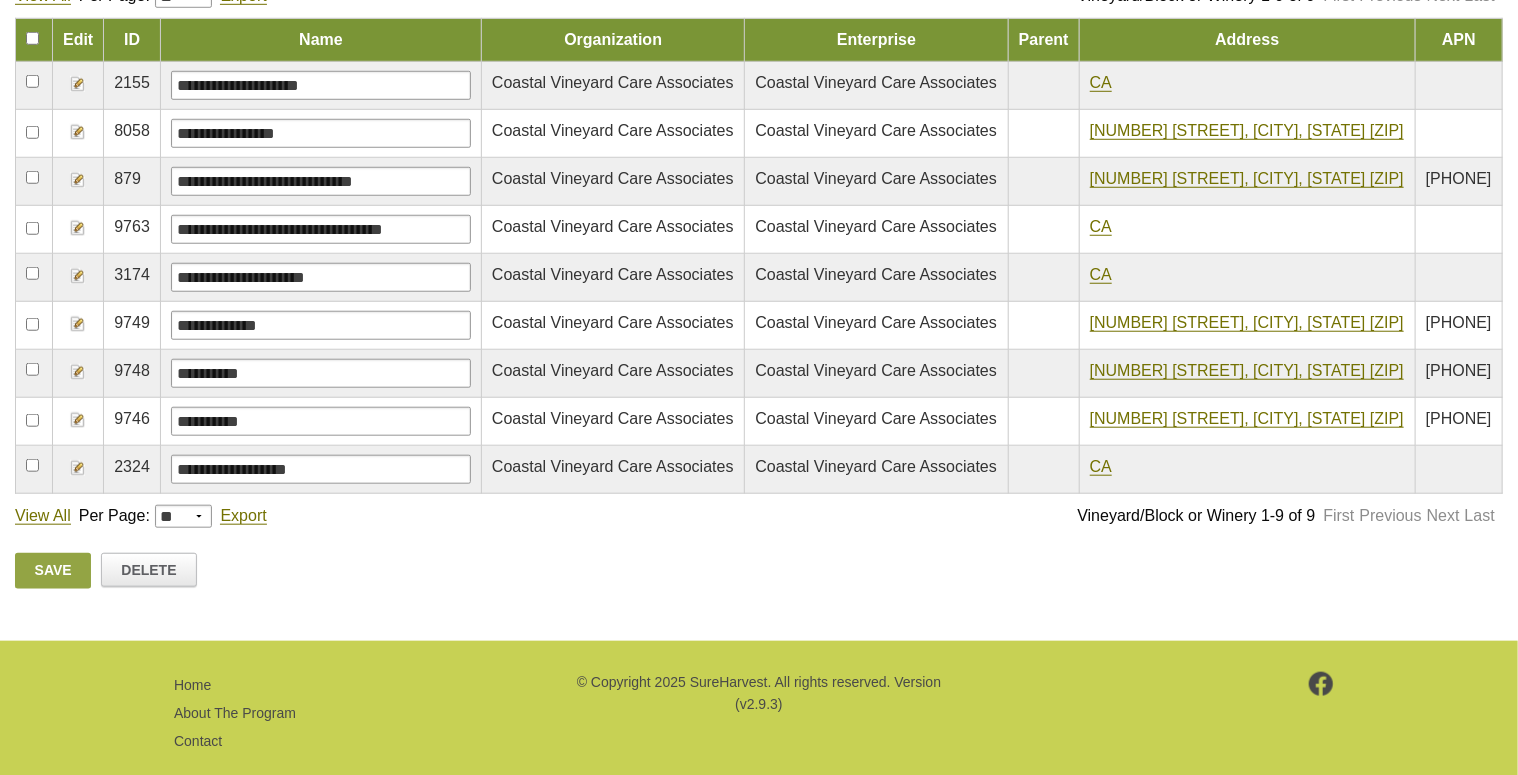click at bounding box center [78, 180] 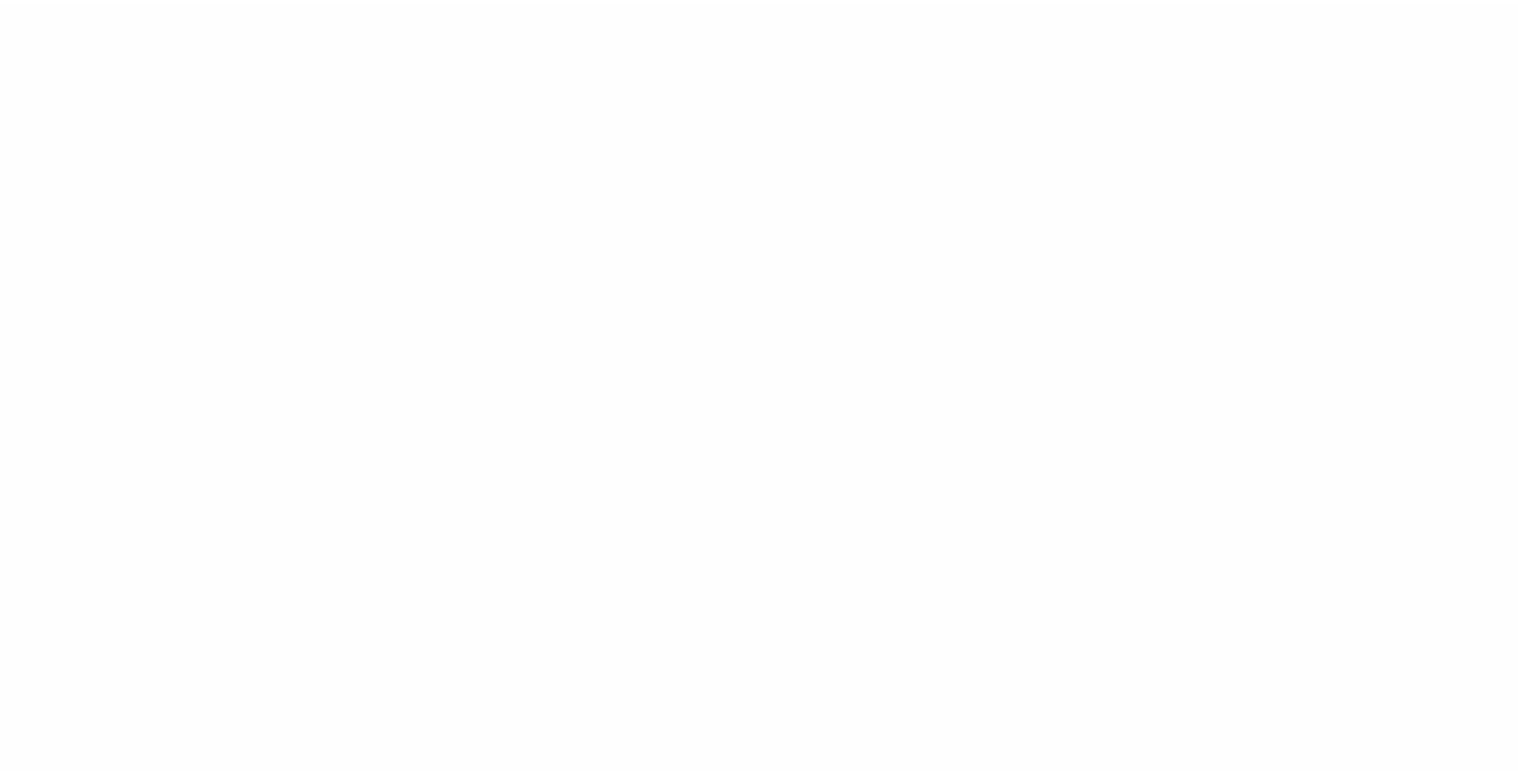 scroll, scrollTop: 0, scrollLeft: 0, axis: both 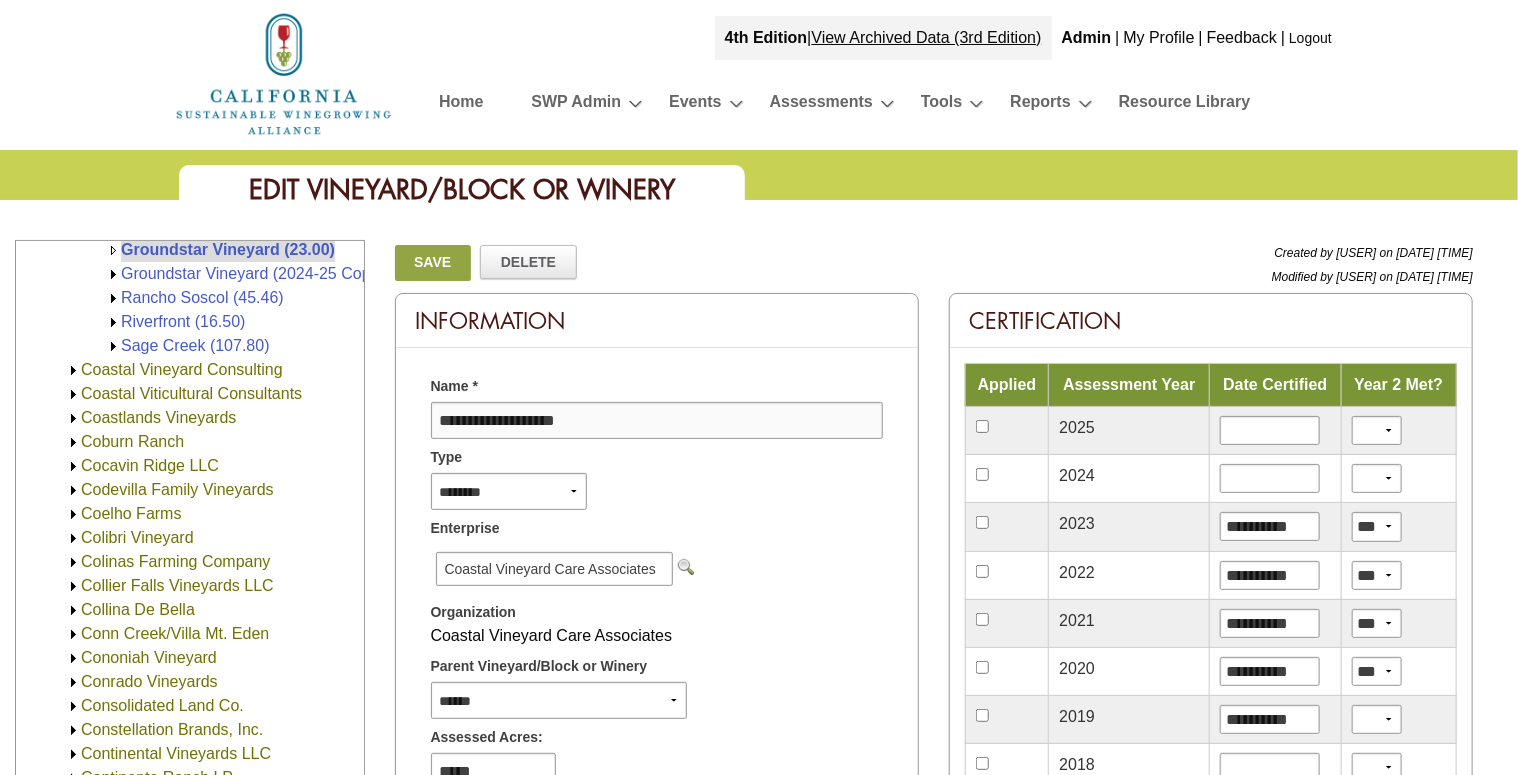click on "**********" at bounding box center [657, 420] 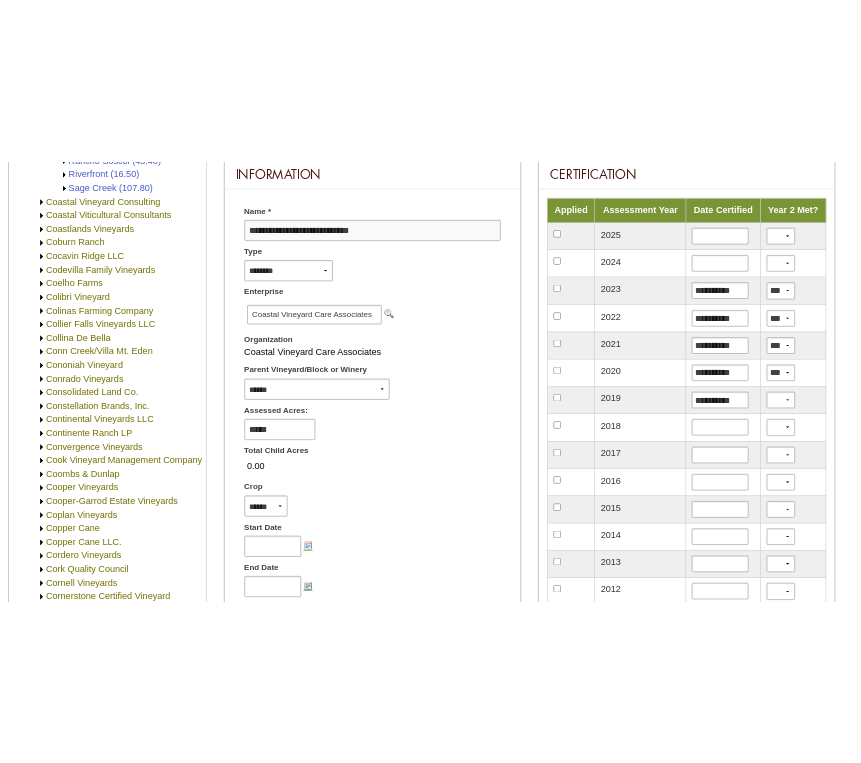 scroll, scrollTop: 0, scrollLeft: 0, axis: both 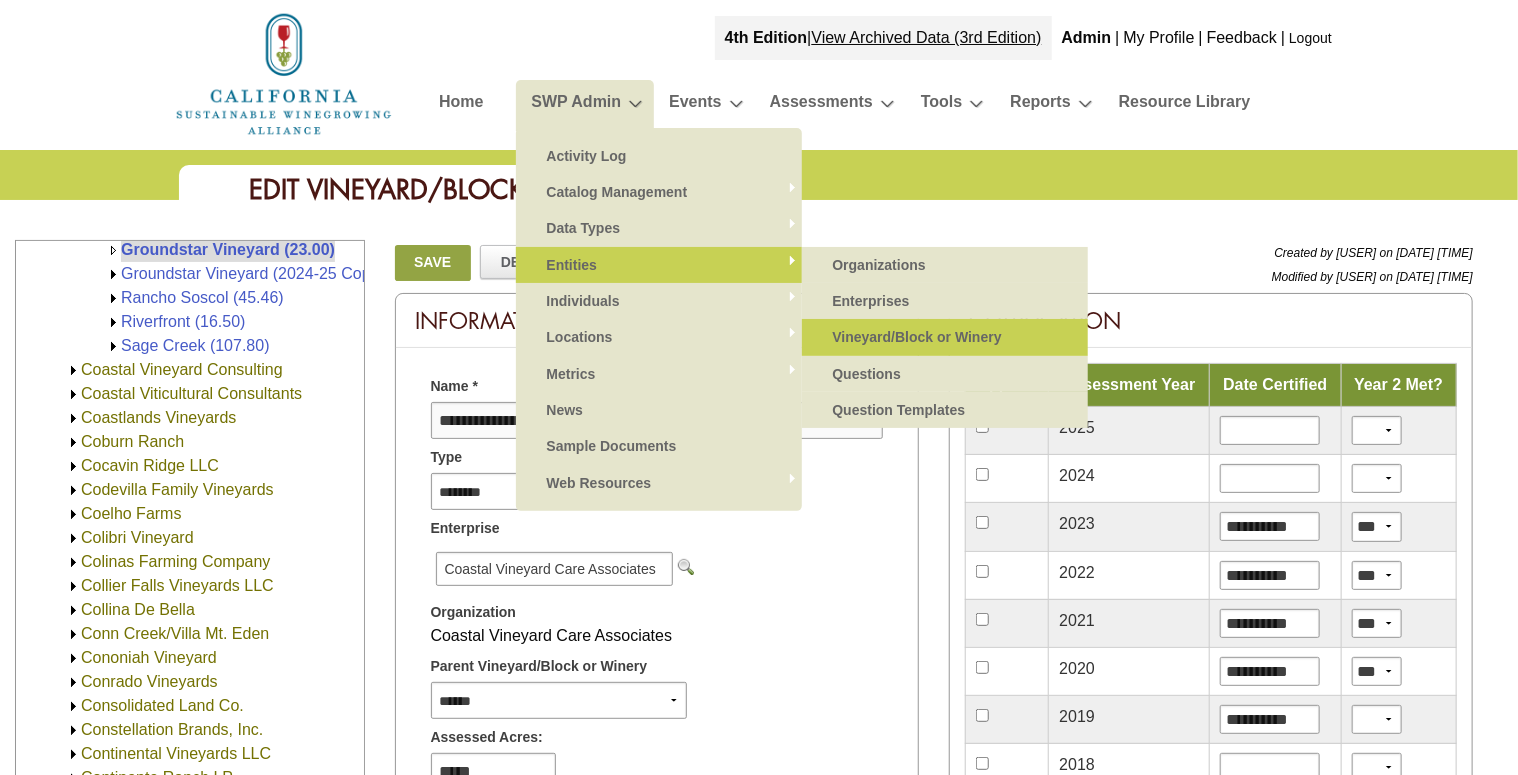 type on "**********" 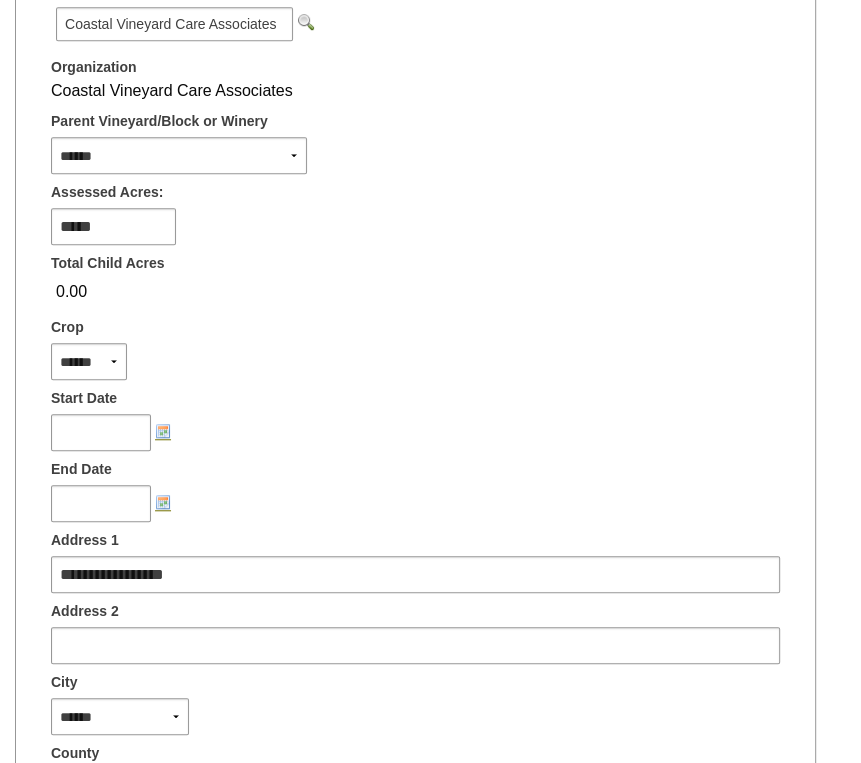 scroll, scrollTop: 808, scrollLeft: 0, axis: vertical 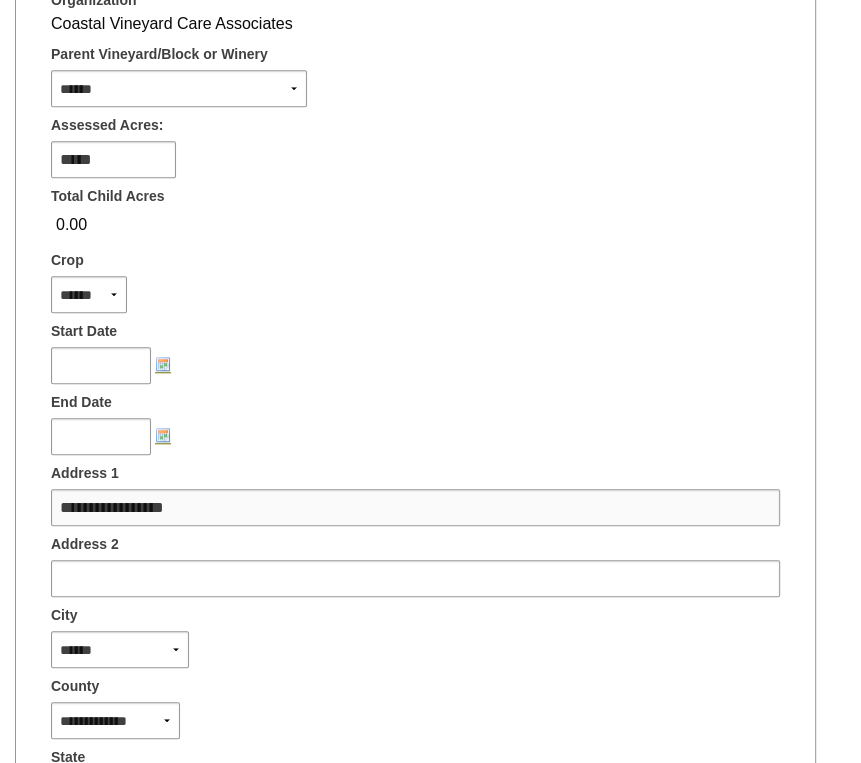 drag, startPoint x: 199, startPoint y: 493, endPoint x: 31, endPoint y: 501, distance: 168.19037 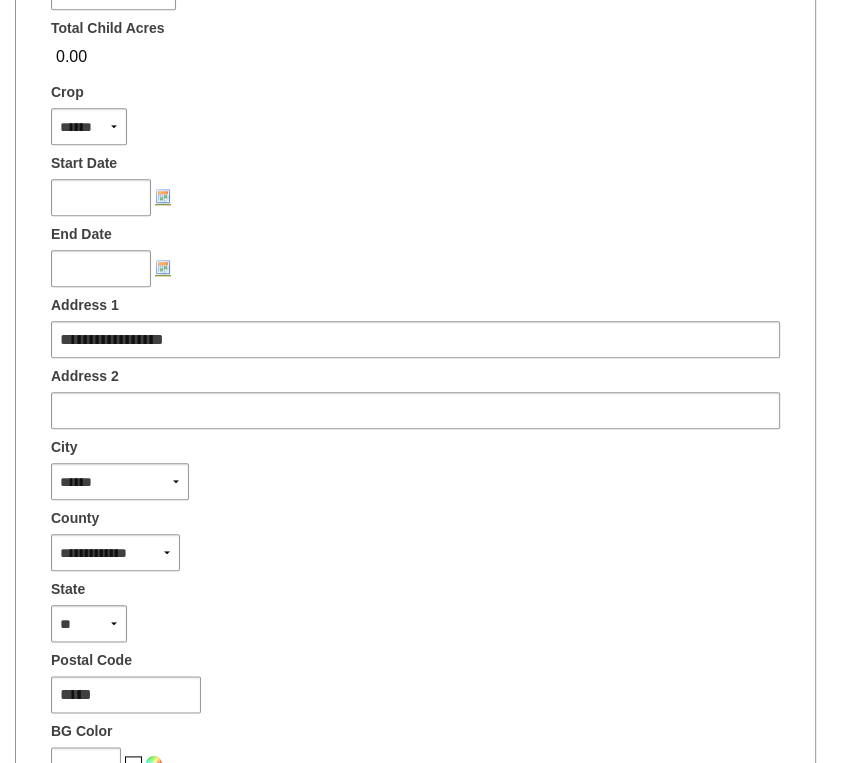 scroll, scrollTop: 1008, scrollLeft: 0, axis: vertical 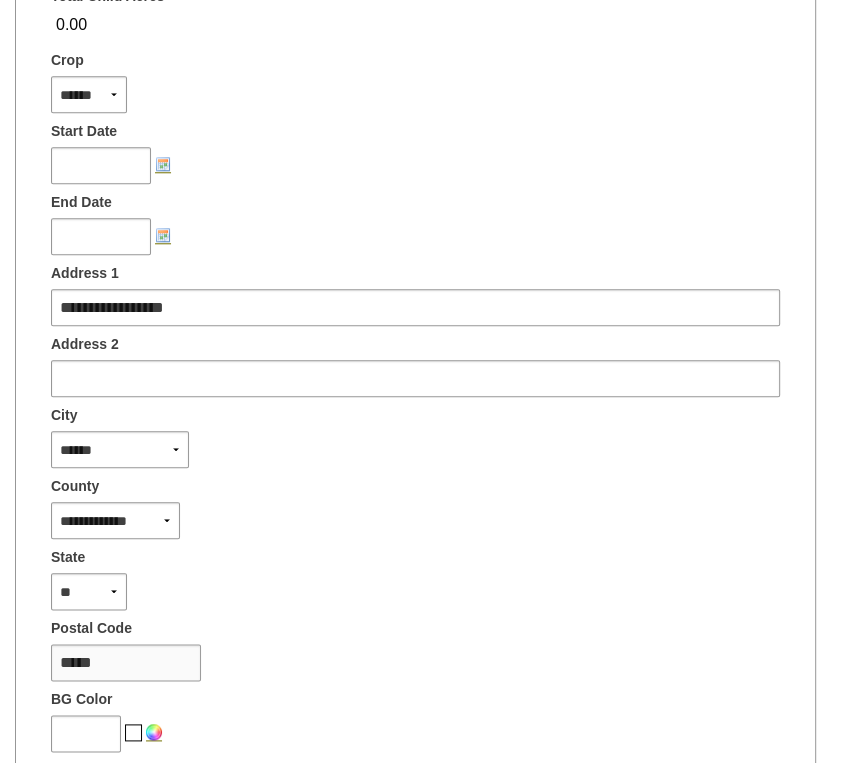 drag, startPoint x: 155, startPoint y: 656, endPoint x: -28, endPoint y: 665, distance: 183.22118 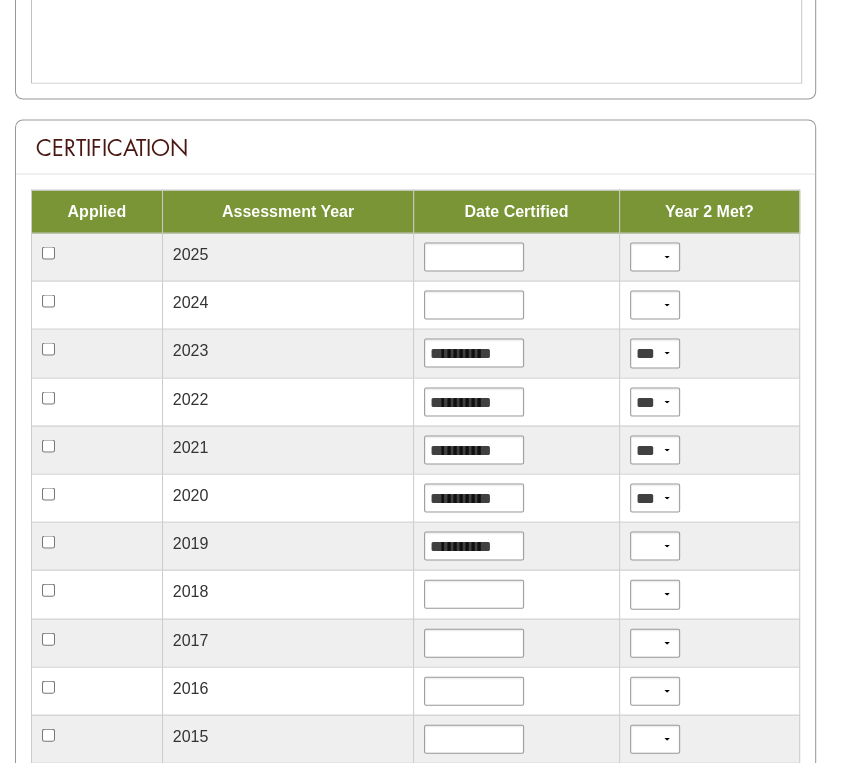 scroll, scrollTop: 2141, scrollLeft: 0, axis: vertical 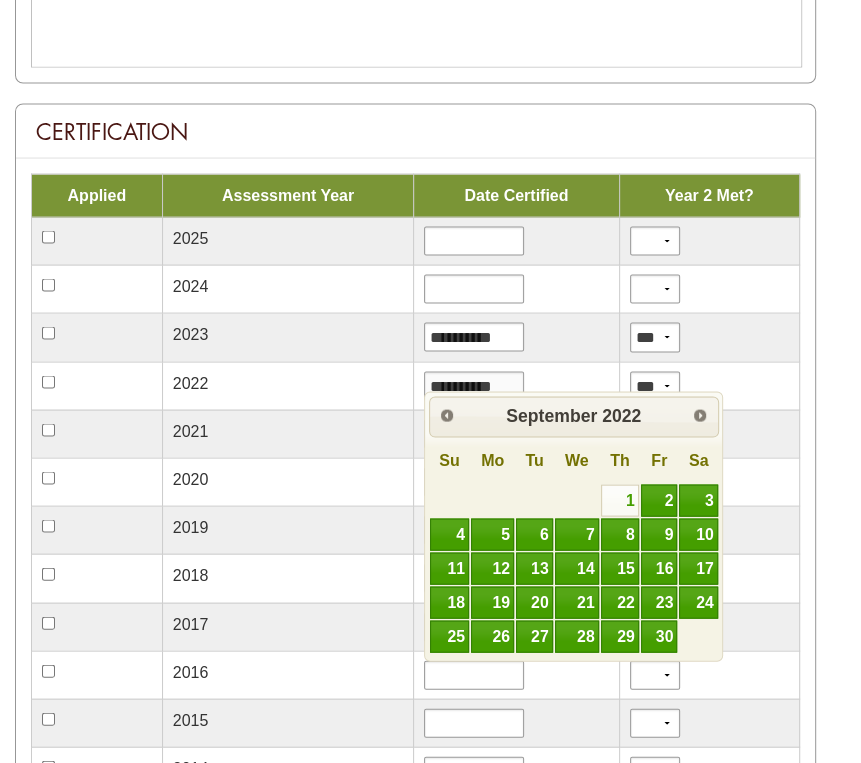 drag, startPoint x: 521, startPoint y: 377, endPoint x: 423, endPoint y: 368, distance: 98.4124 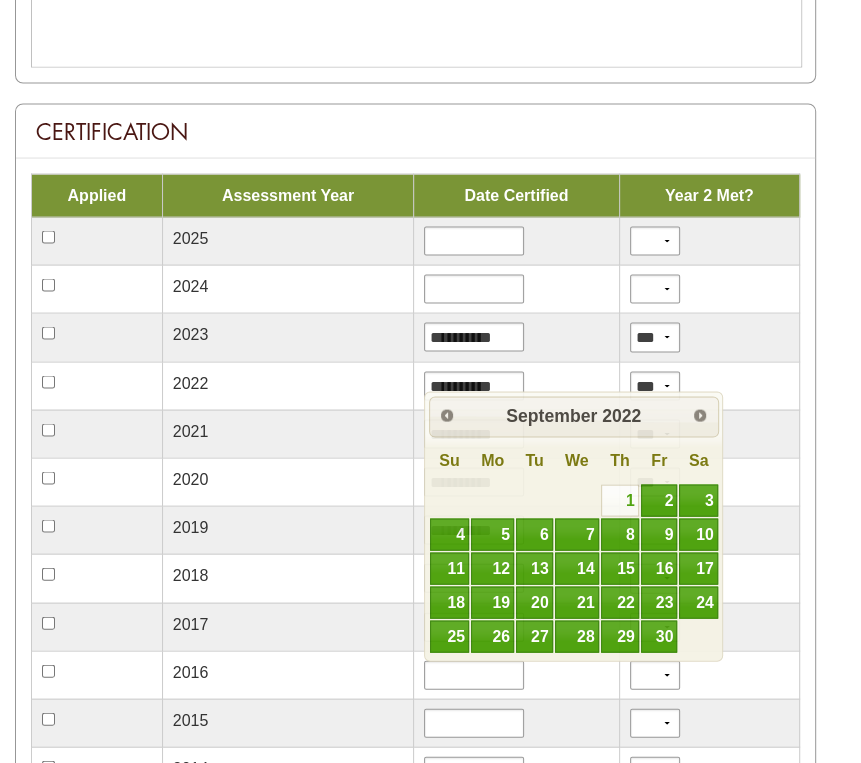 click on "2022" at bounding box center (288, 385) 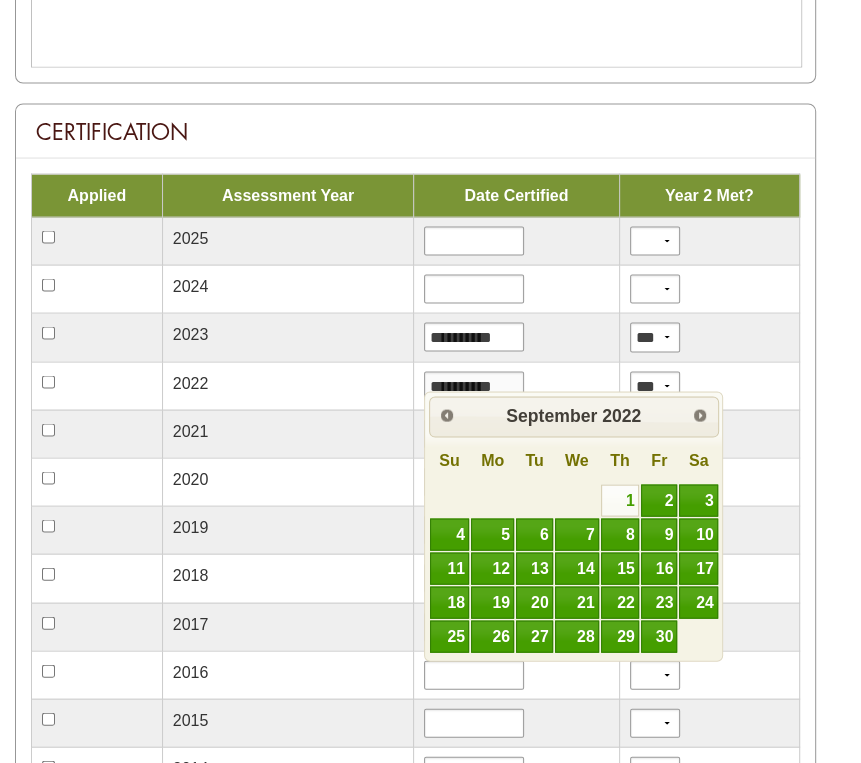 drag, startPoint x: 516, startPoint y: 370, endPoint x: 381, endPoint y: 363, distance: 135.18137 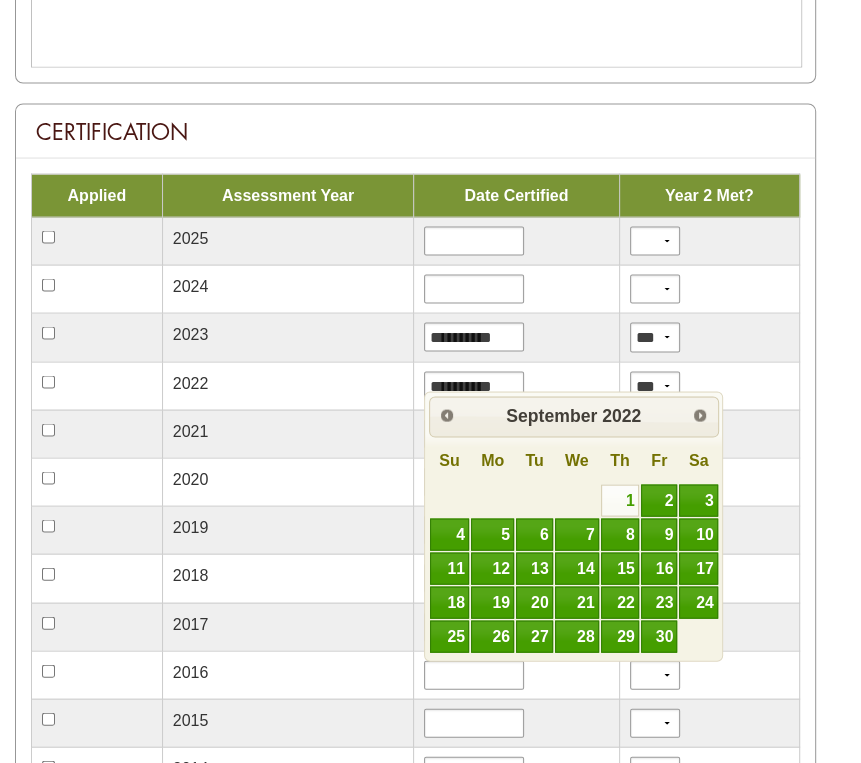 click on "2022" at bounding box center [288, 385] 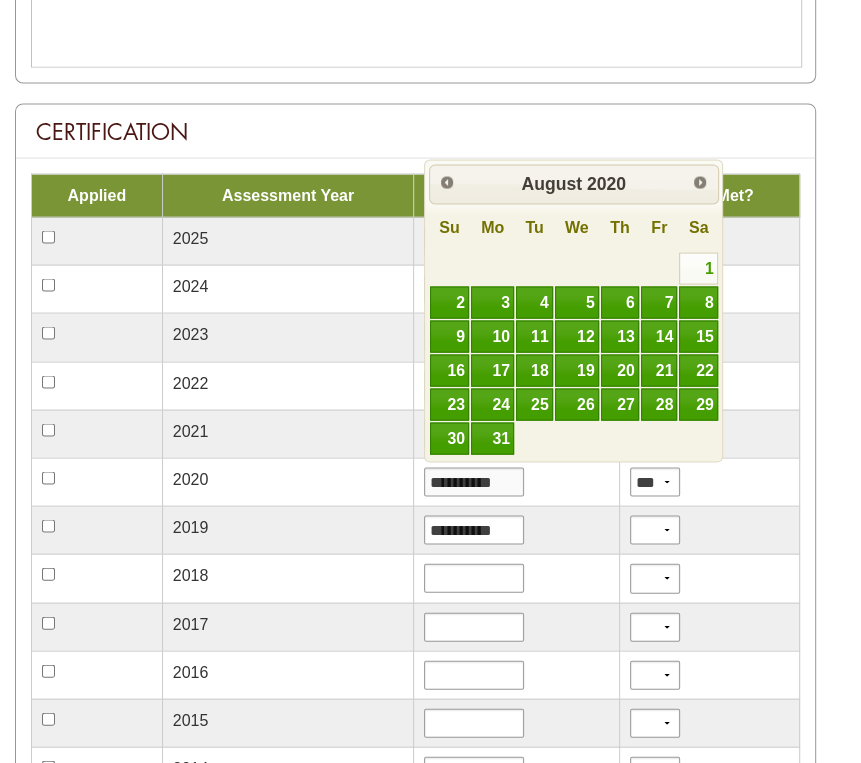 drag, startPoint x: 474, startPoint y: 480, endPoint x: 356, endPoint y: 481, distance: 118.004234 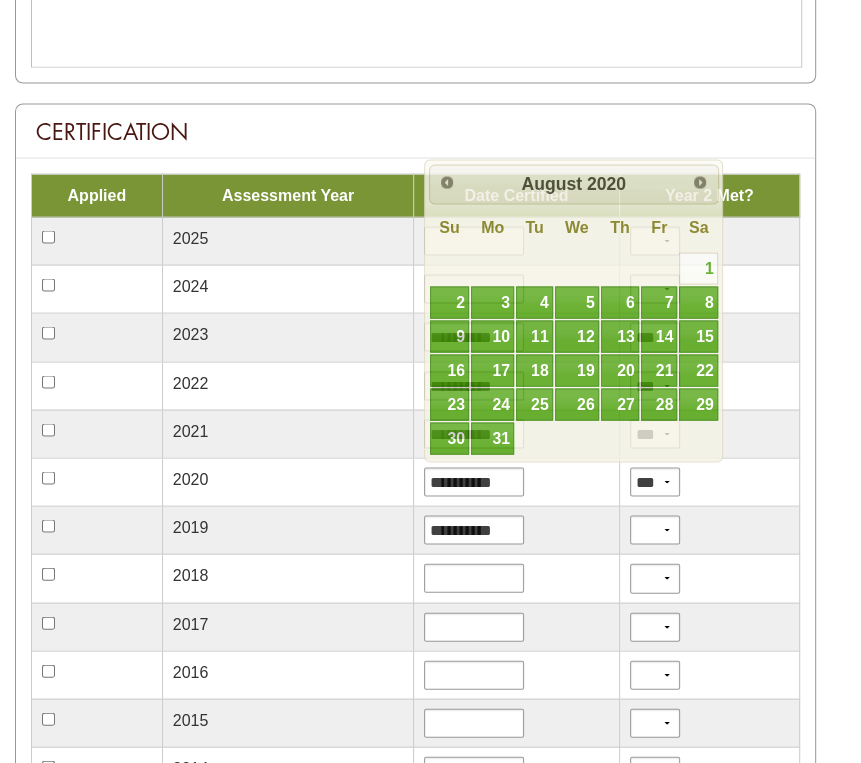 click on "2020" at bounding box center [288, 481] 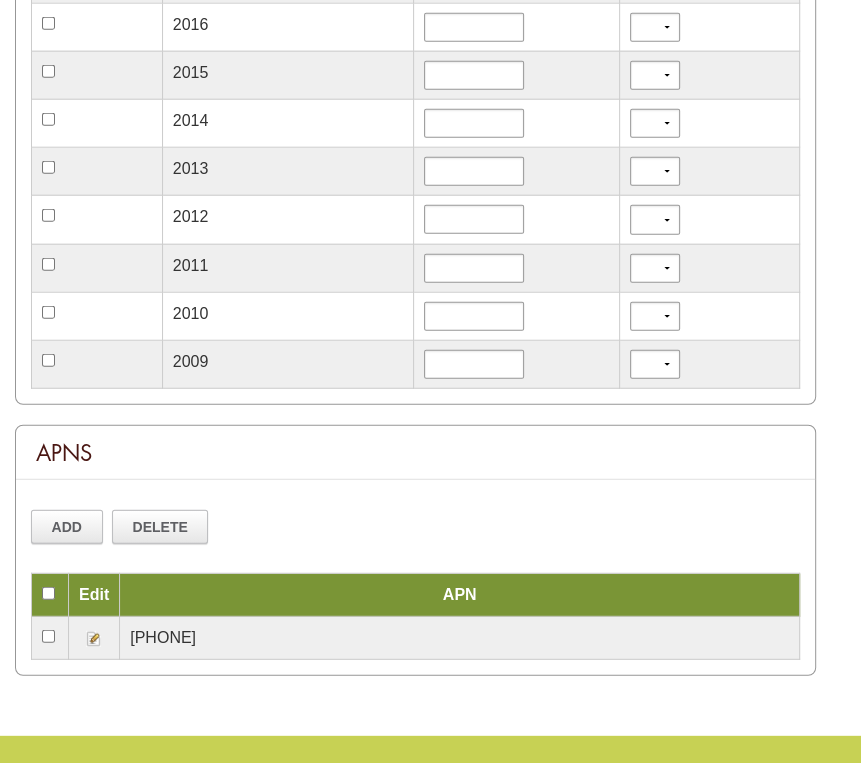scroll, scrollTop: 2941, scrollLeft: 0, axis: vertical 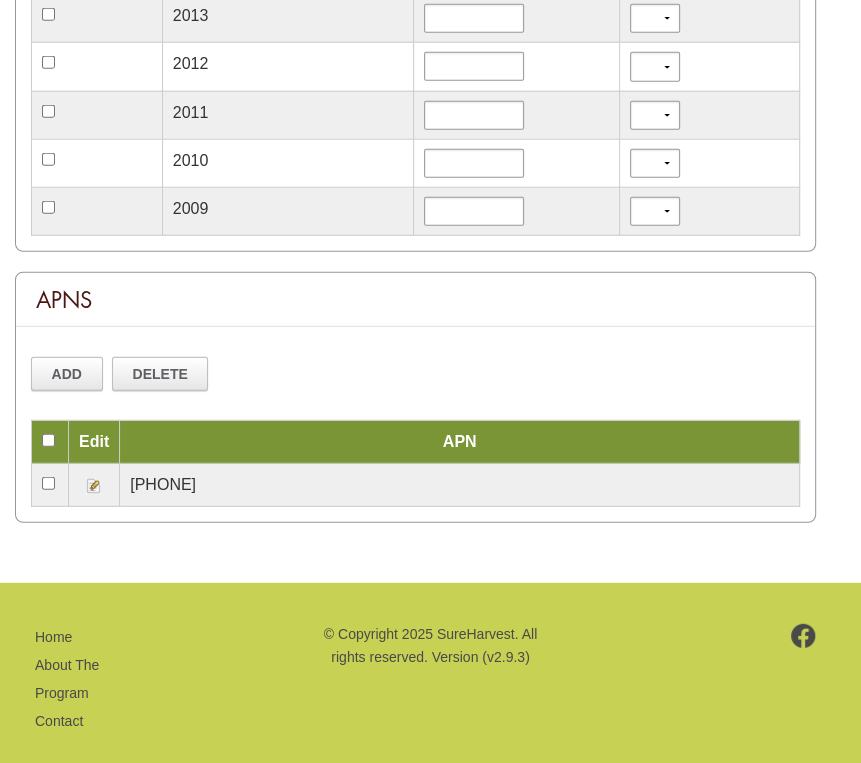 drag, startPoint x: 226, startPoint y: 477, endPoint x: 128, endPoint y: 491, distance: 98.99495 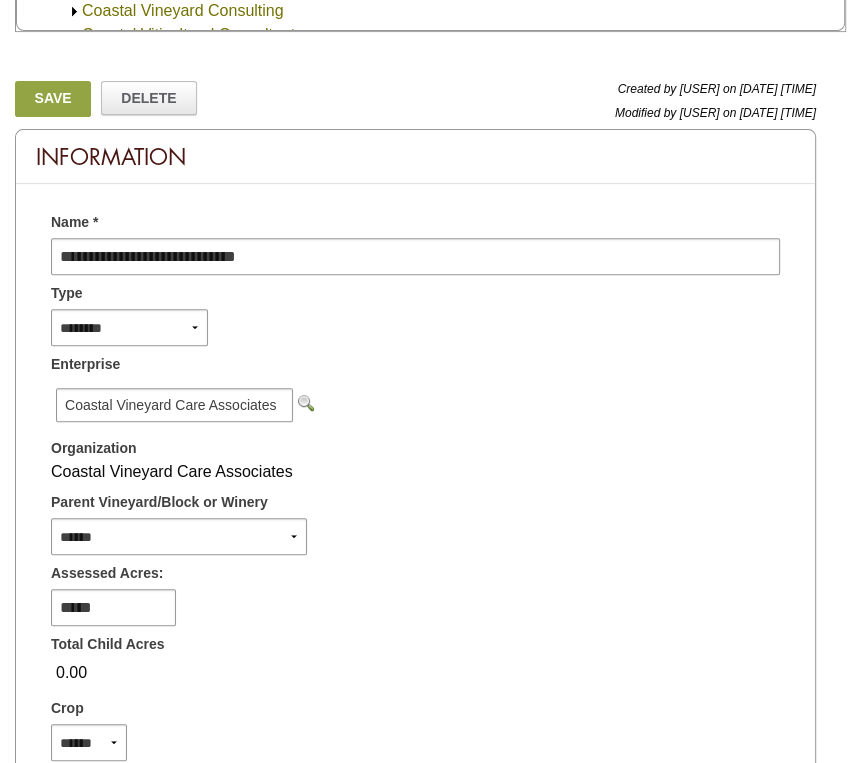 scroll, scrollTop: 8, scrollLeft: 0, axis: vertical 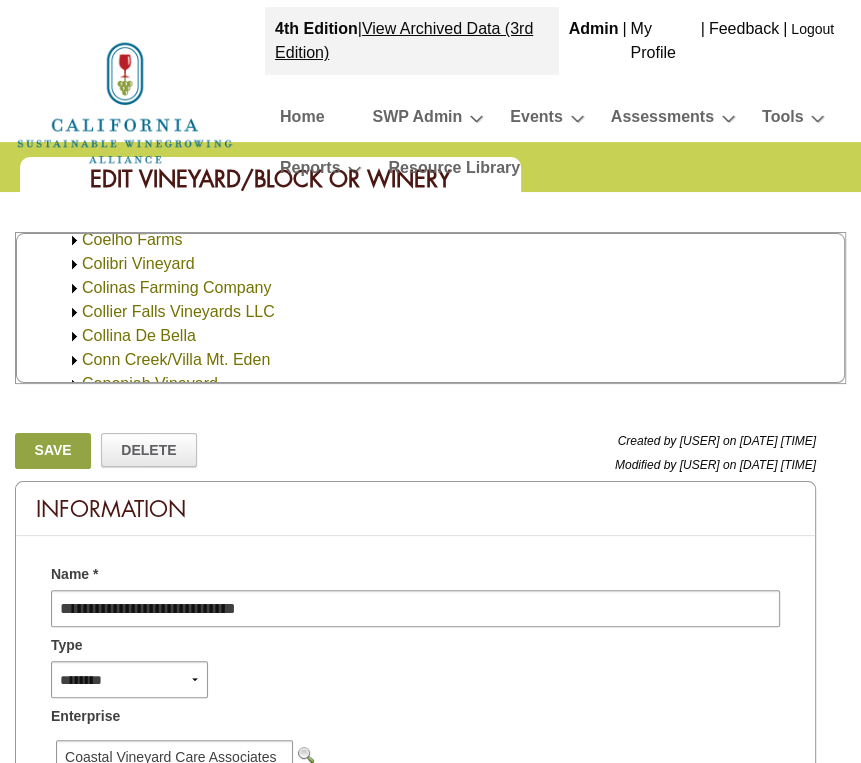 click on "Save" at bounding box center (53, 451) 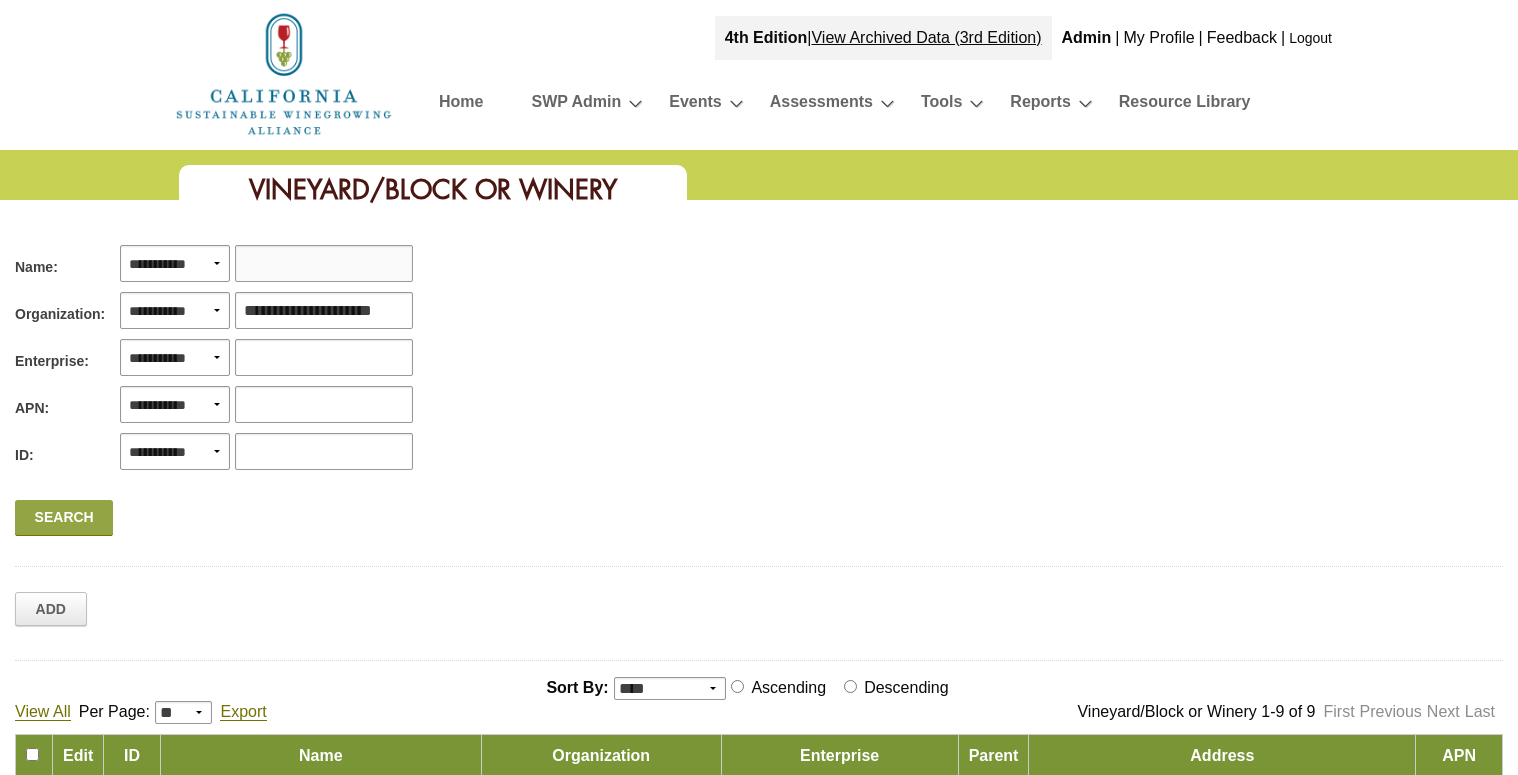 scroll, scrollTop: 0, scrollLeft: 0, axis: both 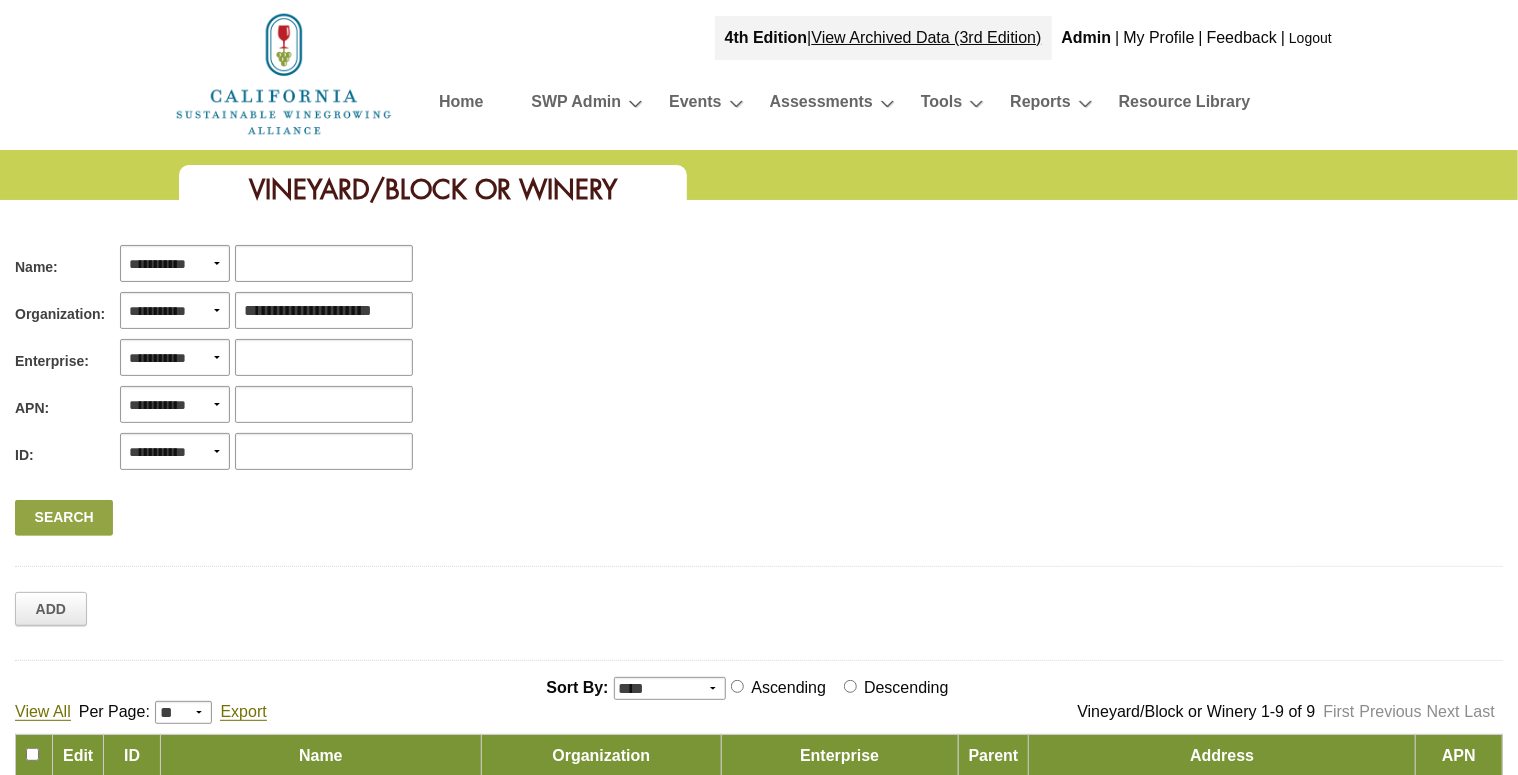 click on "Search" at bounding box center (64, 518) 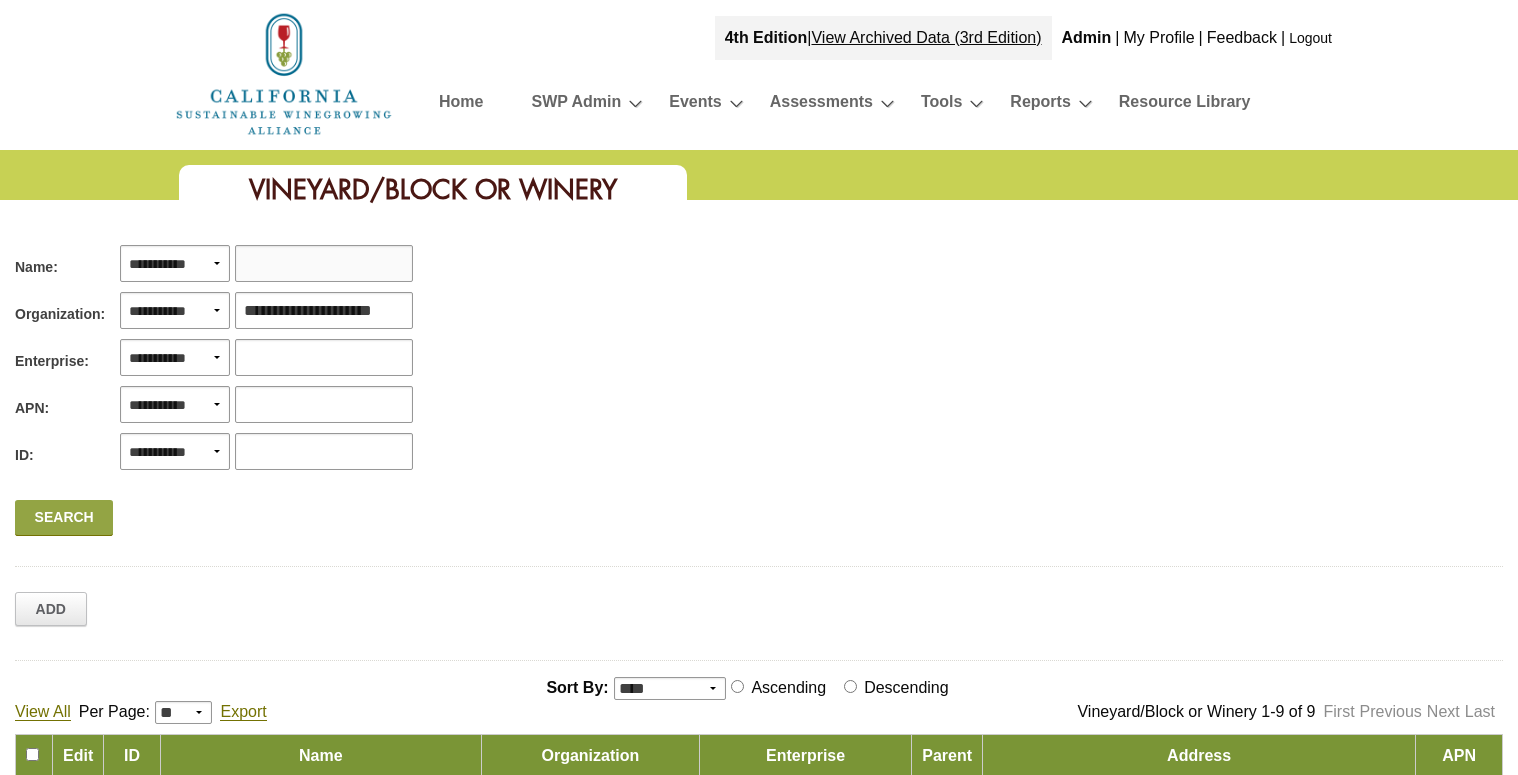 scroll, scrollTop: 0, scrollLeft: 0, axis: both 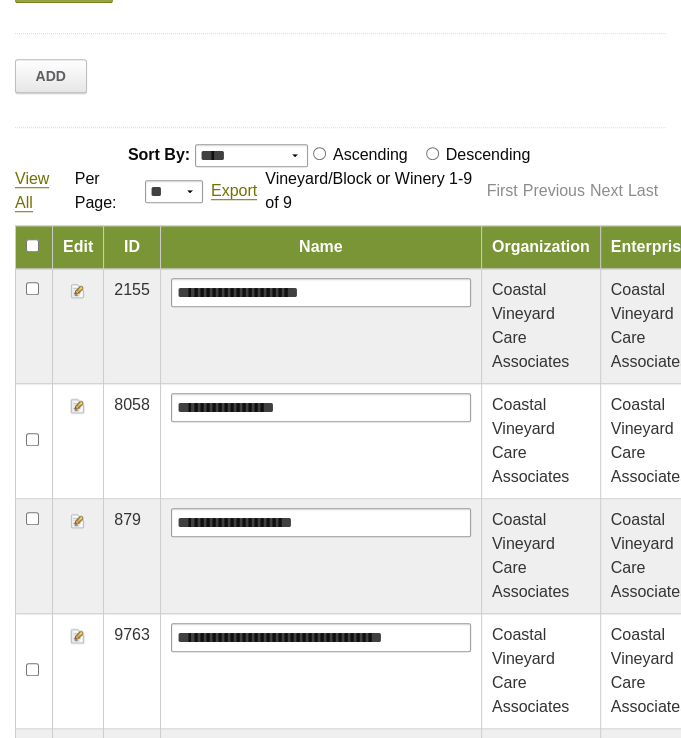 click on "**********" at bounding box center (320, 441) 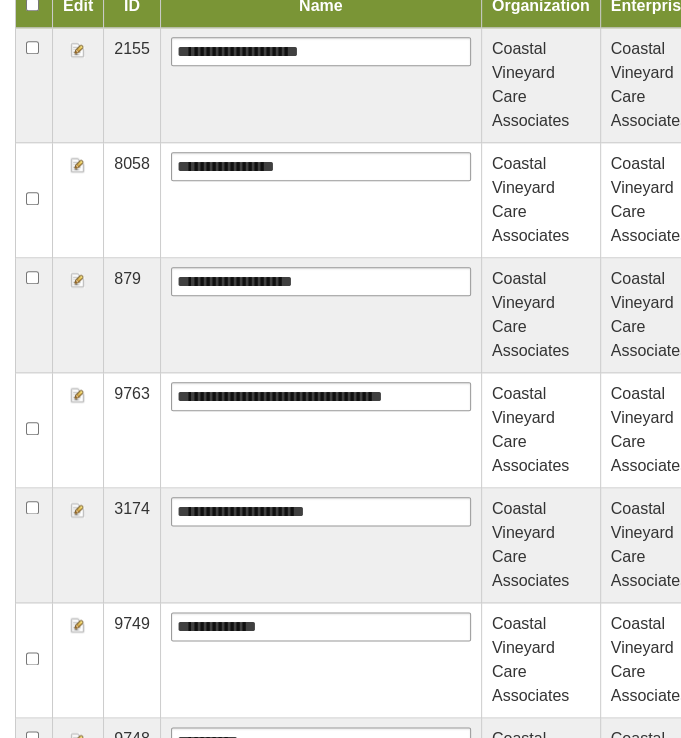 scroll, scrollTop: 800, scrollLeft: 0, axis: vertical 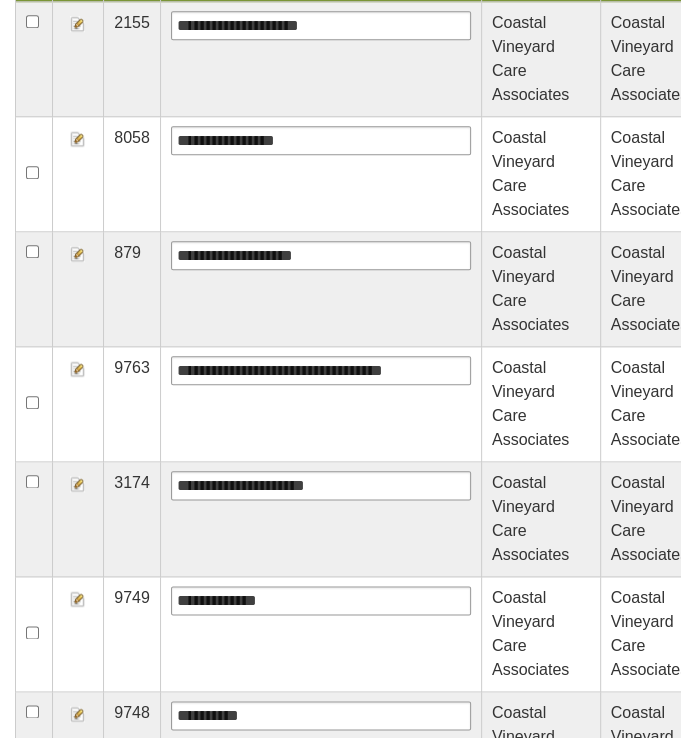 click at bounding box center [78, 369] 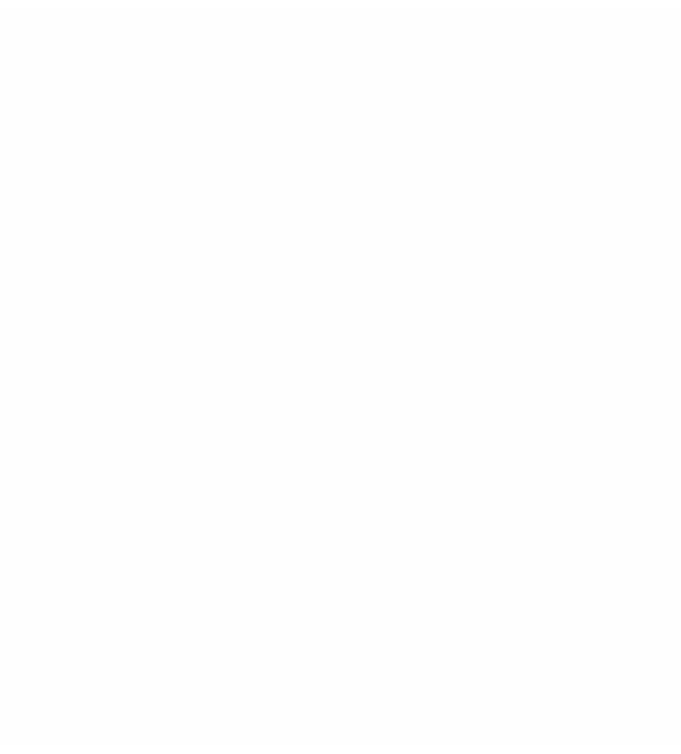 scroll, scrollTop: 0, scrollLeft: 0, axis: both 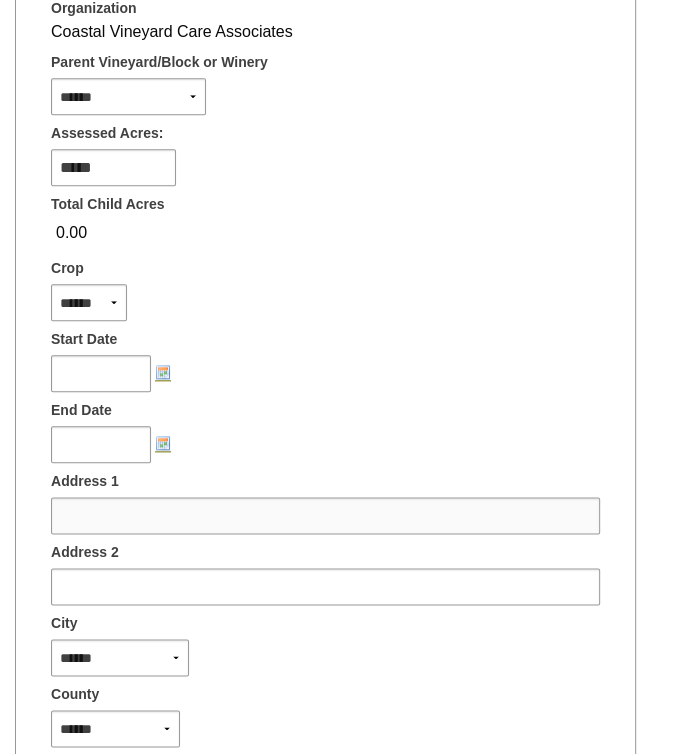 click at bounding box center [325, 515] 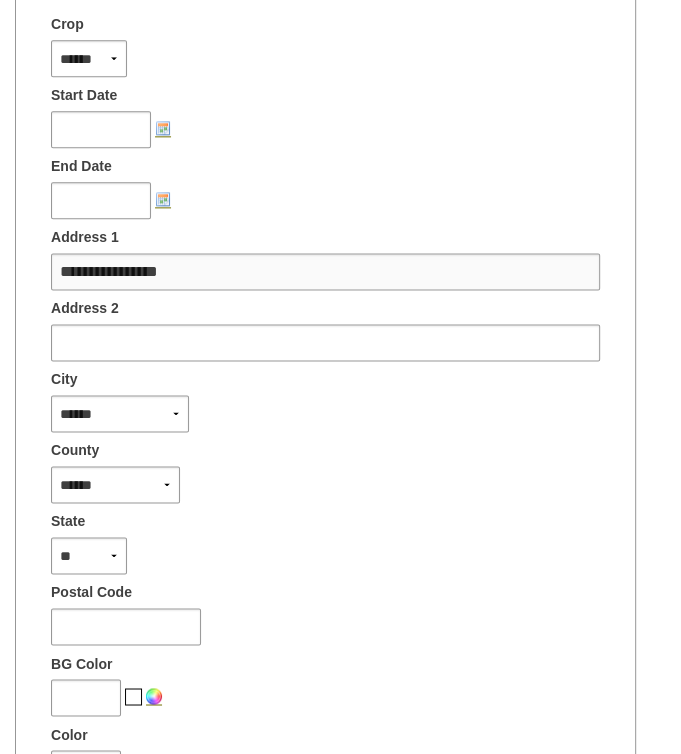 scroll, scrollTop: 1066, scrollLeft: 0, axis: vertical 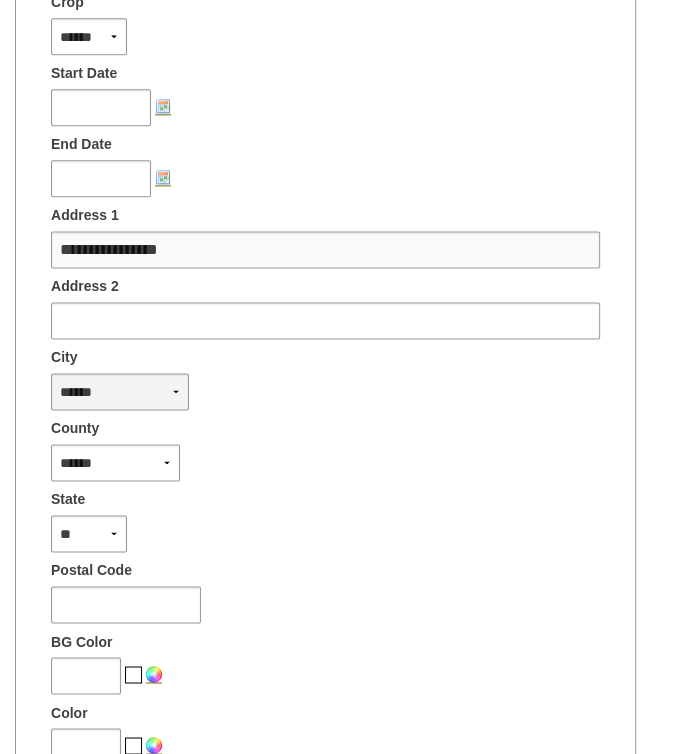 type on "**********" 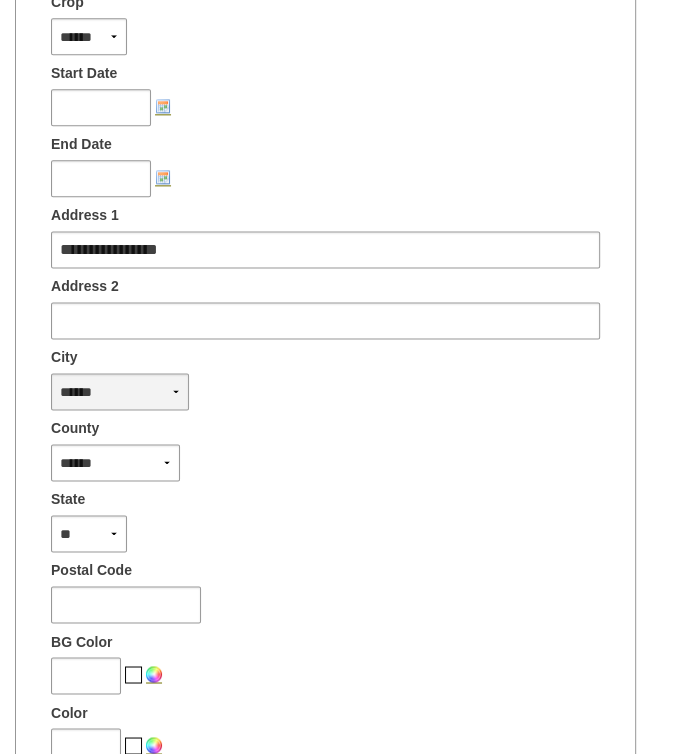 click on "**********" at bounding box center [120, 391] 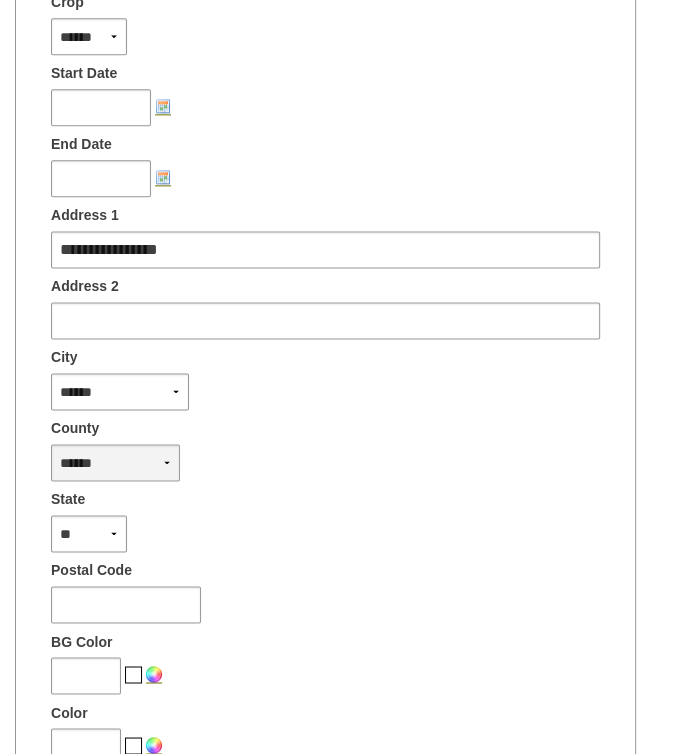 click on "**********" at bounding box center (115, 462) 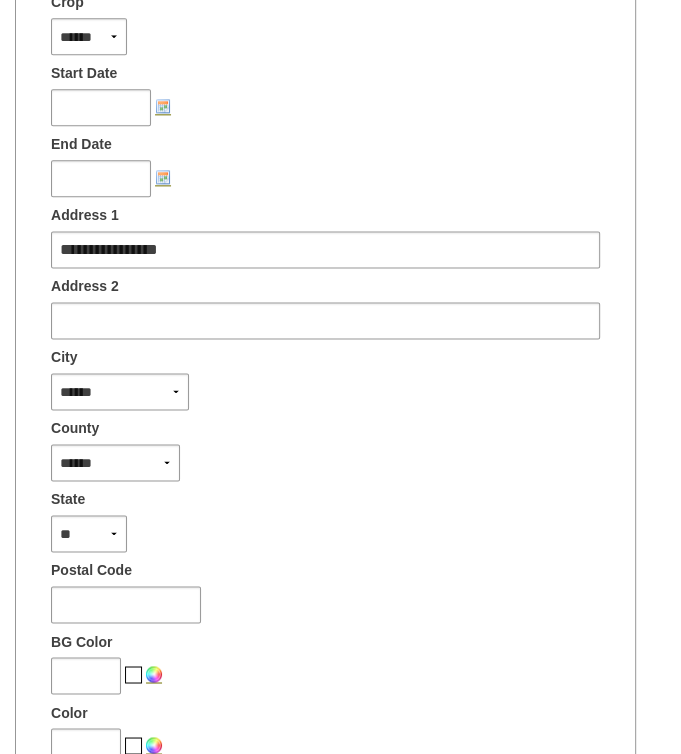 select on "**" 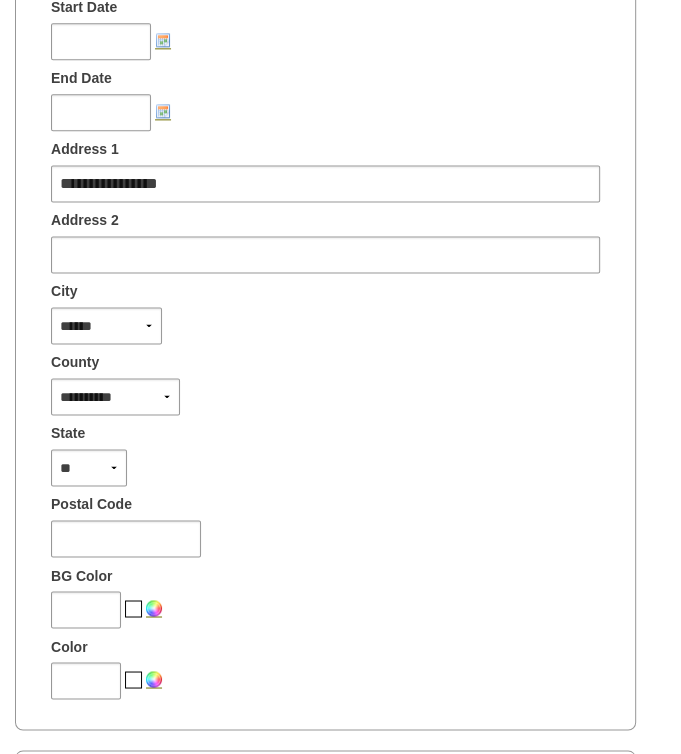 scroll, scrollTop: 1133, scrollLeft: 0, axis: vertical 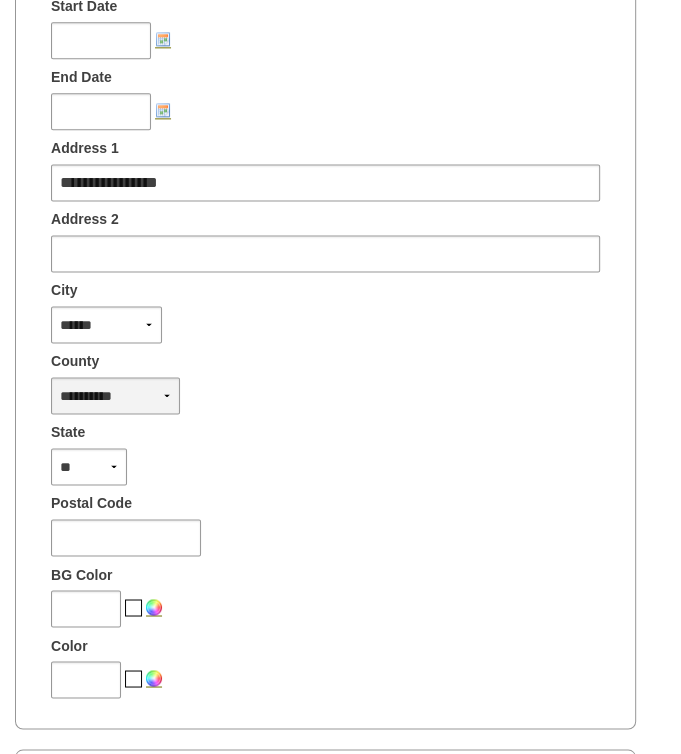 click on "**********" at bounding box center [115, 395] 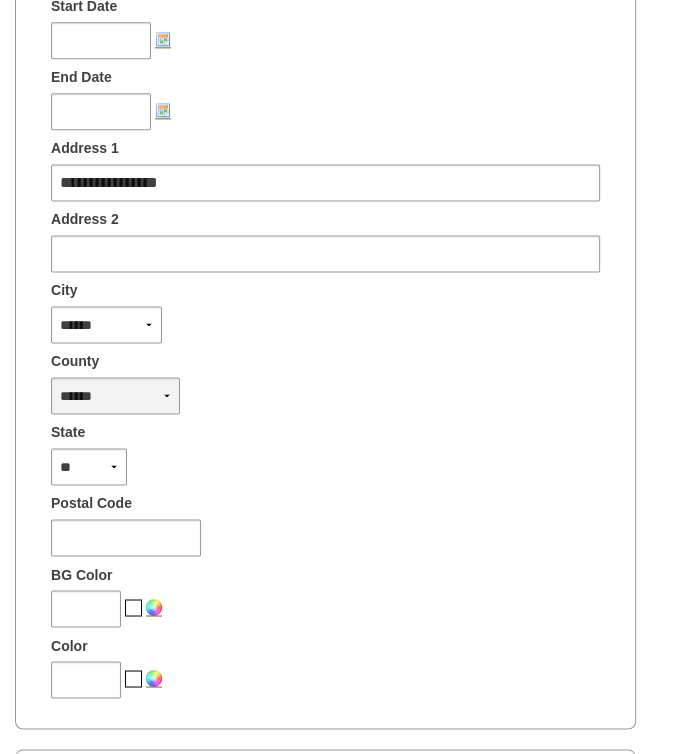 click on "**********" at bounding box center (115, 395) 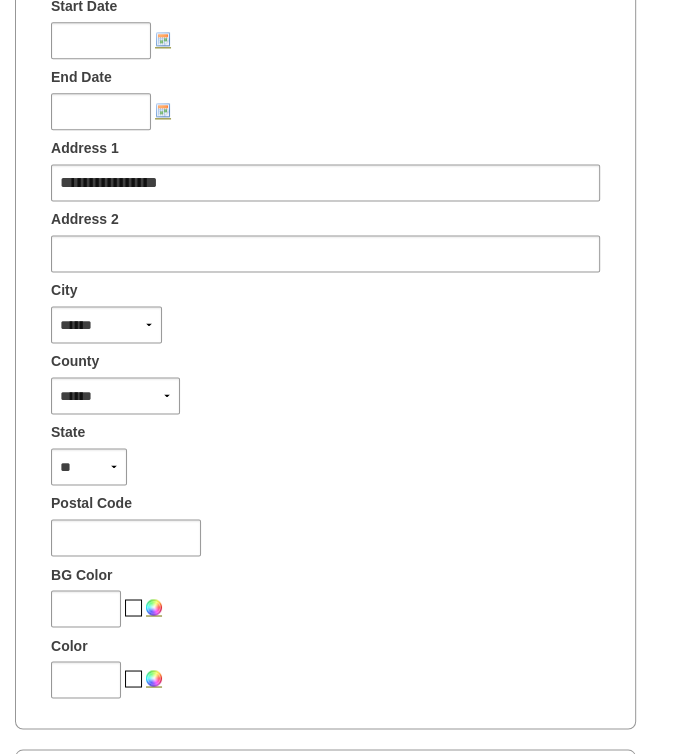 scroll, scrollTop: 0, scrollLeft: 0, axis: both 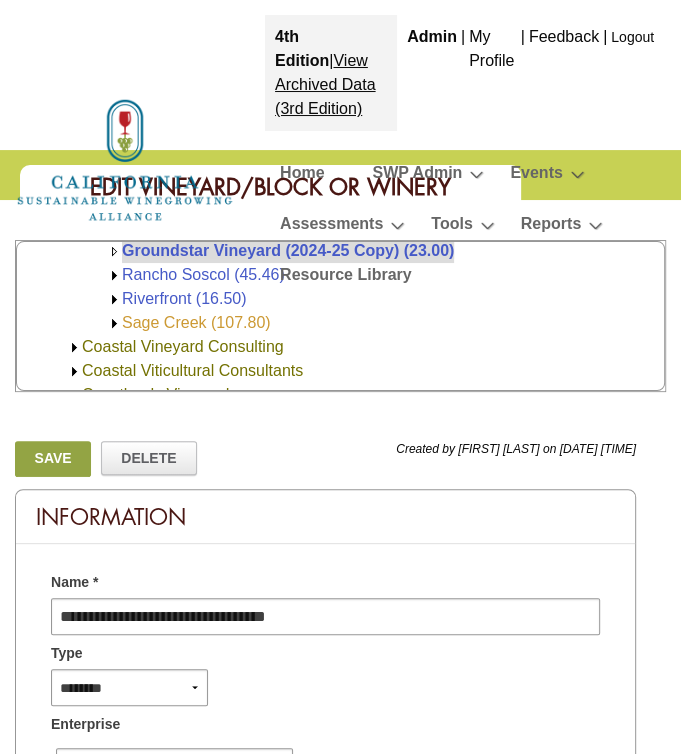 click on "Sage Creek (107.80)" at bounding box center (196, 322) 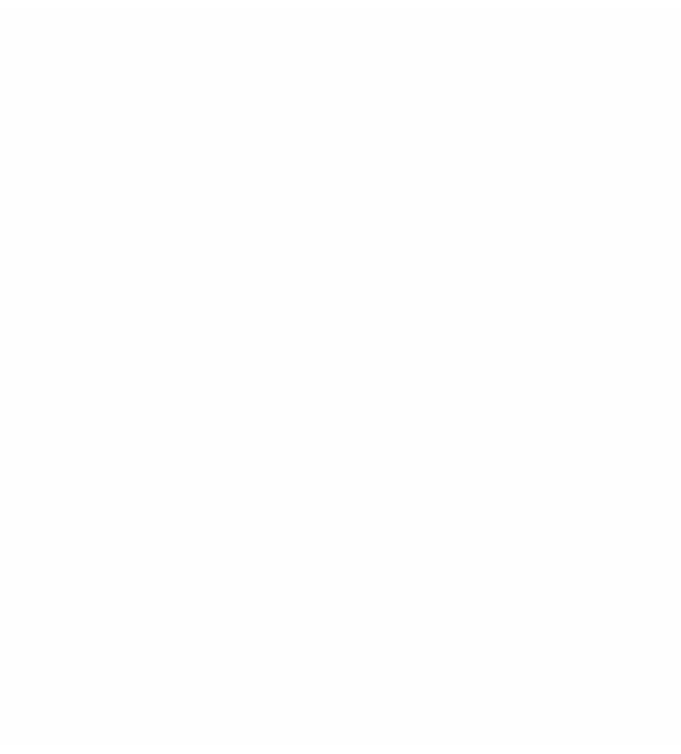 scroll, scrollTop: 0, scrollLeft: 0, axis: both 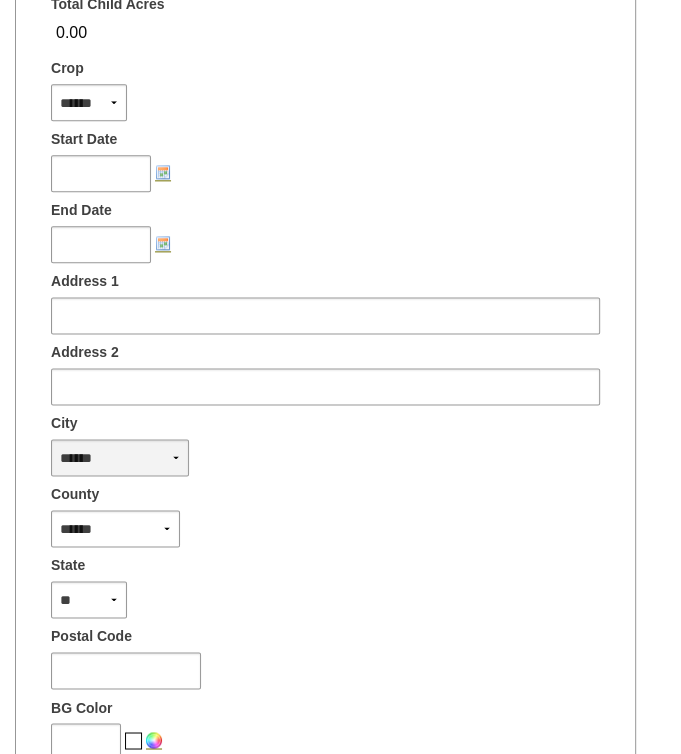 click on "**********" at bounding box center [120, 457] 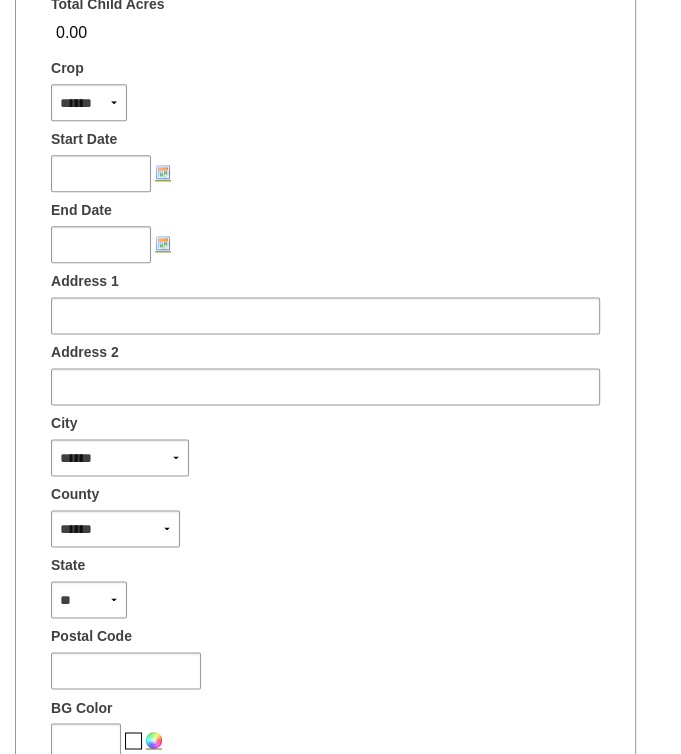click on "Address 1" at bounding box center [85, 281] 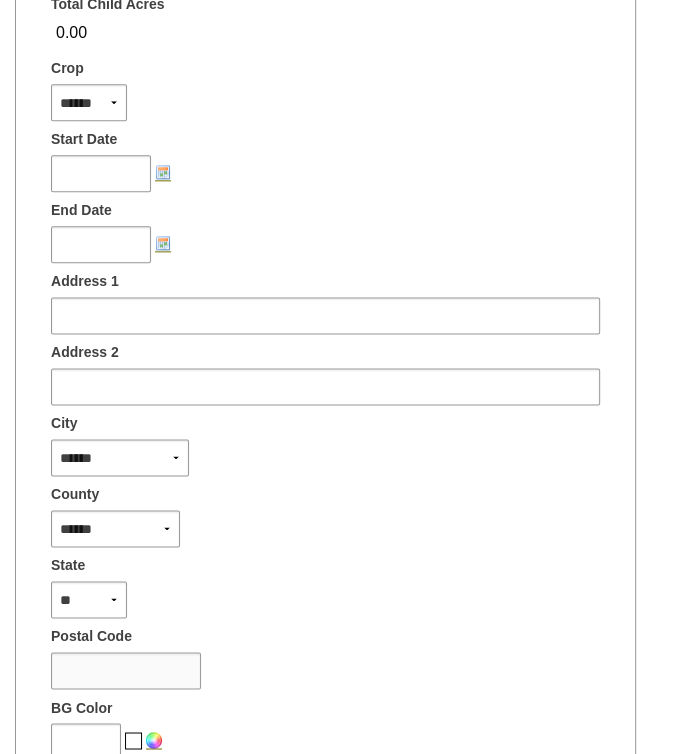 click at bounding box center [126, 670] 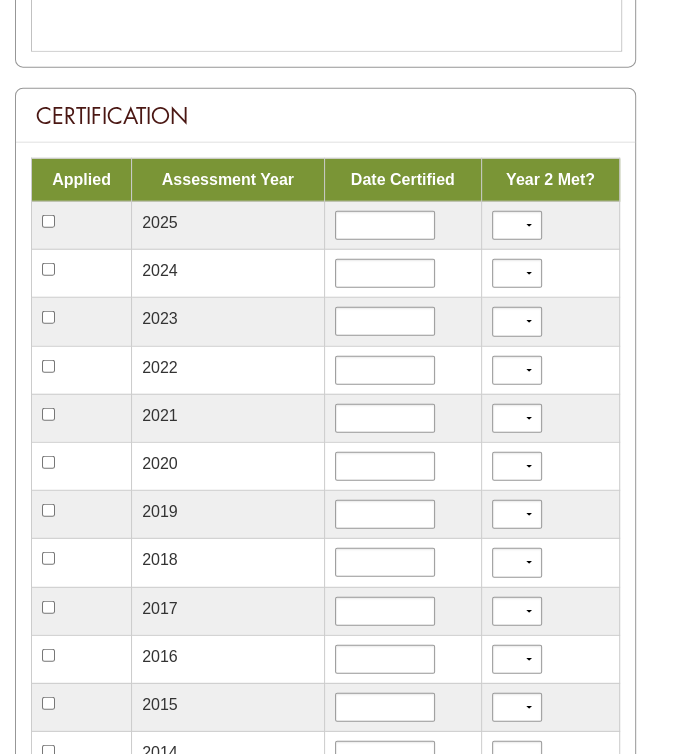 scroll, scrollTop: 2200, scrollLeft: 0, axis: vertical 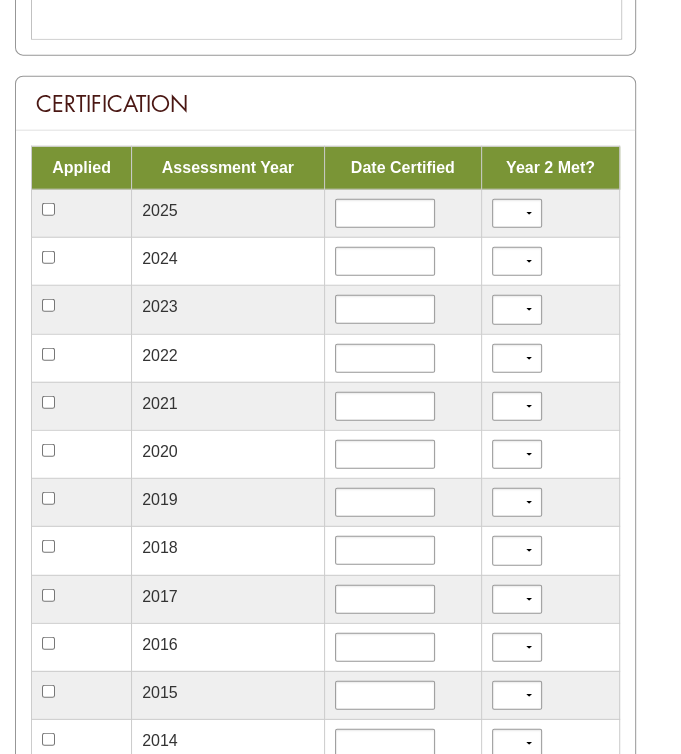 type on "*****" 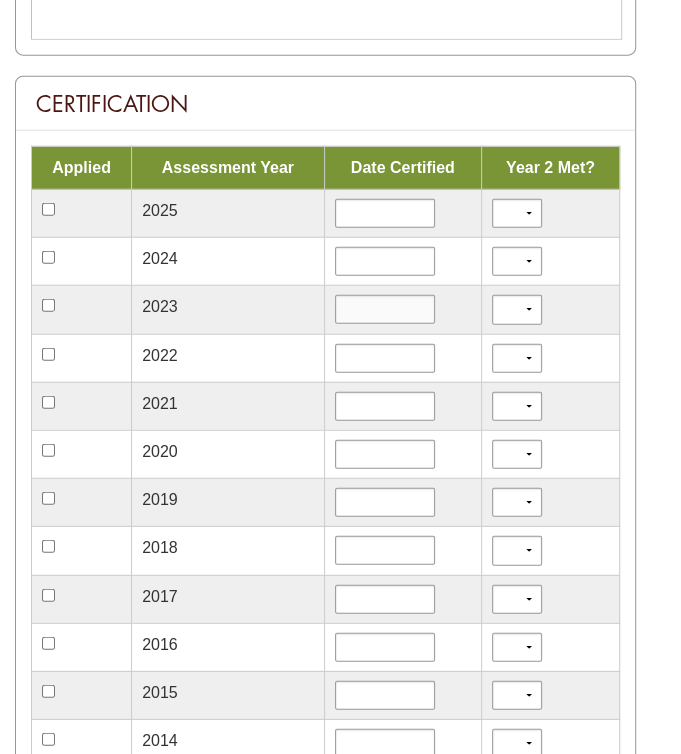 click at bounding box center (385, 309) 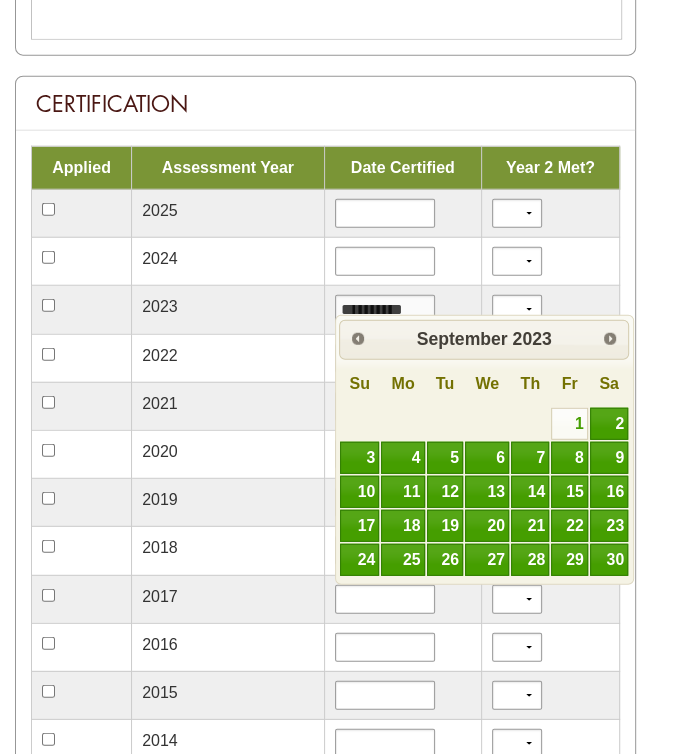 type on "**********" 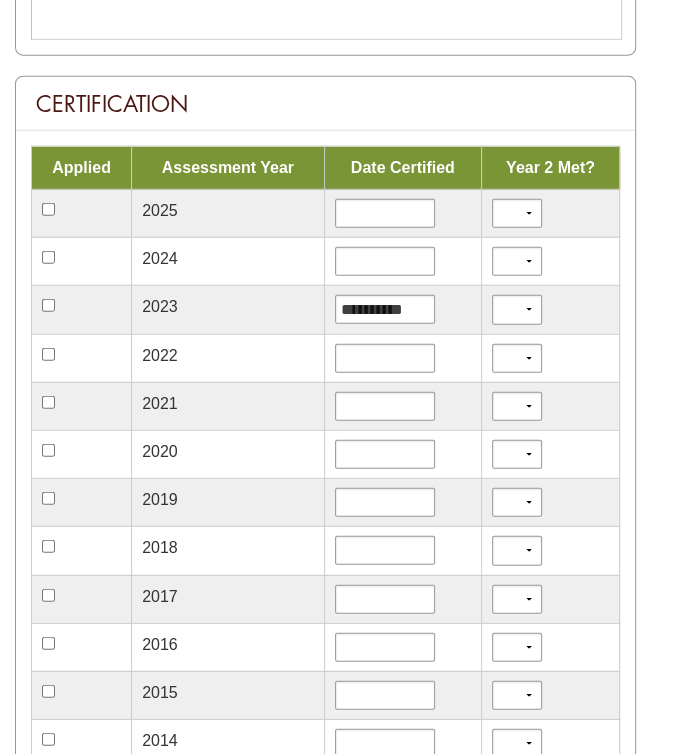 select on "*" 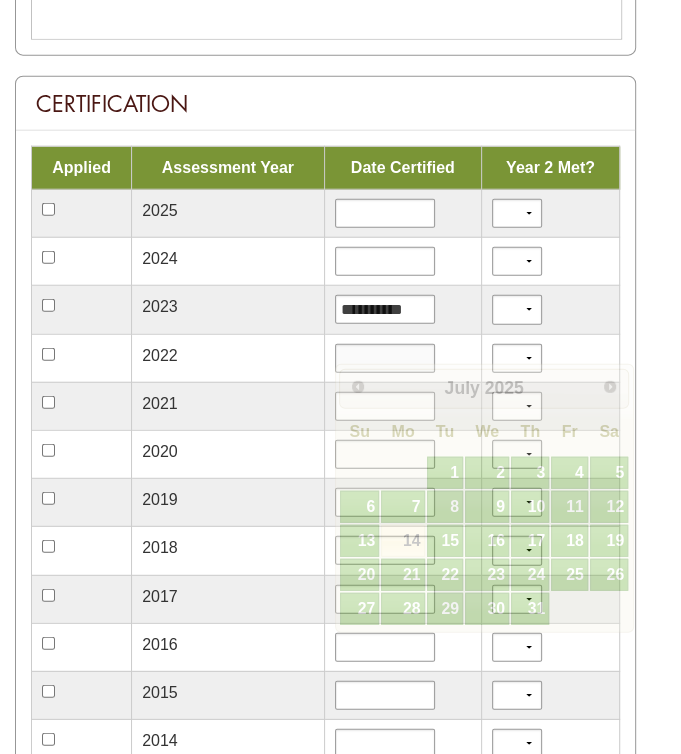 click at bounding box center (385, 358) 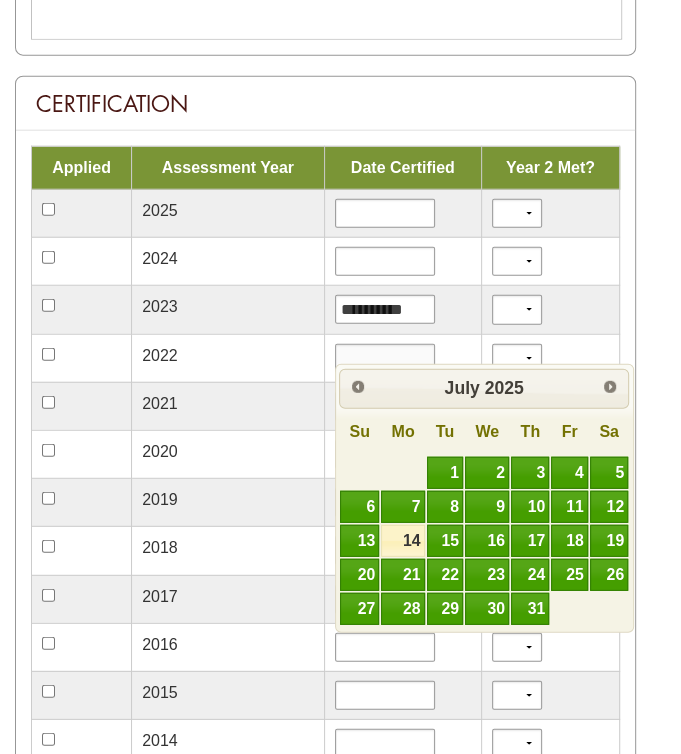 paste on "**********" 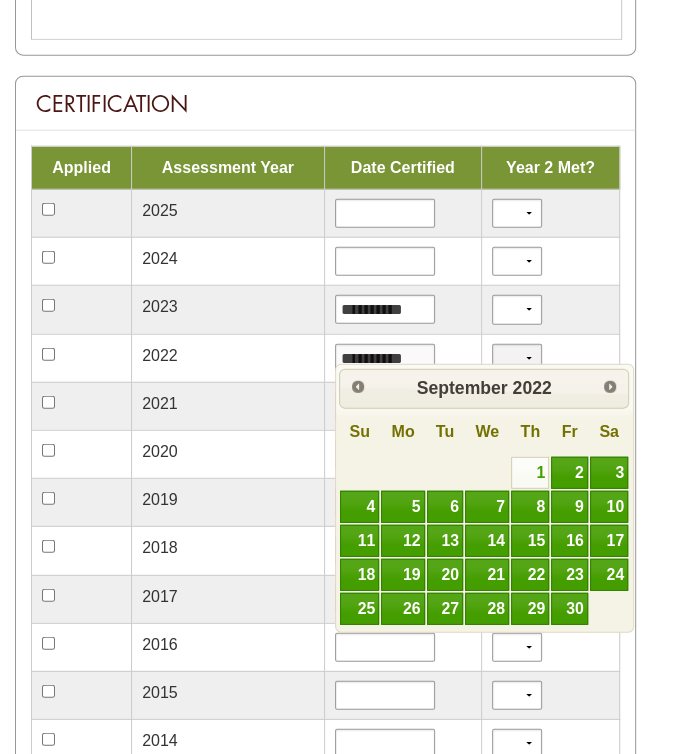 type on "**********" 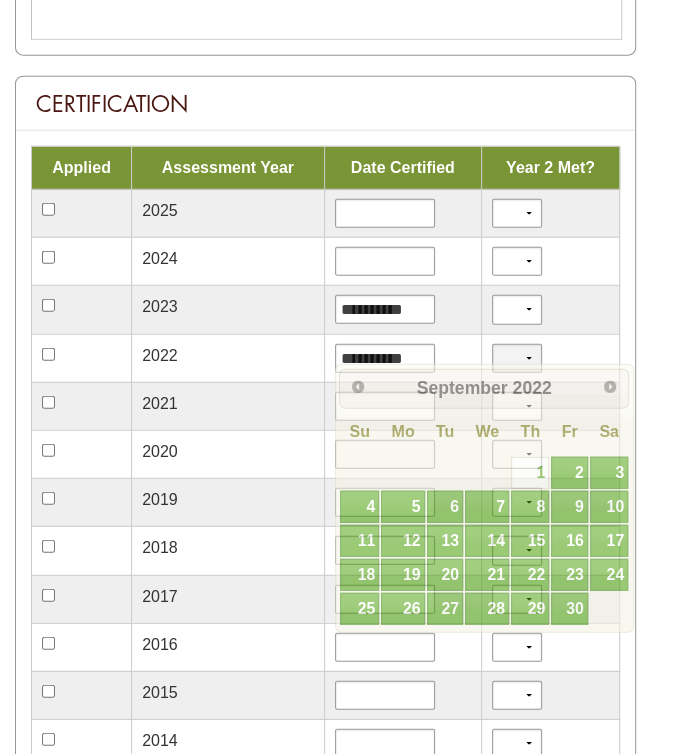 click on "***
**" at bounding box center (517, 358) 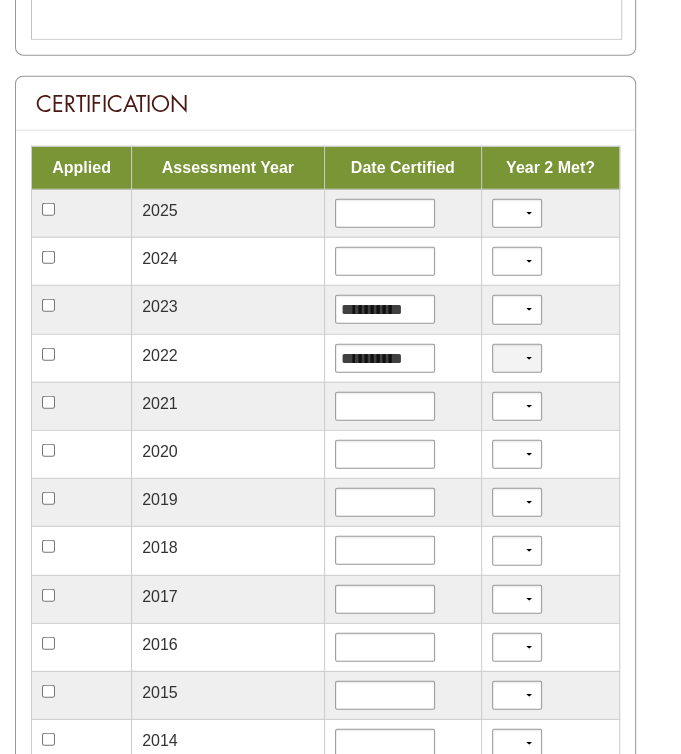 select on "*" 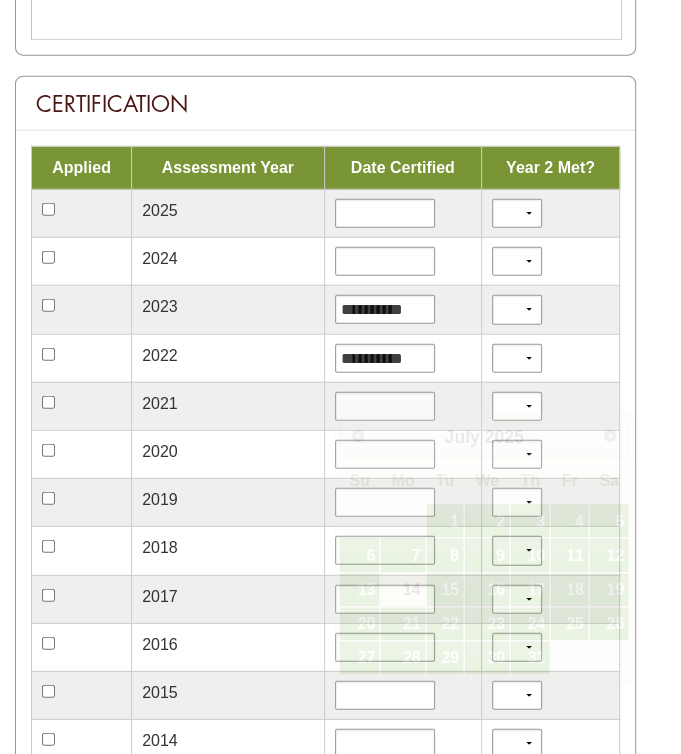 click at bounding box center (385, 406) 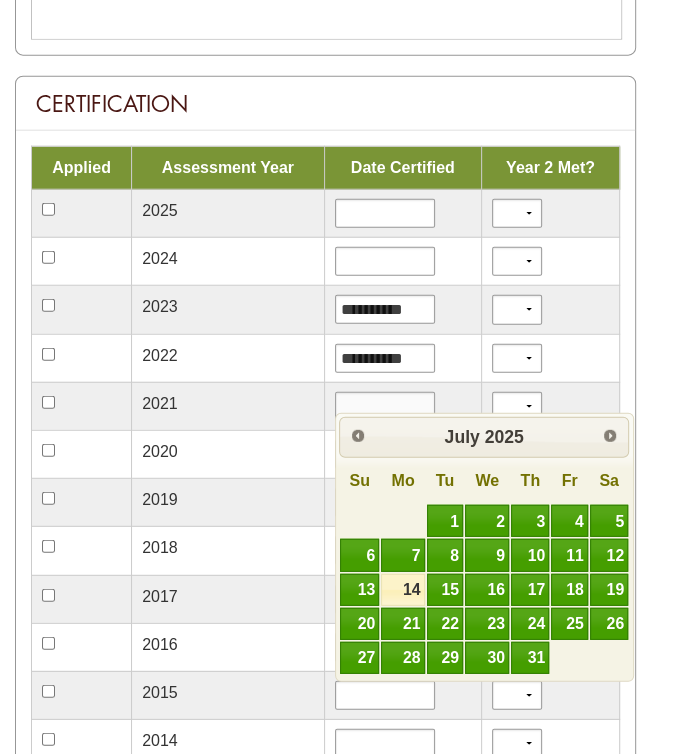 paste on "**********" 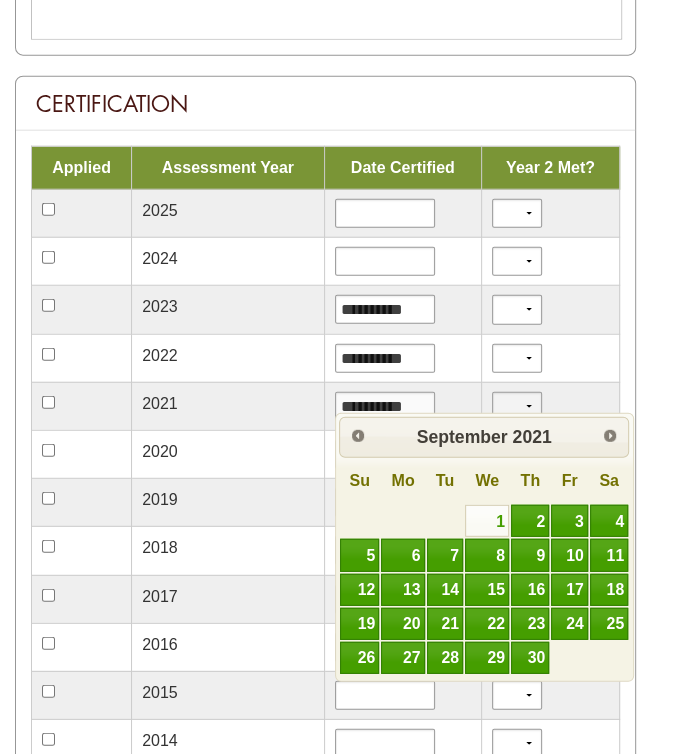 type on "**********" 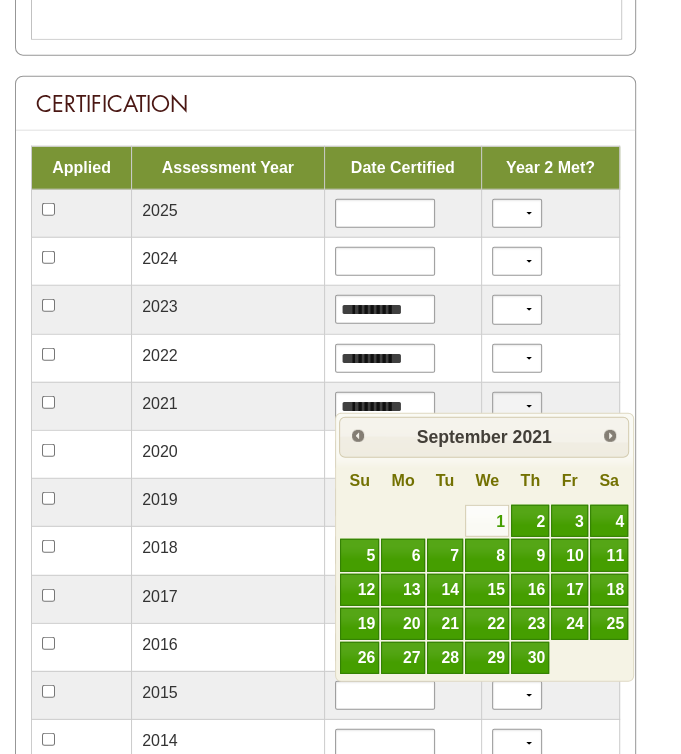 click on "***
**" at bounding box center [517, 406] 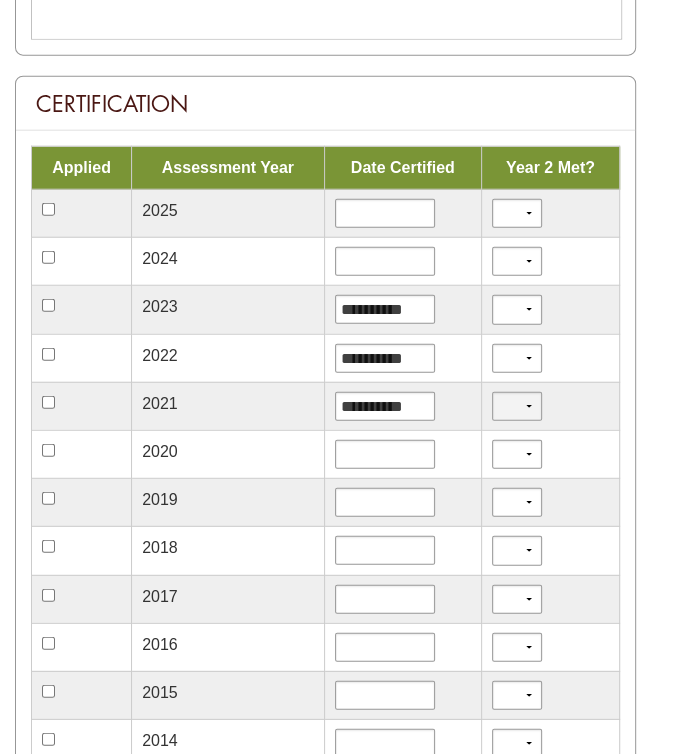 select on "*" 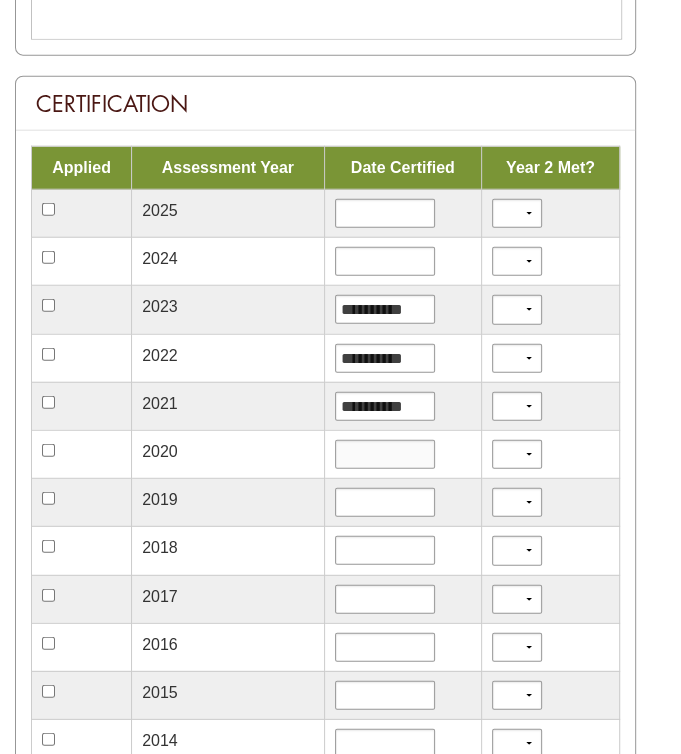 click at bounding box center [385, 454] 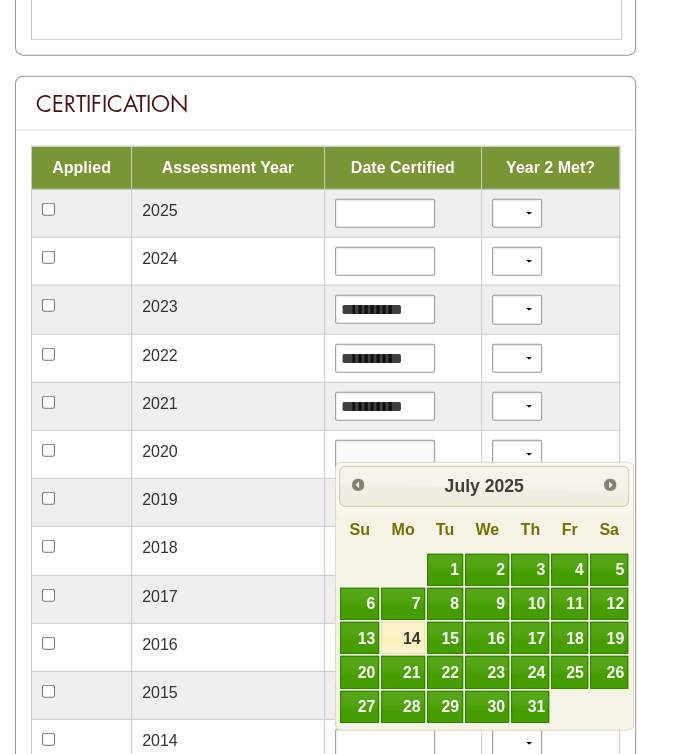 paste on "**********" 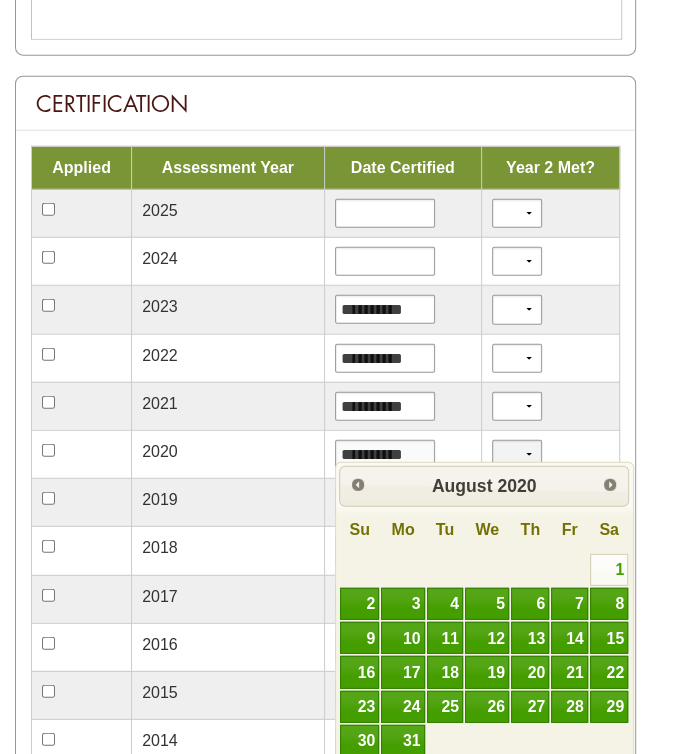 type on "**********" 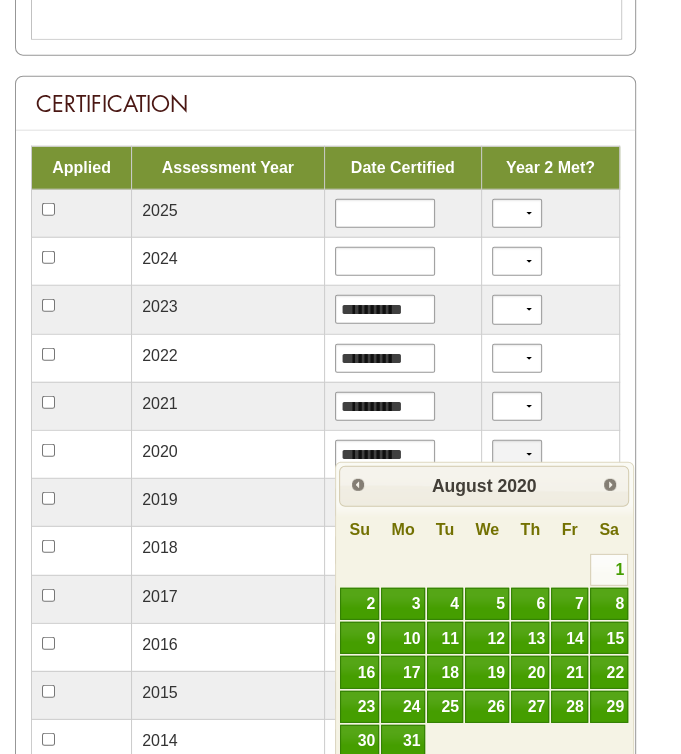 click on "***
**" at bounding box center [517, 454] 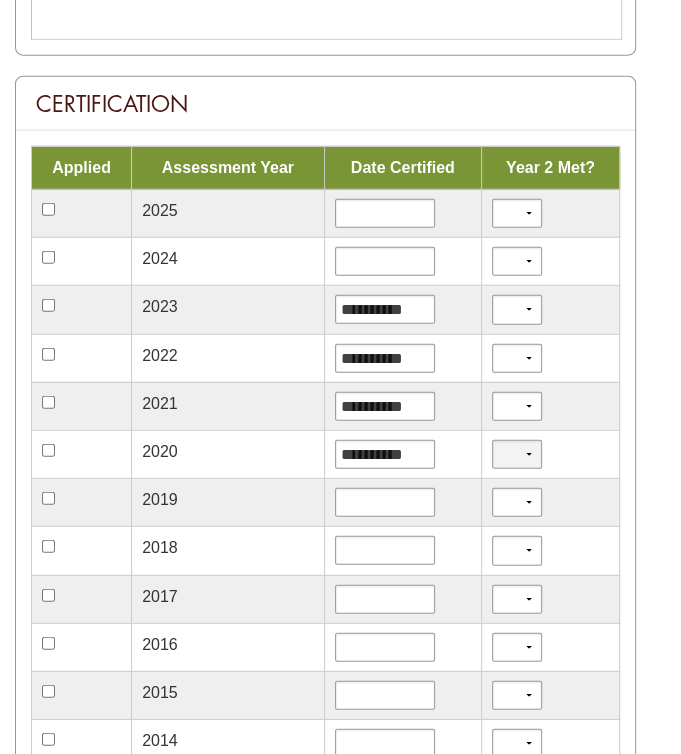 select on "*" 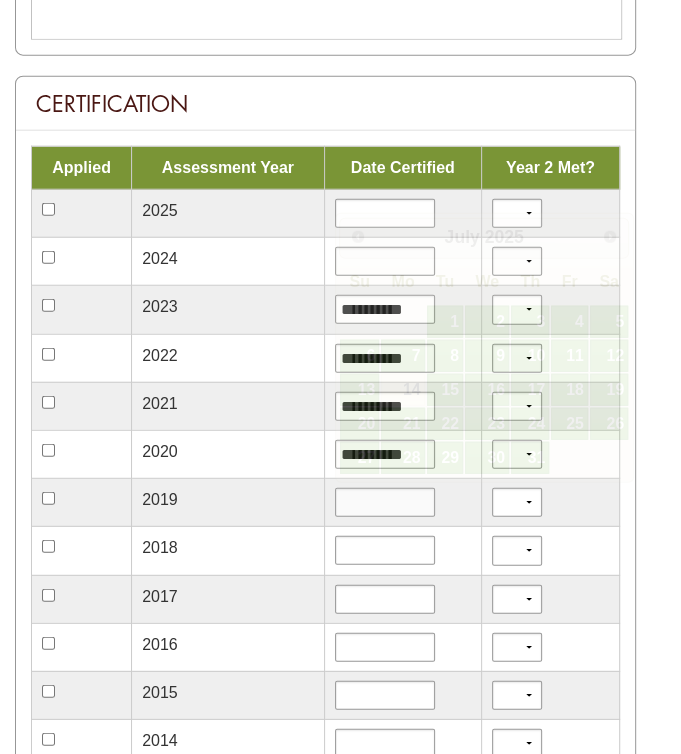click at bounding box center (385, 502) 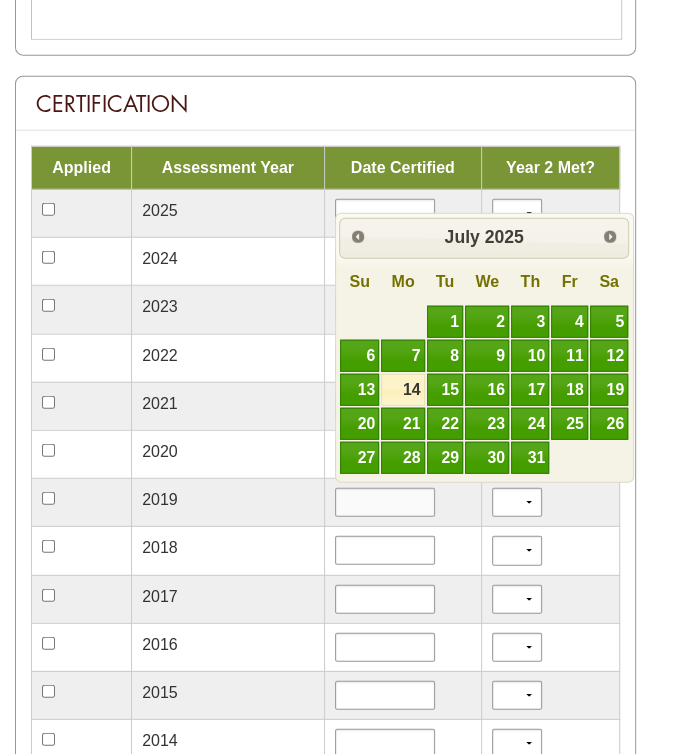 paste on "**********" 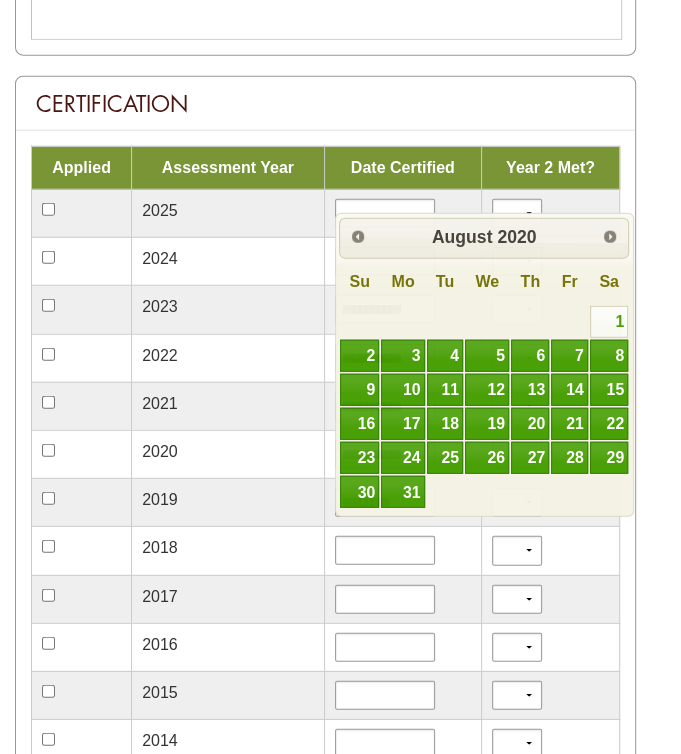 click on "2019" at bounding box center (228, 503) 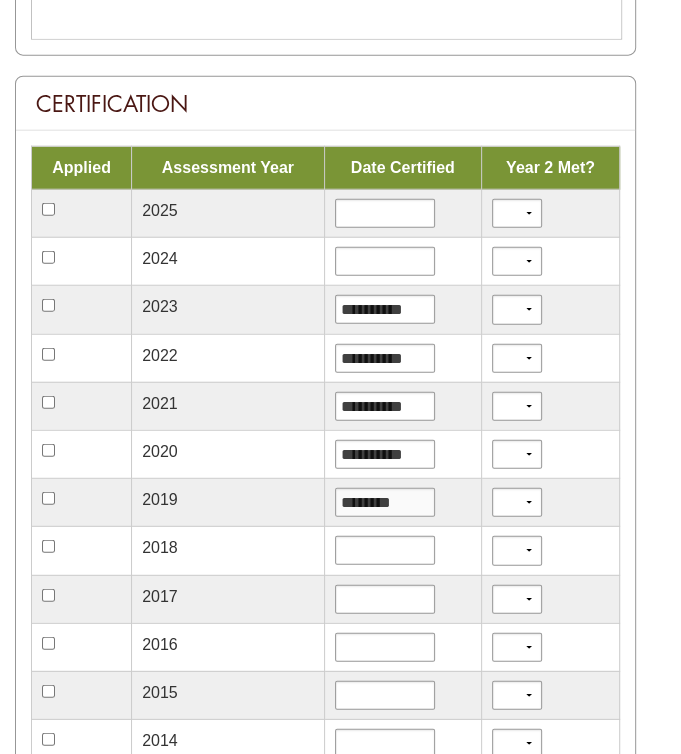 click on "********" at bounding box center [385, 502] 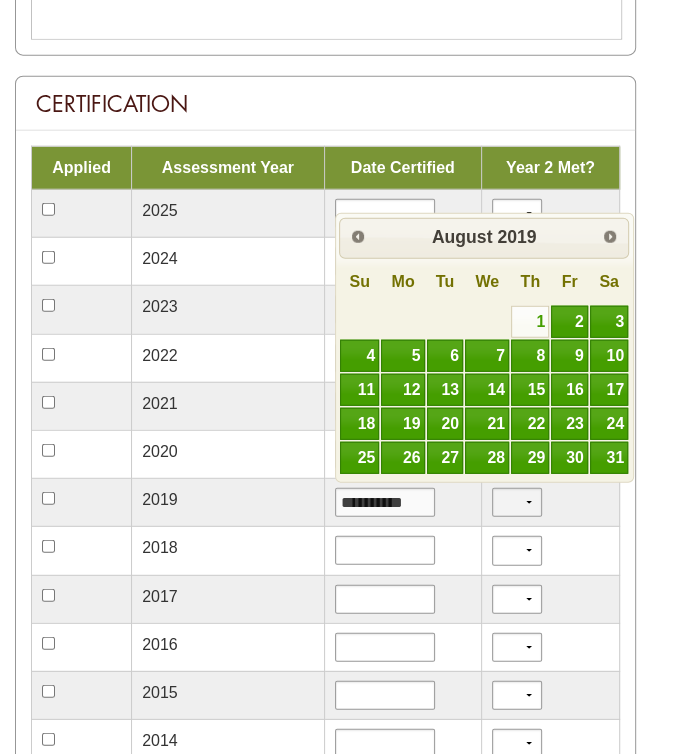 type on "**********" 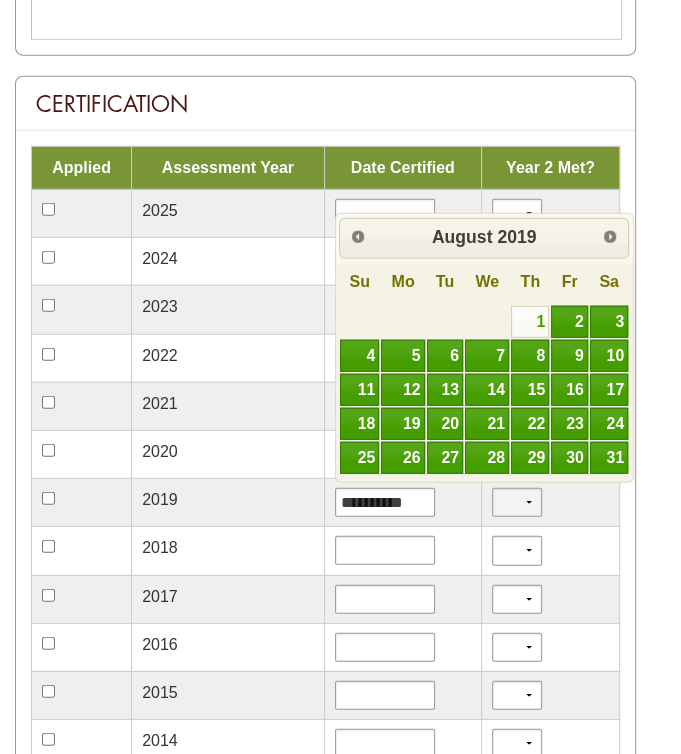 click on "***
**" at bounding box center (517, 502) 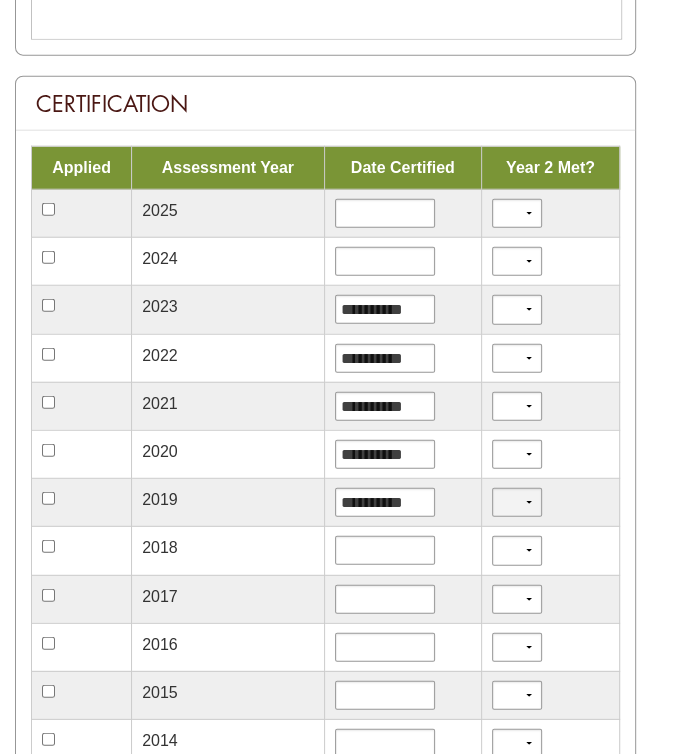 click on "***
**" at bounding box center [517, 502] 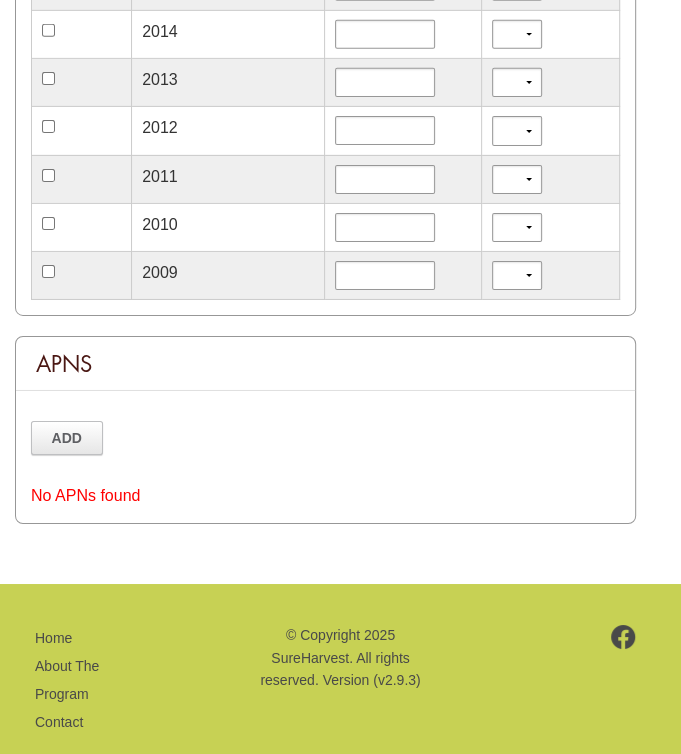 scroll, scrollTop: 2920, scrollLeft: 0, axis: vertical 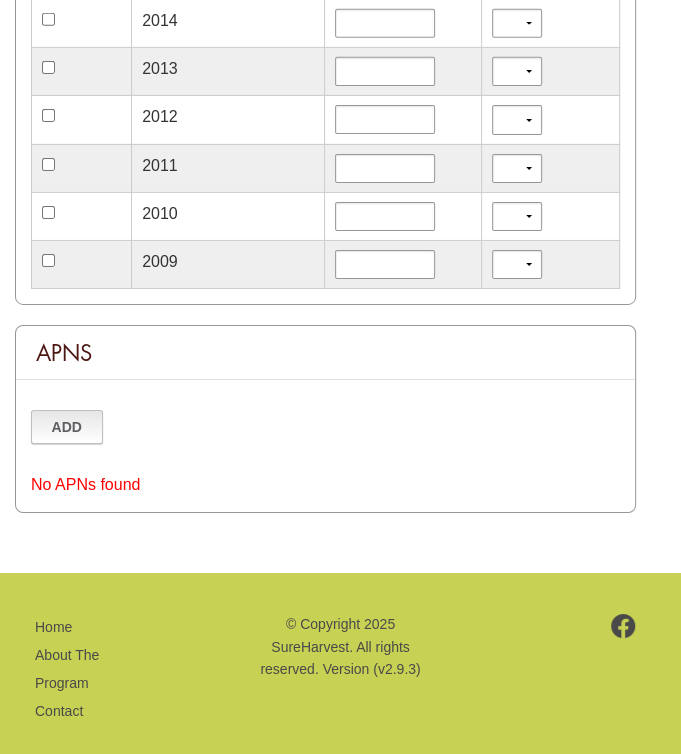 click on "Add" at bounding box center (67, 427) 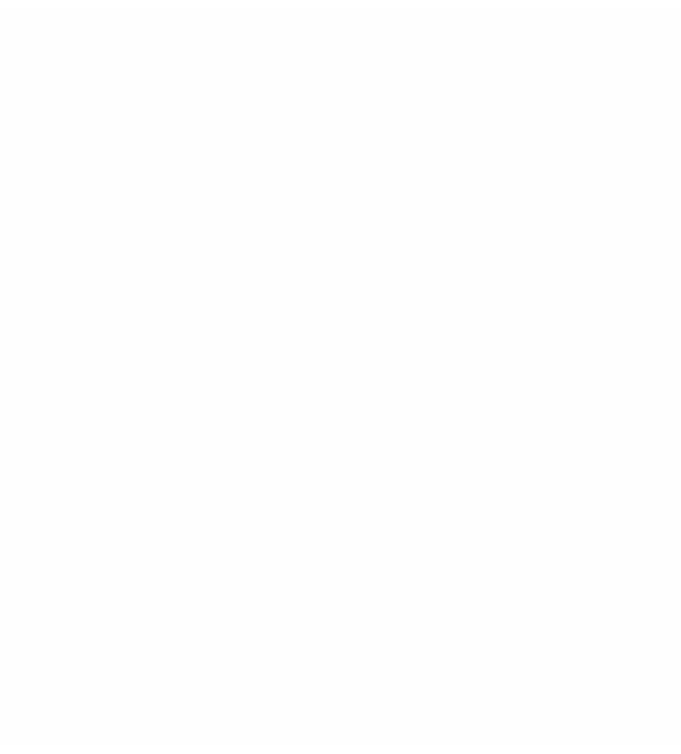 scroll, scrollTop: 0, scrollLeft: 0, axis: both 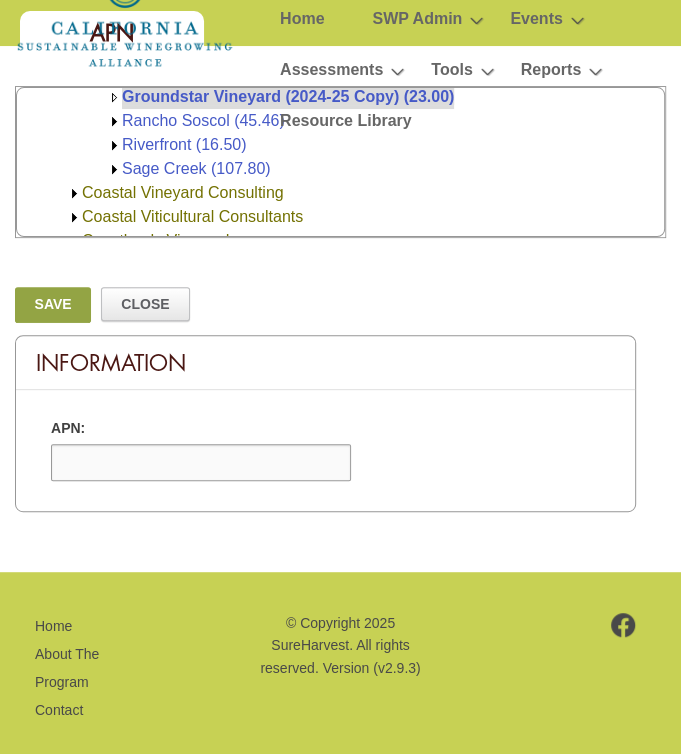 click at bounding box center (201, 462) 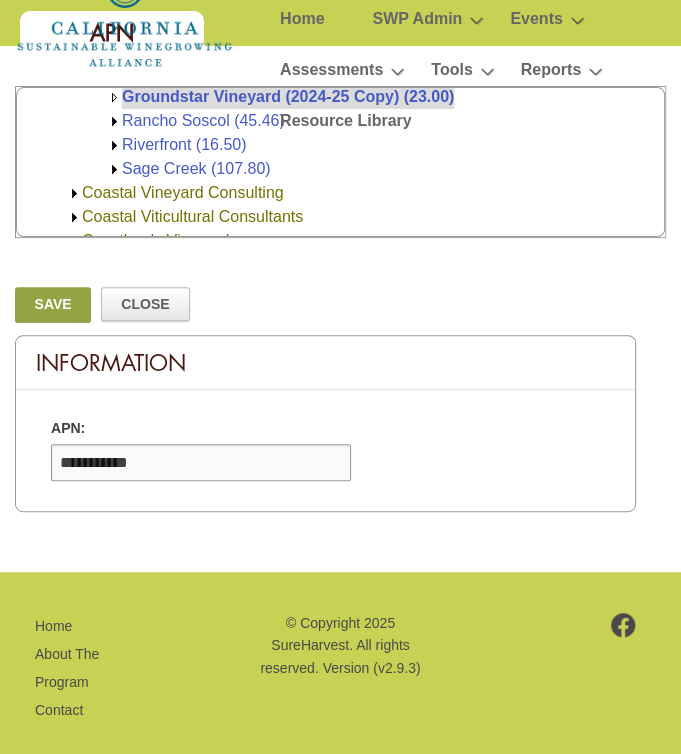 type on "**********" 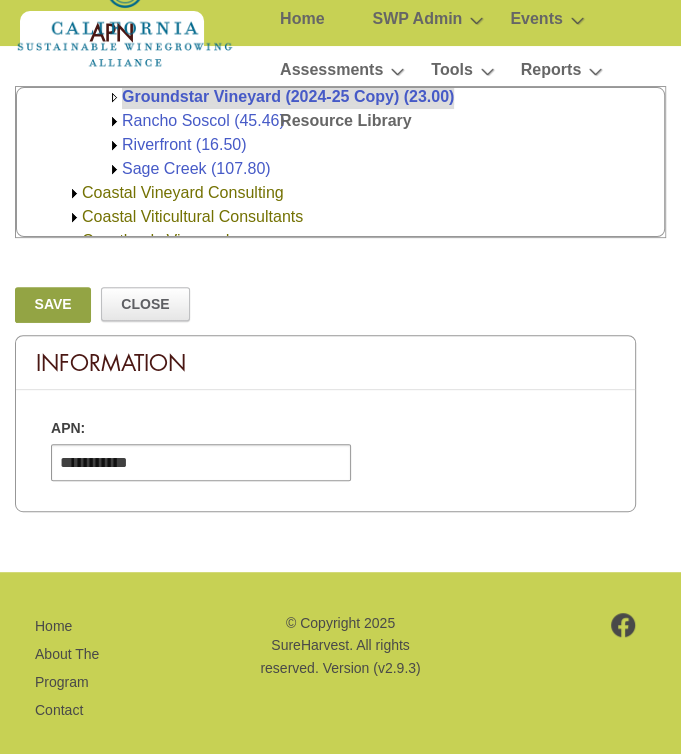 click on "Save" at bounding box center (53, 305) 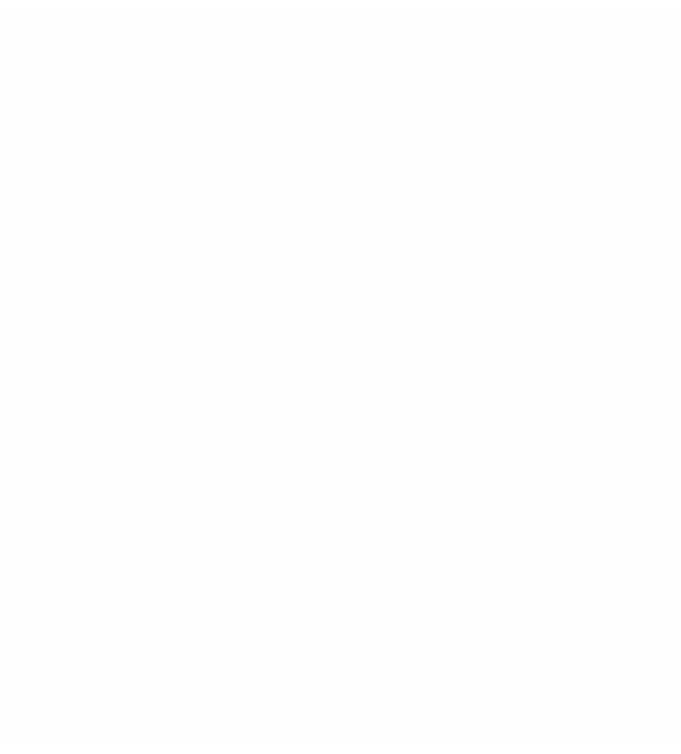 scroll, scrollTop: 0, scrollLeft: 0, axis: both 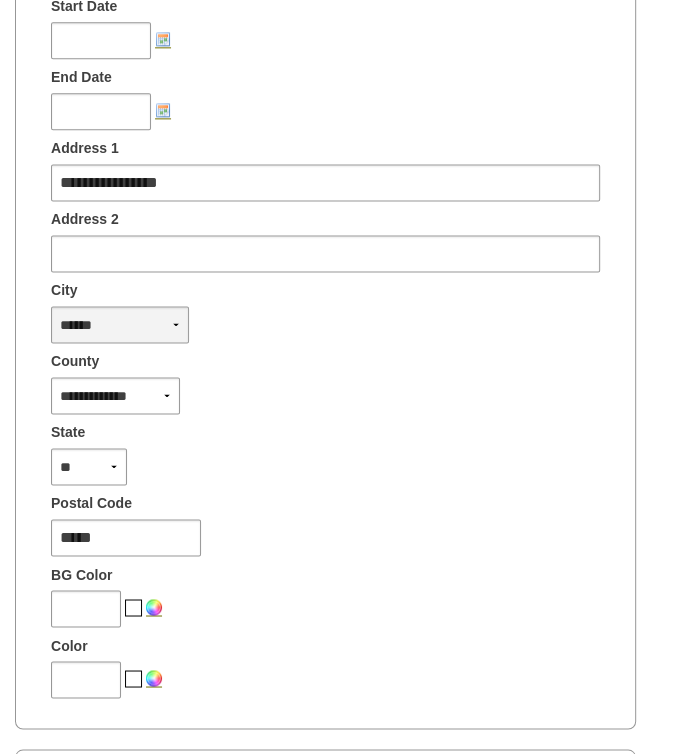 click on "**********" at bounding box center [120, 324] 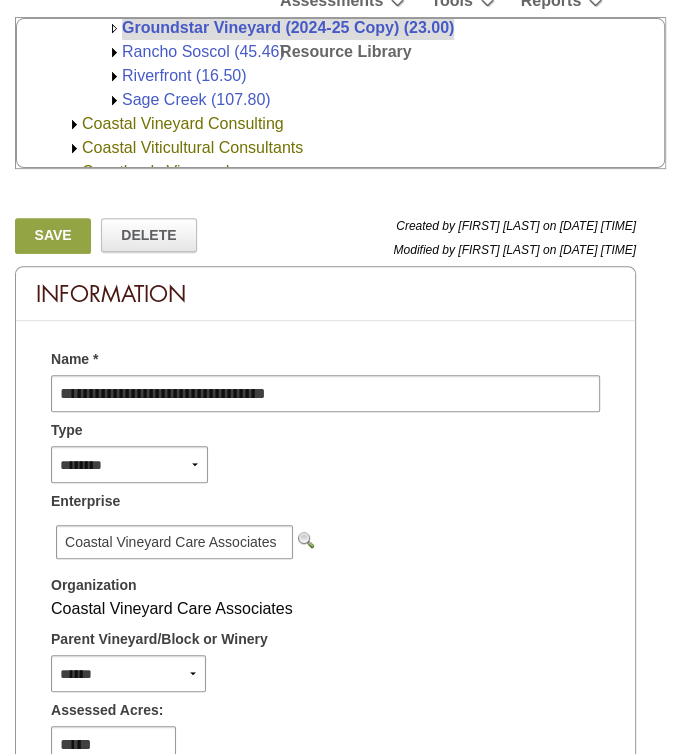 scroll, scrollTop: 0, scrollLeft: 0, axis: both 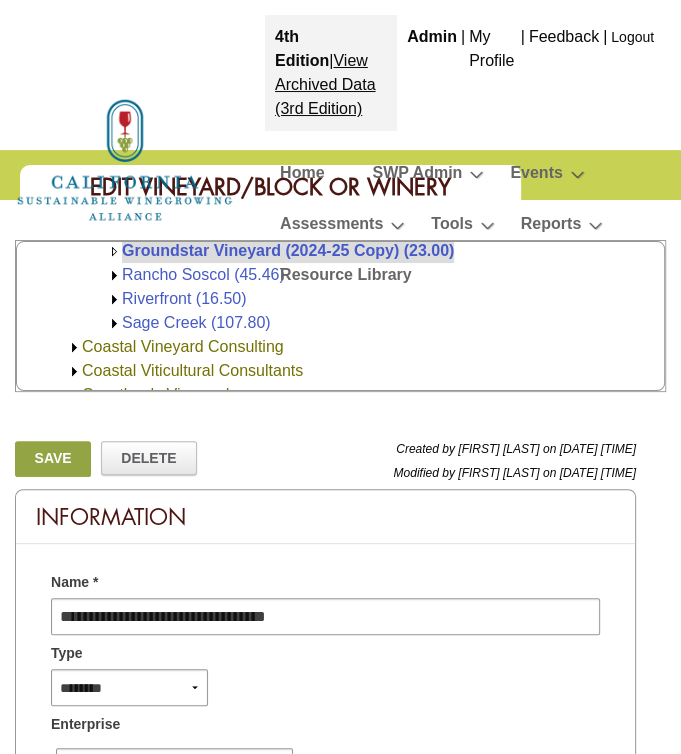 click on "Save" at bounding box center (53, 459) 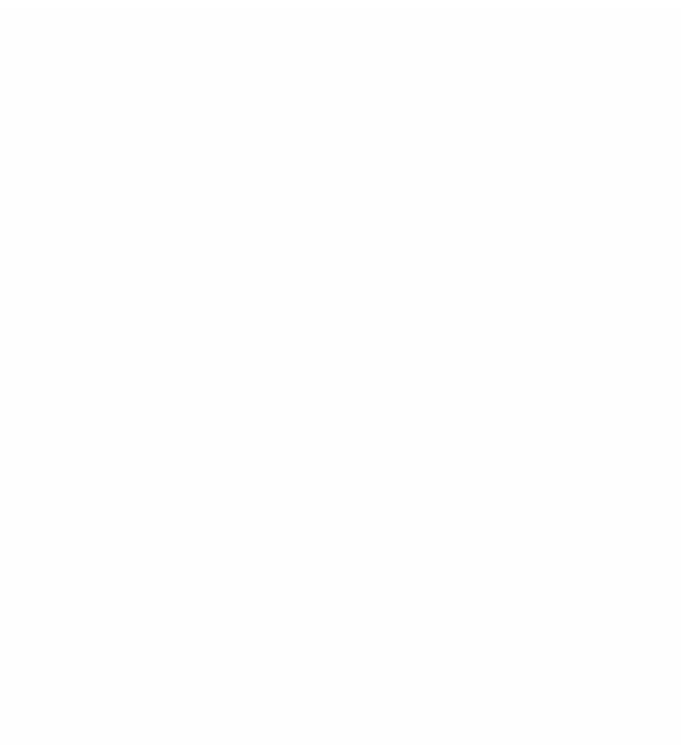 scroll, scrollTop: 0, scrollLeft: 0, axis: both 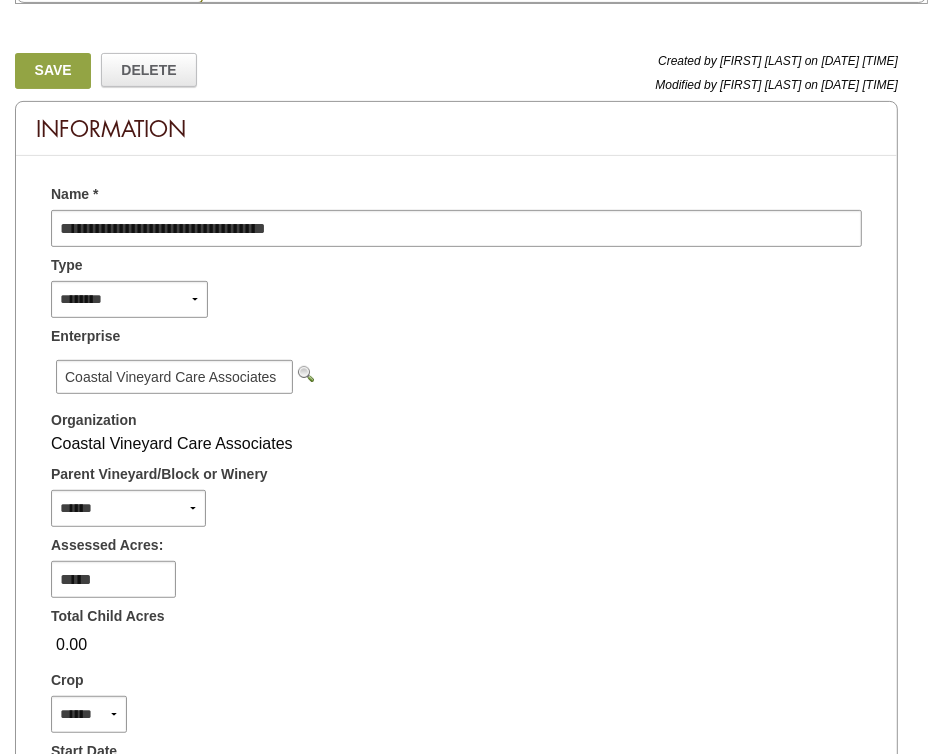 click on "Enterprise" at bounding box center (456, 333) 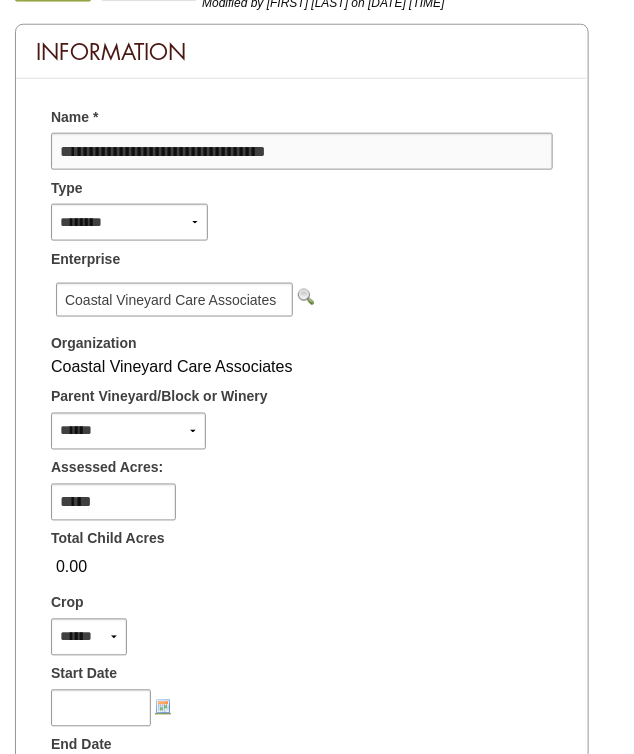 click on "**********" at bounding box center [302, 151] 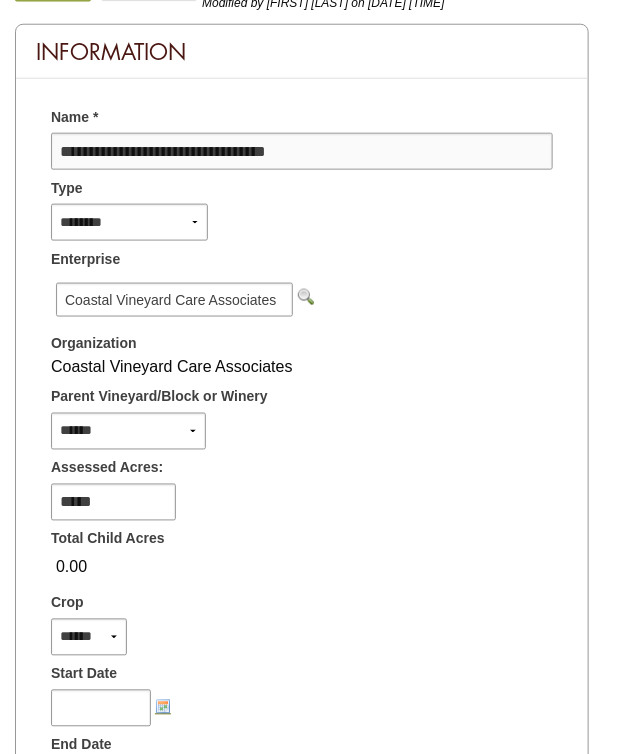 click on "**********" at bounding box center [302, 151] 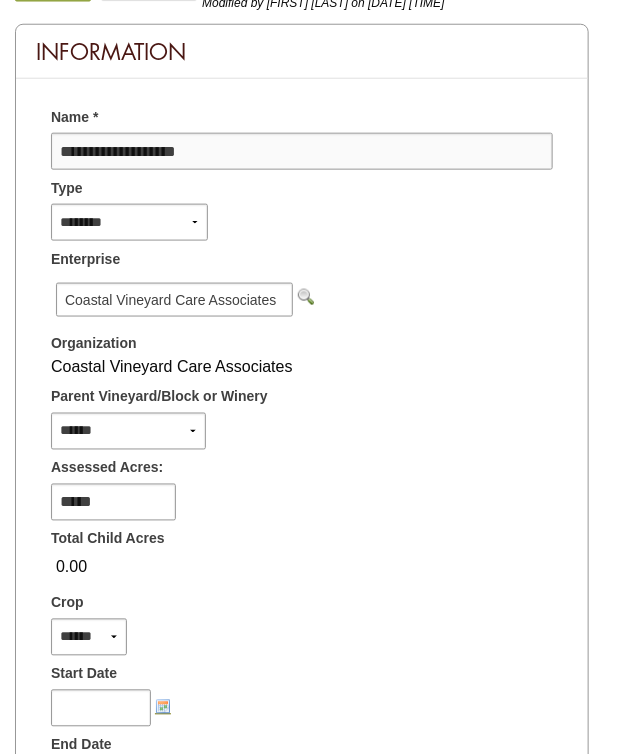 type on "**********" 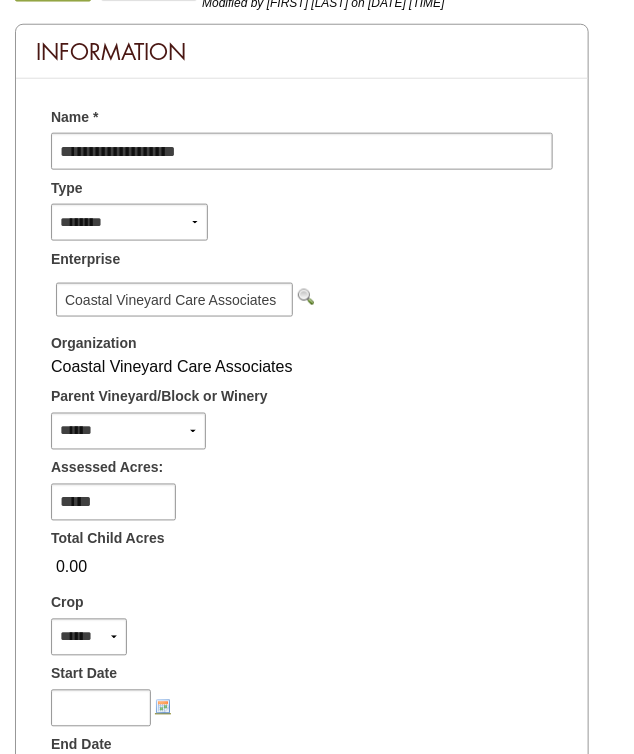 click on "Information" at bounding box center [302, 52] 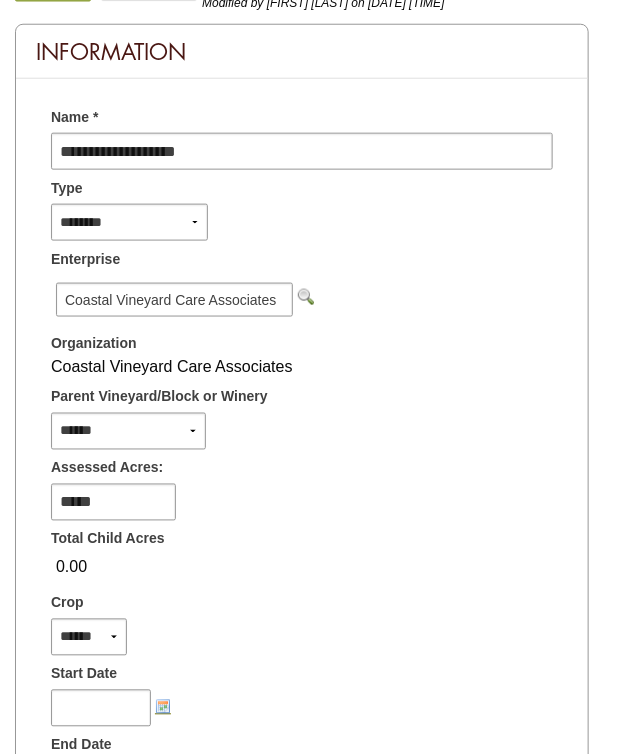 click on "Save" at bounding box center (53, -16) 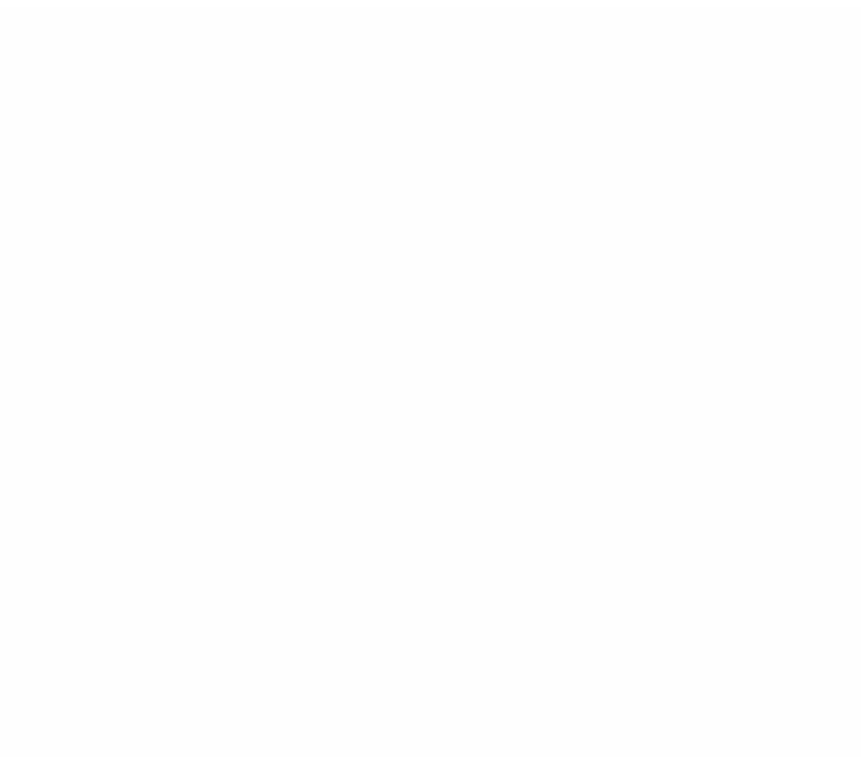 scroll, scrollTop: 0, scrollLeft: 0, axis: both 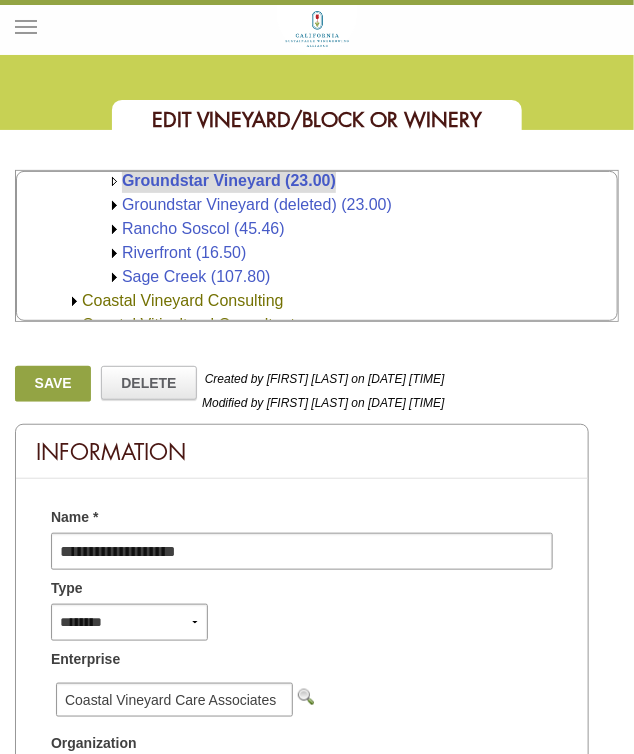 click on "Organizations
*
A
B
C
C & C Wine Services
C. Emmons Vineyards & Winery
C.G. Di Arie Vineyards & Winery
C.J. Ritchie Farms
C.W. Milhous
CA Department of Parks and Recreation
Ca' Momi Wines
Cache Creek Vineyards
Caddis
Cade Estate Winery
Cagliero Vineyards, Inc
Cairdean Vineyards
Cakebread Cellars
Cal Poly State University - San Luis Obispo
Calaveras County Department of Agriculture
Calaveras Winegrape Alliance" at bounding box center [317, 268] 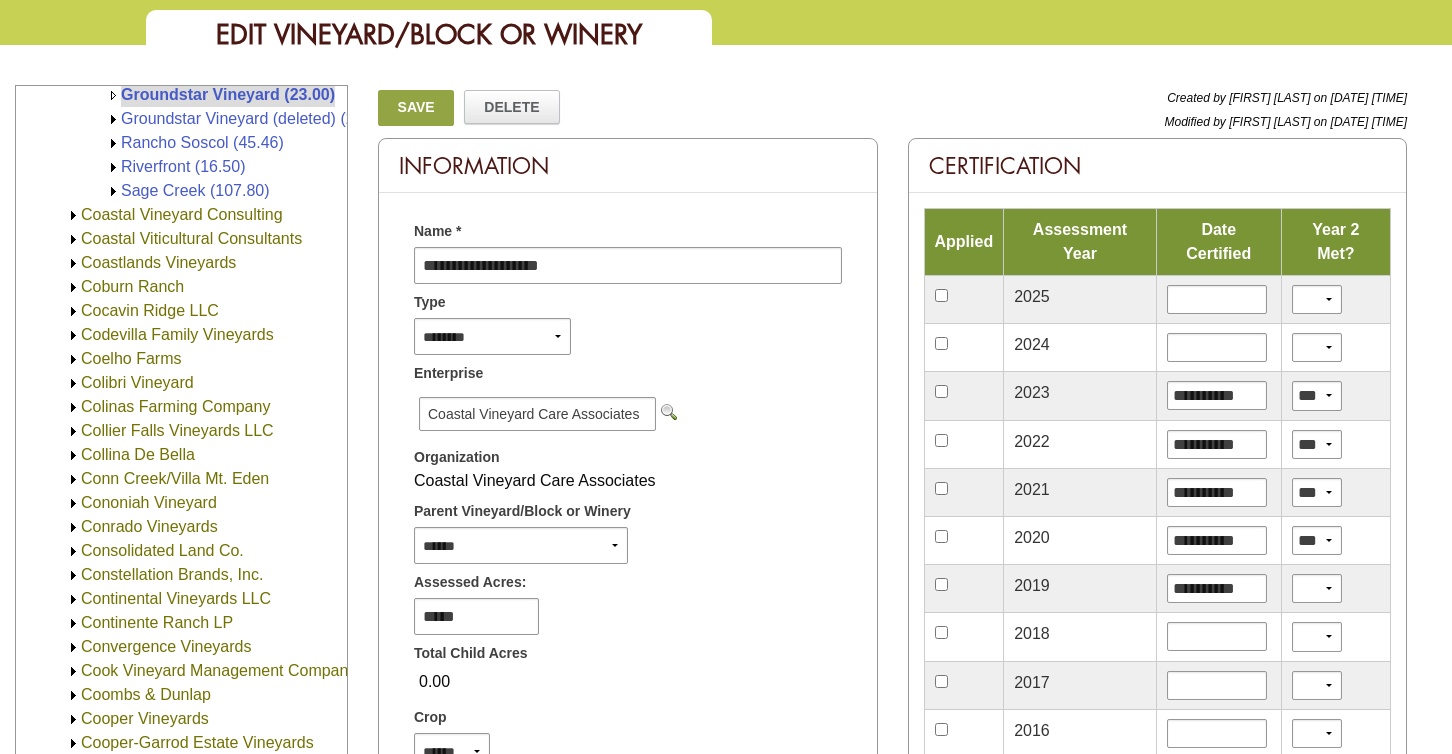 scroll, scrollTop: 0, scrollLeft: 0, axis: both 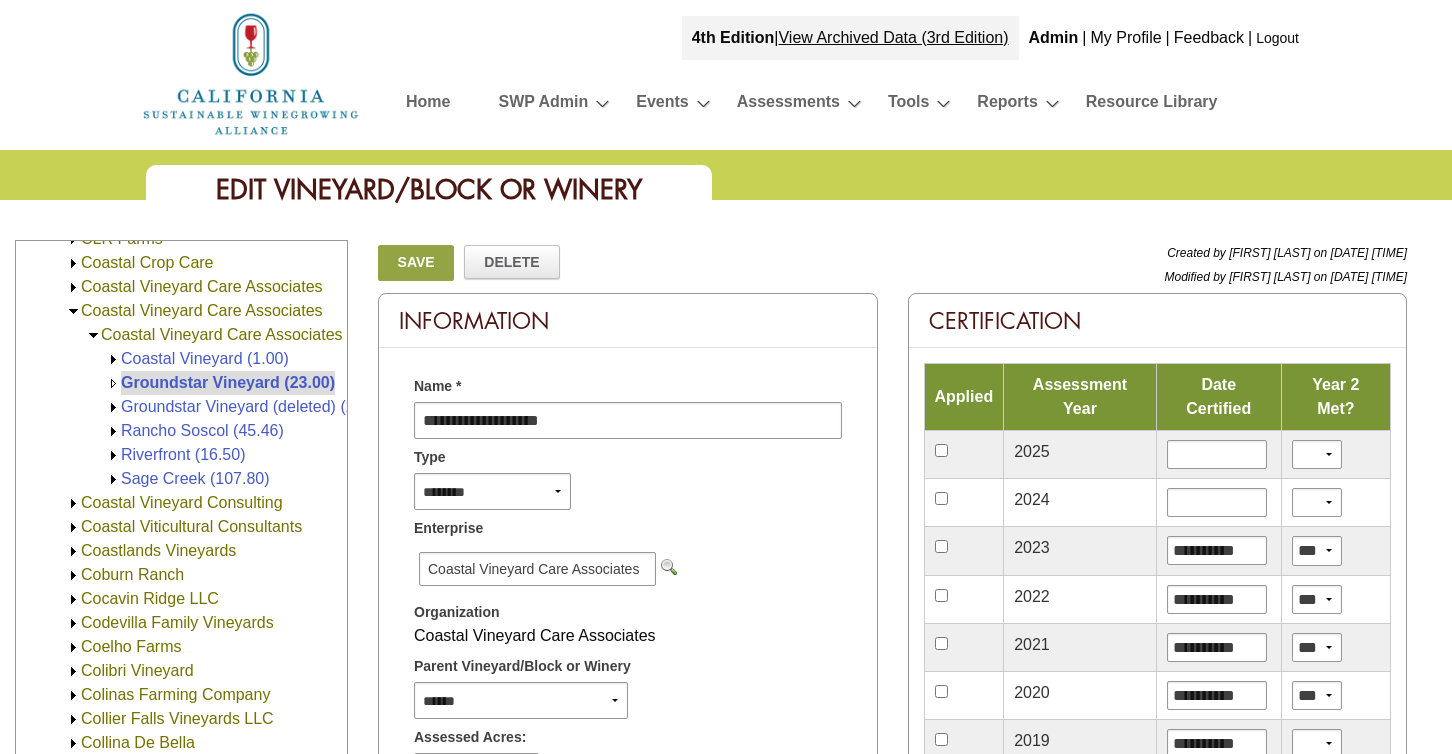 click on "Coastal Vineyard Care Associates" at bounding box center [222, 334] 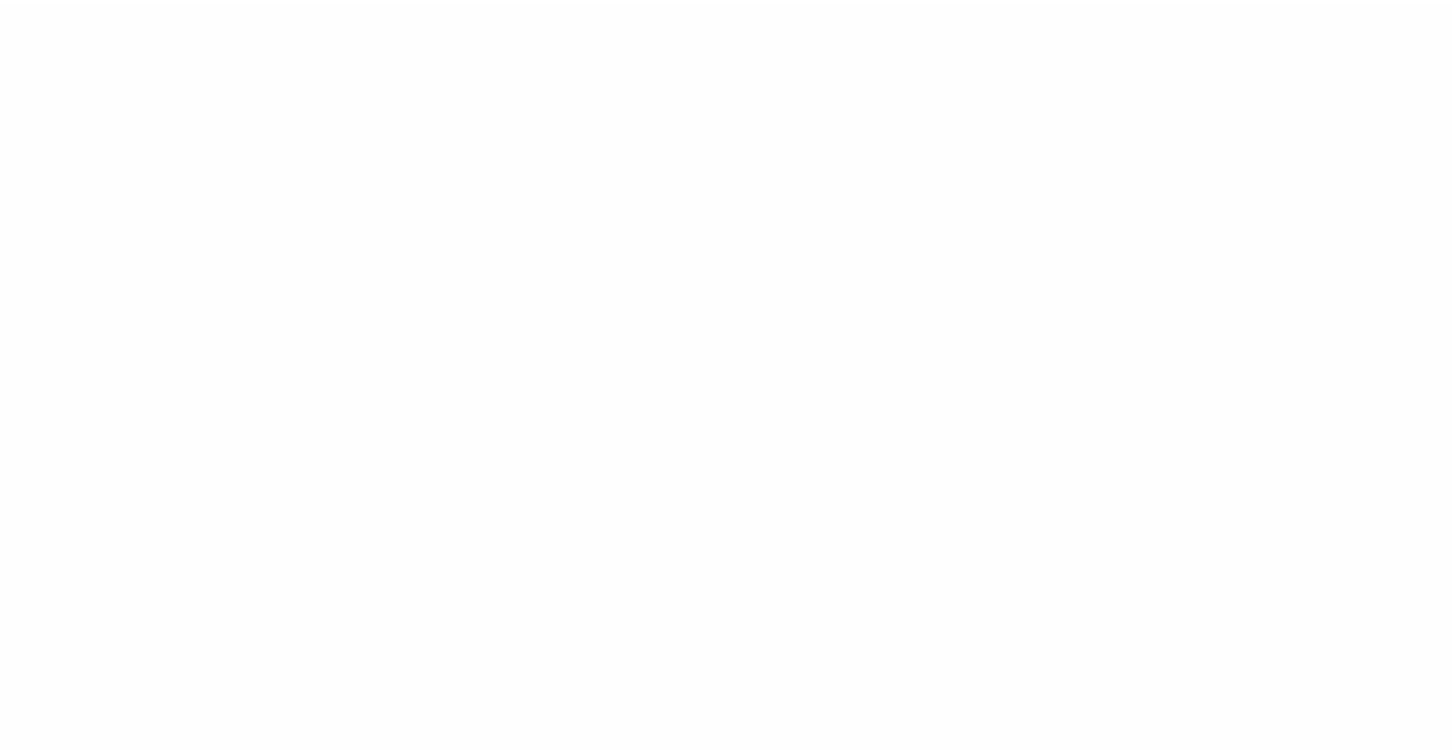 scroll, scrollTop: 0, scrollLeft: 0, axis: both 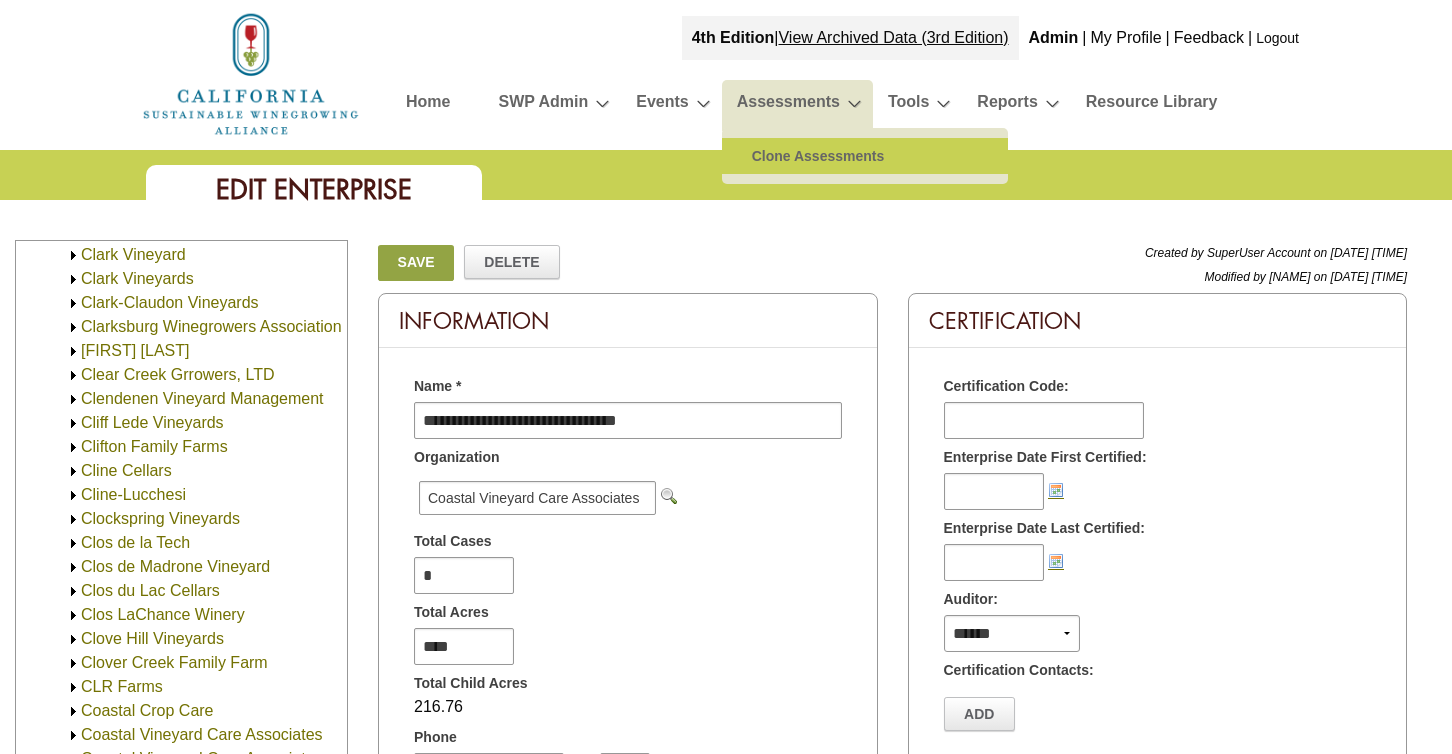 click on "Clone Assessments" at bounding box center [865, 156] 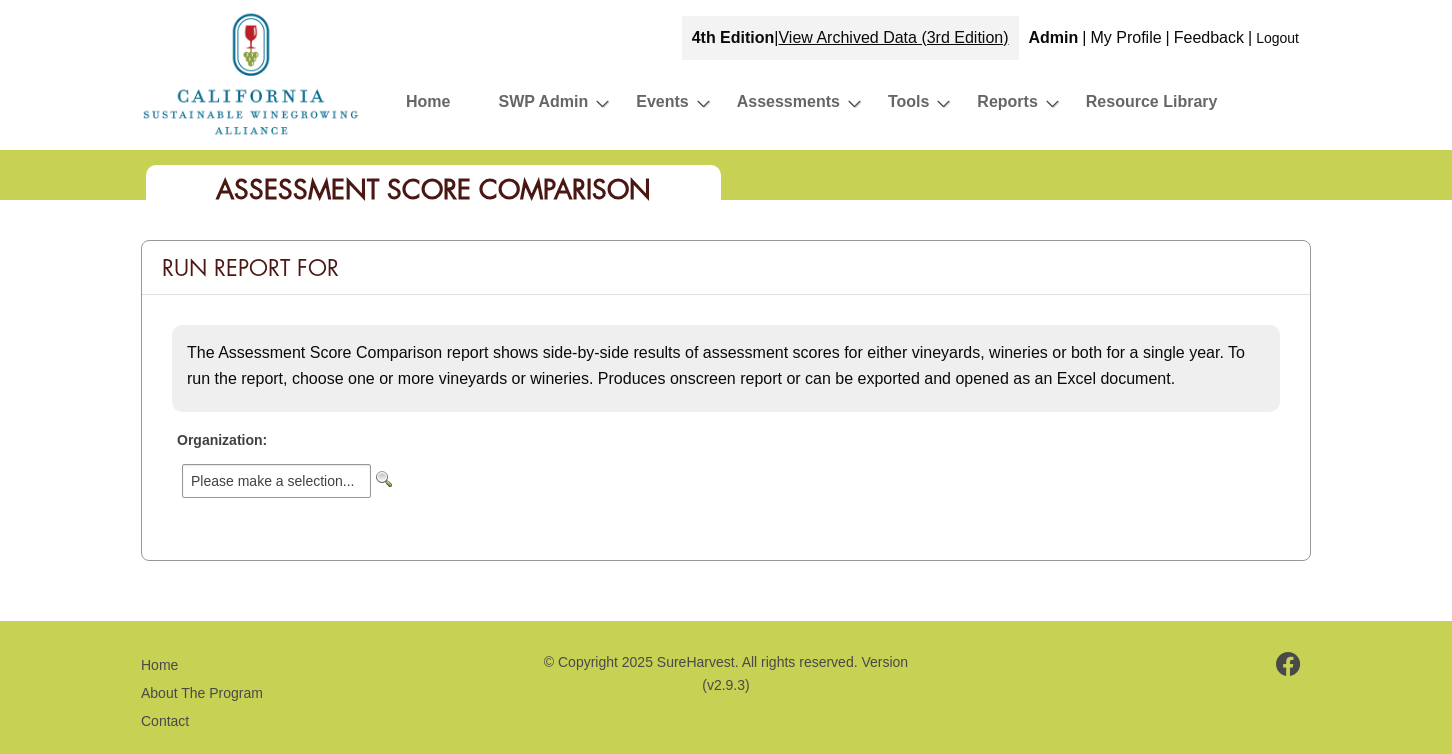 scroll, scrollTop: 0, scrollLeft: 0, axis: both 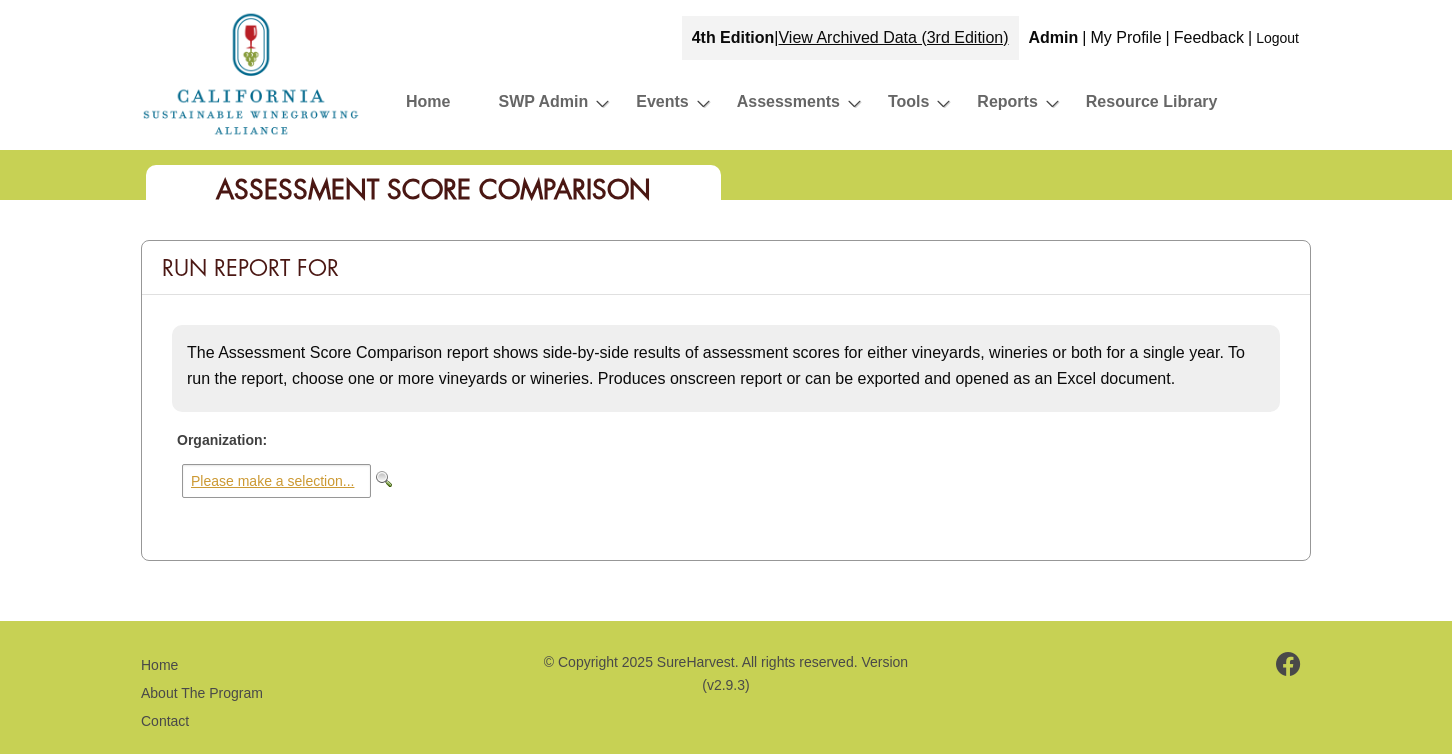 click on "Please make a selection..." at bounding box center (276, 481) 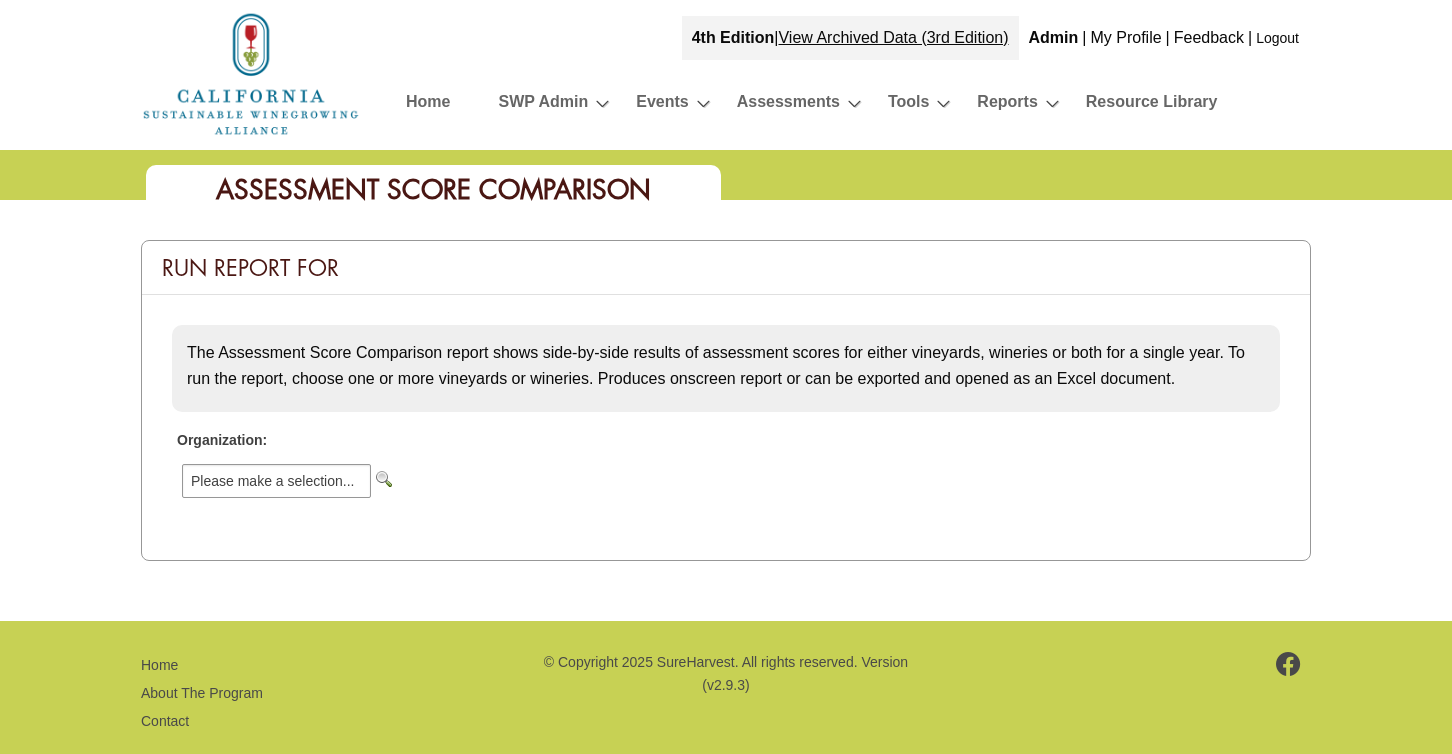 click at bounding box center (384, 479) 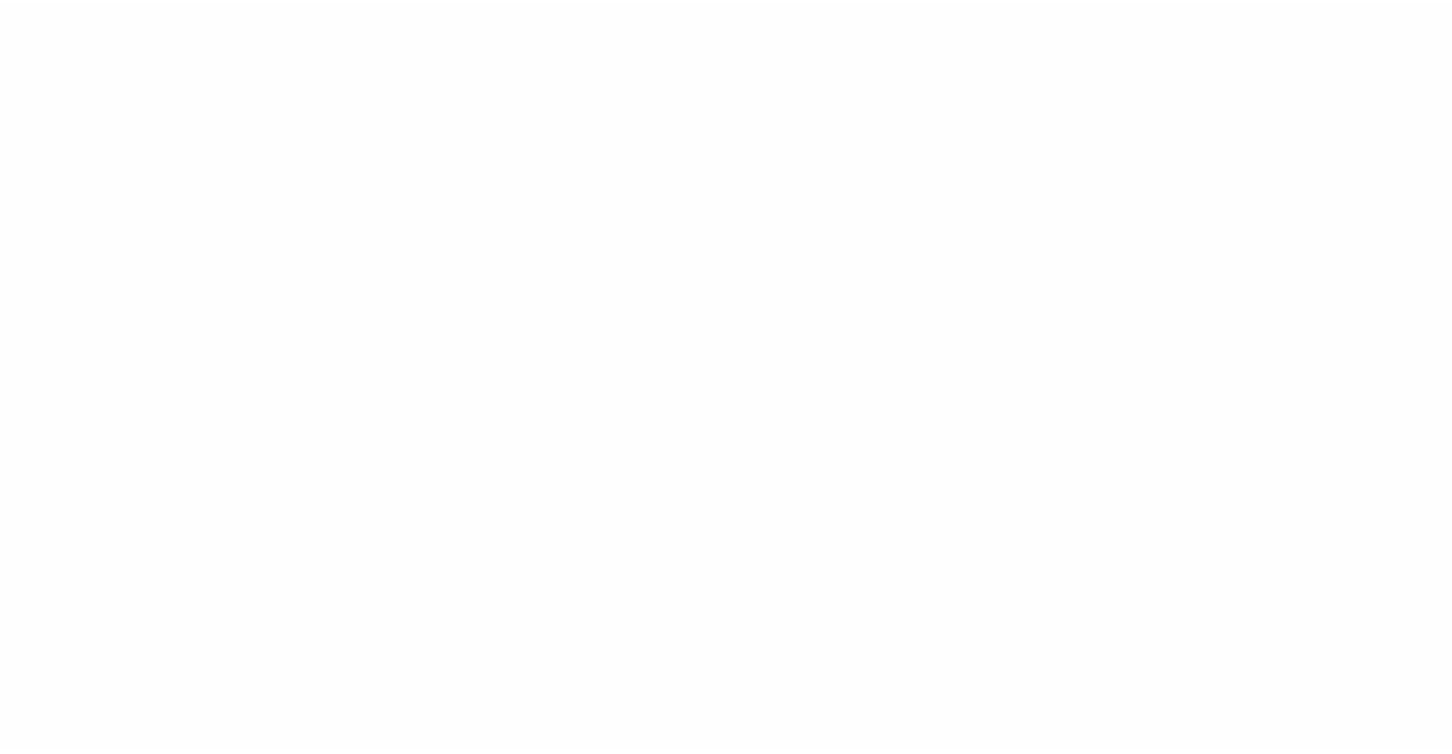 scroll, scrollTop: 0, scrollLeft: 0, axis: both 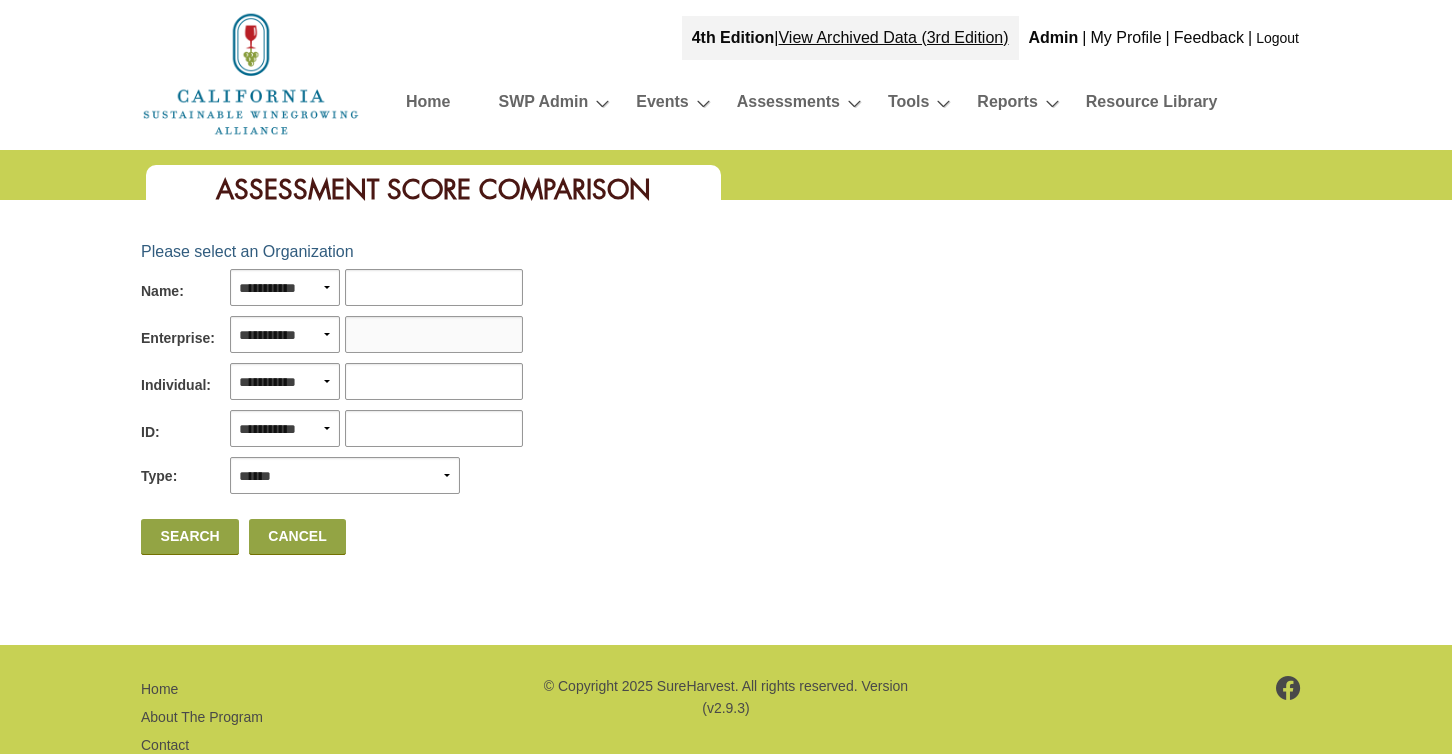 click at bounding box center (434, 334) 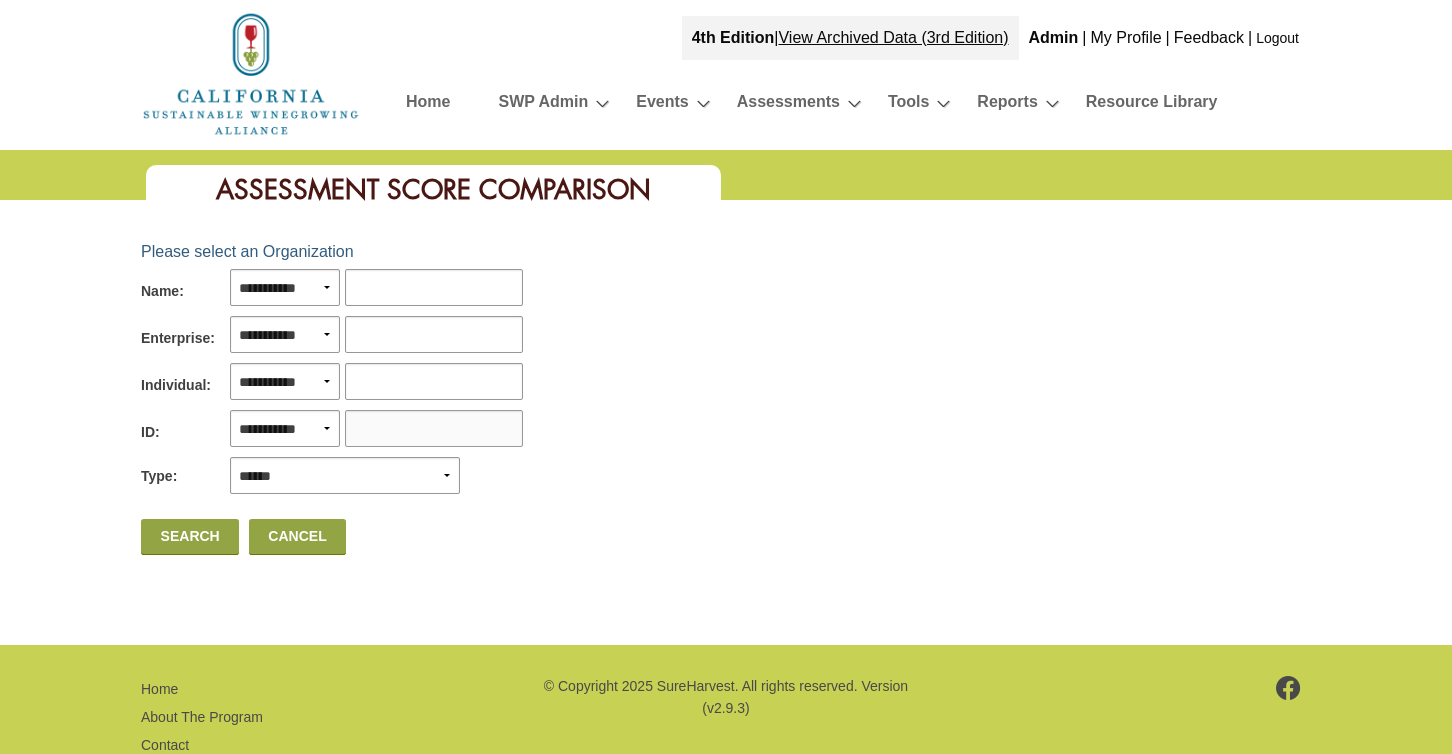 click at bounding box center (434, 428) 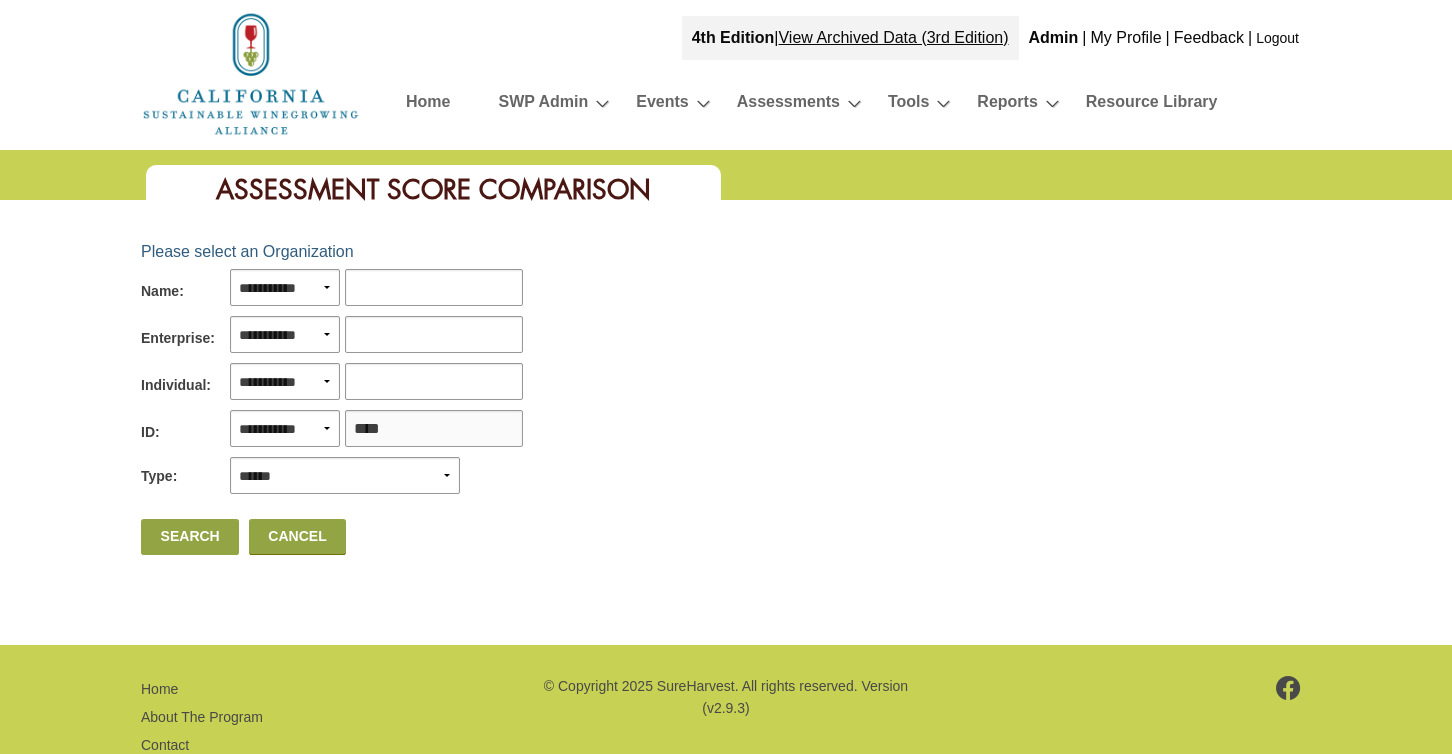type on "****" 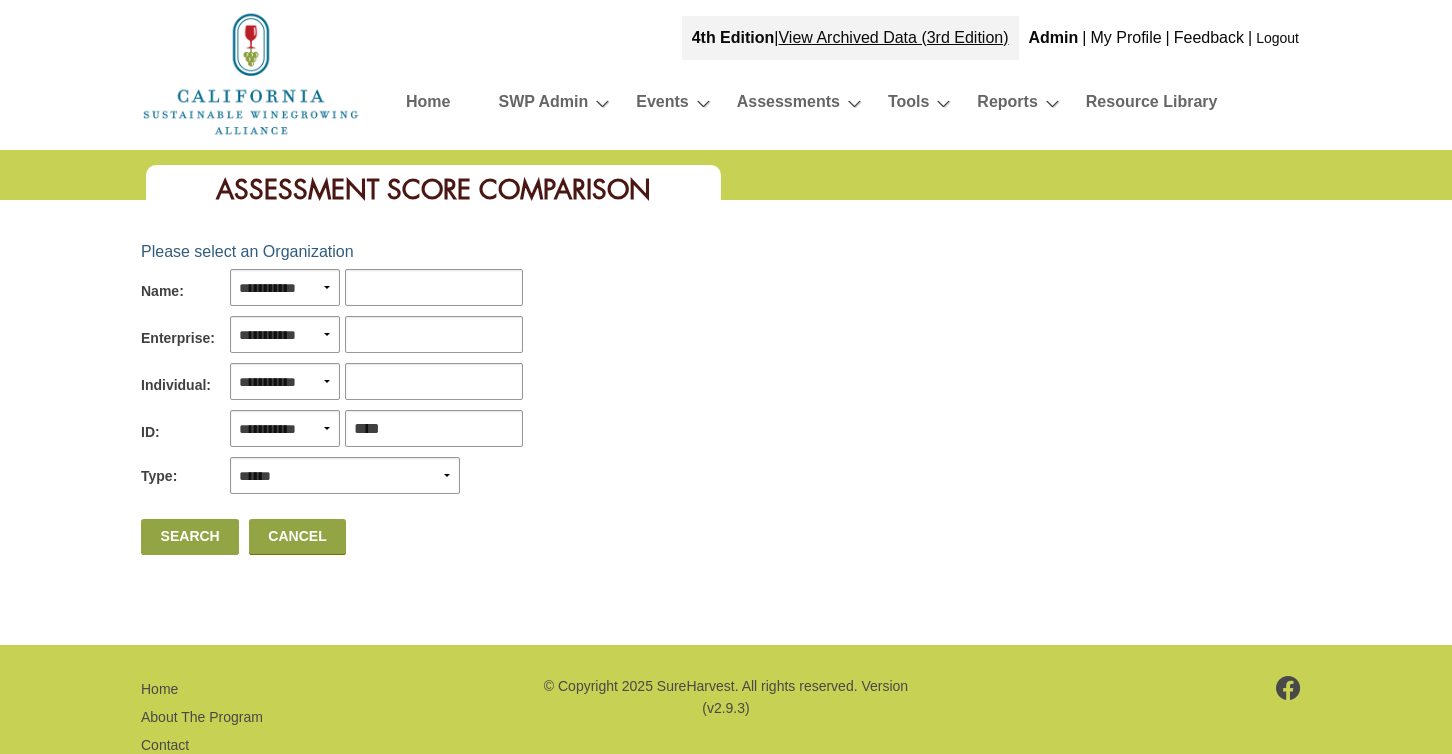 click on "Search" at bounding box center [190, 537] 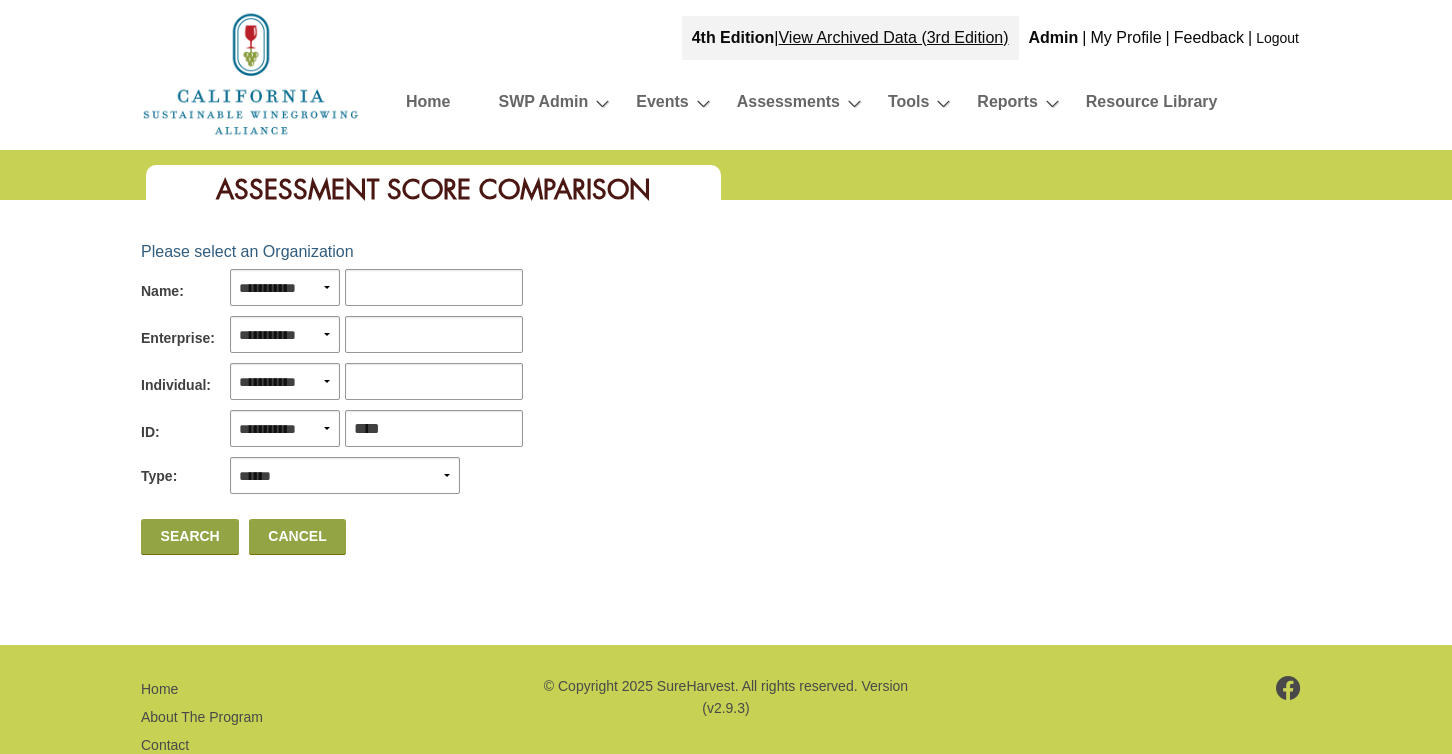 scroll, scrollTop: 56, scrollLeft: 0, axis: vertical 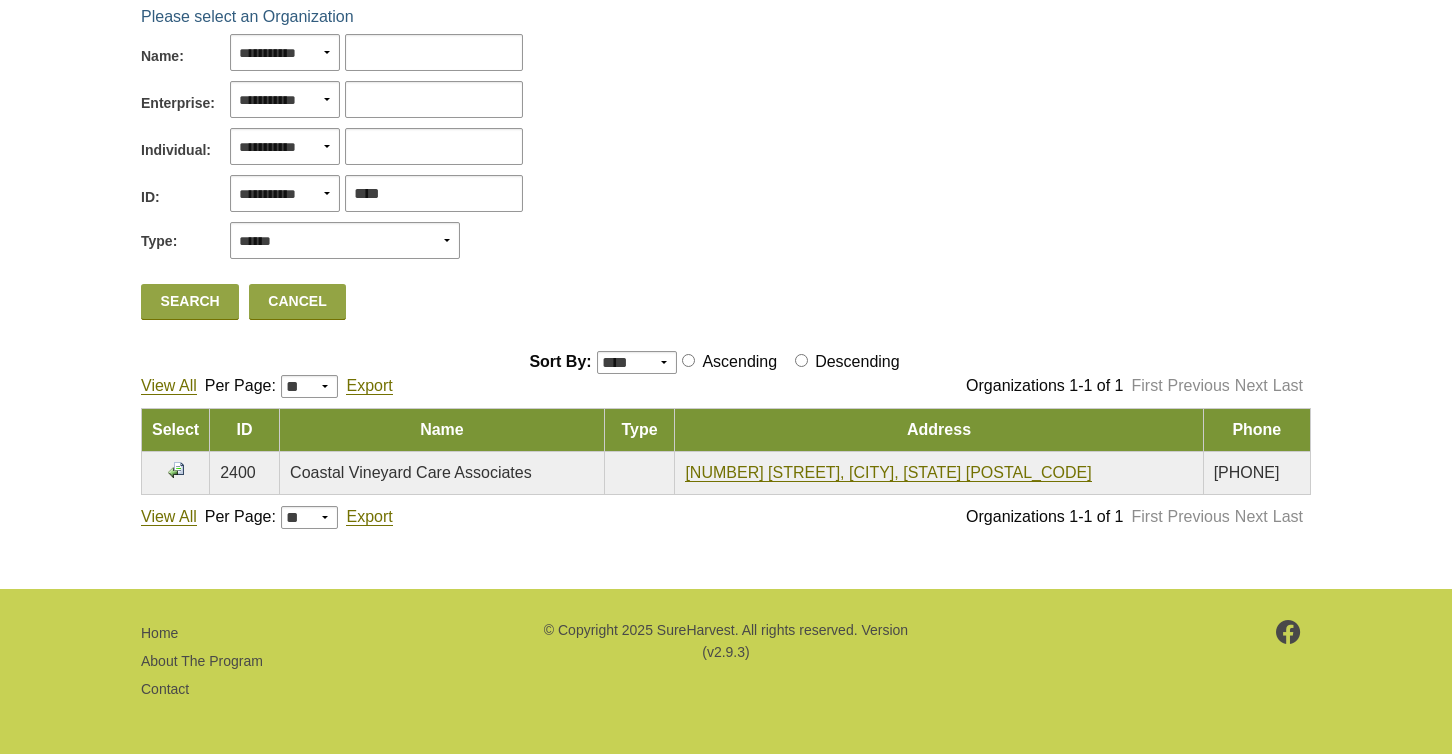 click at bounding box center [176, 470] 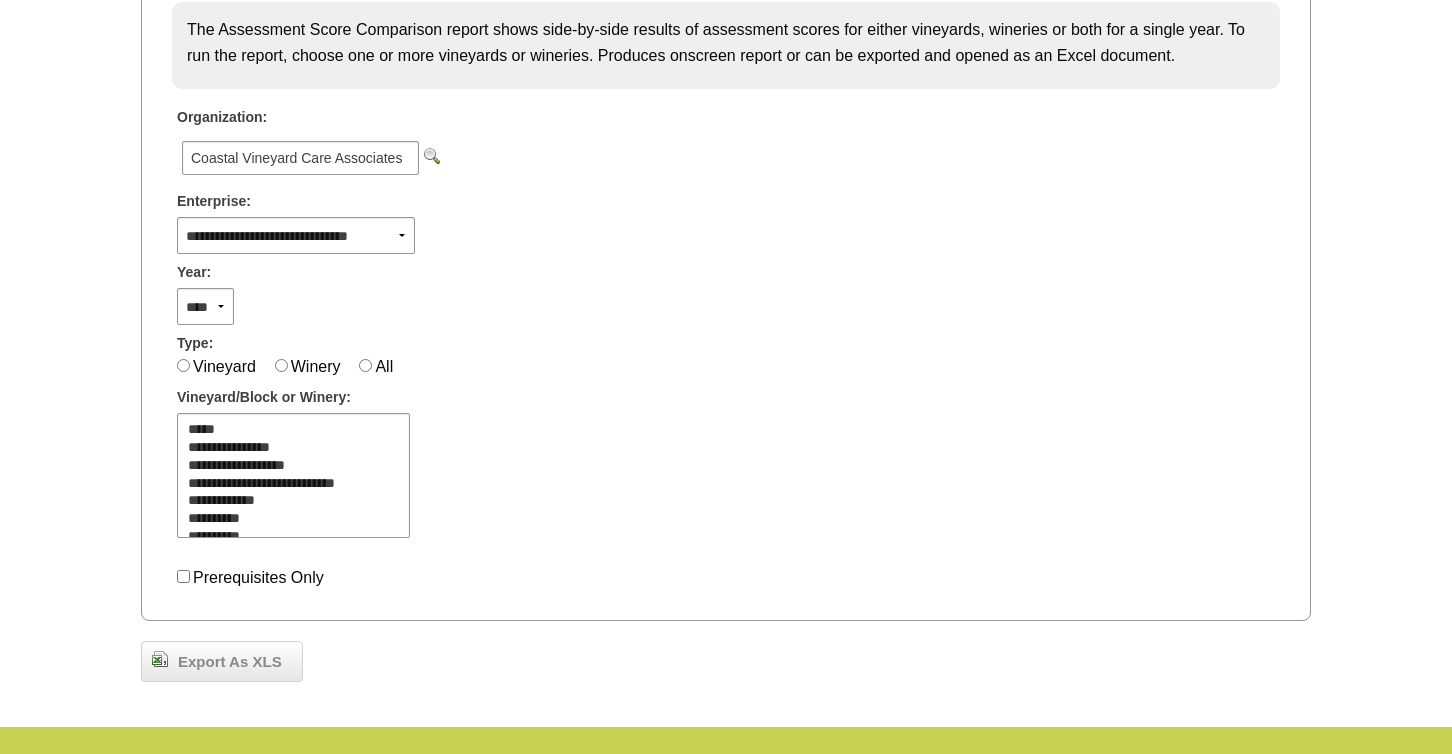 scroll, scrollTop: 368, scrollLeft: 0, axis: vertical 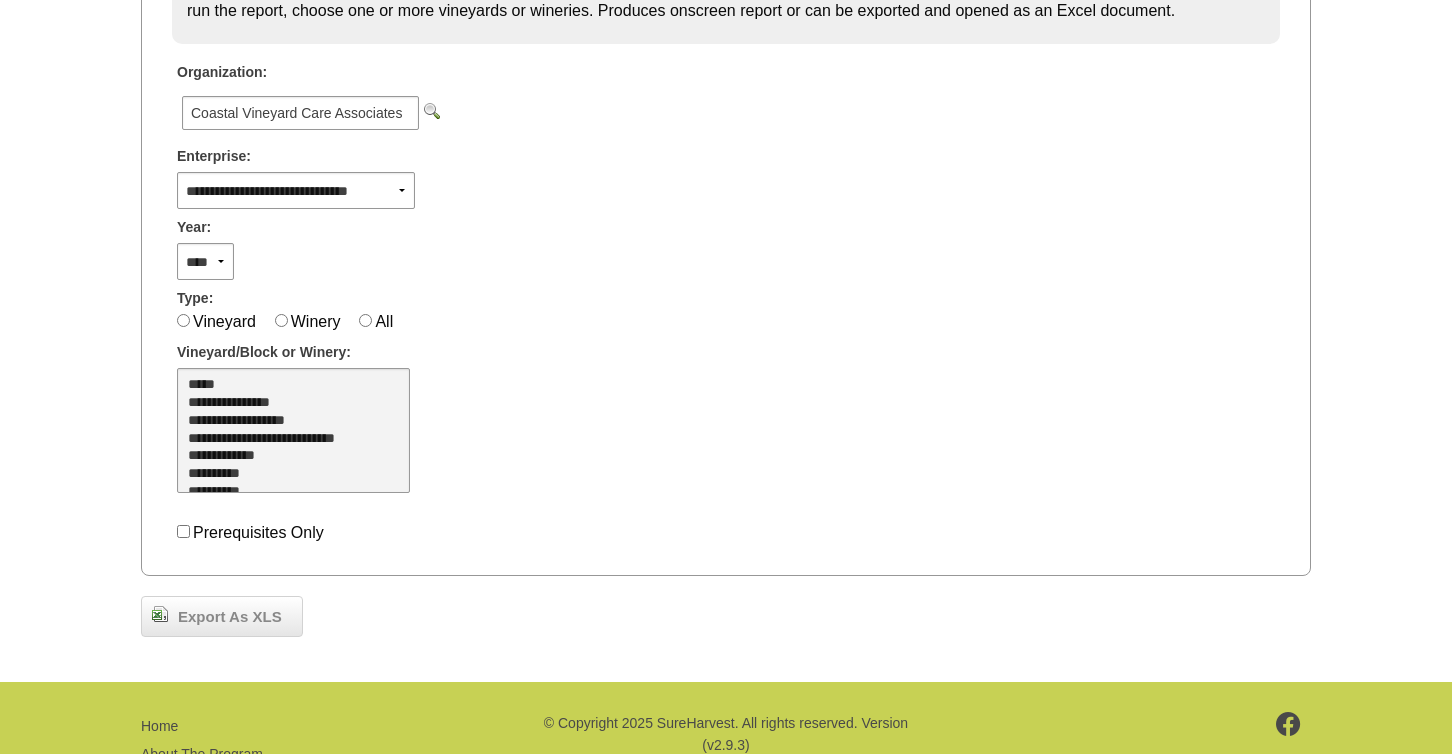 click on "**********" at bounding box center (282, 422) 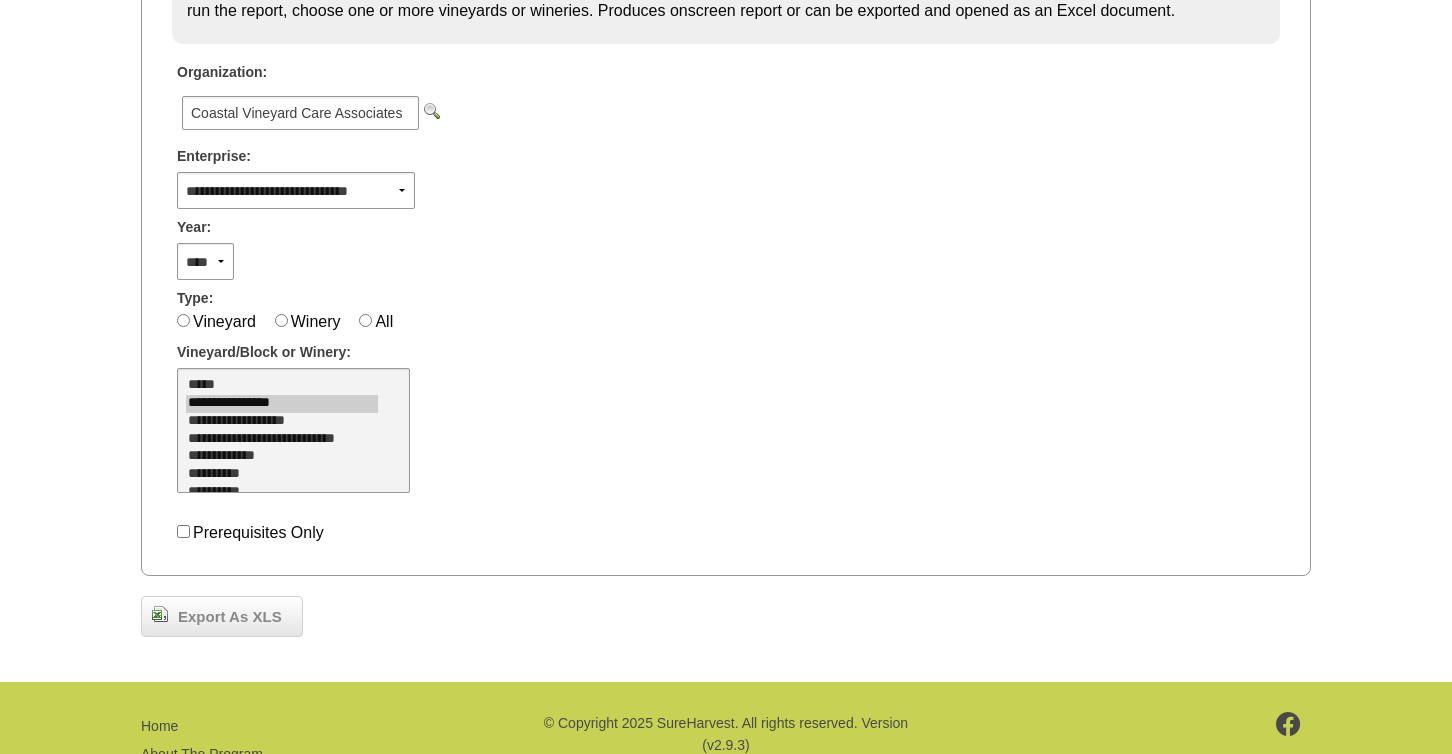 click on "**********" at bounding box center (282, 440) 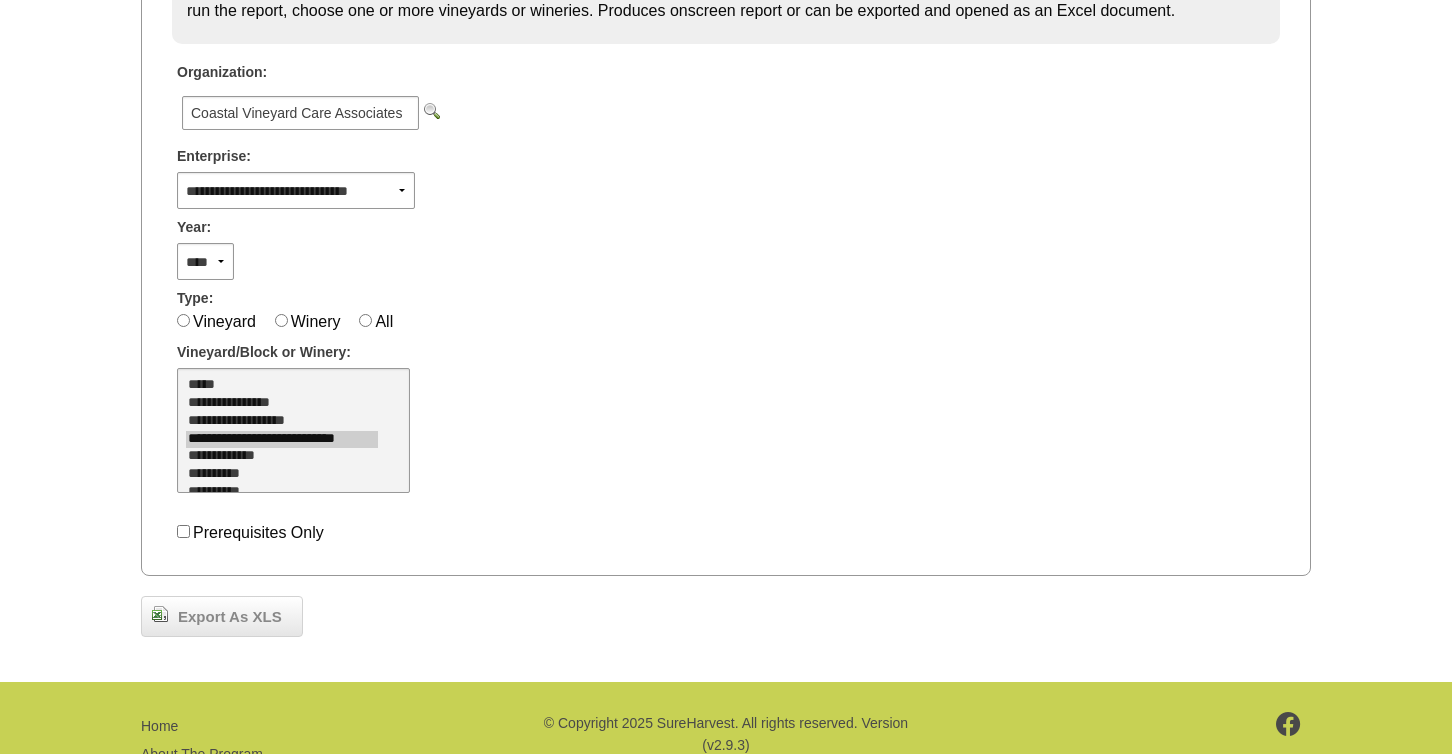 select on "****" 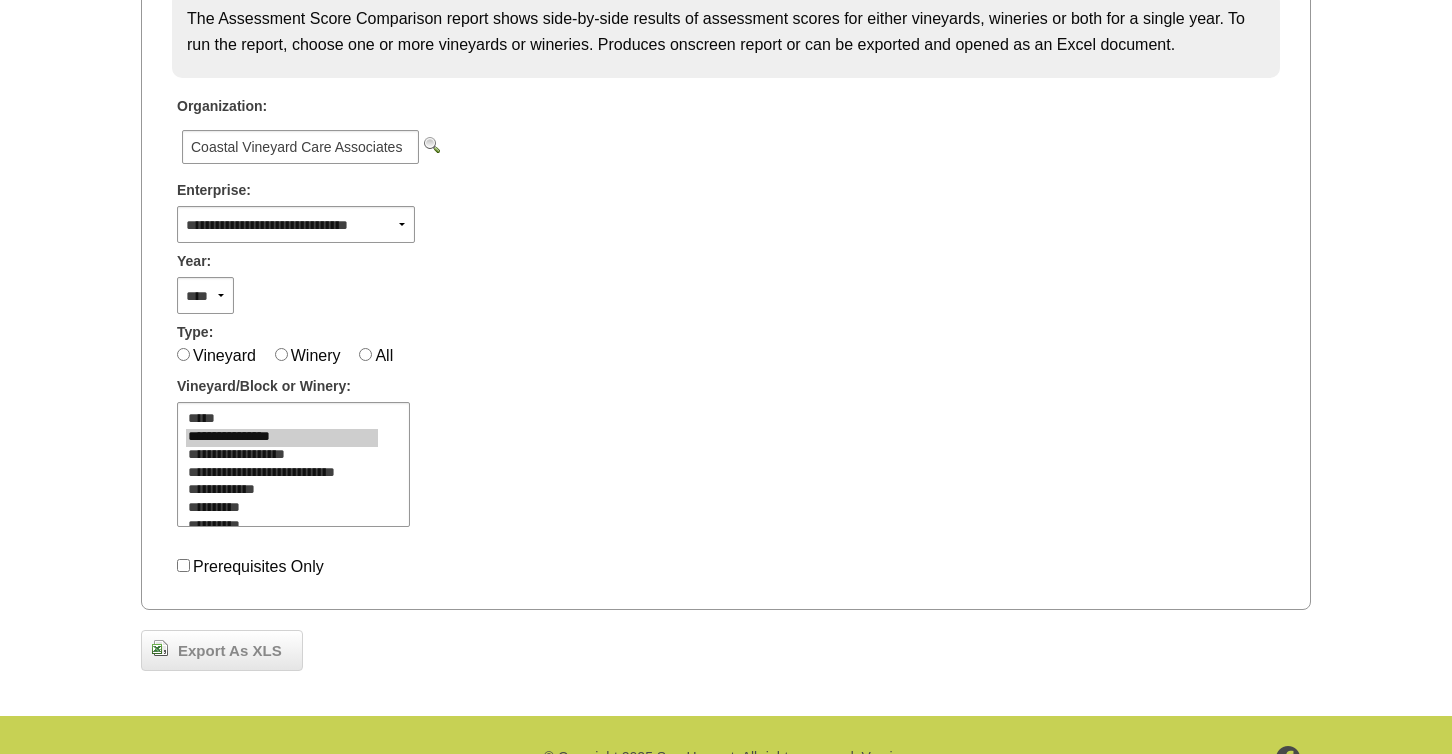 scroll, scrollTop: 458, scrollLeft: 0, axis: vertical 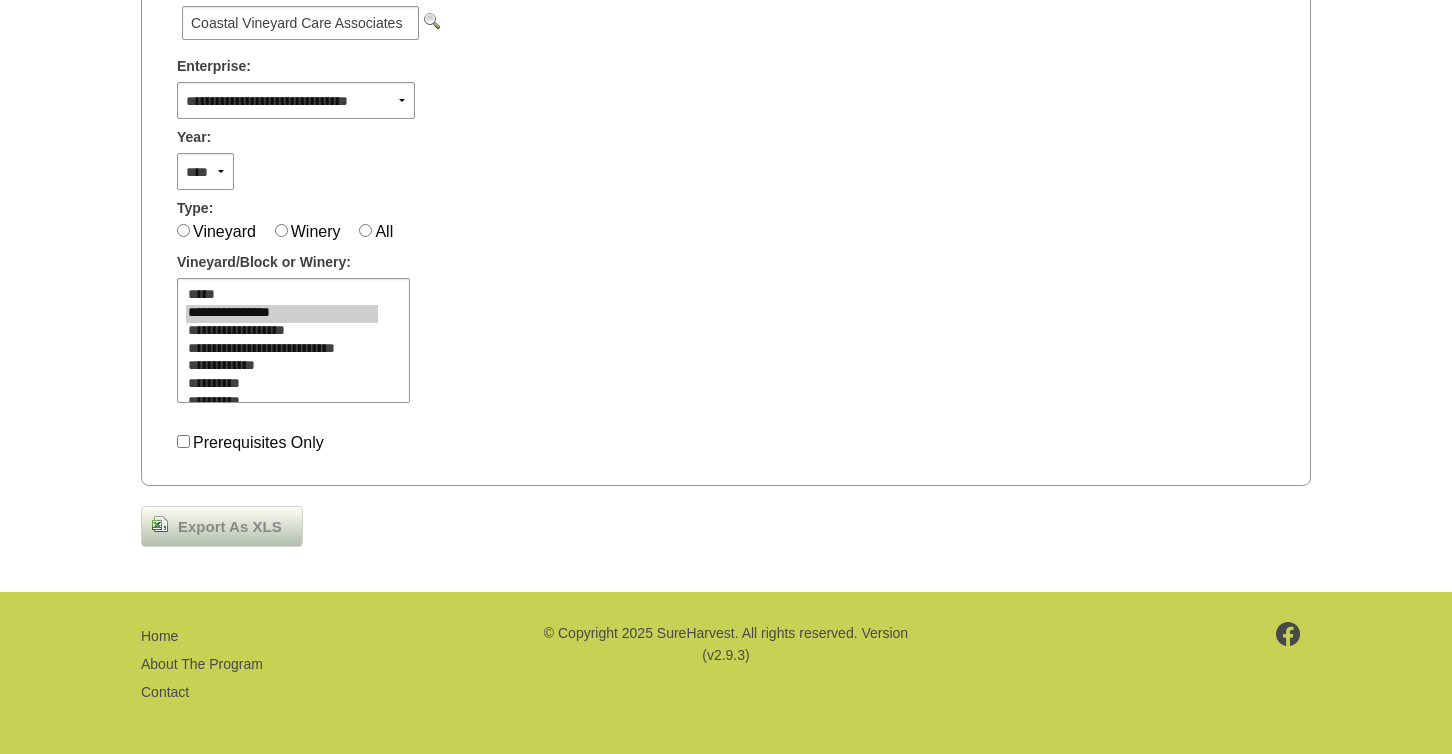 click on "Export As XLS" at bounding box center (230, 527) 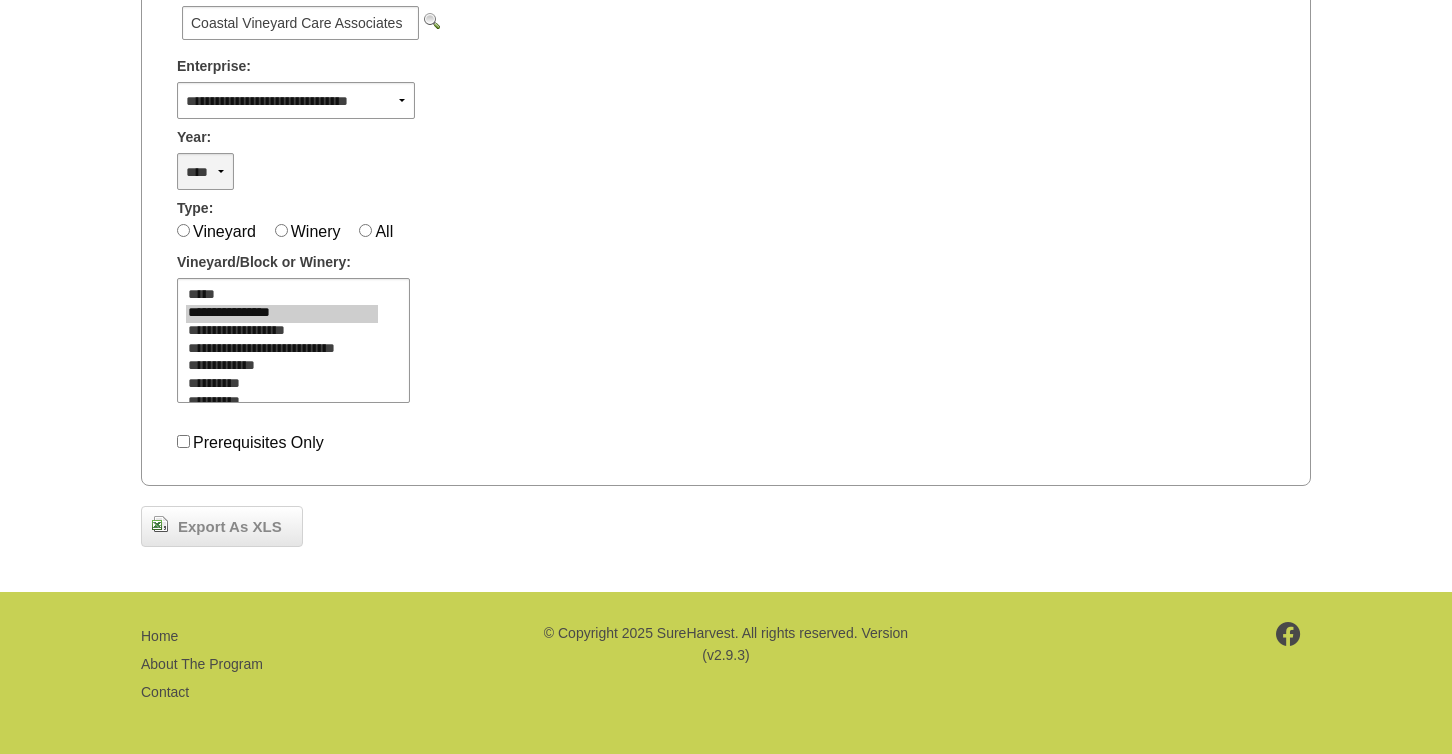 click on "****
****
****
****
****
****
****
****
****
****
****
****
****
****" at bounding box center [205, 171] 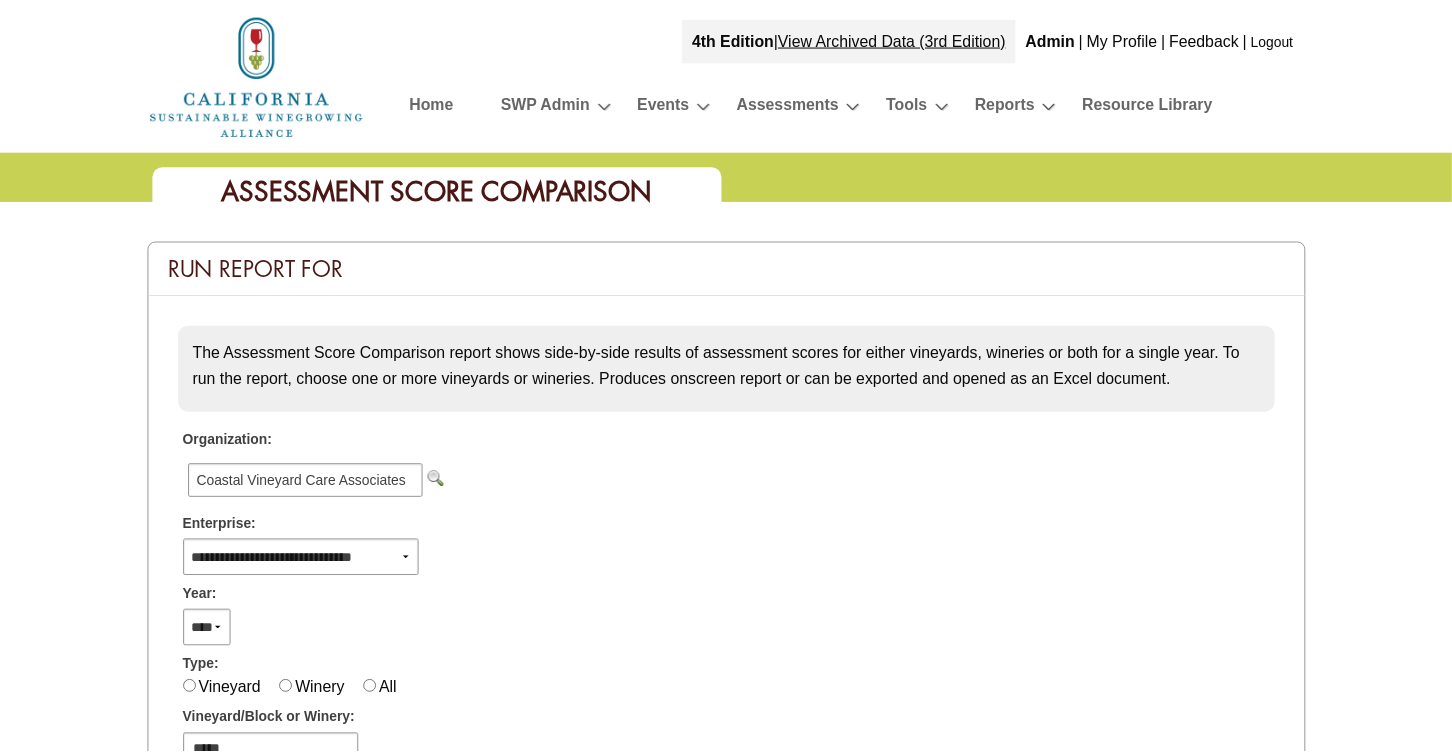 scroll, scrollTop: 458, scrollLeft: 0, axis: vertical 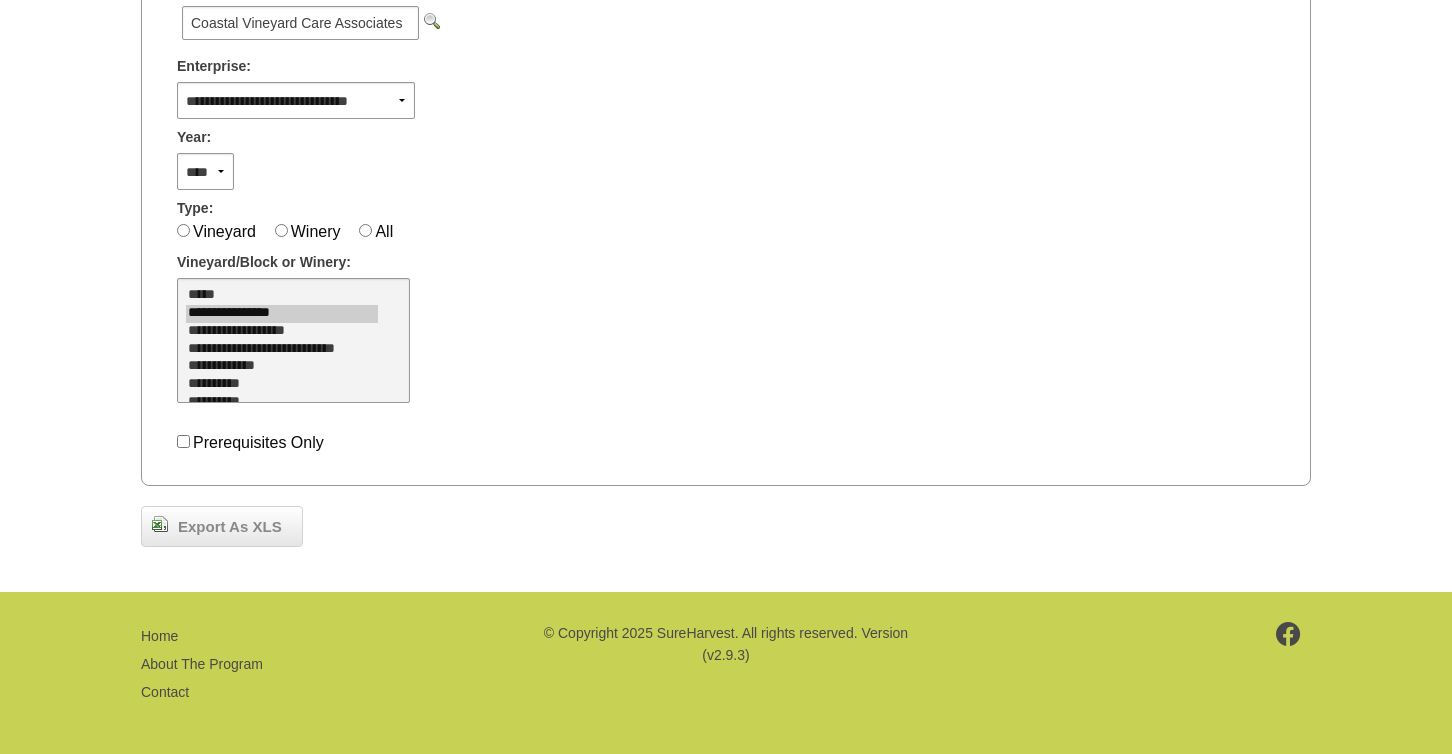 click on "**********" at bounding box center (282, 332) 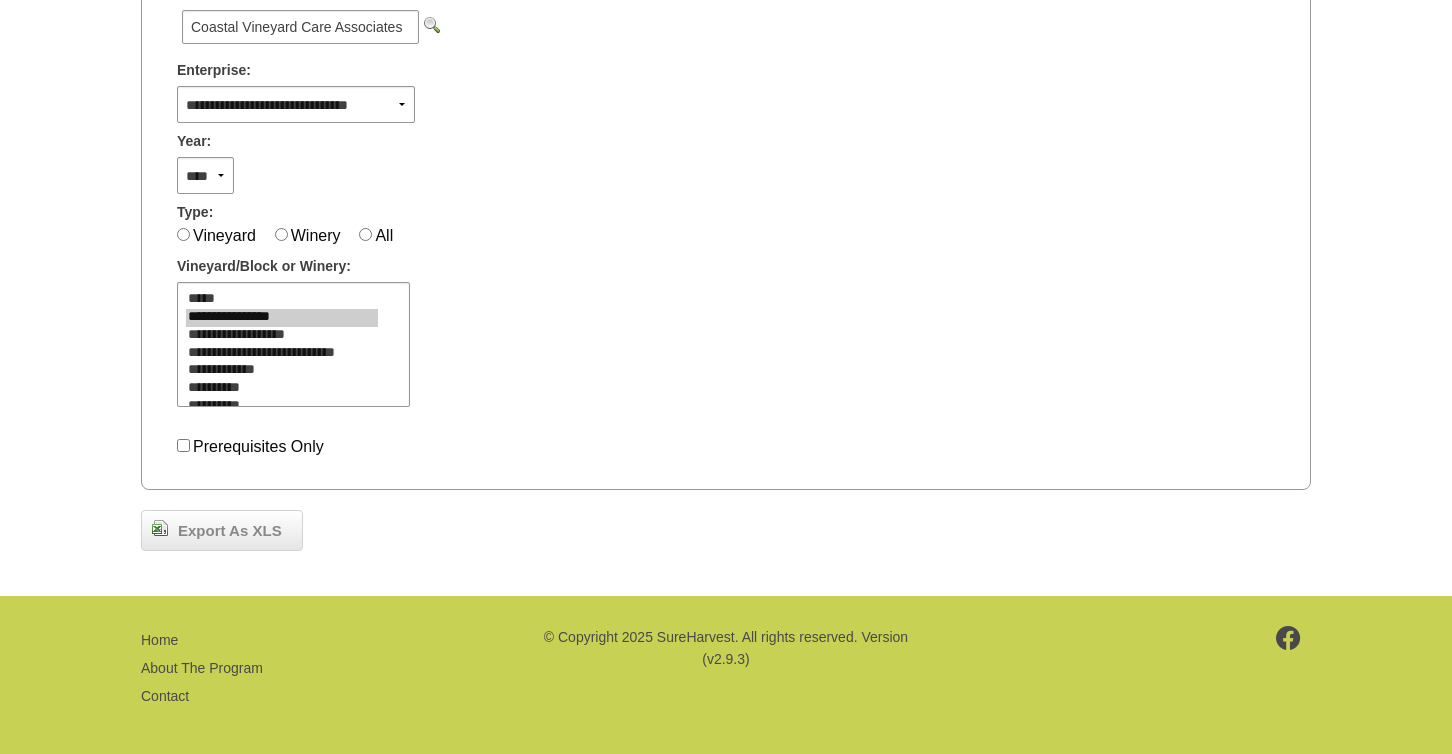 scroll, scrollTop: 458, scrollLeft: 0, axis: vertical 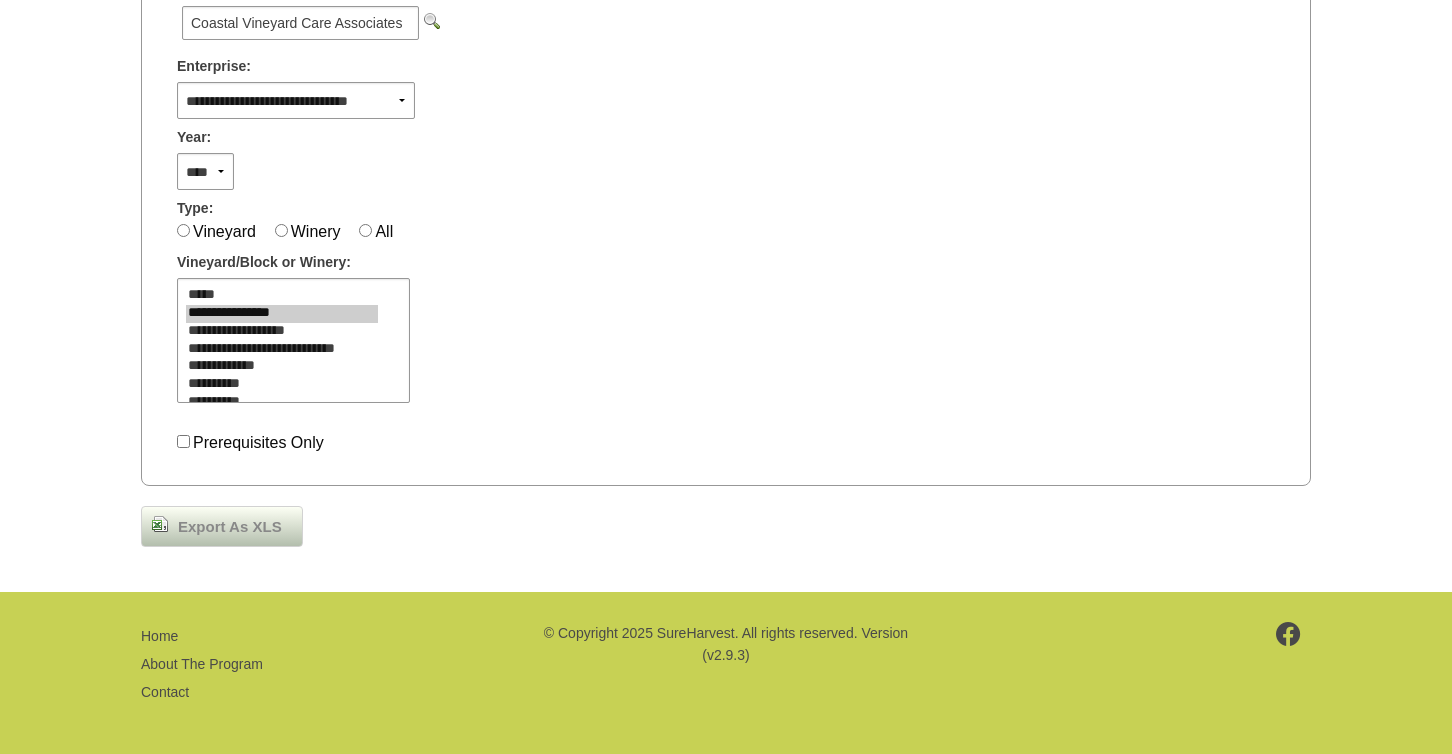 click on "Export As XLS" at bounding box center (230, 527) 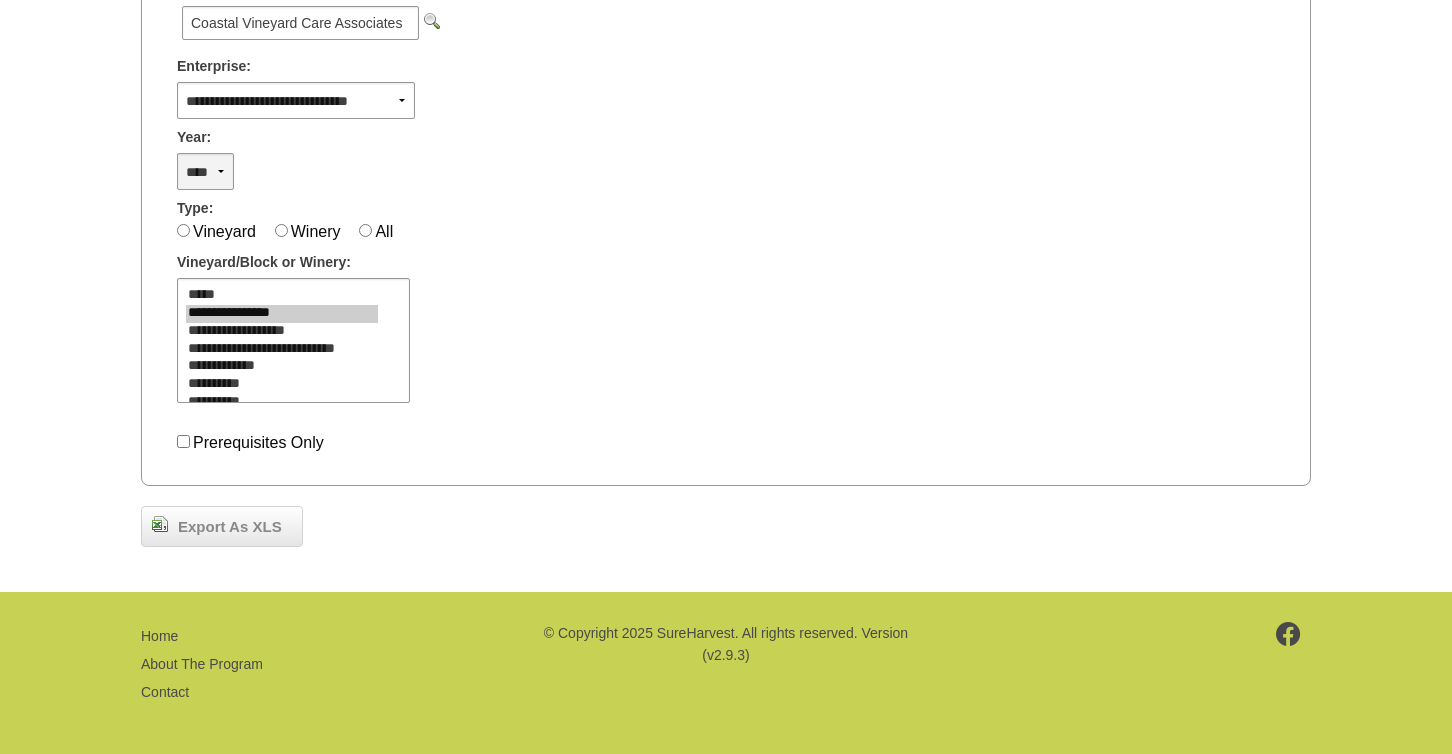 click on "****
****
****
****
****
****
****
****
****
****
****
****
****
****" at bounding box center (205, 171) 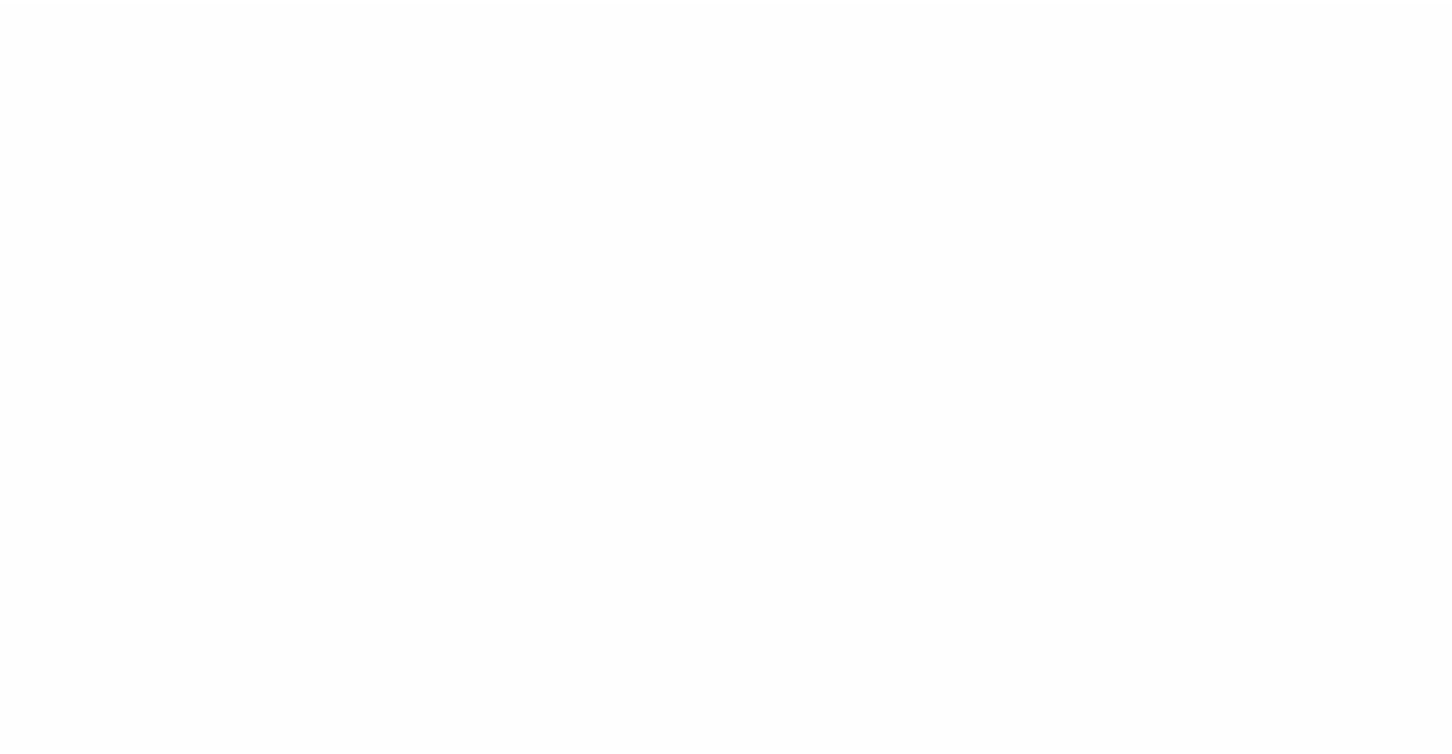 scroll, scrollTop: 0, scrollLeft: 0, axis: both 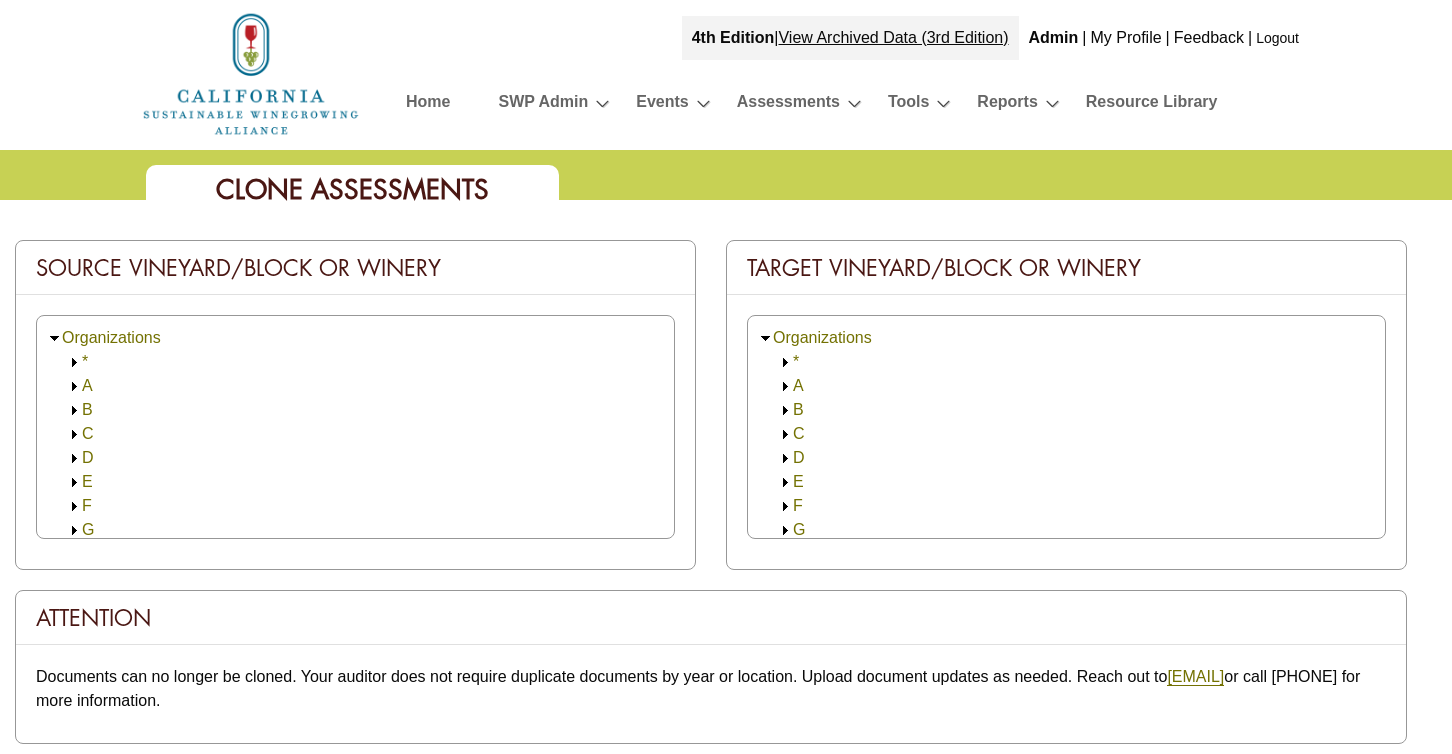 click 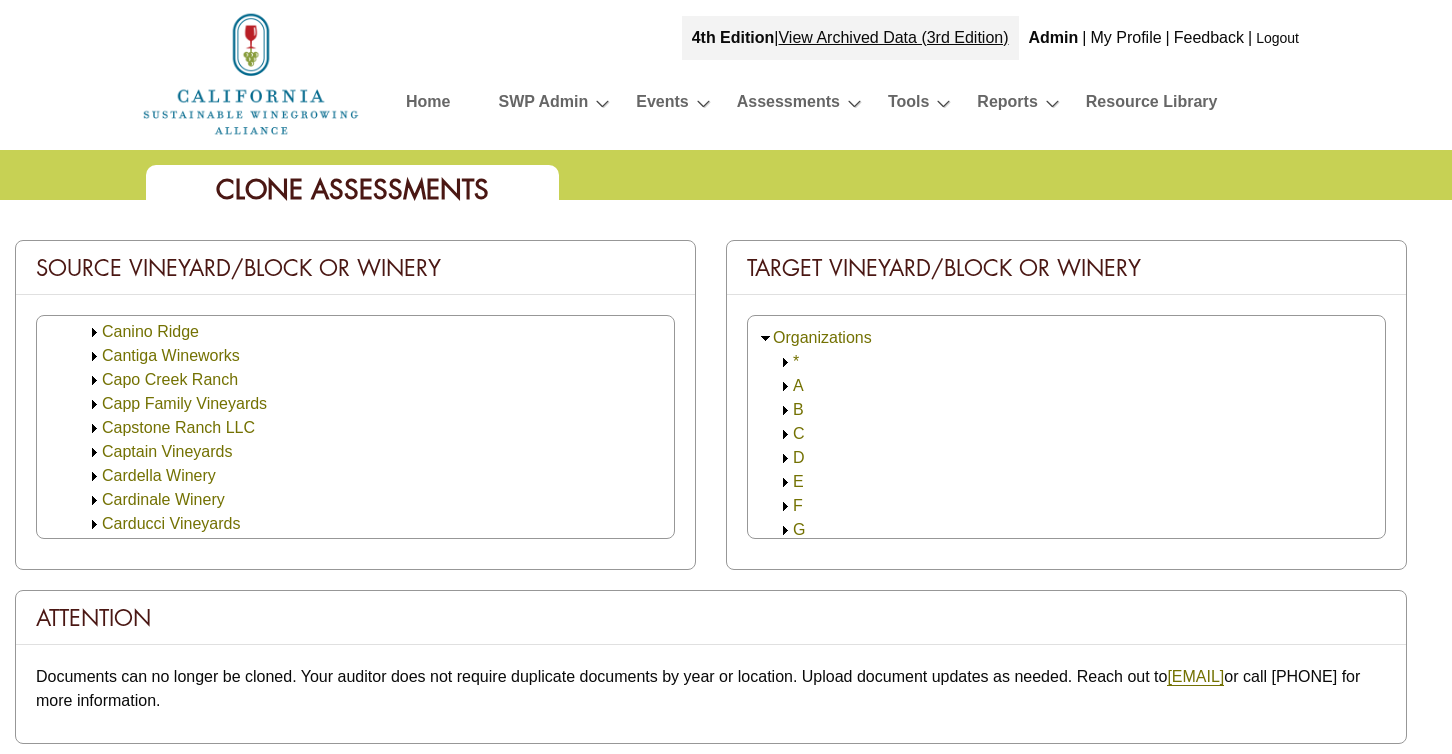 scroll, scrollTop: 1000, scrollLeft: 0, axis: vertical 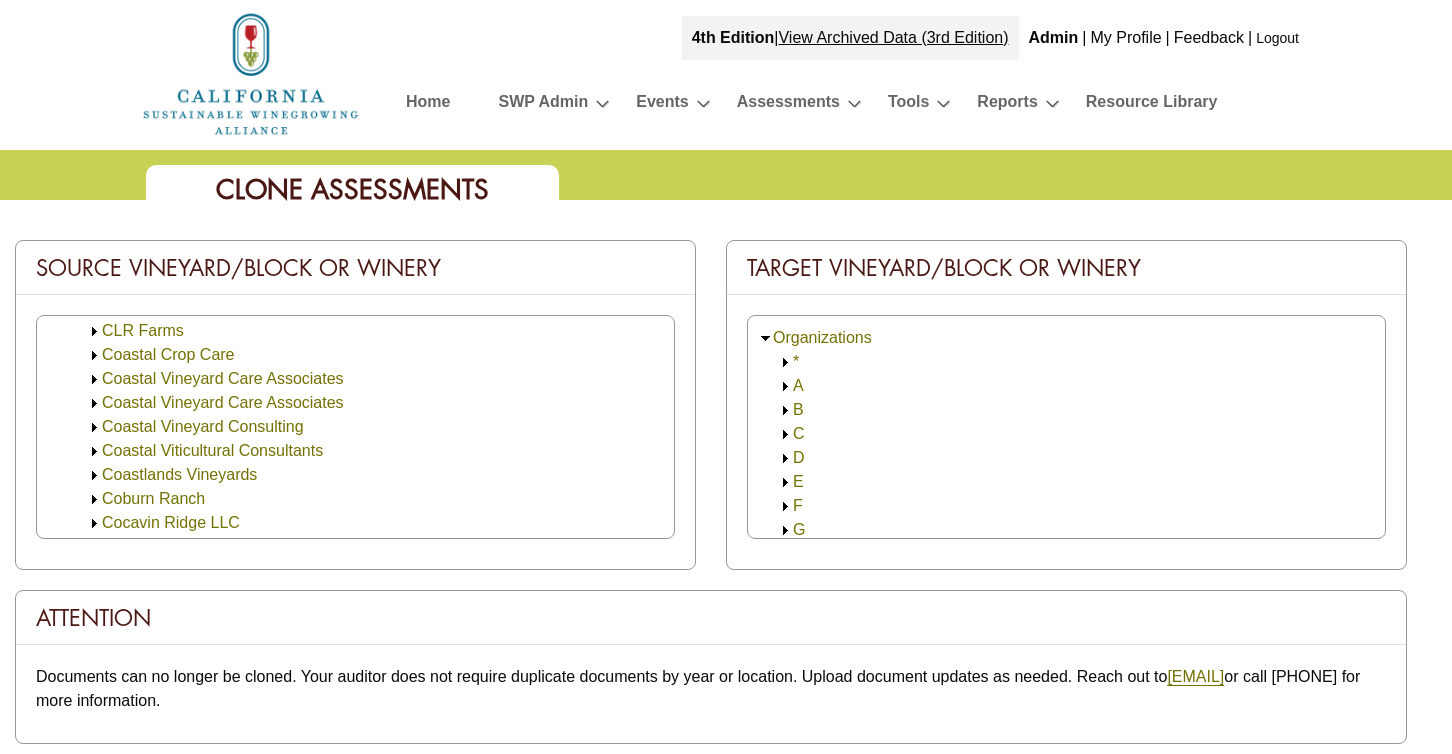 click 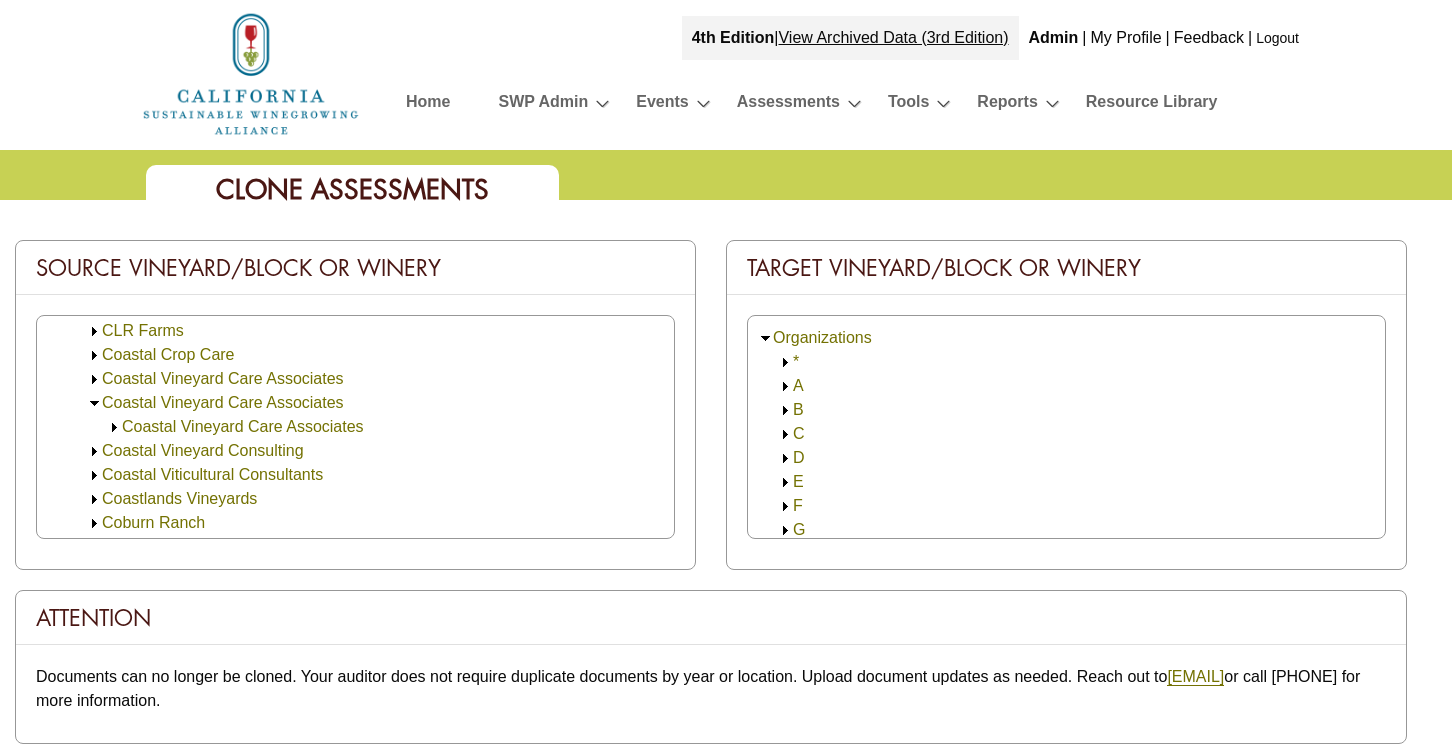click 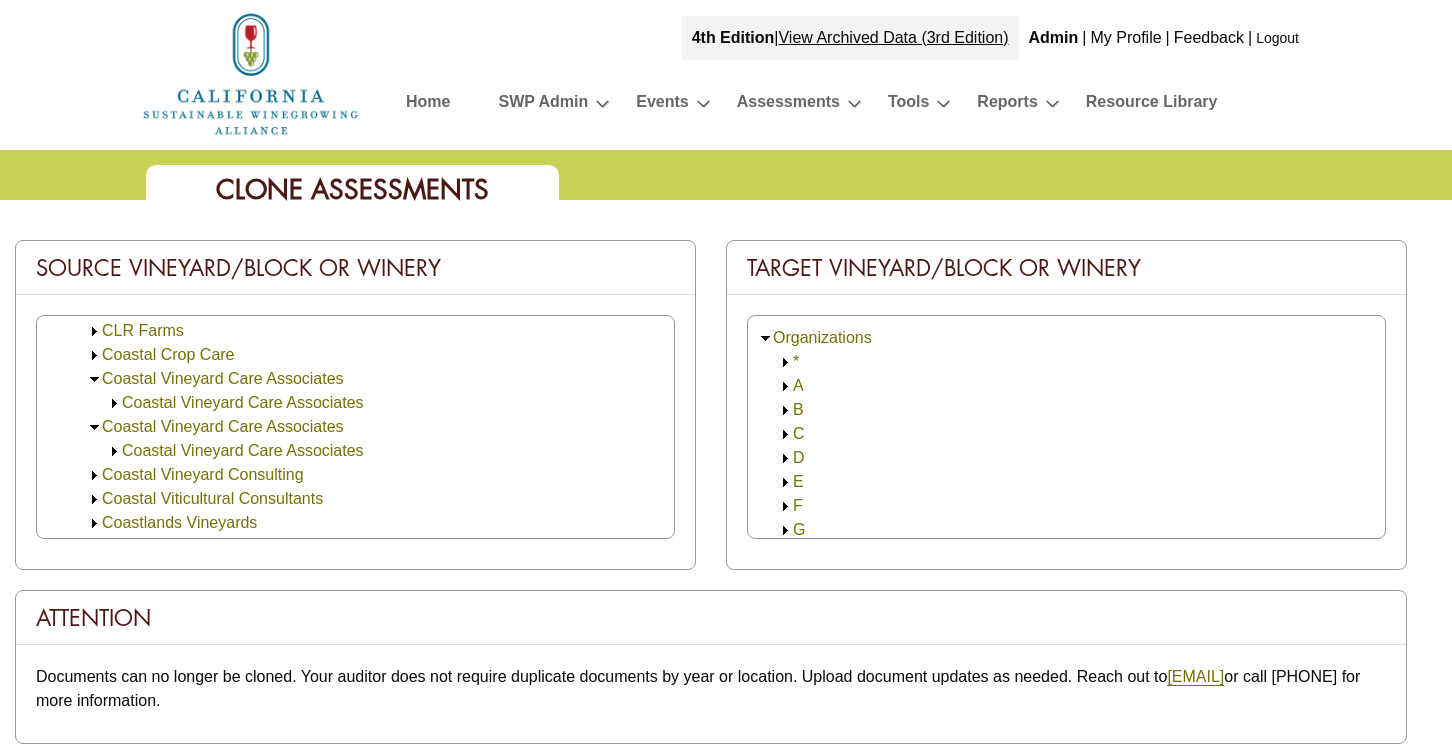 click 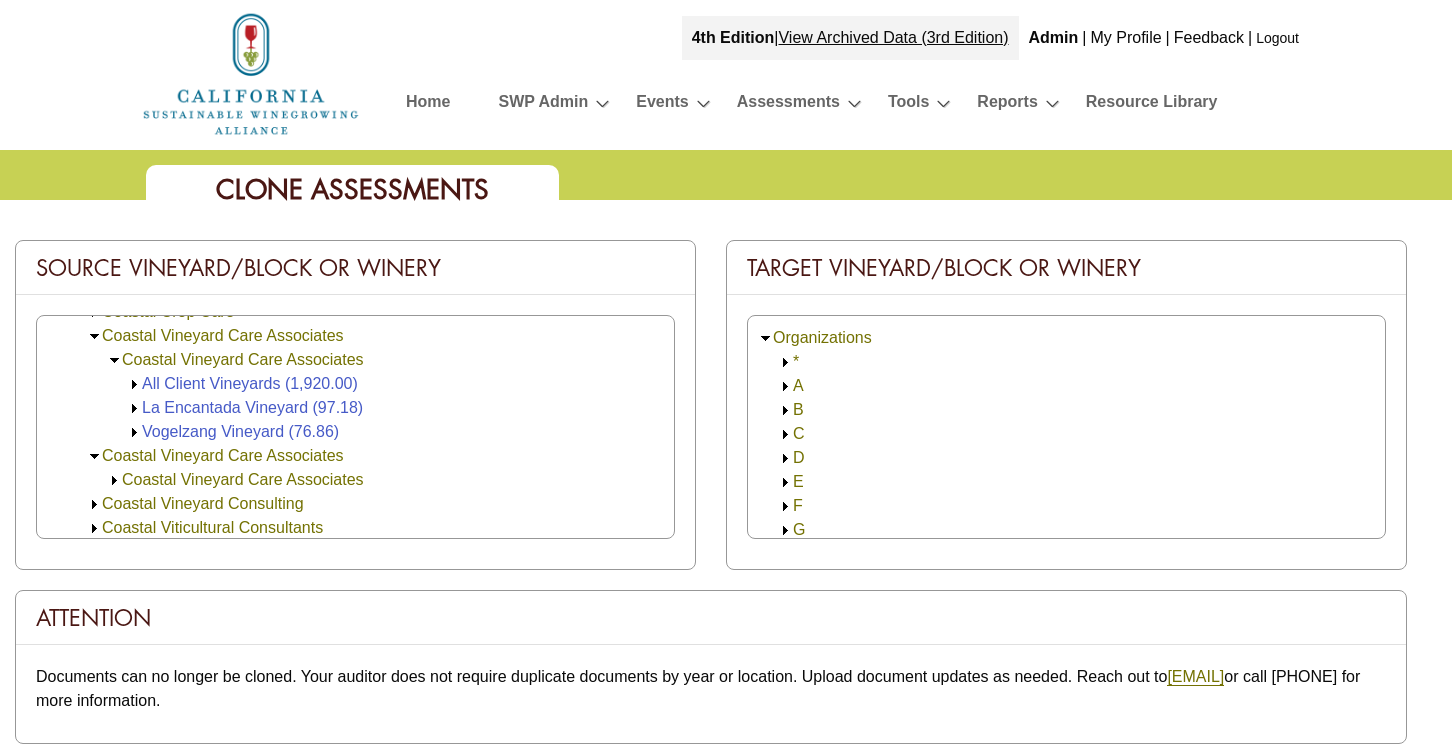 scroll, scrollTop: 4009, scrollLeft: 0, axis: vertical 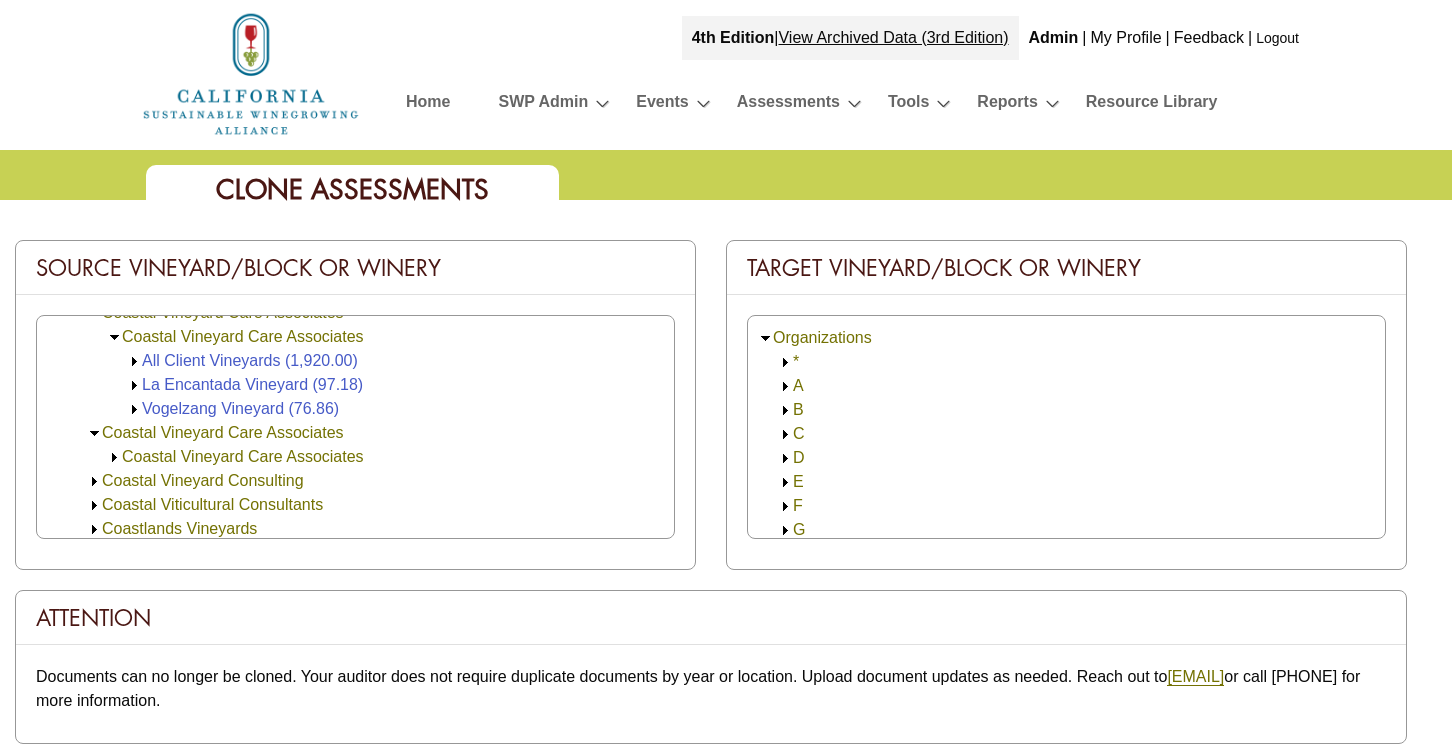 click 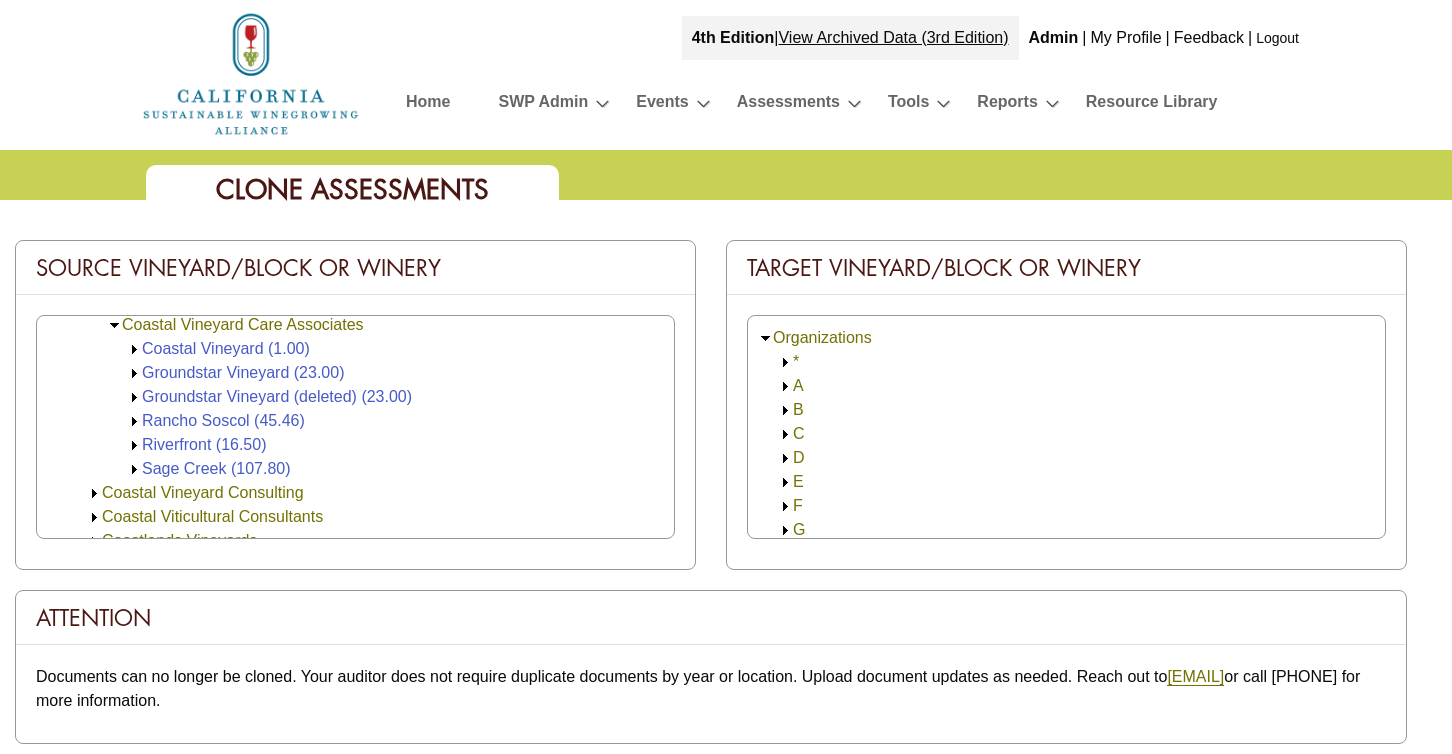 scroll, scrollTop: 4143, scrollLeft: 0, axis: vertical 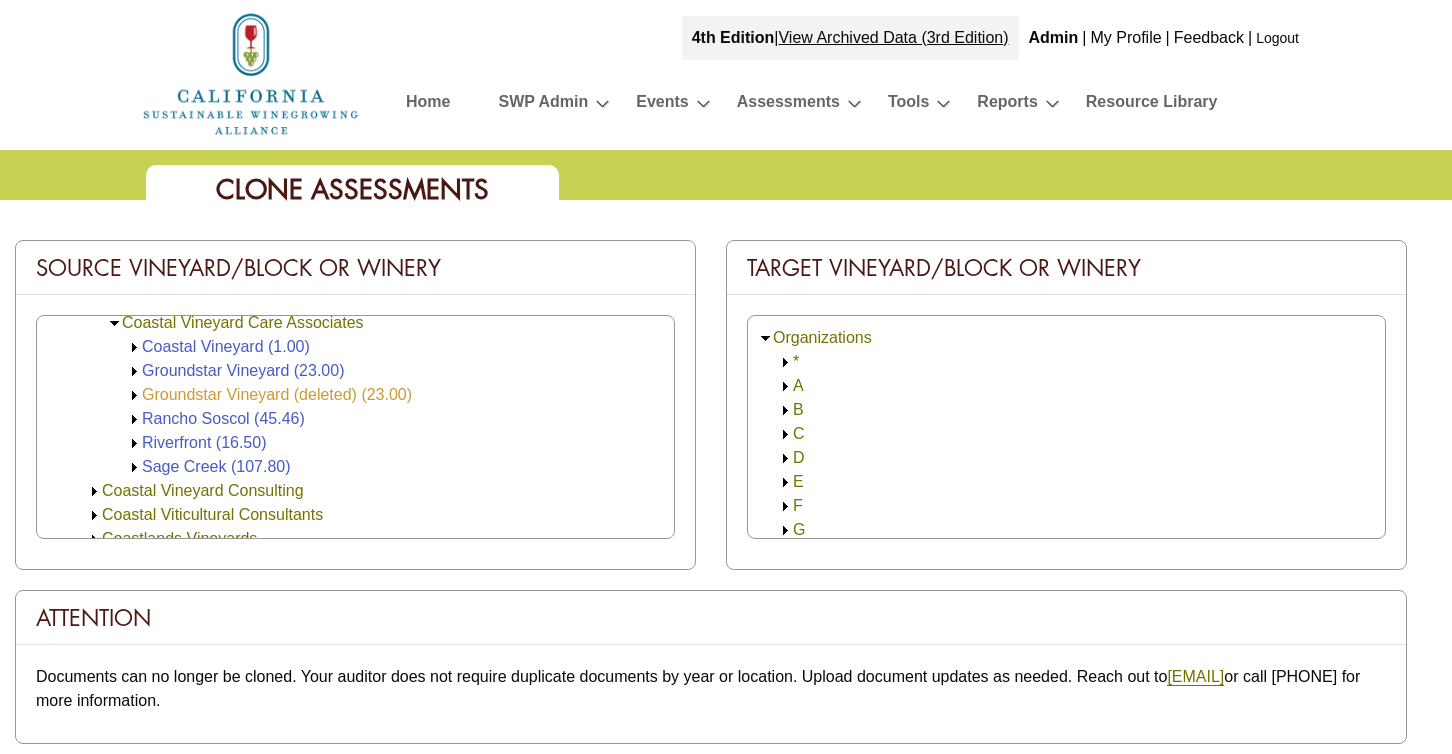 click on "Groundstar Vineyard (deleted) (23.00)" 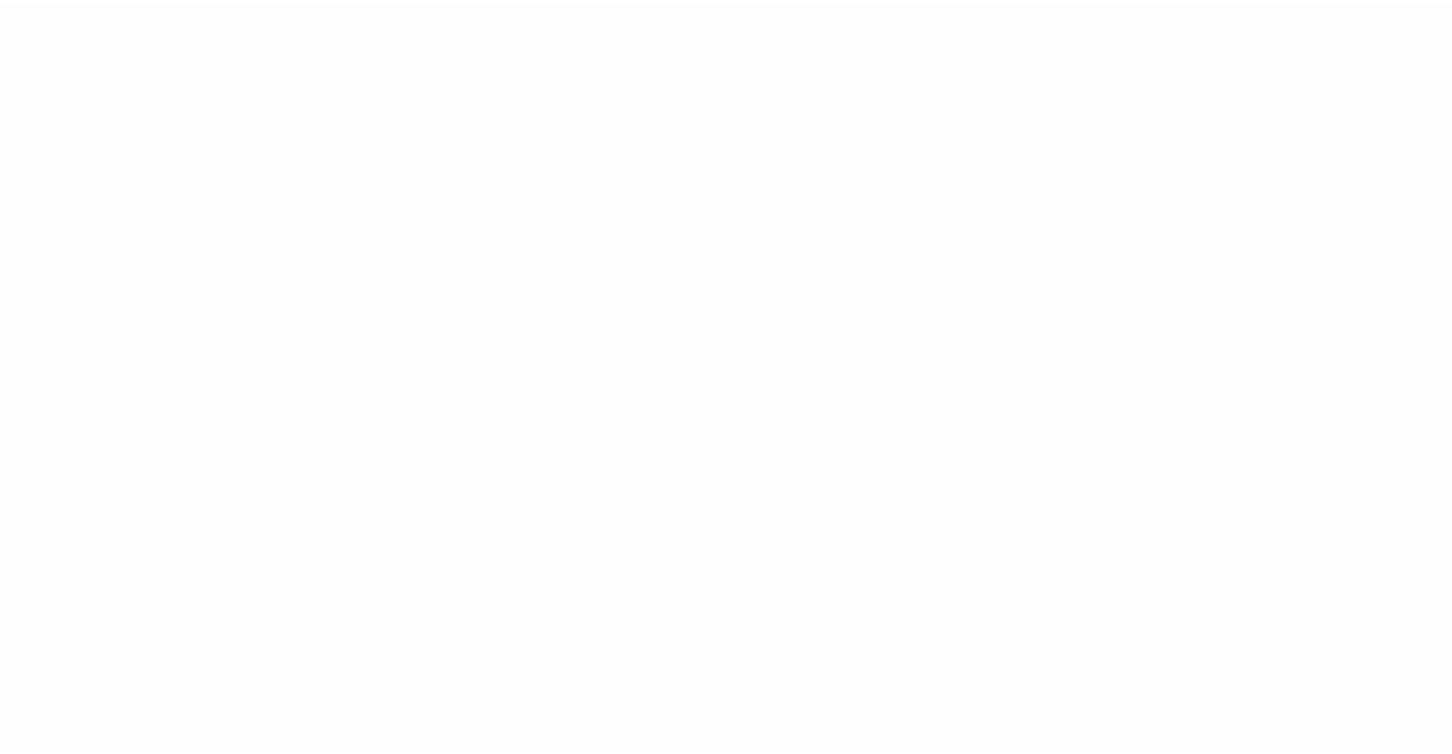 scroll, scrollTop: 0, scrollLeft: 0, axis: both 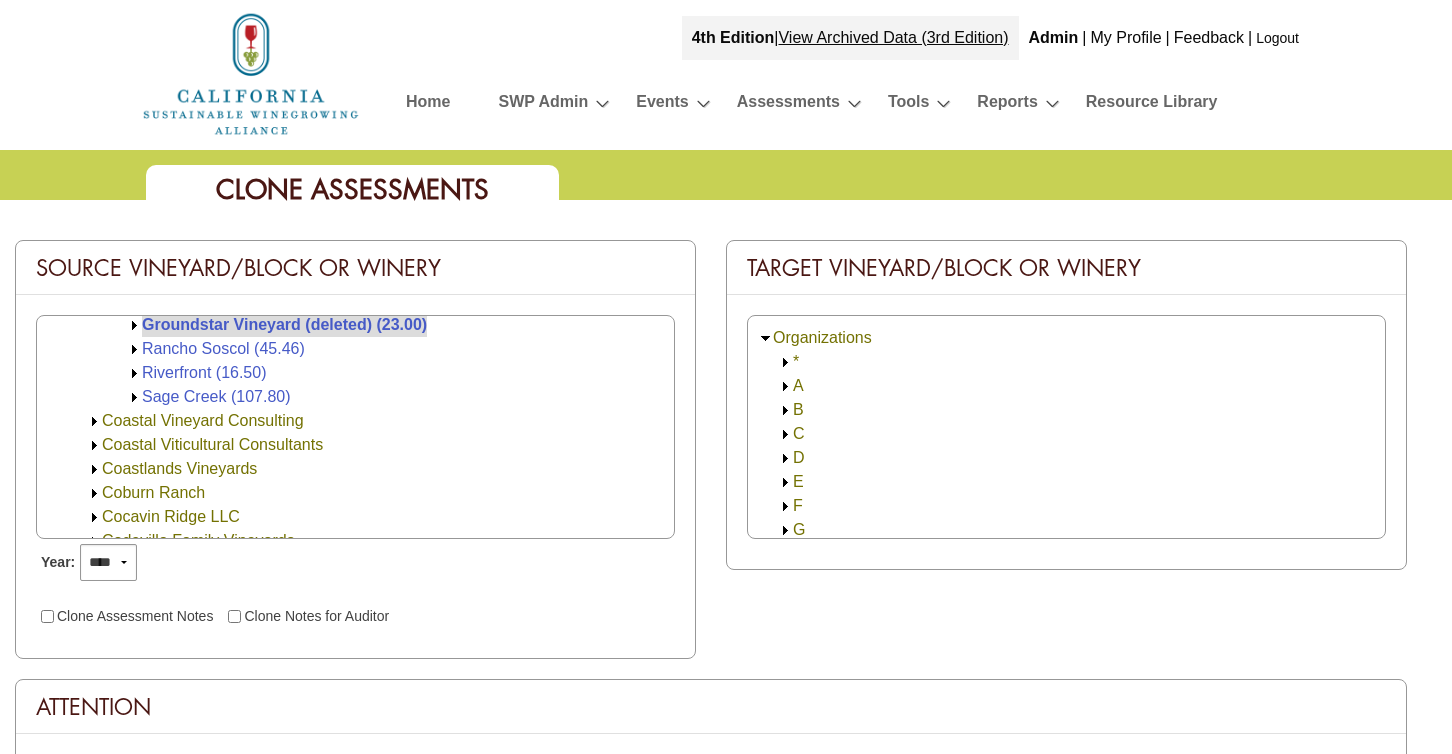 click 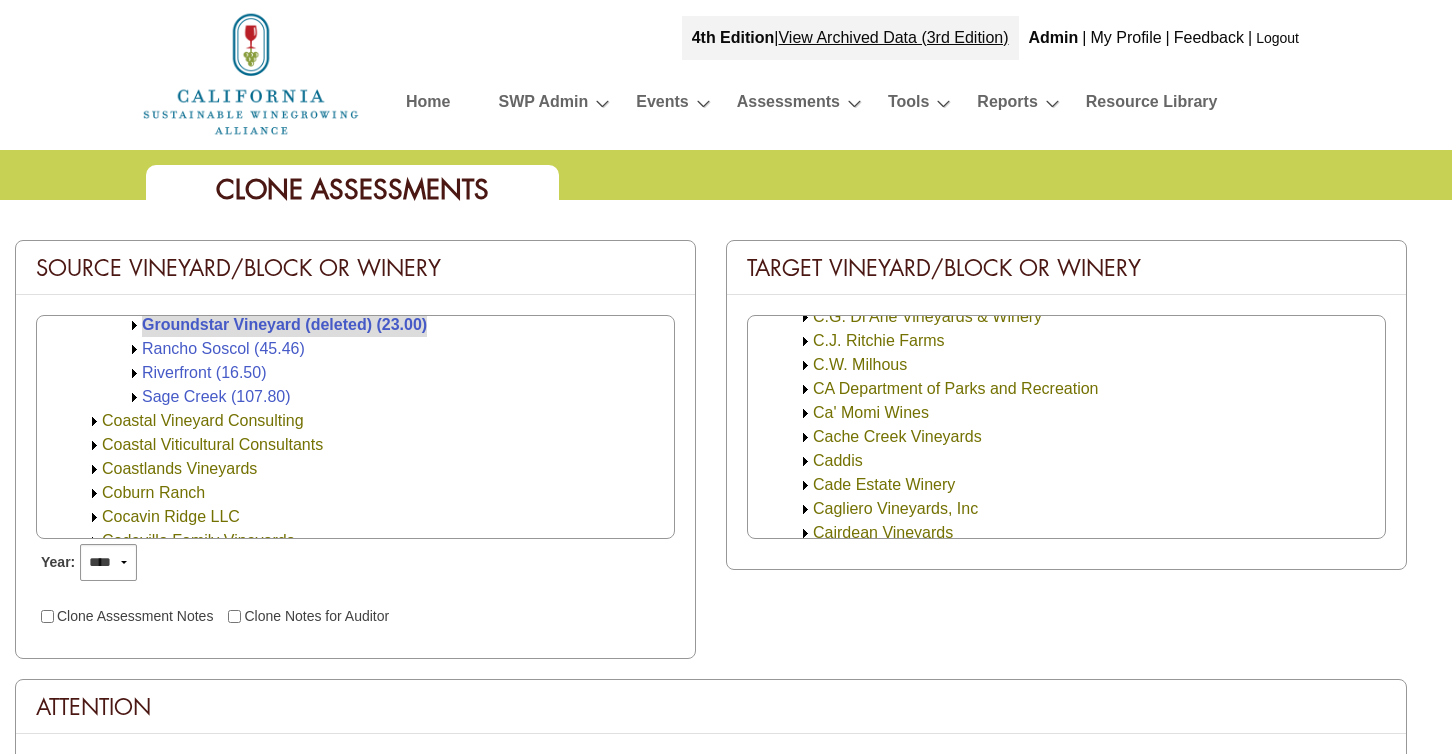 scroll, scrollTop: 200, scrollLeft: 0, axis: vertical 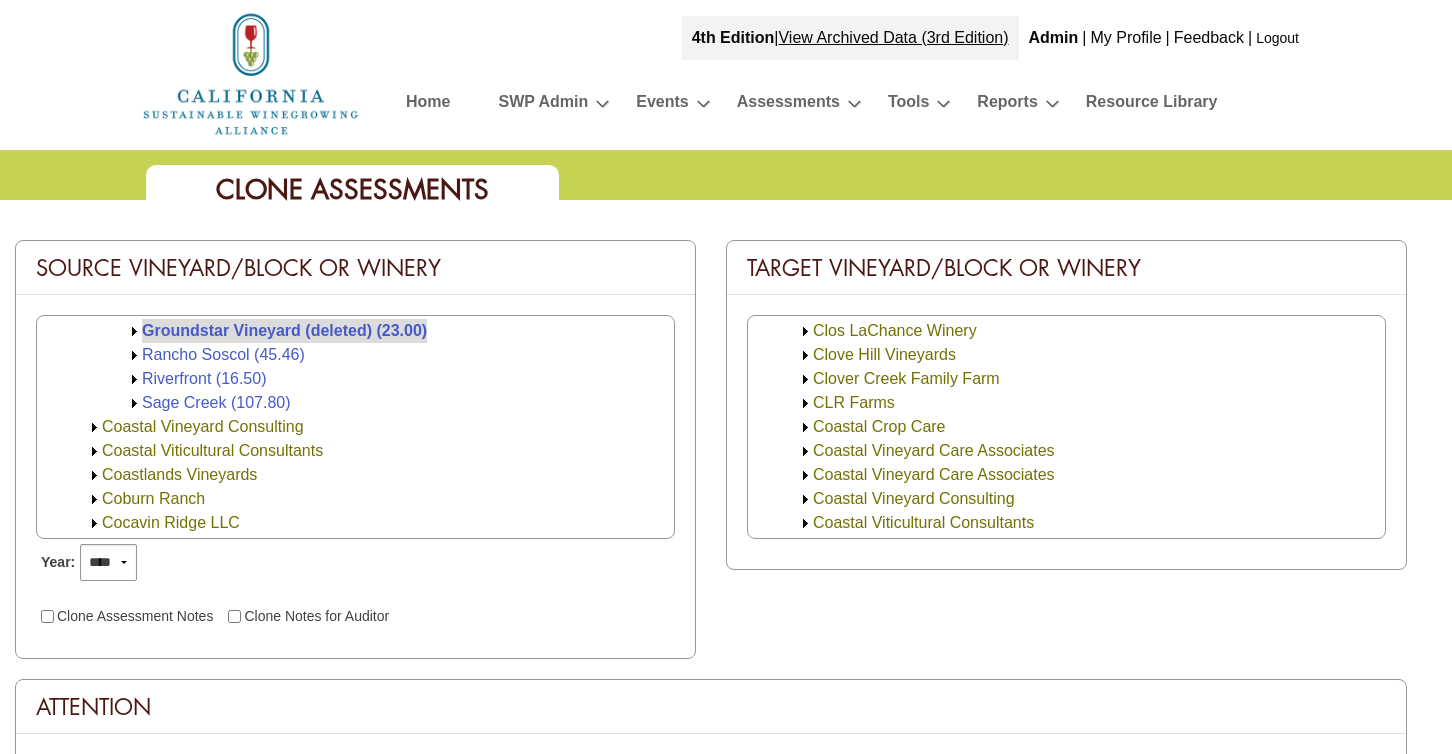 click 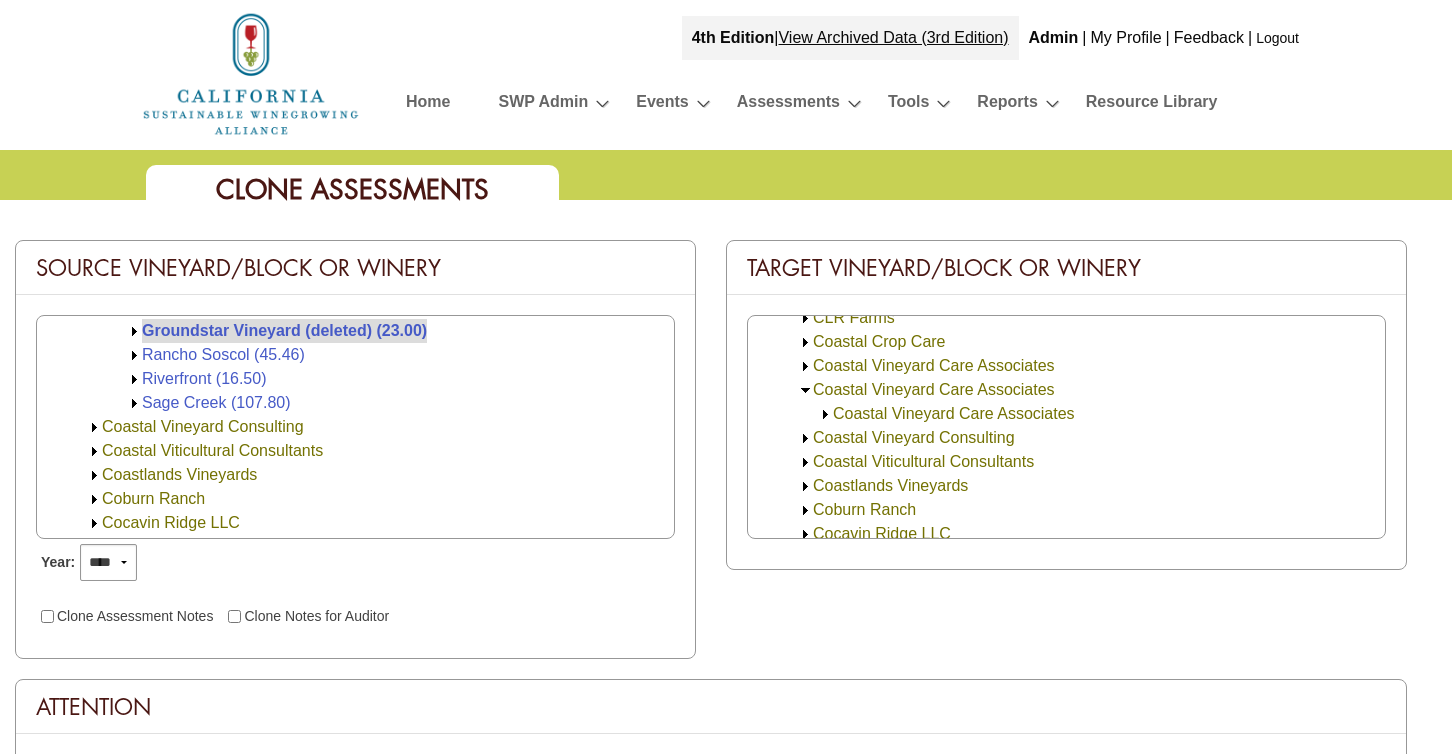scroll, scrollTop: 3937, scrollLeft: 0, axis: vertical 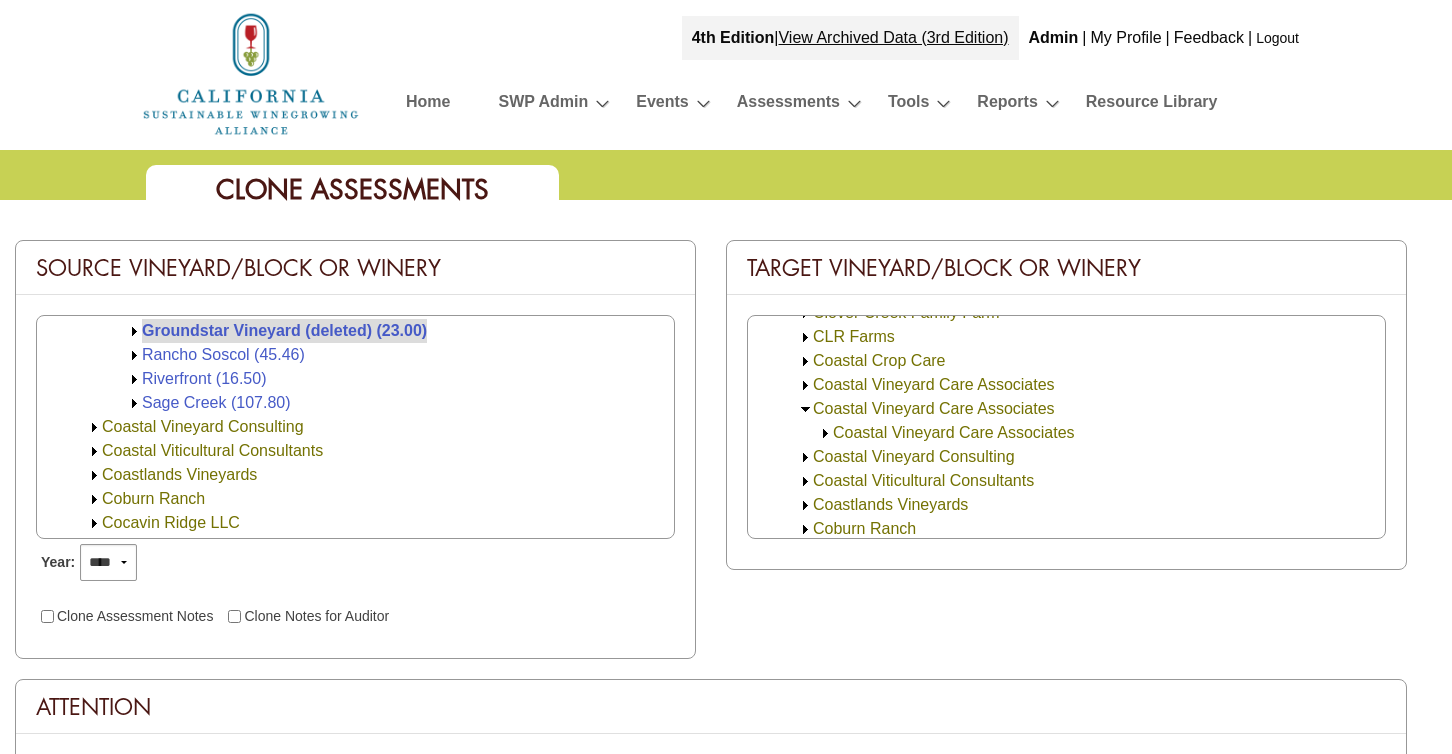 click 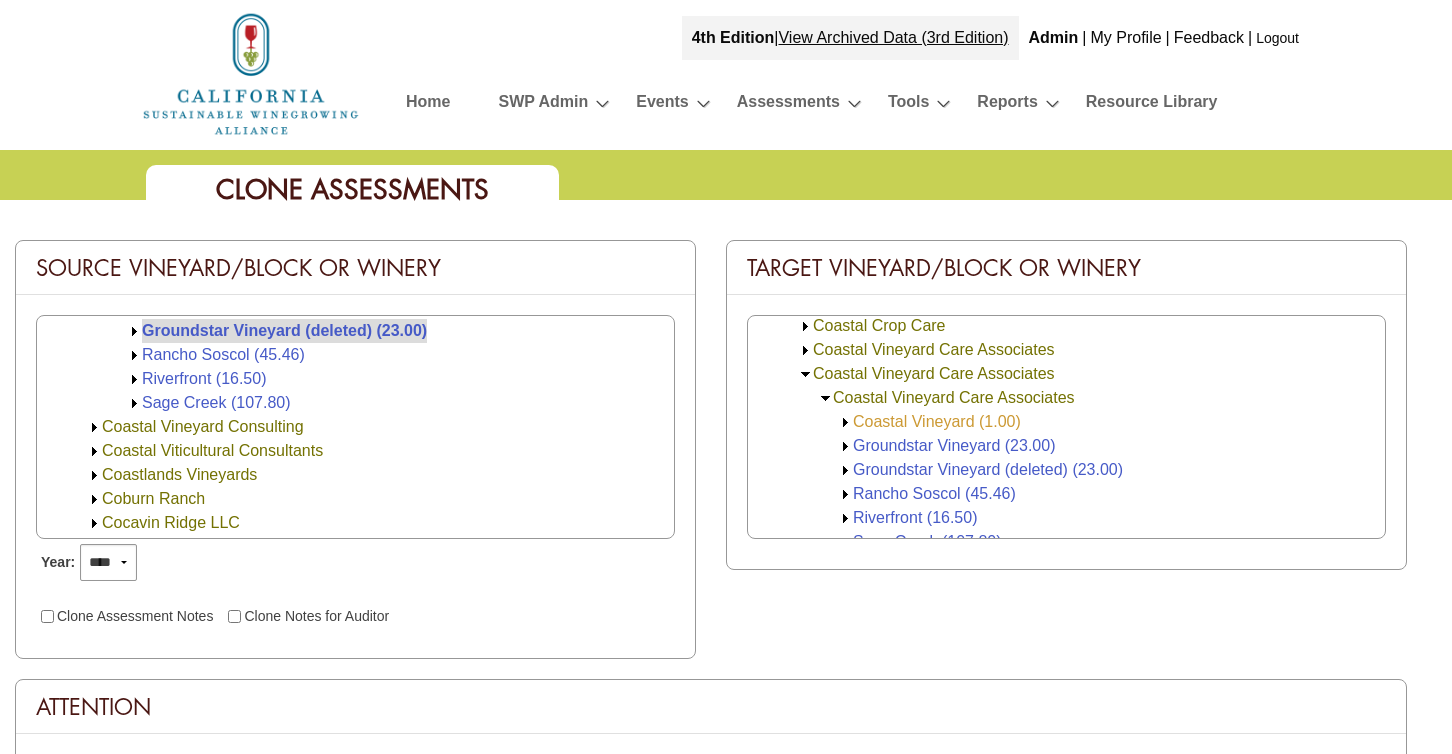 scroll, scrollTop: 4004, scrollLeft: 0, axis: vertical 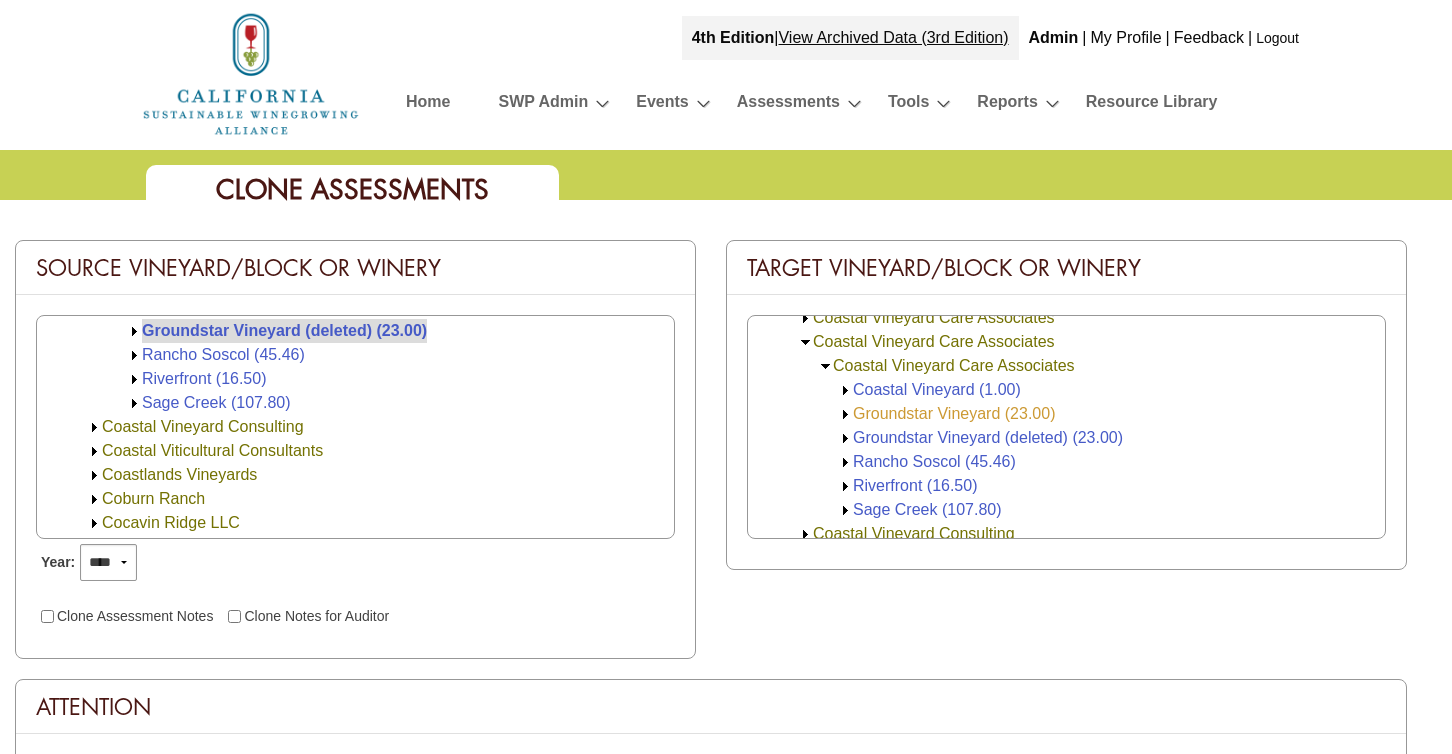 click on "Groundstar Vineyard (23.00)" 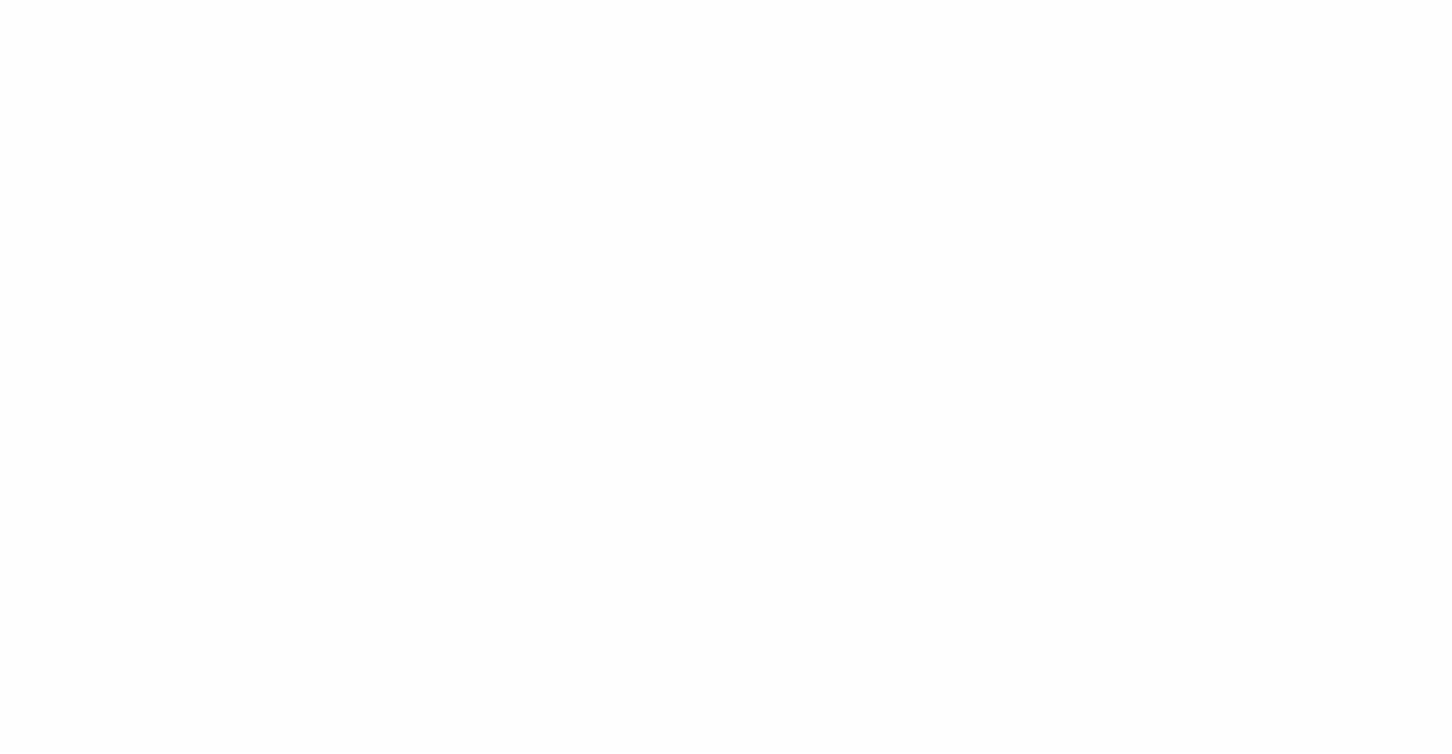 scroll, scrollTop: 0, scrollLeft: 0, axis: both 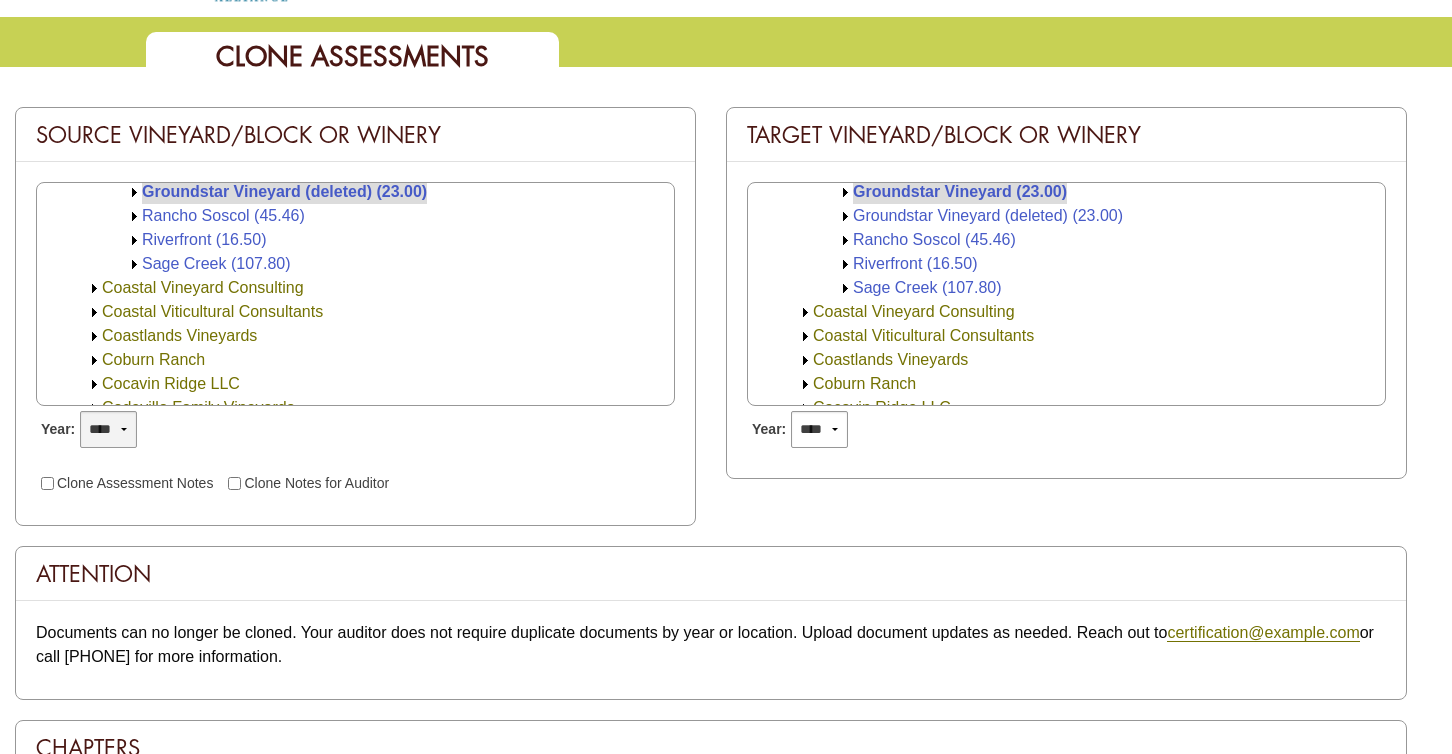 click on "****
****
****
****
****
****
****" at bounding box center (108, 429) 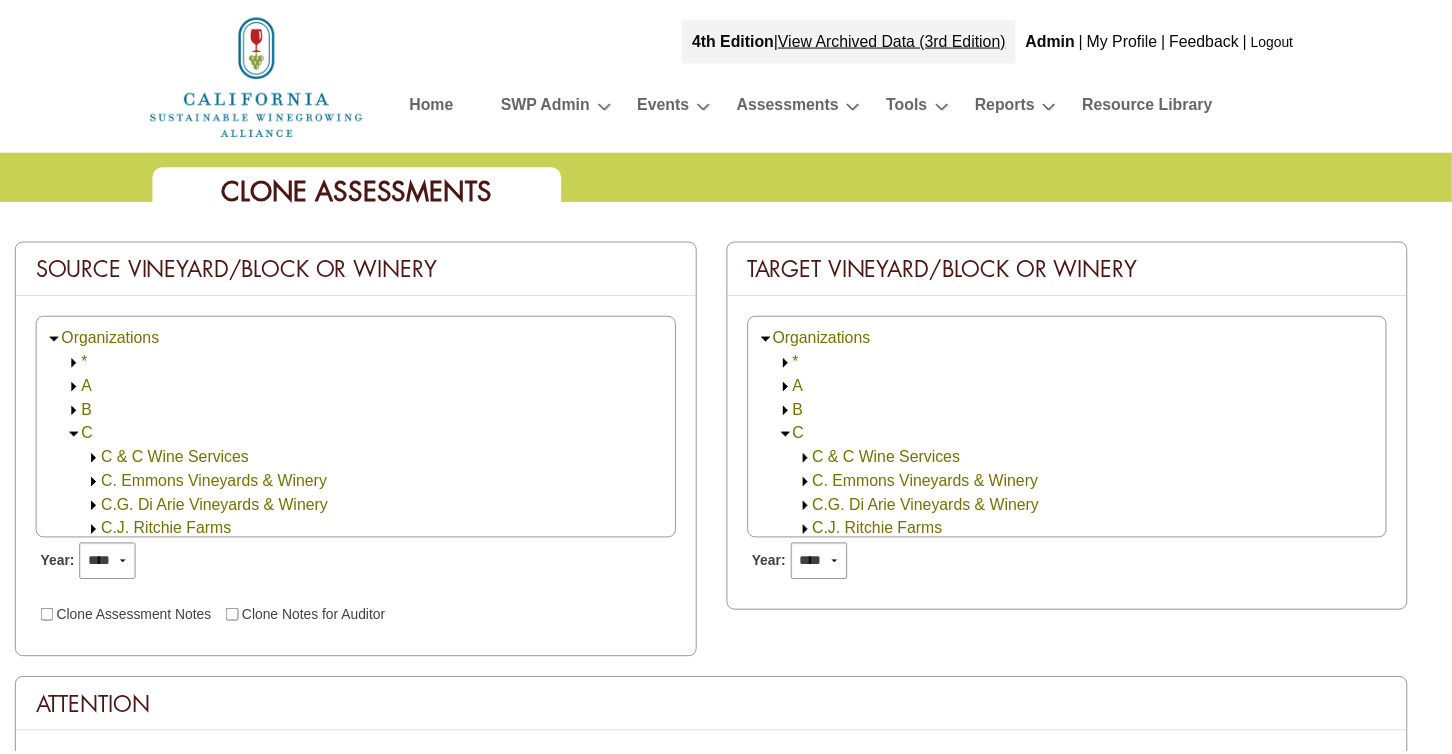 scroll, scrollTop: 133, scrollLeft: 0, axis: vertical 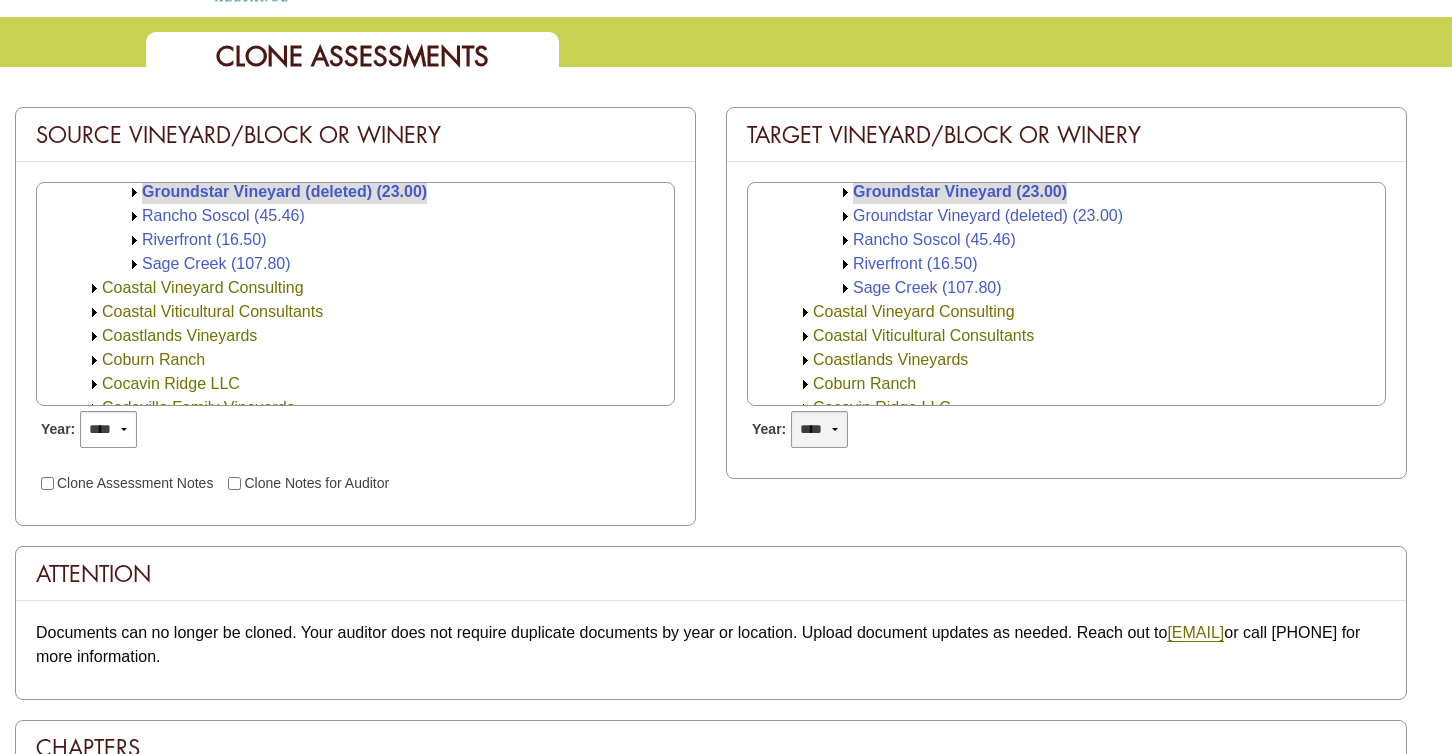 click on "****
****
****
****
****
****
****
****
****
****
****
****
****
****" at bounding box center [819, 429] 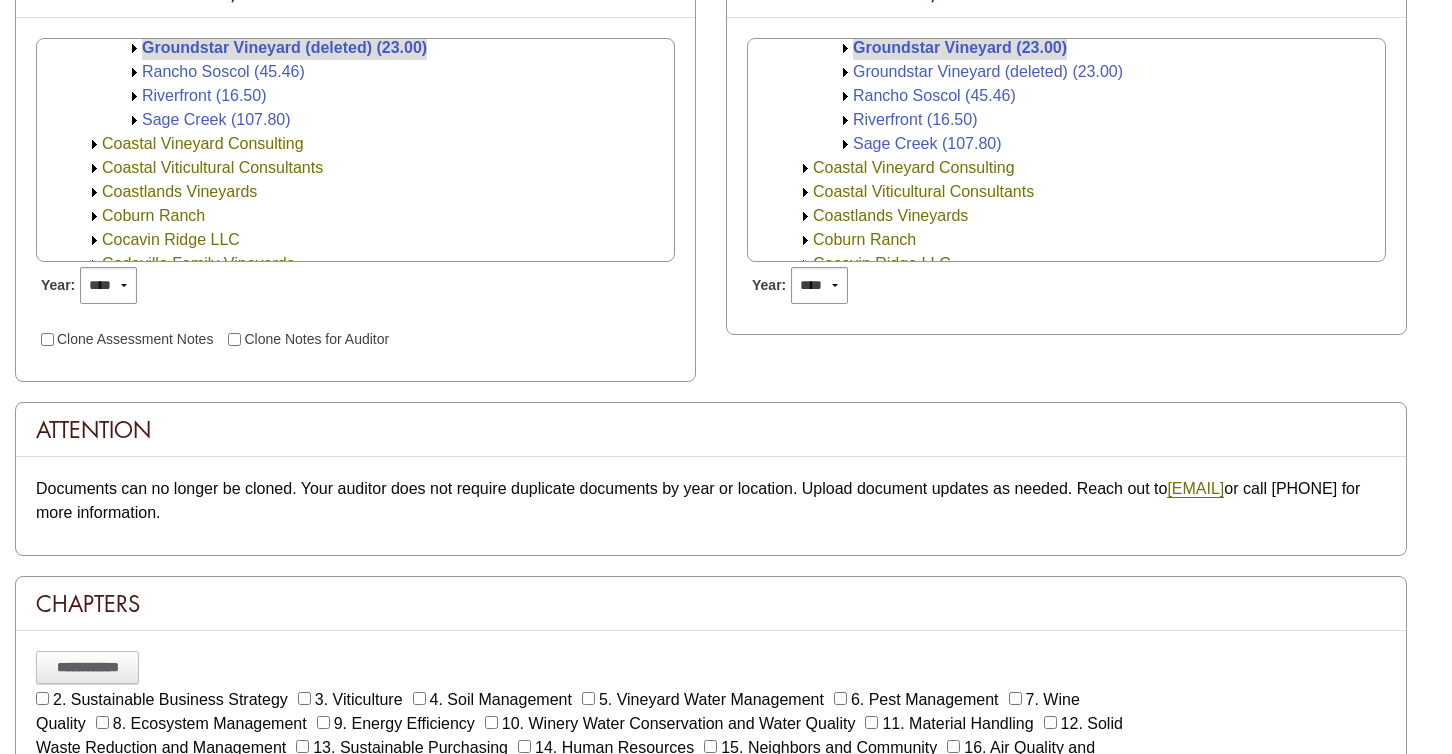 scroll, scrollTop: 333, scrollLeft: 0, axis: vertical 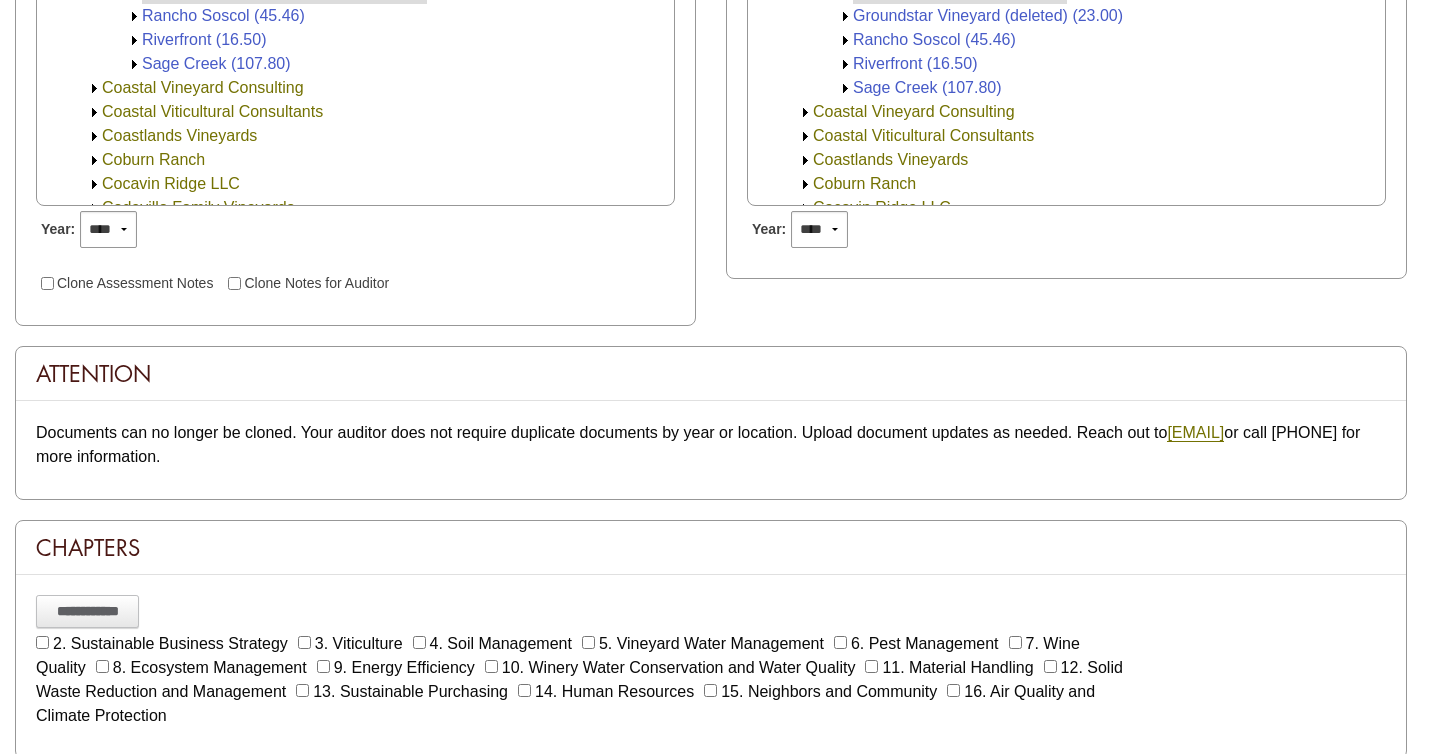 click on "Clone Assessment Notes" at bounding box center [135, 283] 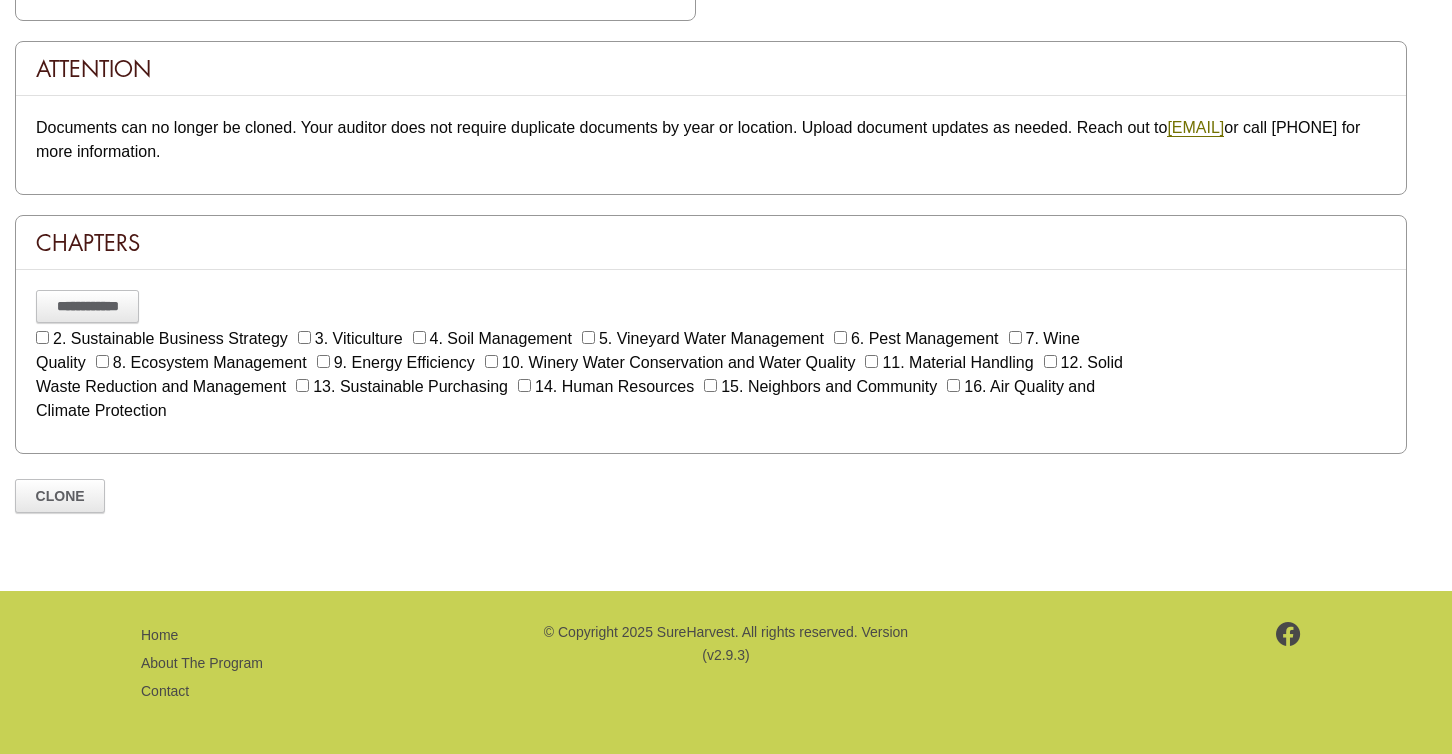 scroll, scrollTop: 640, scrollLeft: 0, axis: vertical 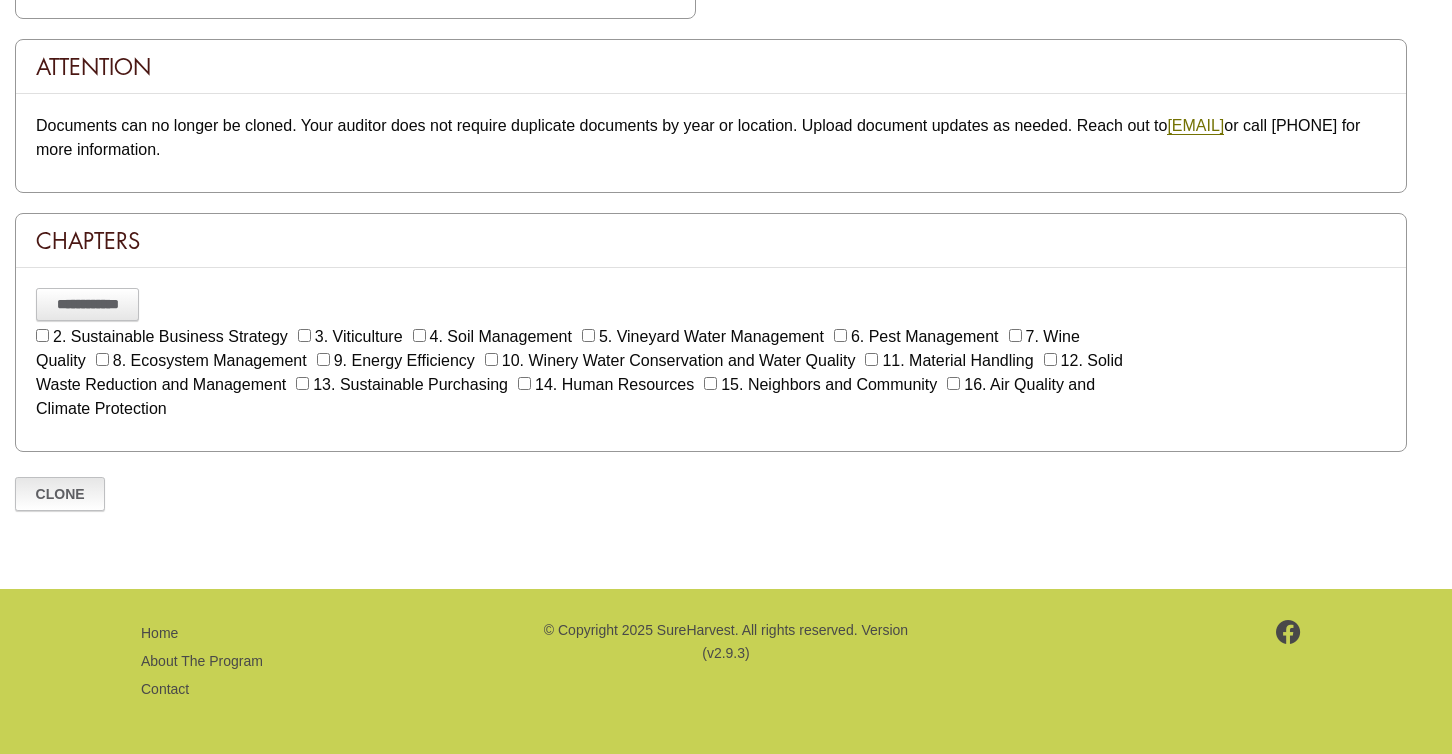 click on "Clone" at bounding box center [60, 494] 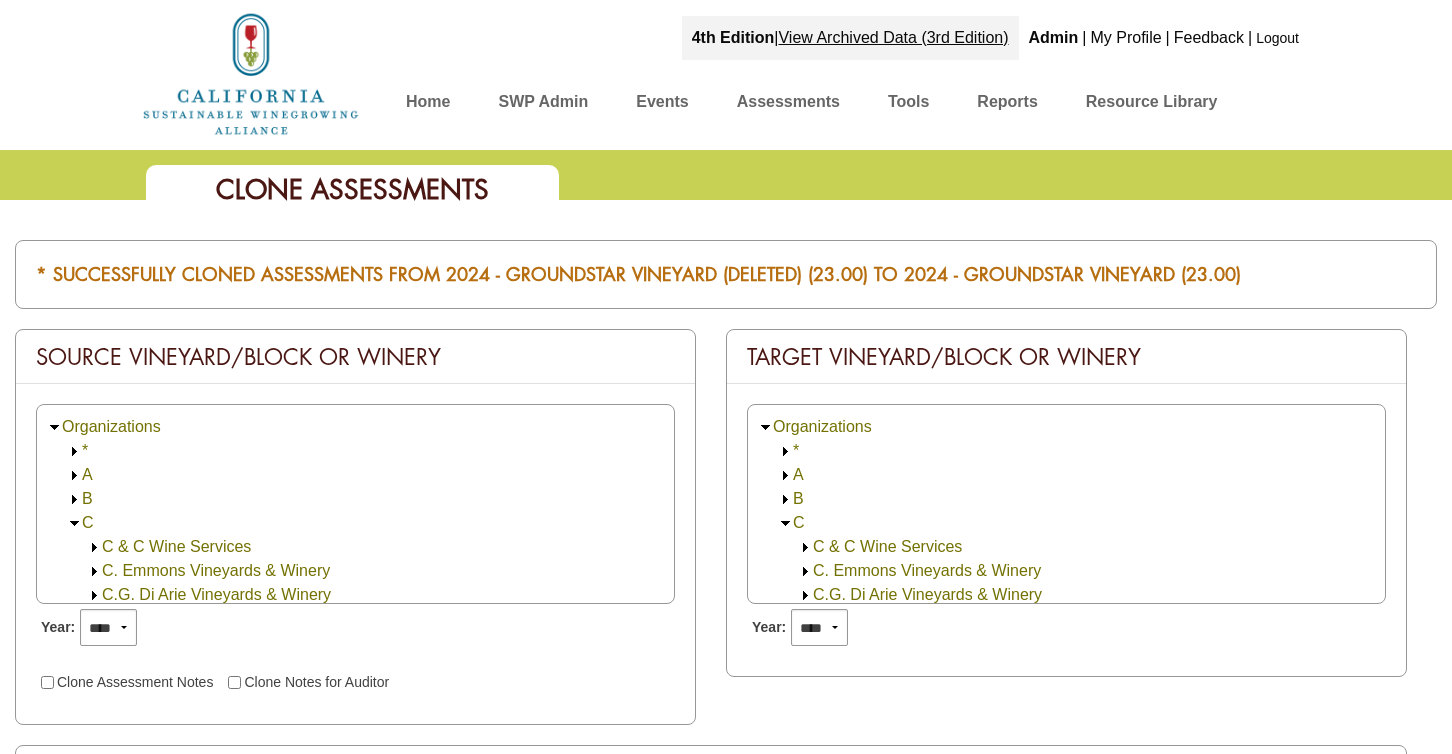 scroll, scrollTop: 640, scrollLeft: 0, axis: vertical 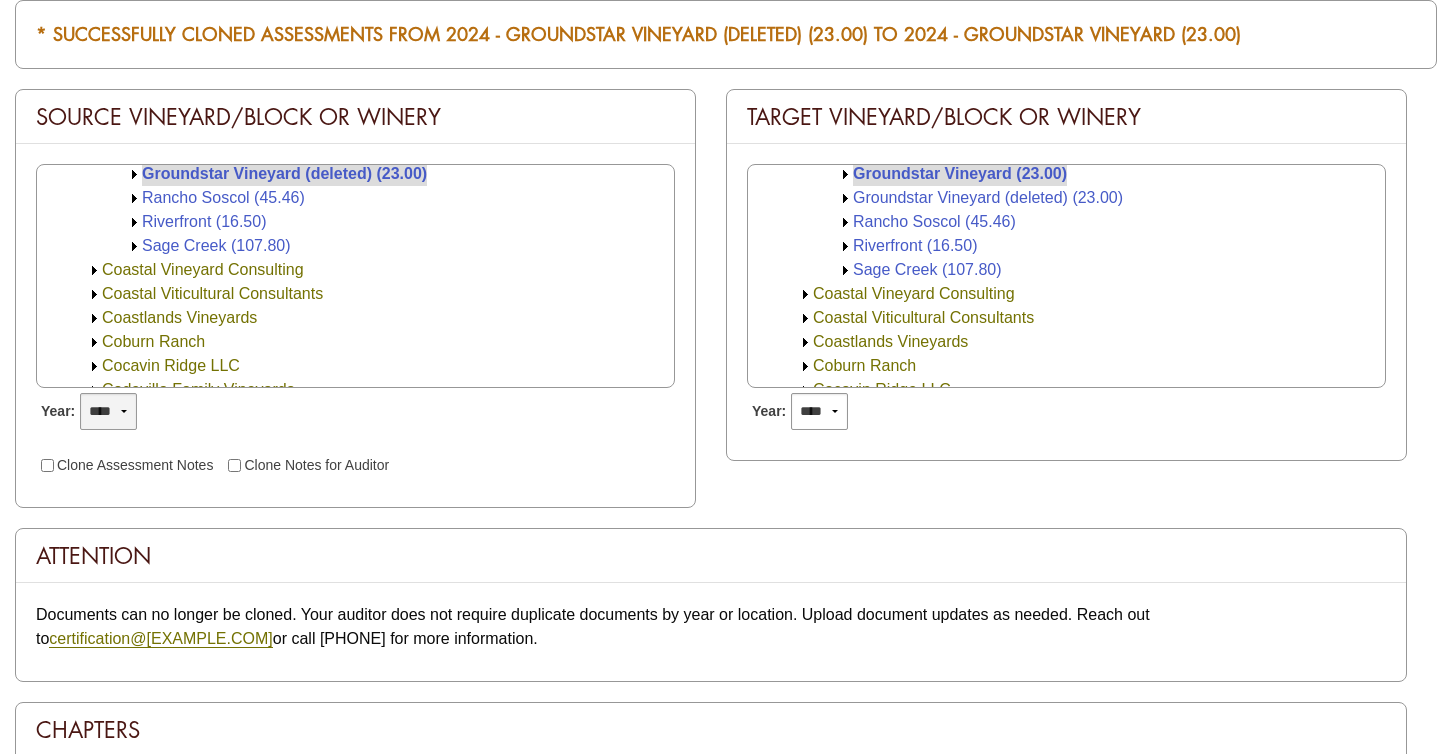 click on "****
****
****
****
****
****
****" at bounding box center [108, 411] 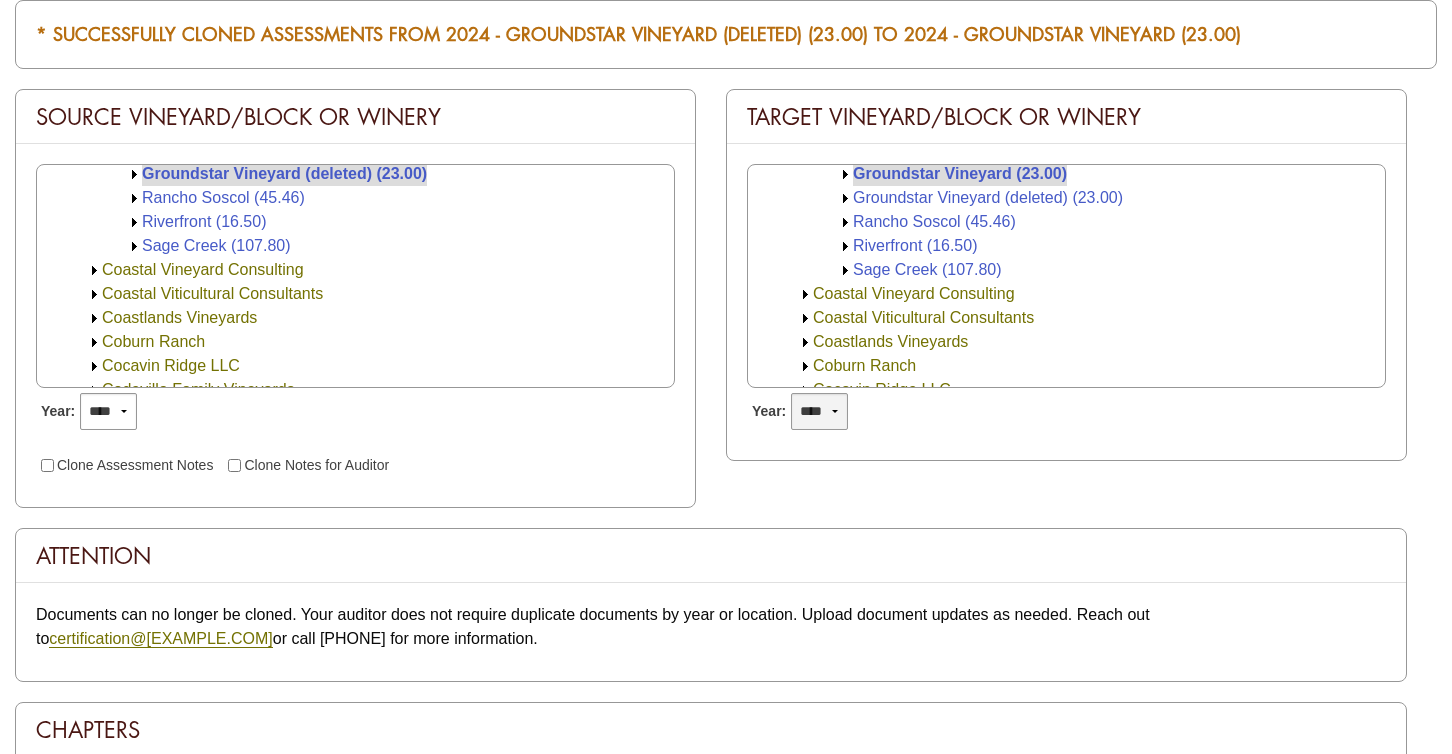 click on "****
****
****
****
****
****
****
****
****
****
****
****
****
****" at bounding box center [819, 411] 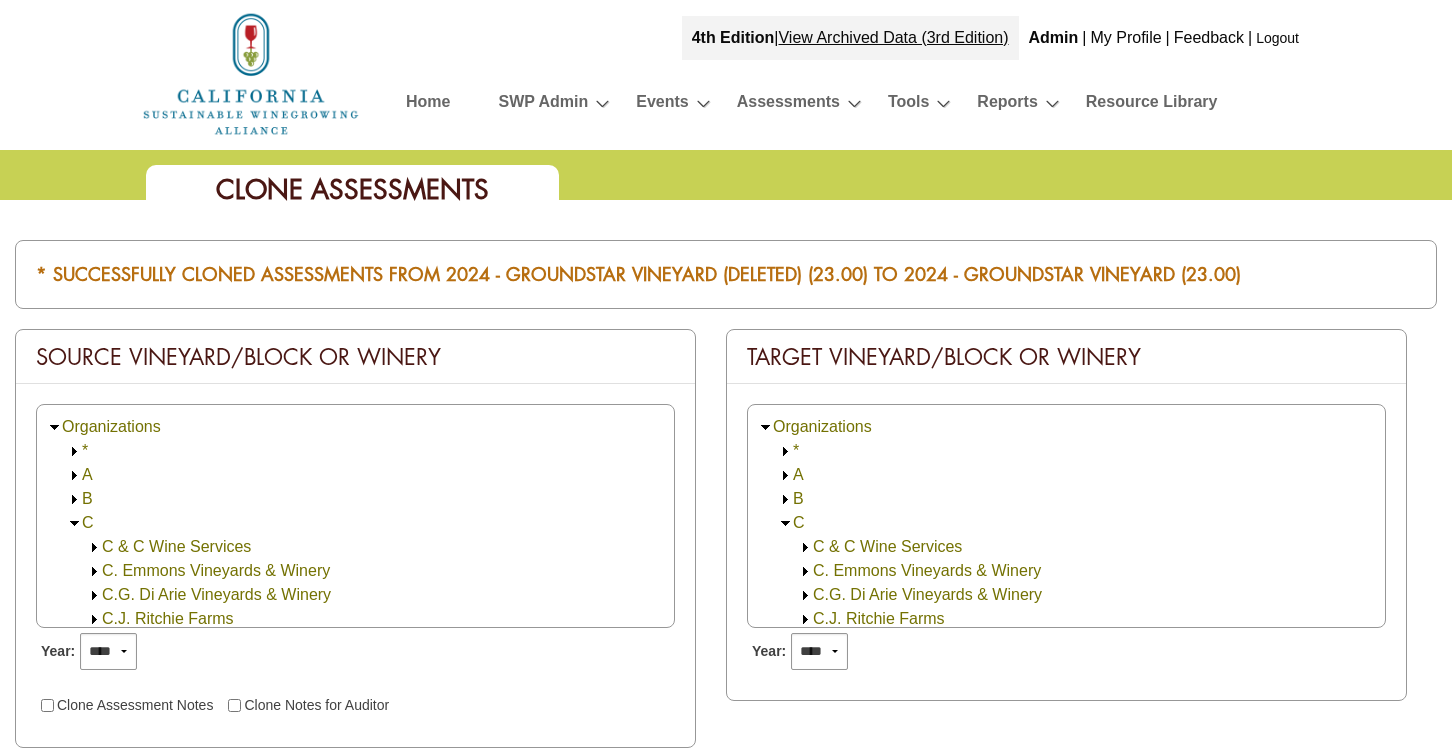 scroll, scrollTop: 256, scrollLeft: 0, axis: vertical 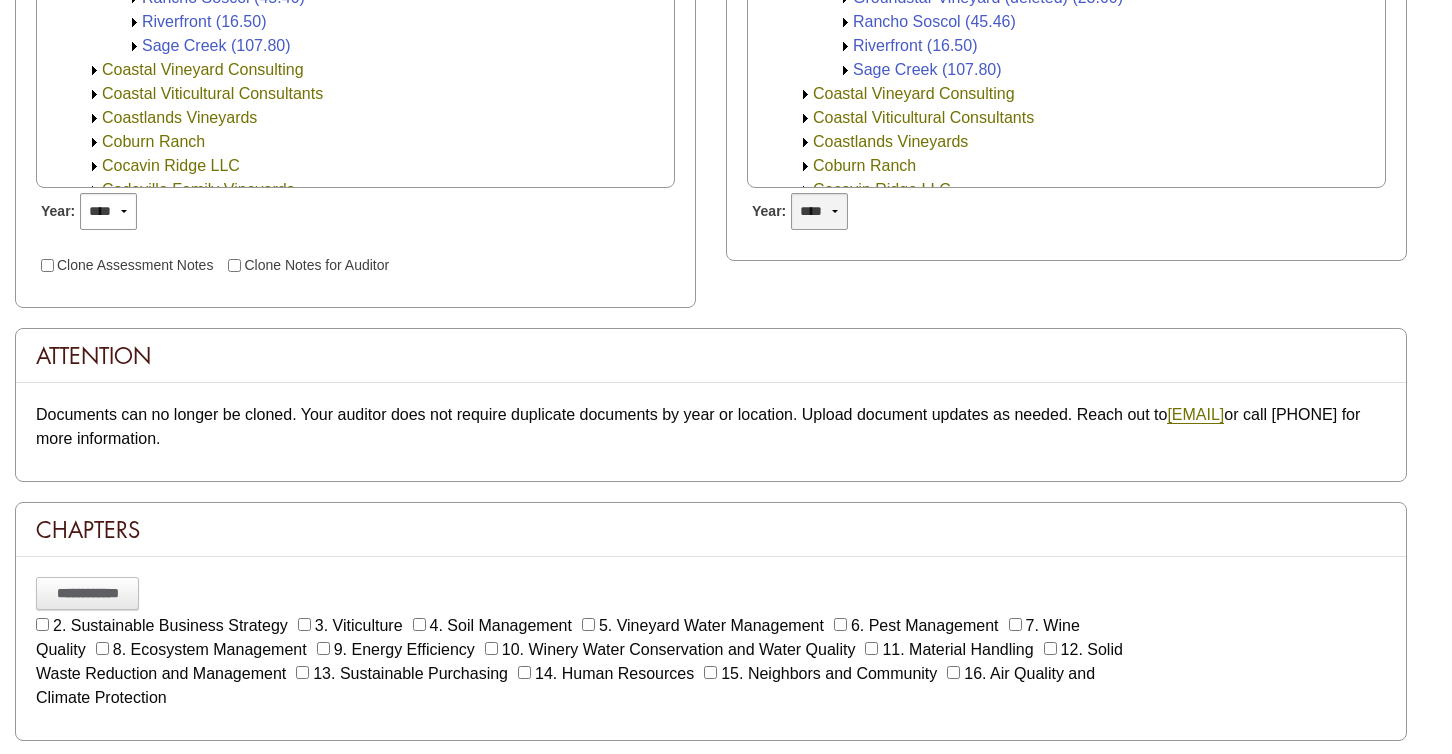 click on "****
****
****
****
****
****
****
****
****
****
****
****
****
****" at bounding box center [819, 211] 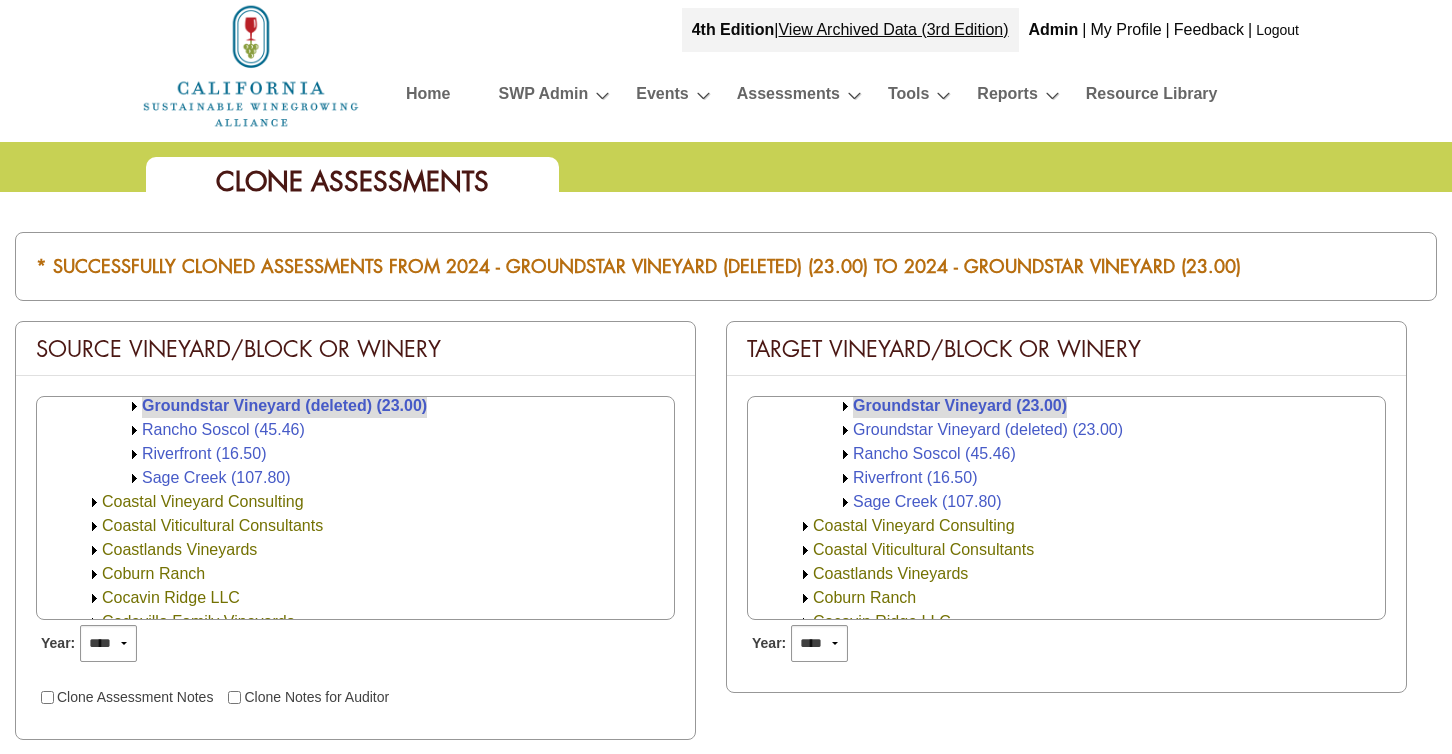 scroll, scrollTop: 0, scrollLeft: 0, axis: both 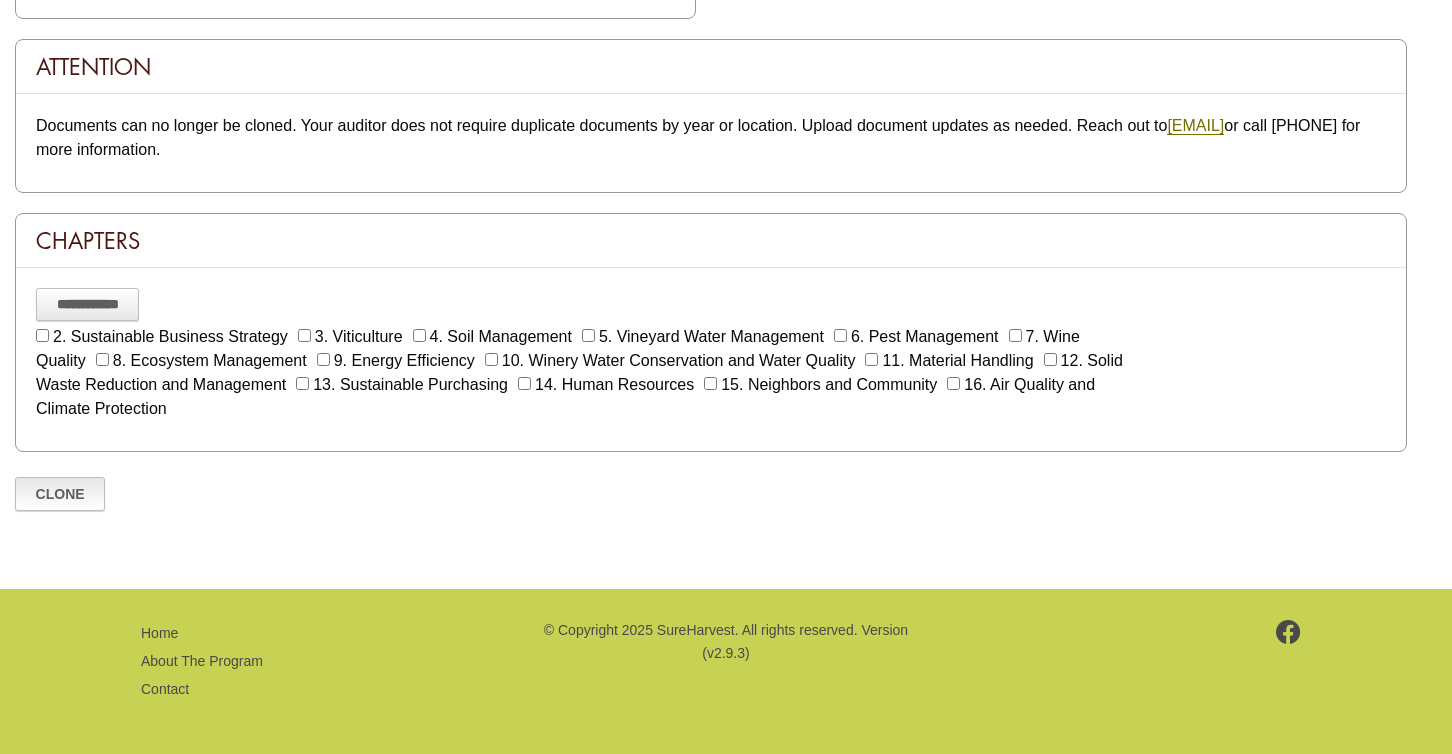 click on "Clone" at bounding box center (60, 494) 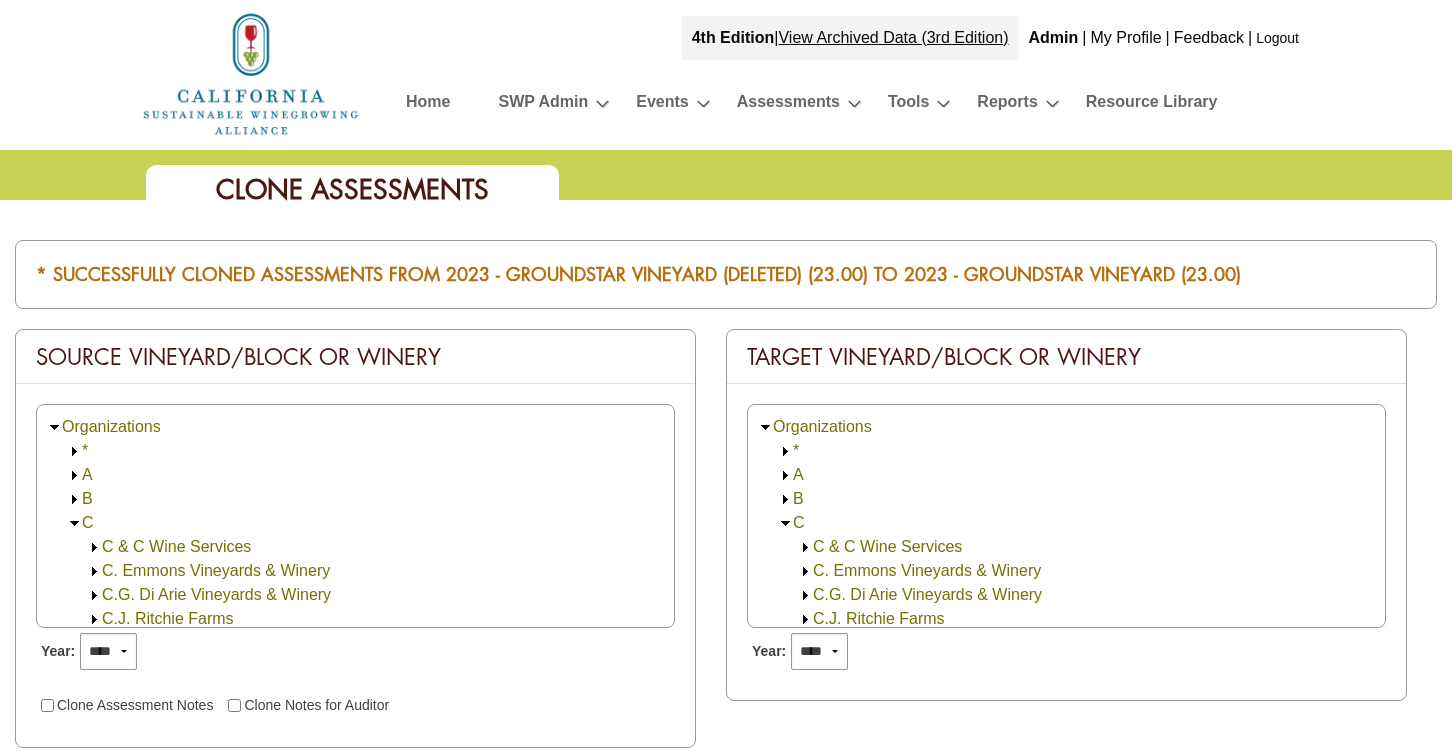 scroll, scrollTop: 240, scrollLeft: 0, axis: vertical 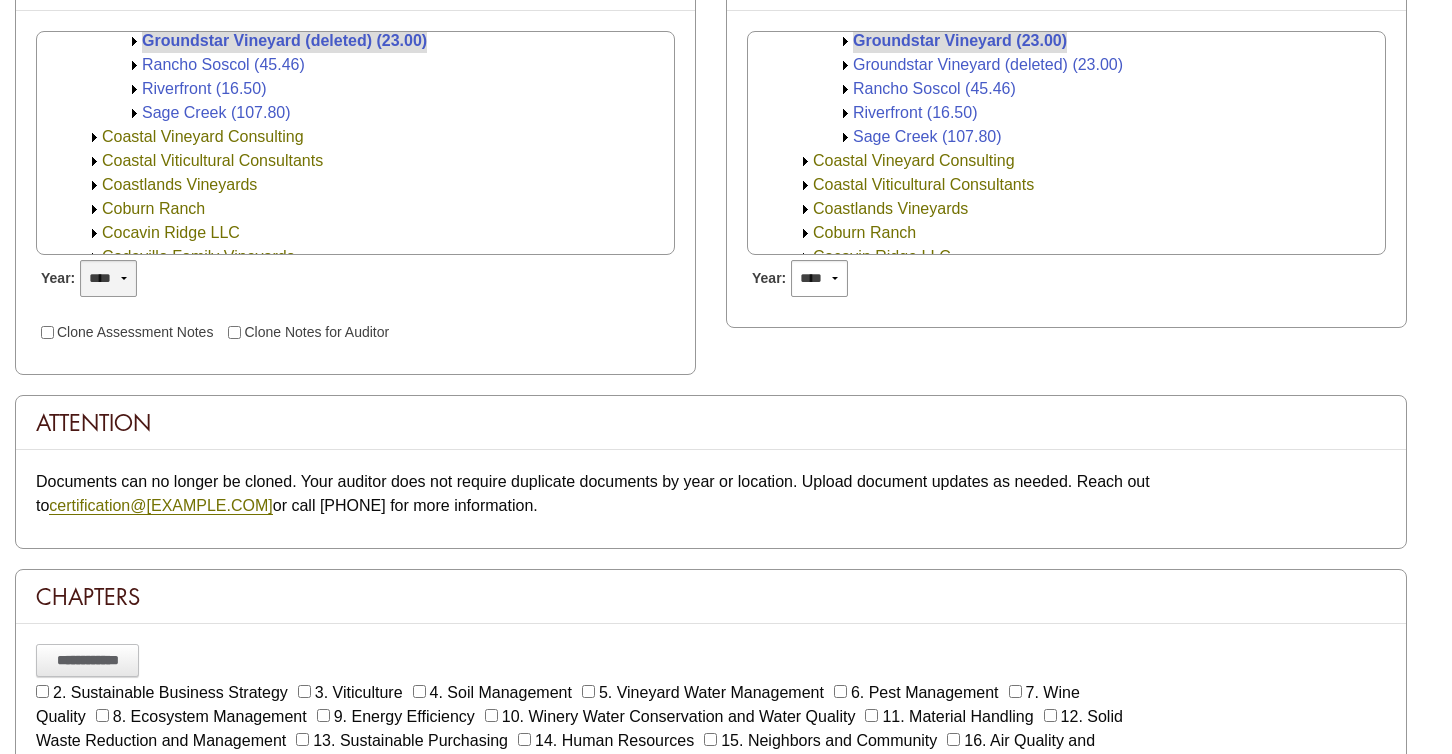 click on "****
****
****
****
****
****
****" at bounding box center (108, 278) 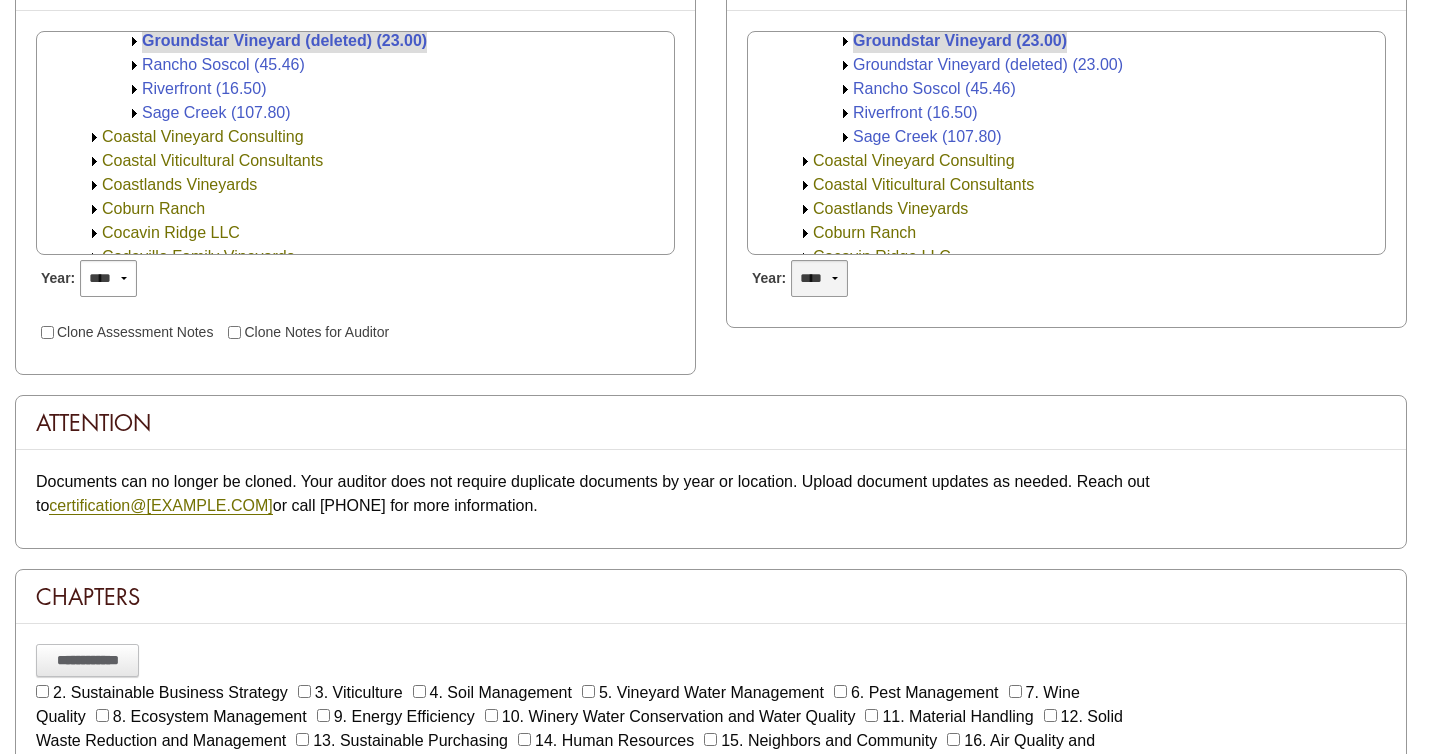click on "****
****
****
****
****
****
****
****
****
****
****
****
****
****" at bounding box center (819, 278) 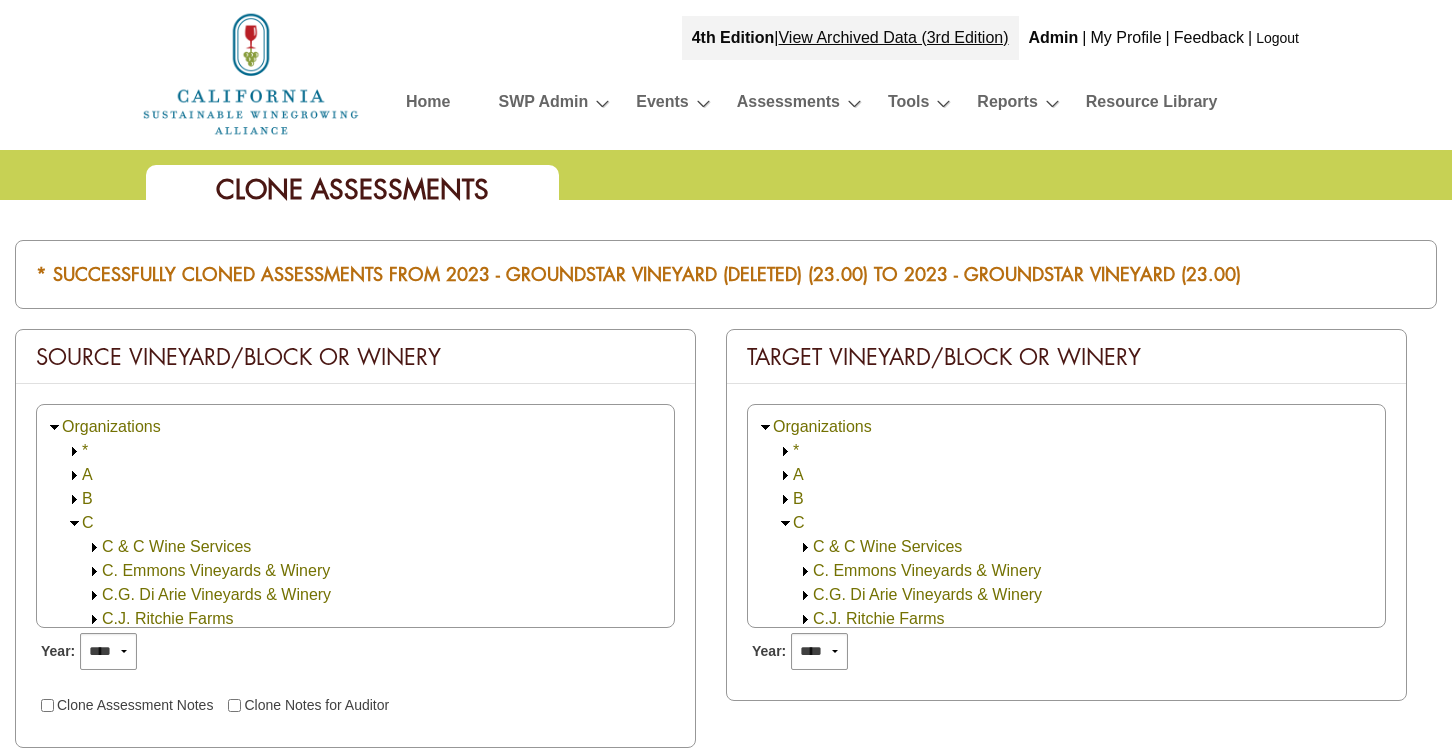 scroll, scrollTop: 240, scrollLeft: 0, axis: vertical 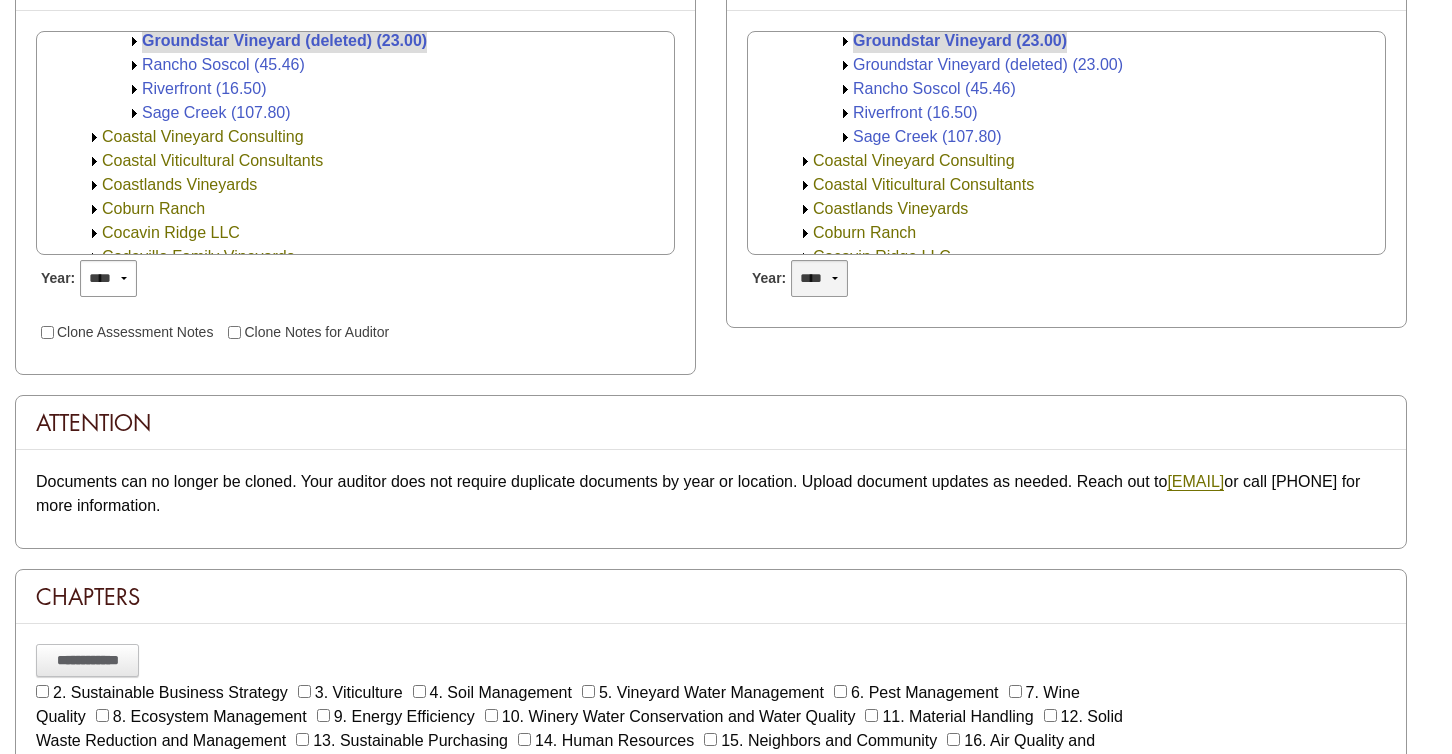 click on "****
****
****
****
****
****
****
****
****
****
****
****
****
****" at bounding box center [819, 278] 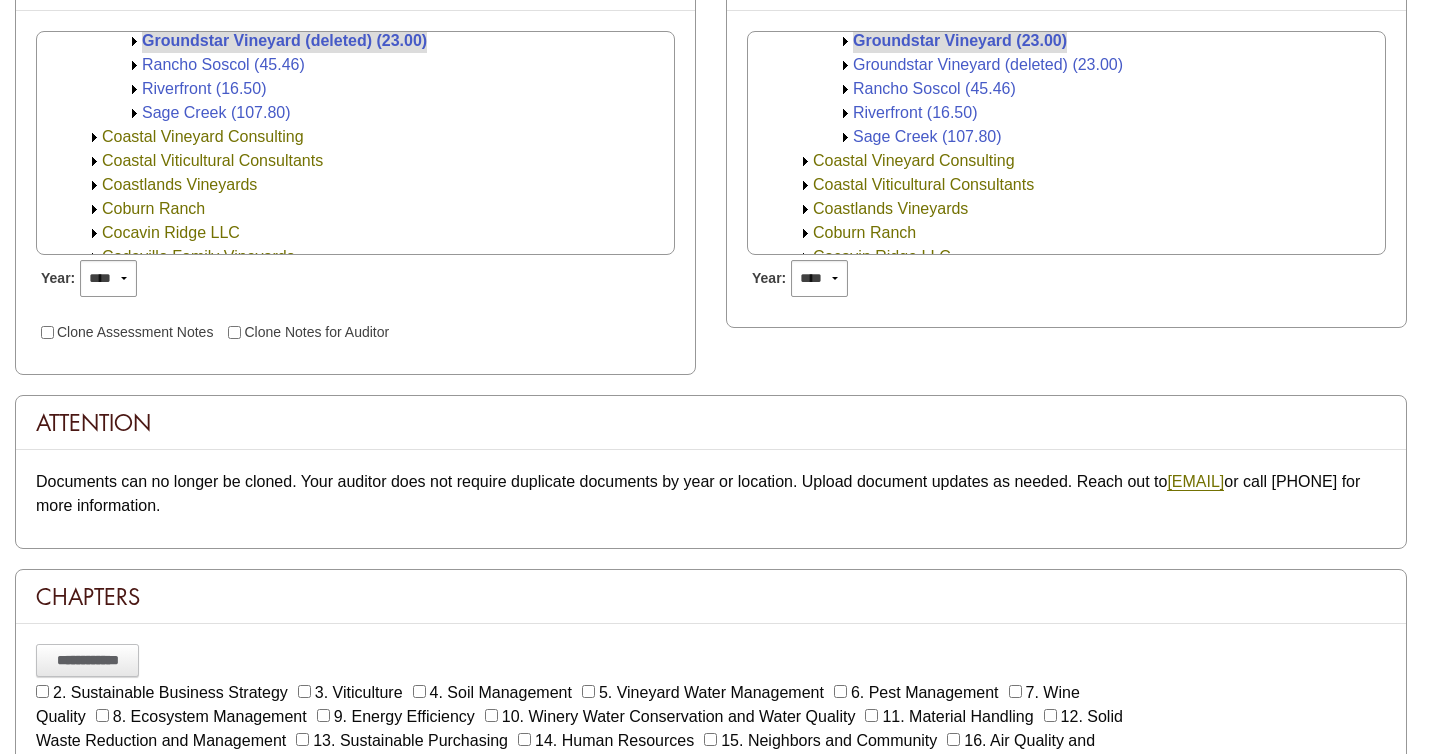 click on "Year:
****
****
****
****
****
****
****
Clone Assessment Notes
Clone Notes for Auditor" at bounding box center (355, 300) 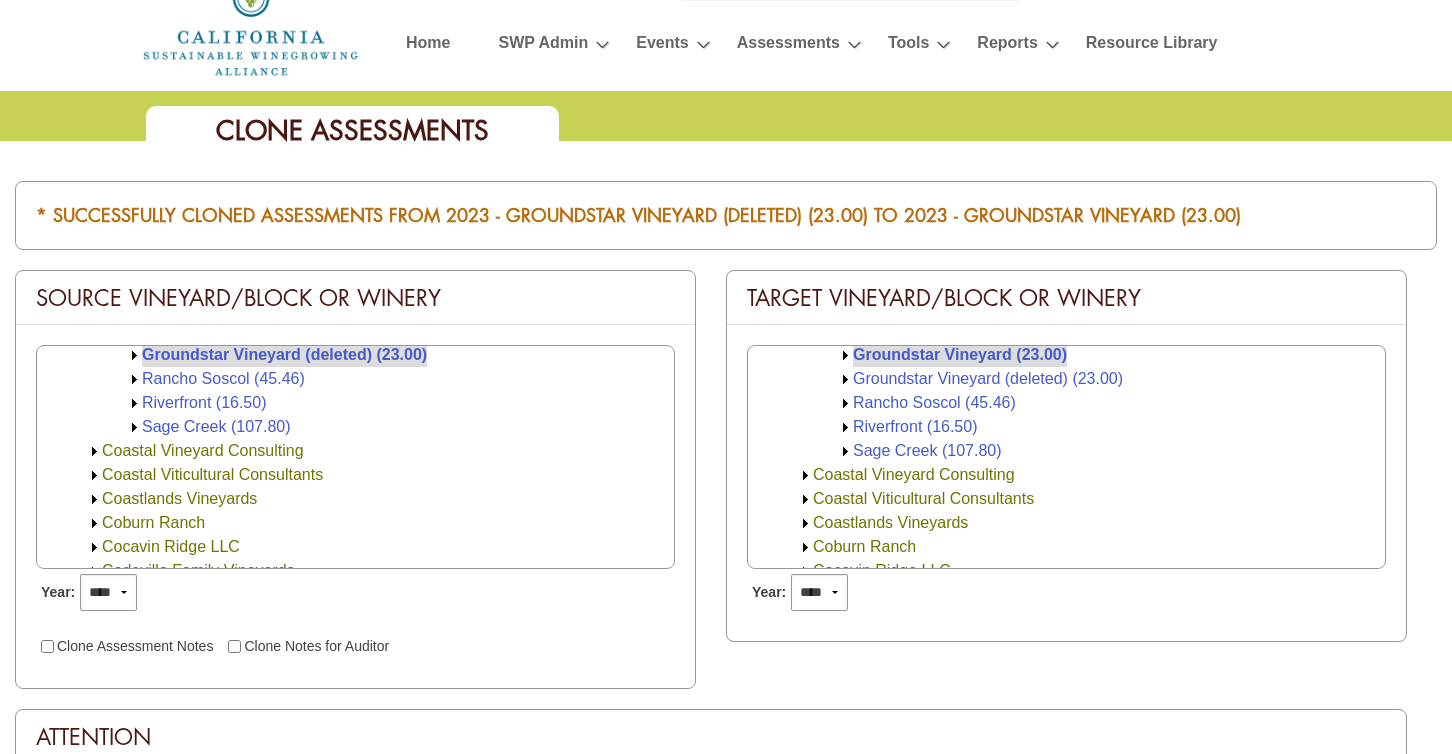 scroll, scrollTop: 40, scrollLeft: 0, axis: vertical 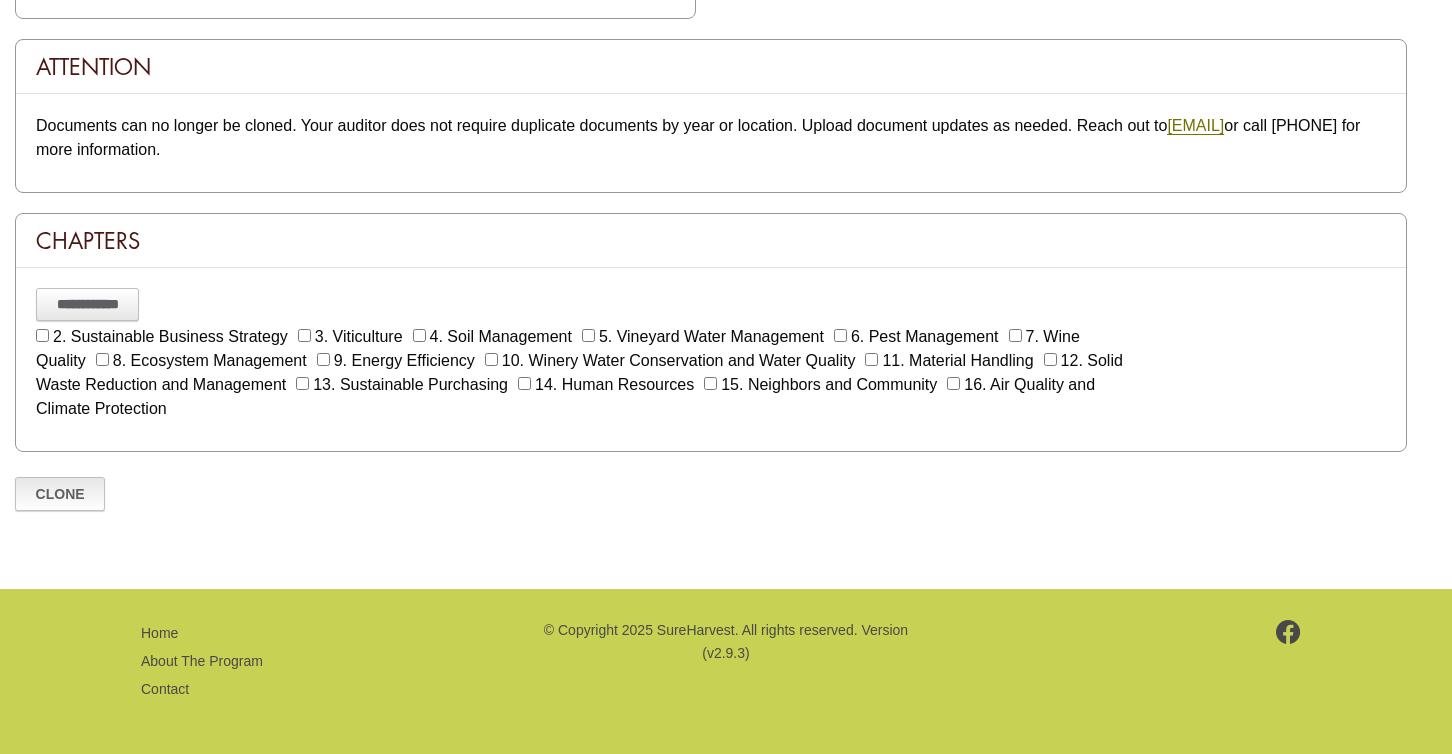 click on "Clone" at bounding box center (60, 494) 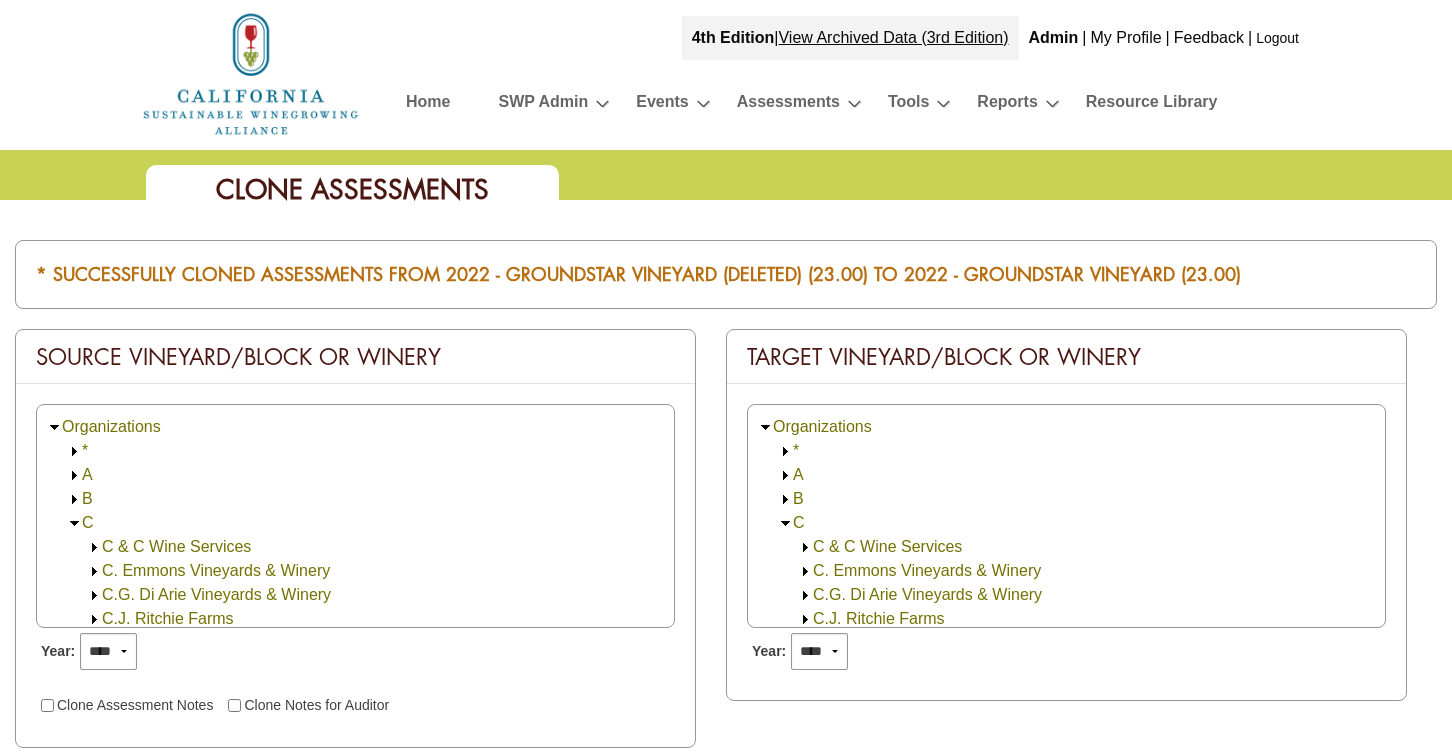 scroll, scrollTop: 240, scrollLeft: 0, axis: vertical 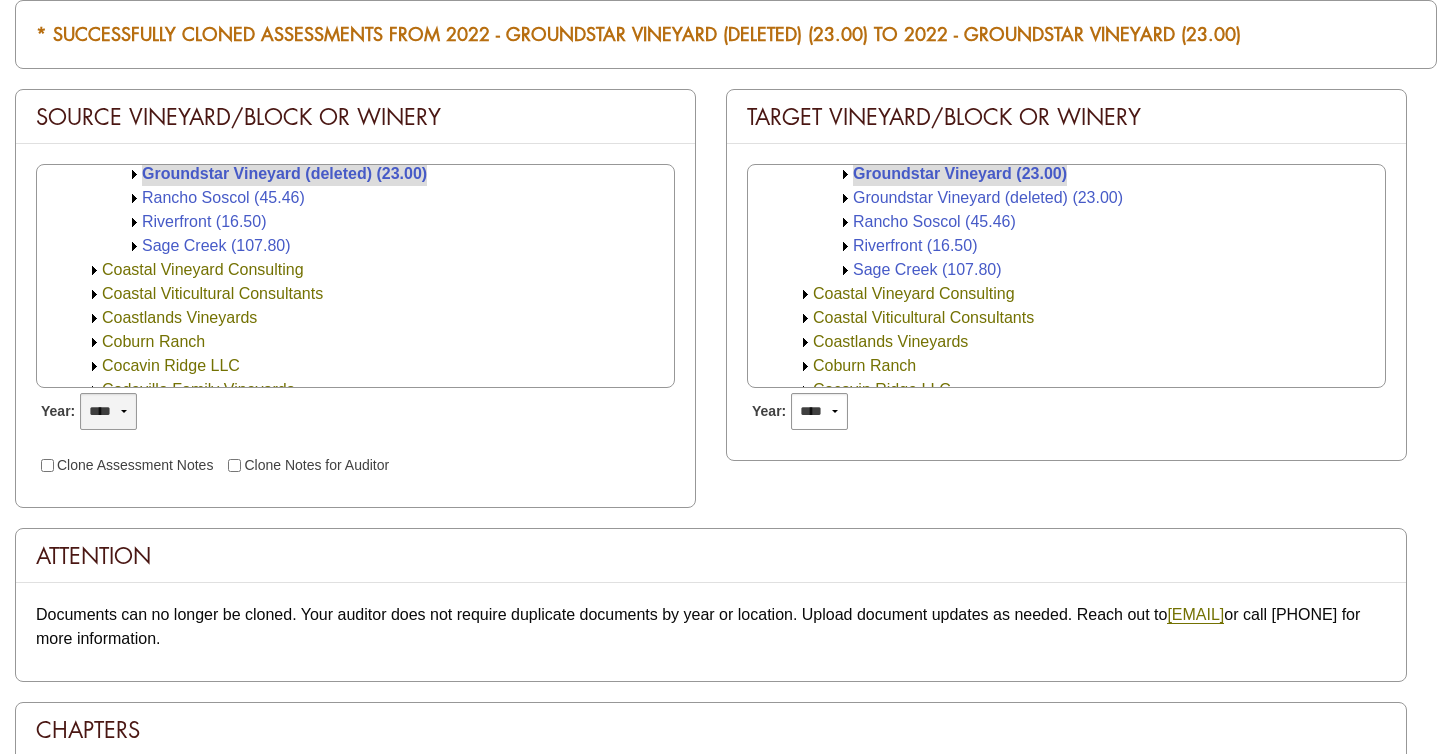 click on "****
****
****
****
****
****
****" at bounding box center [108, 411] 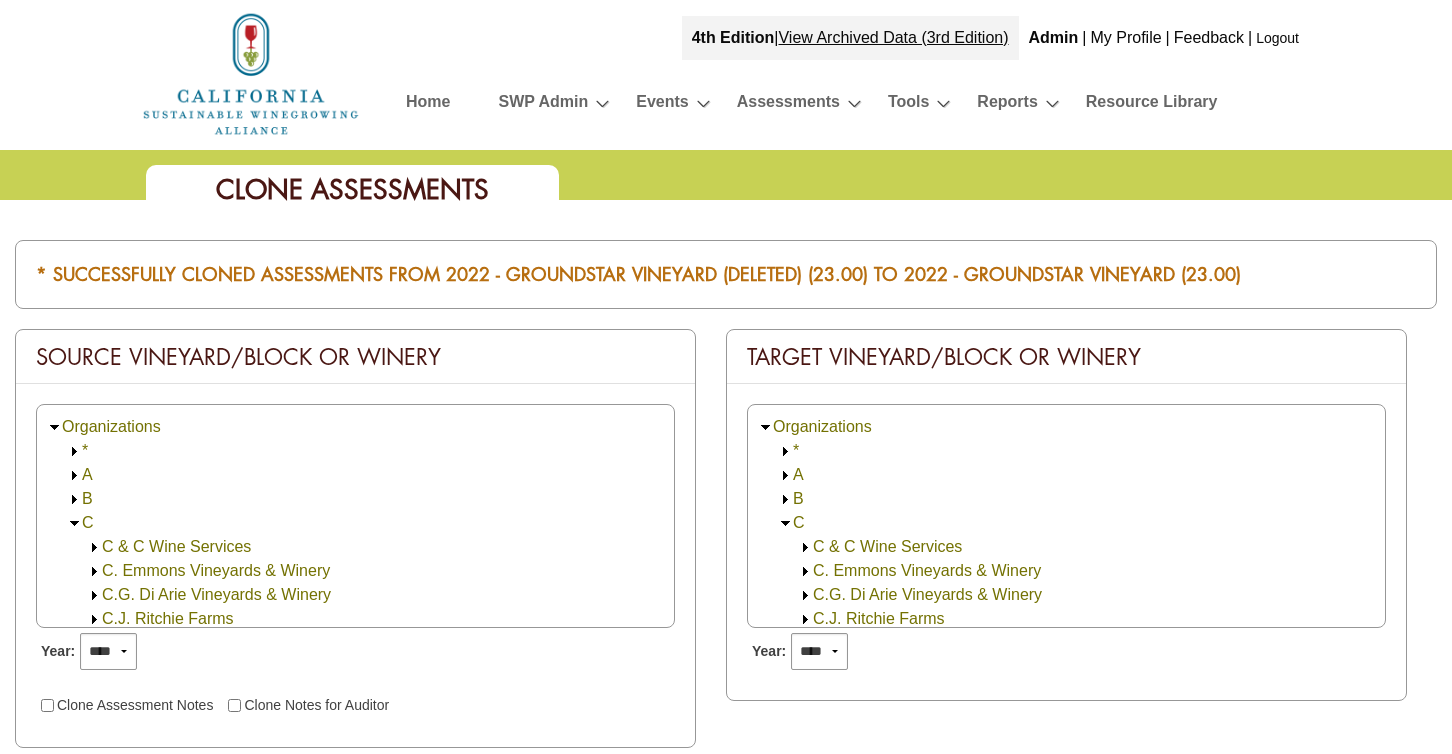 scroll, scrollTop: 240, scrollLeft: 0, axis: vertical 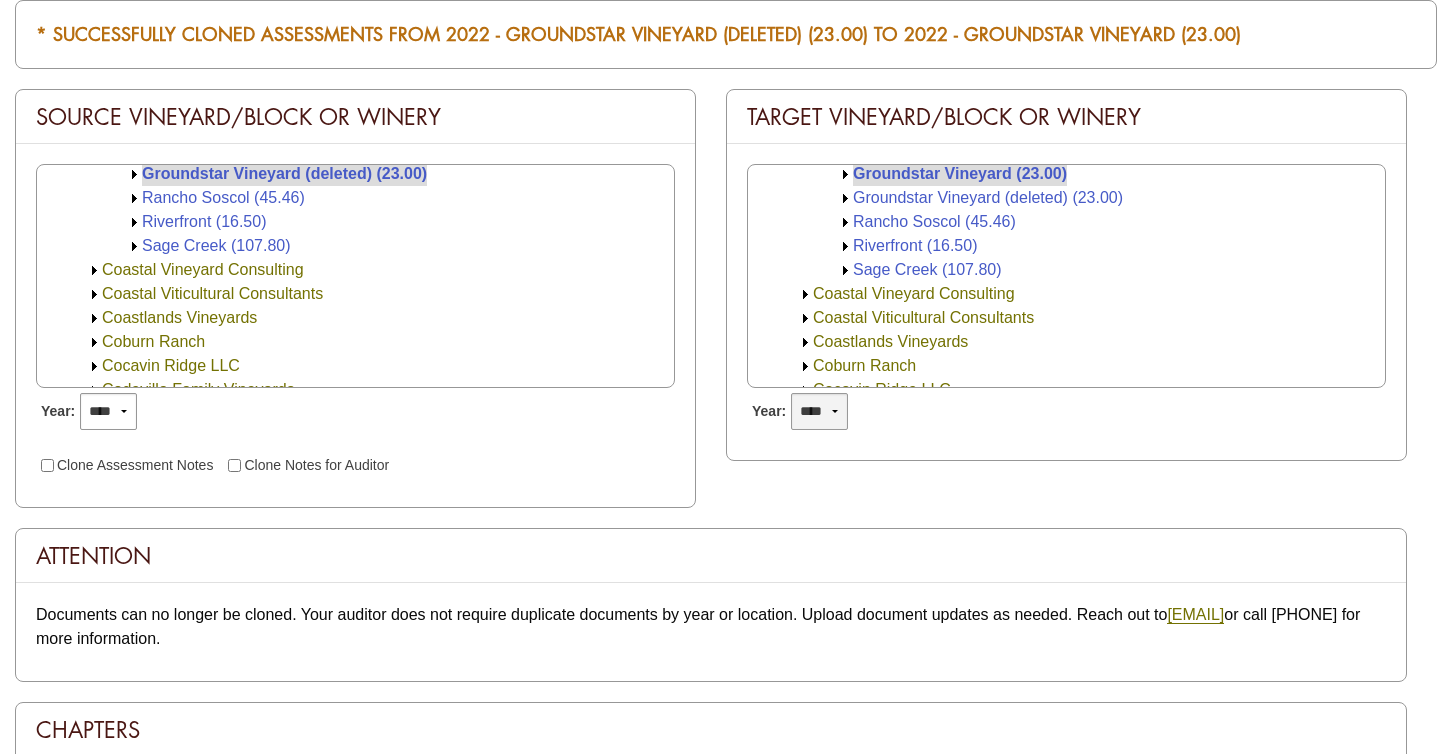 click on "****
****
****
****
****
****
****
****
****
****
****
****
****
****" at bounding box center [819, 411] 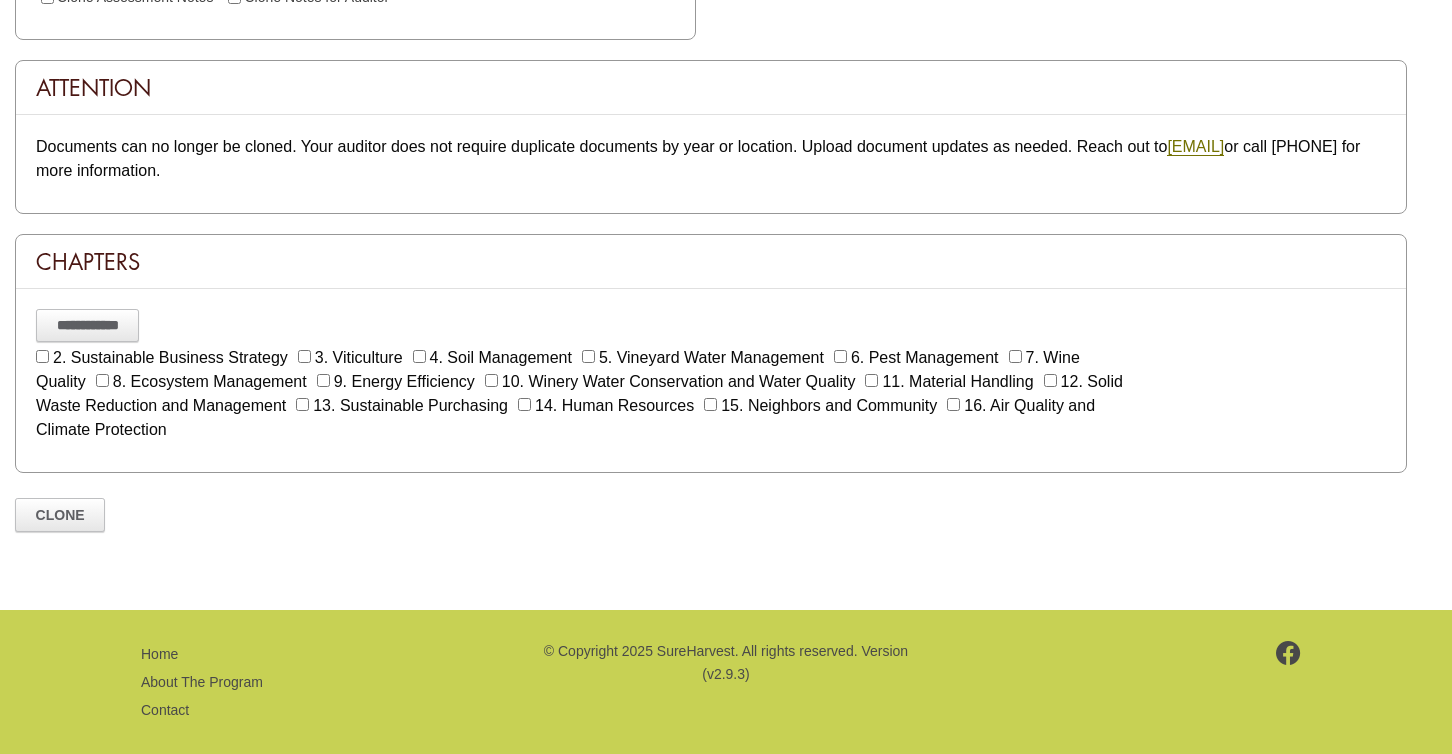 scroll, scrollTop: 729, scrollLeft: 0, axis: vertical 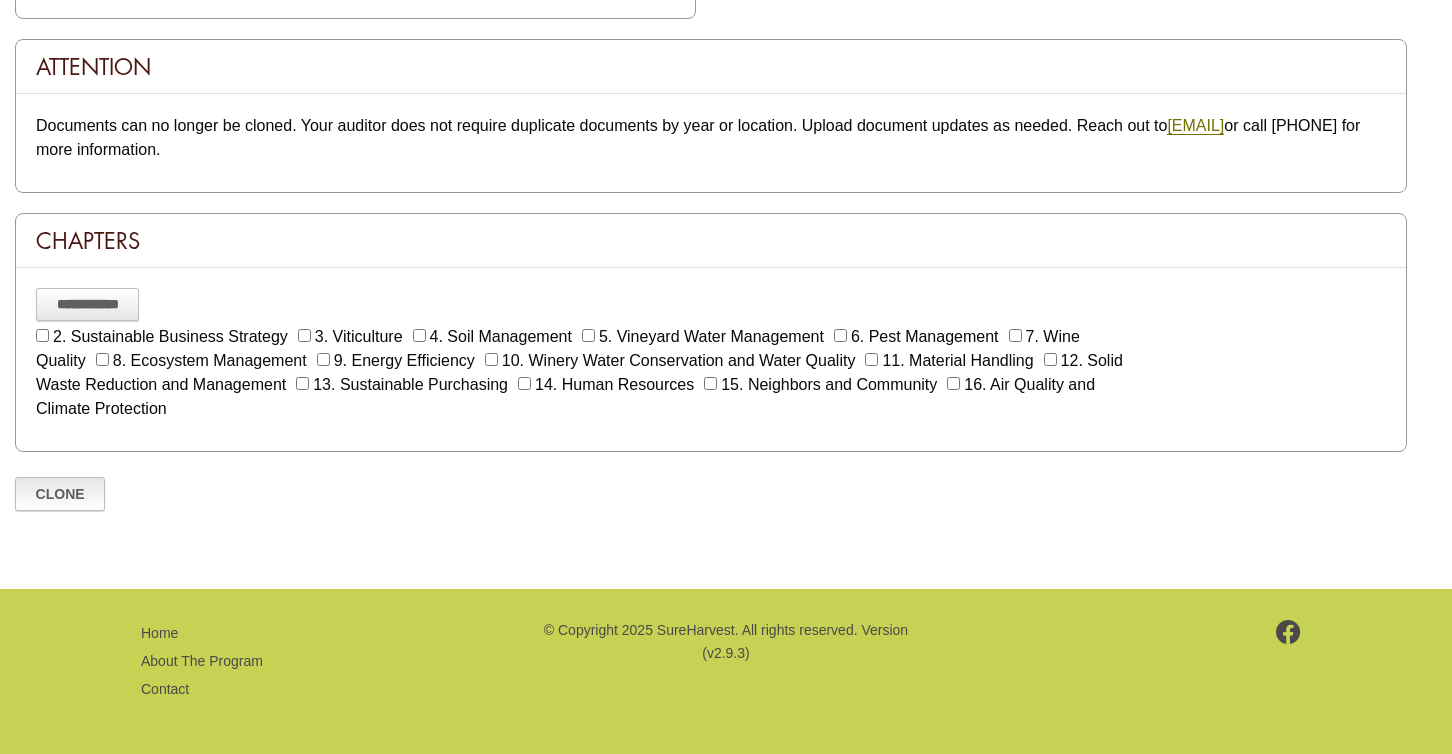 click on "Clone" at bounding box center (60, 494) 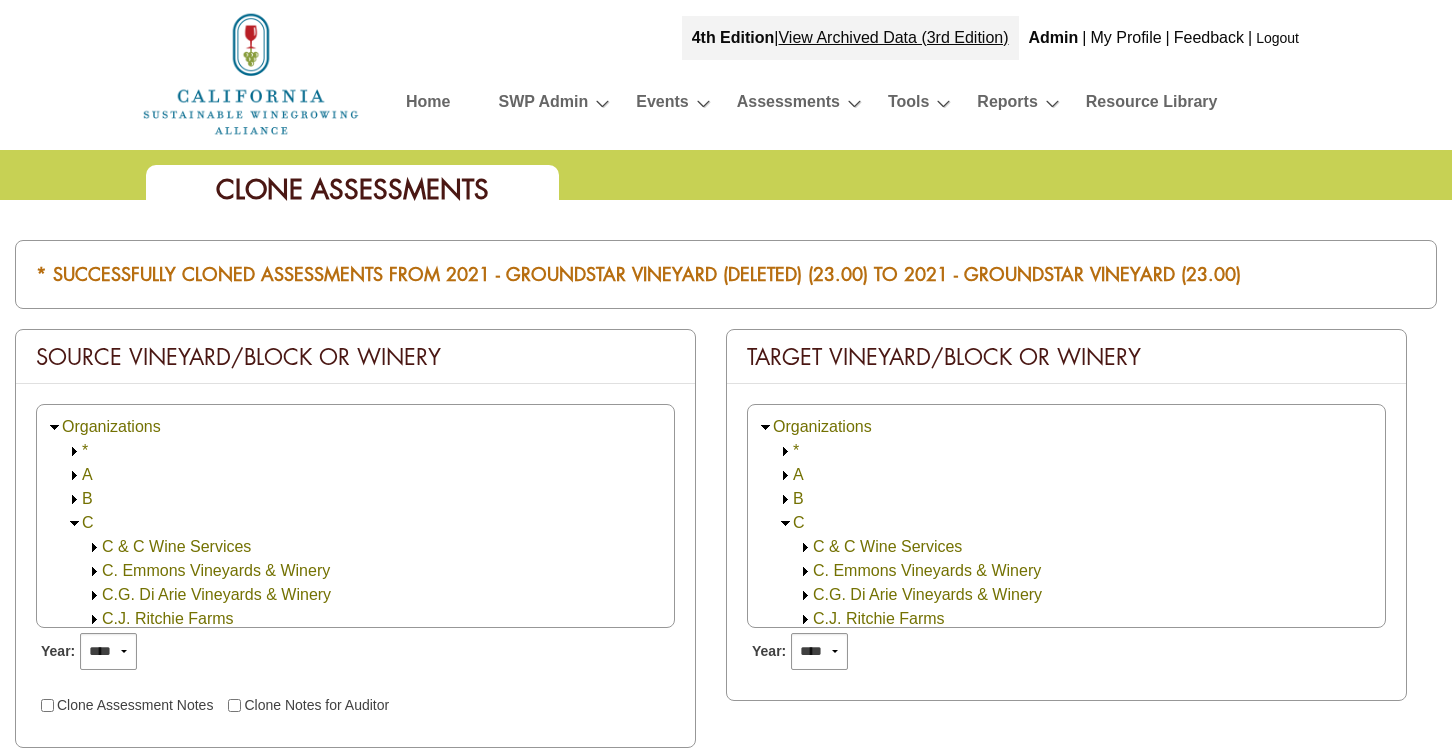 scroll, scrollTop: 240, scrollLeft: 0, axis: vertical 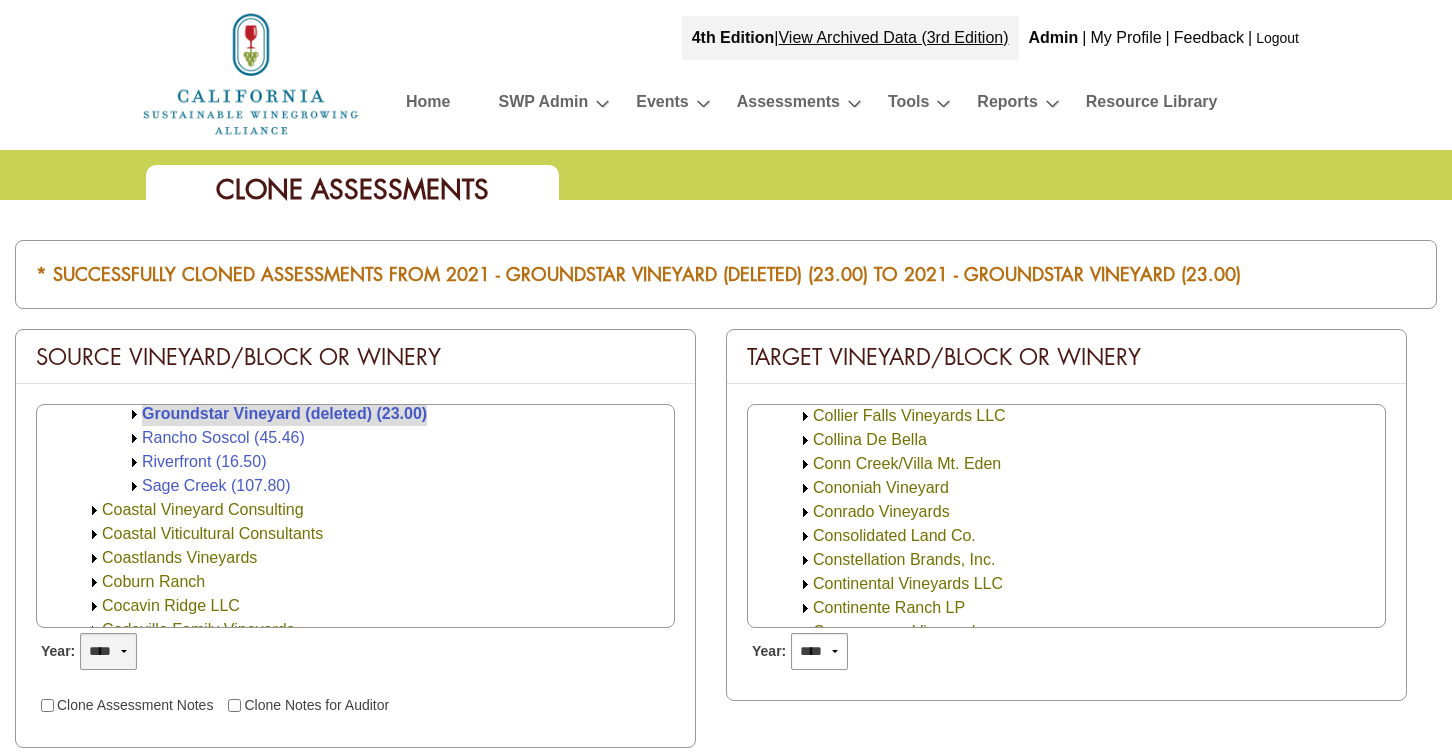 click on "****
****
****
****
****
****
****" at bounding box center (108, 651) 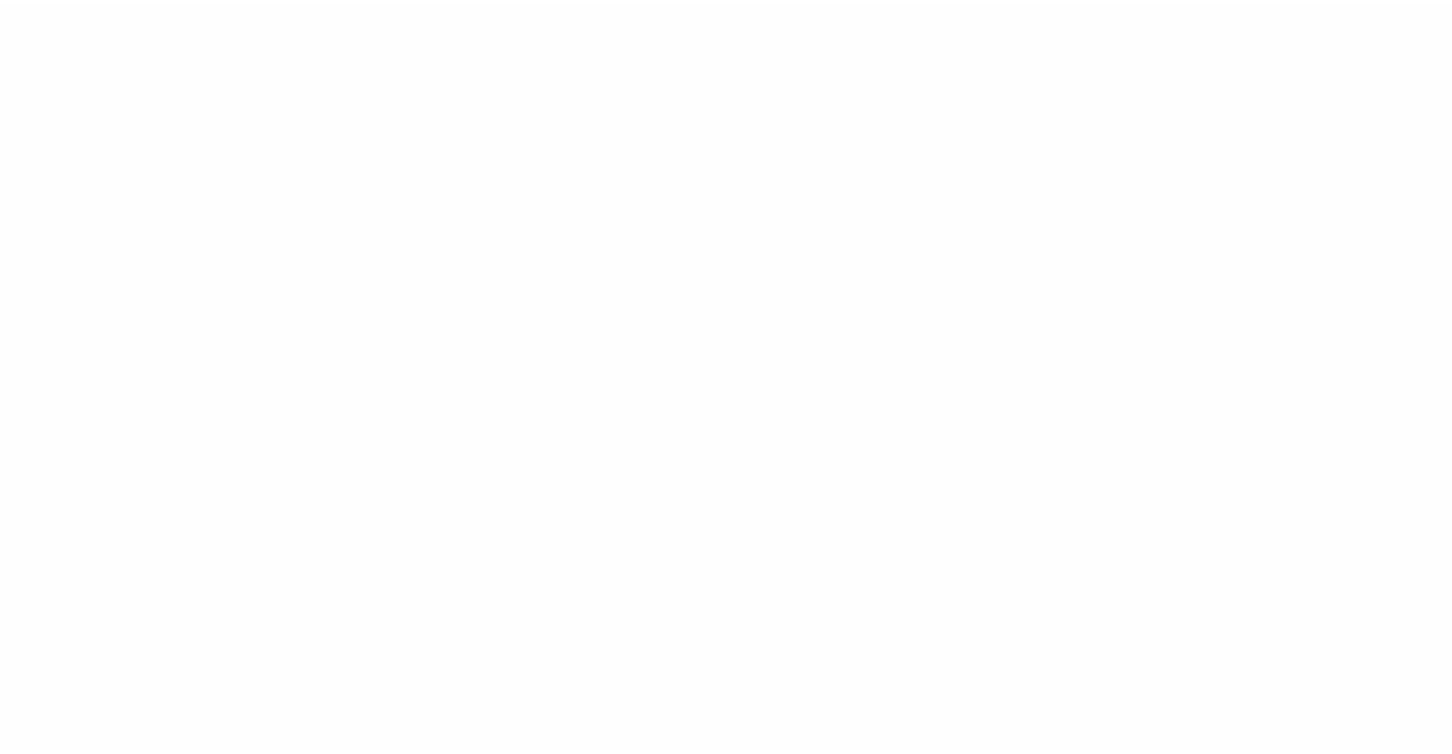 scroll, scrollTop: 0, scrollLeft: 0, axis: both 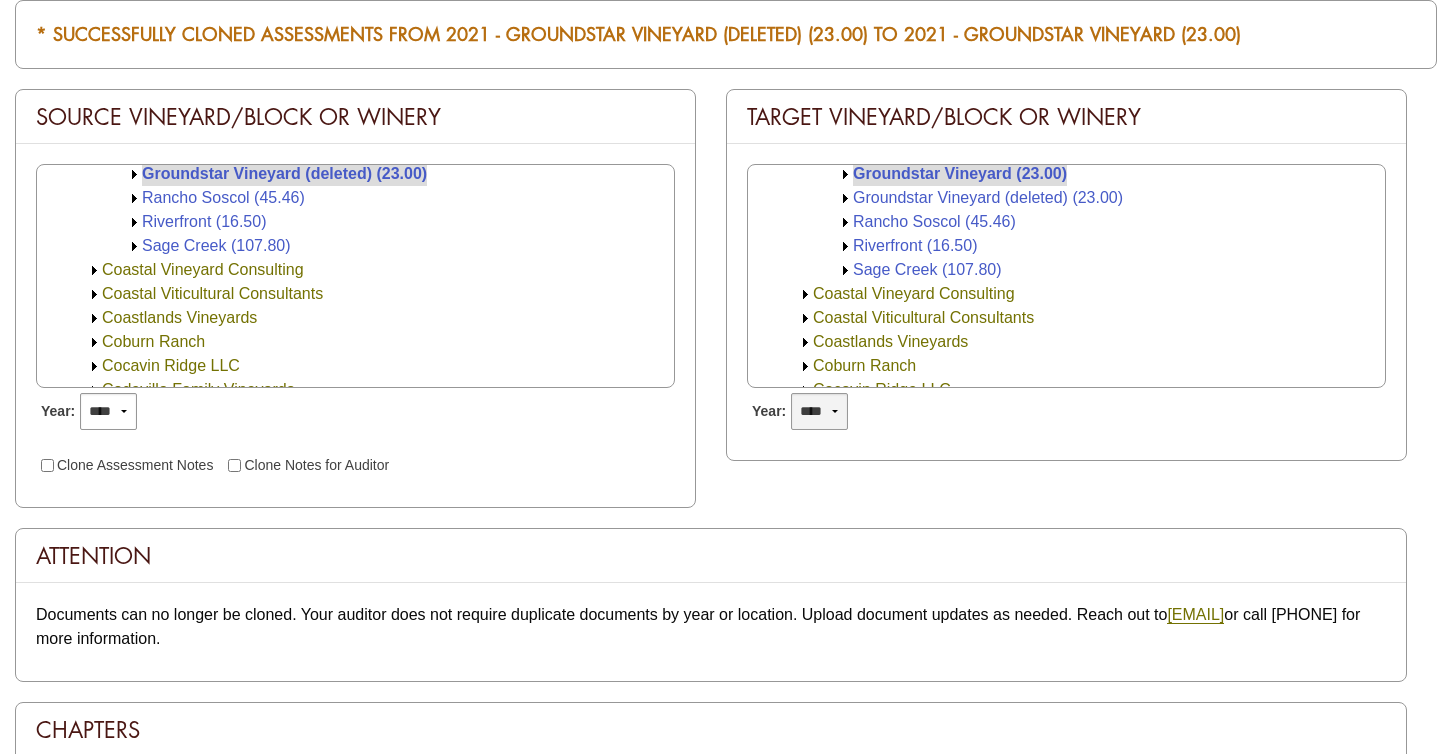 click on "****
****
****
****
****
****
****
****
****
****
****
****
****
****" at bounding box center [819, 411] 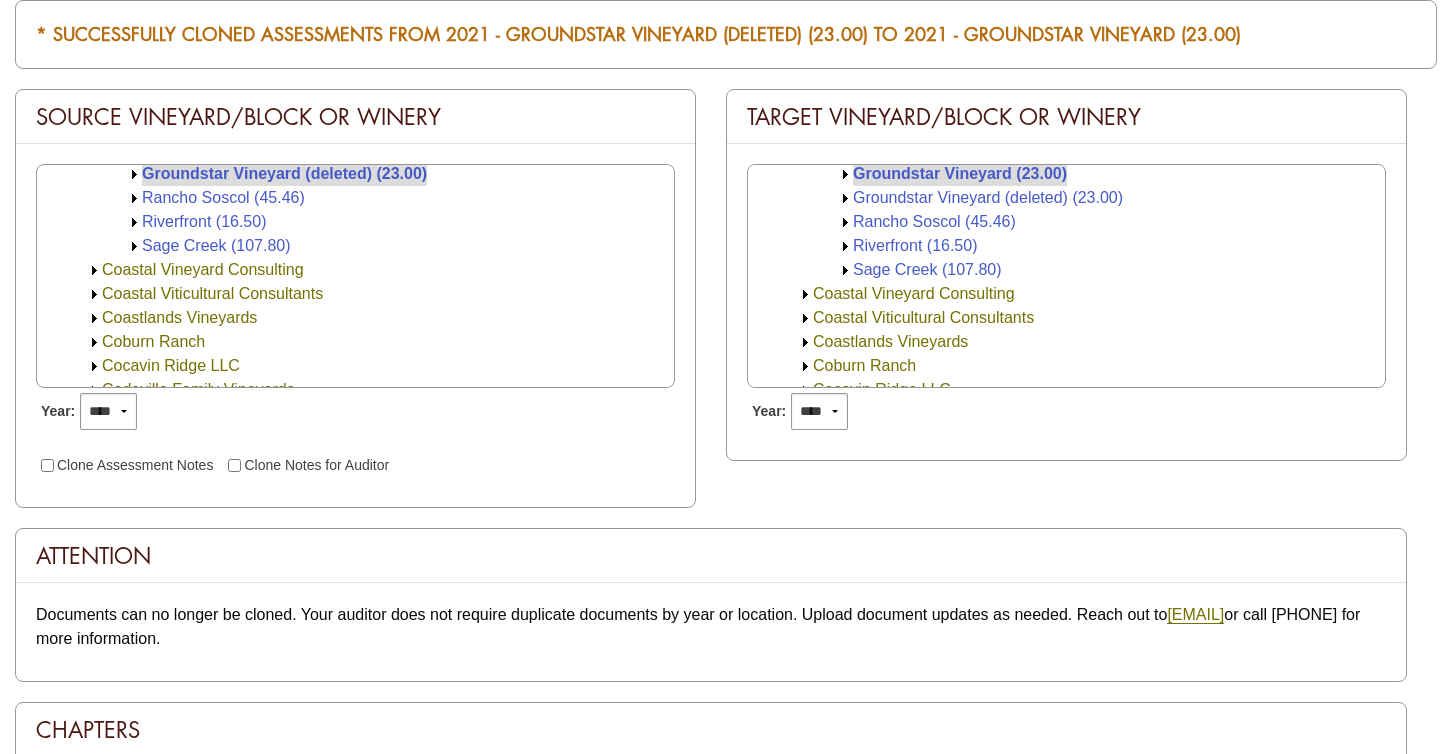 select on "****" 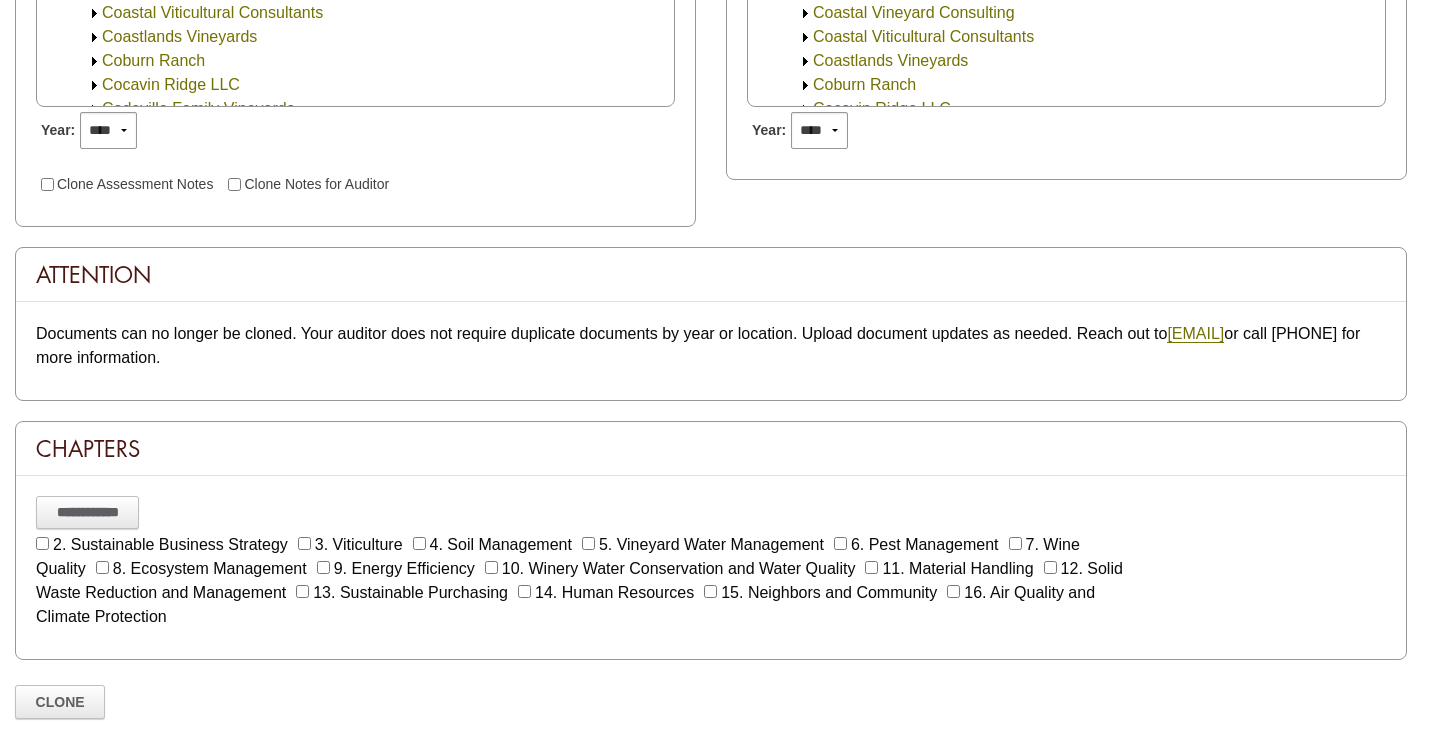 scroll, scrollTop: 573, scrollLeft: 0, axis: vertical 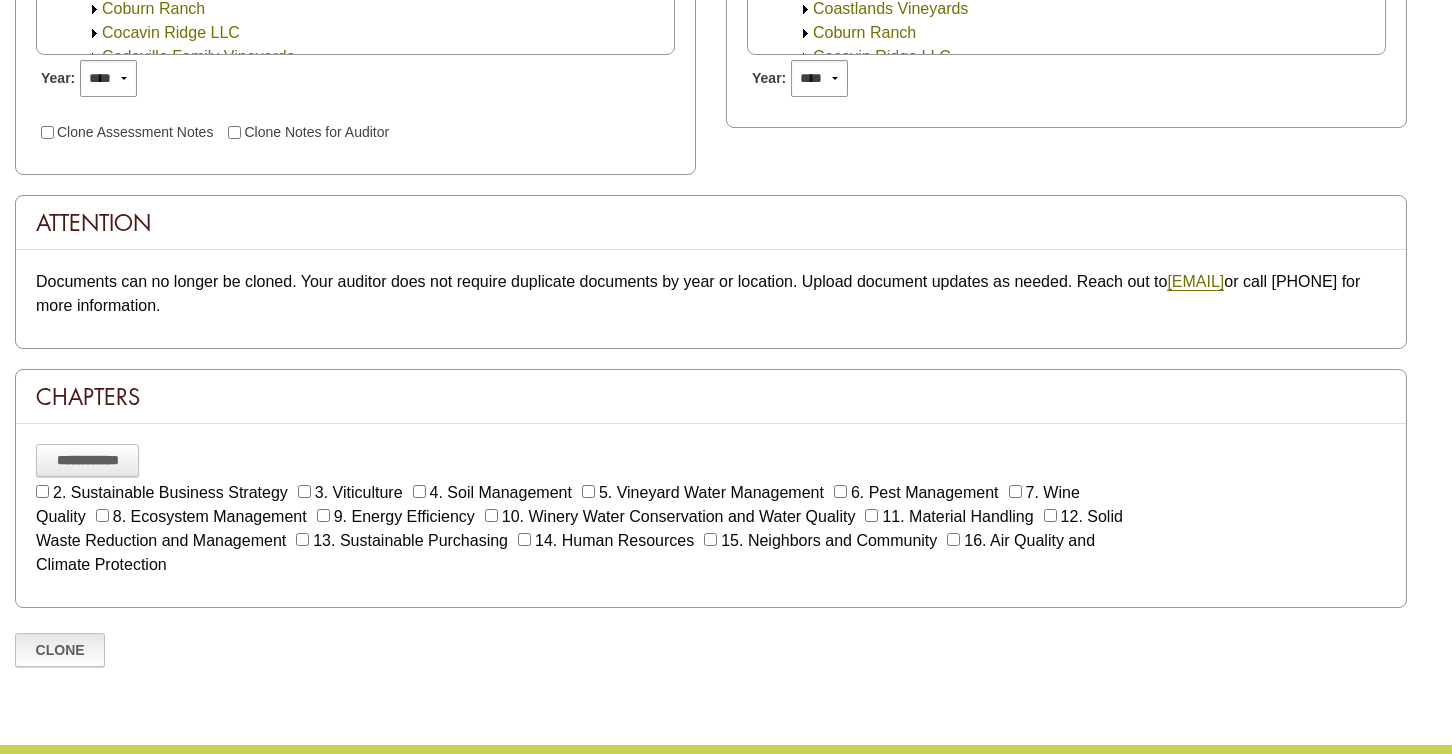 click on "Clone" at bounding box center [60, 650] 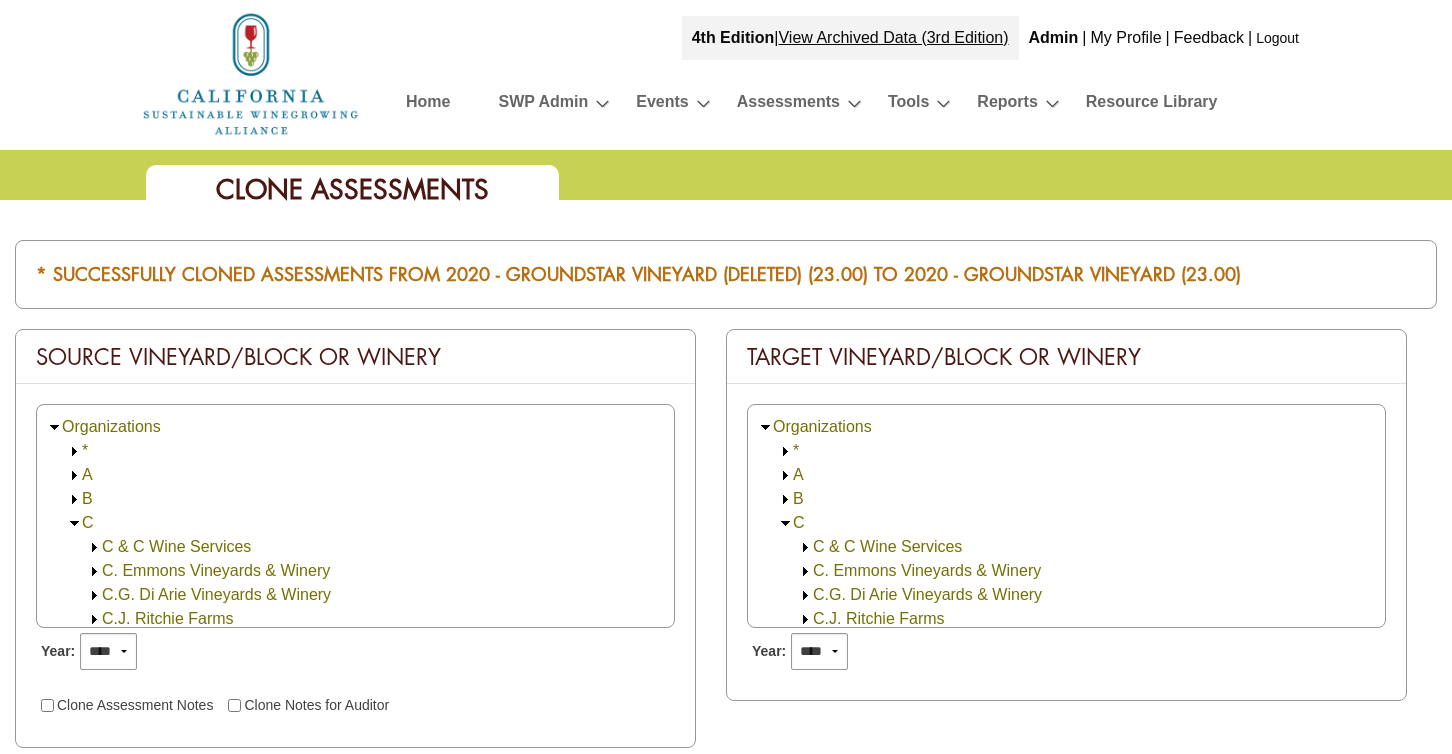 scroll, scrollTop: 240, scrollLeft: 0, axis: vertical 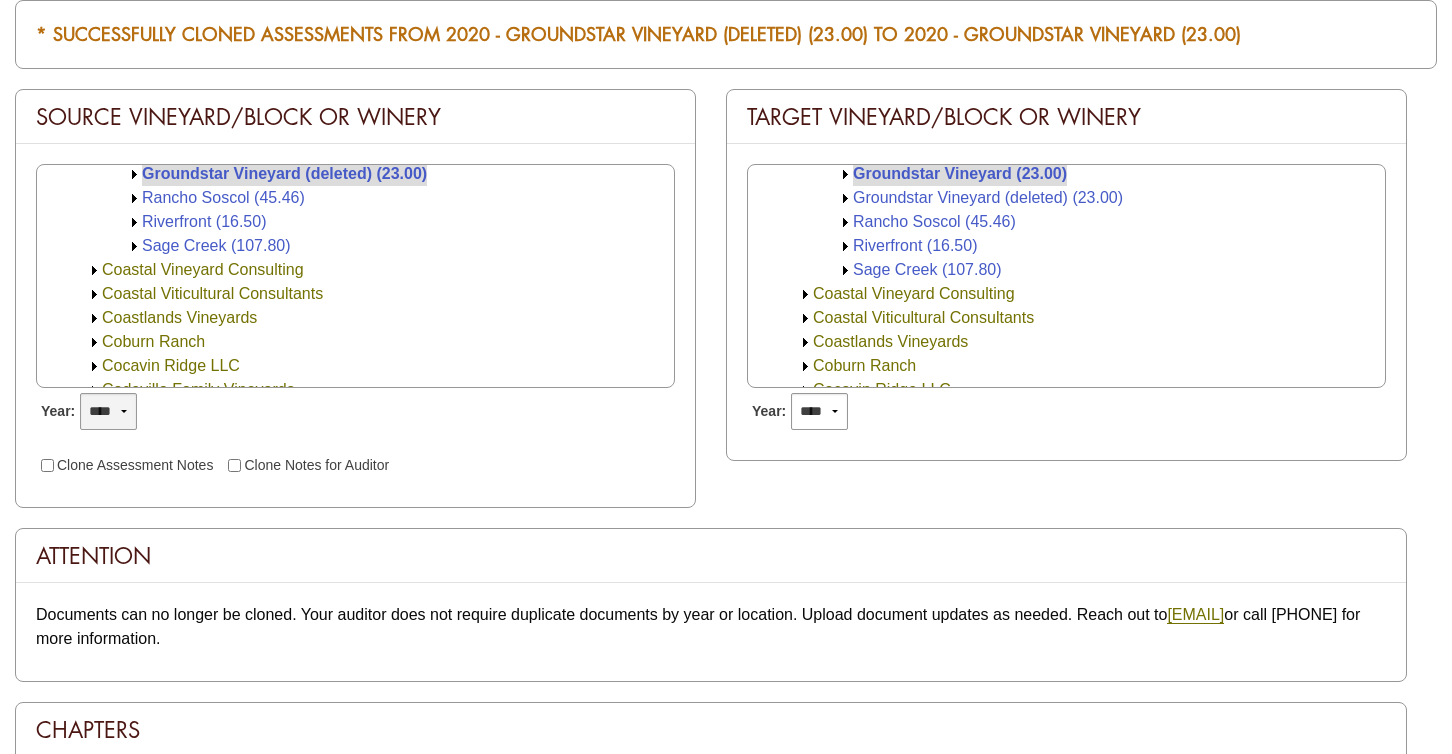 click on "****
****
****
****
****
****
****" at bounding box center (108, 411) 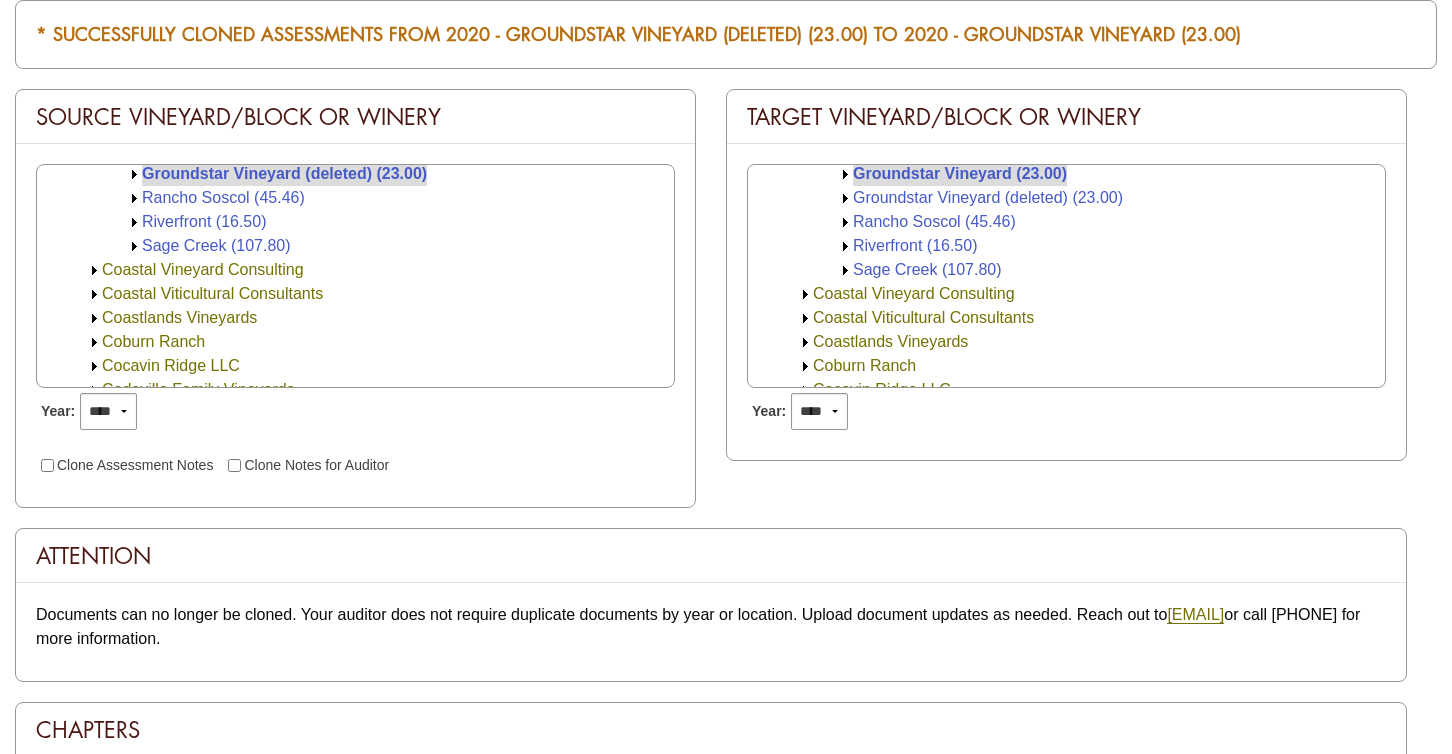 select on "****" 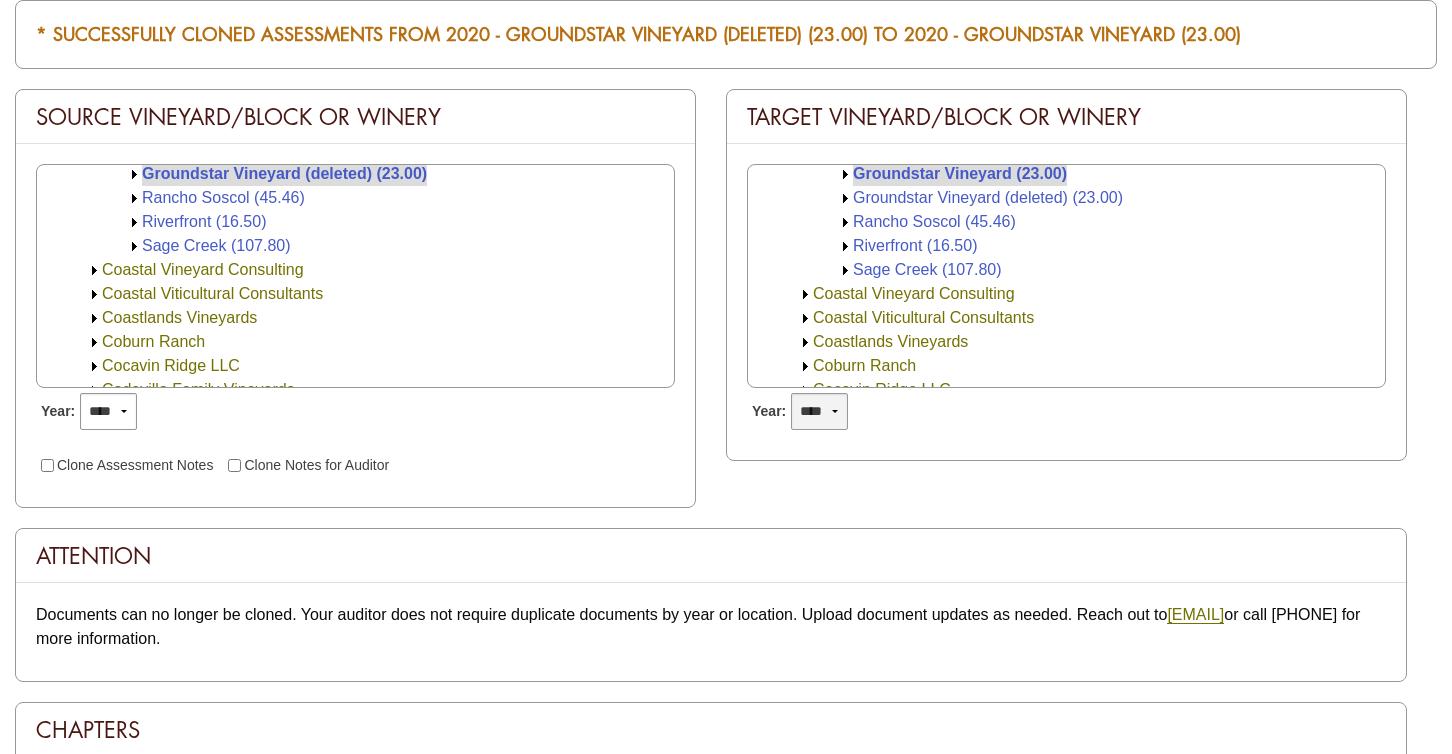click on "****
****
****
****
****
****
****
****
****
****
****
****
****
****" at bounding box center [819, 411] 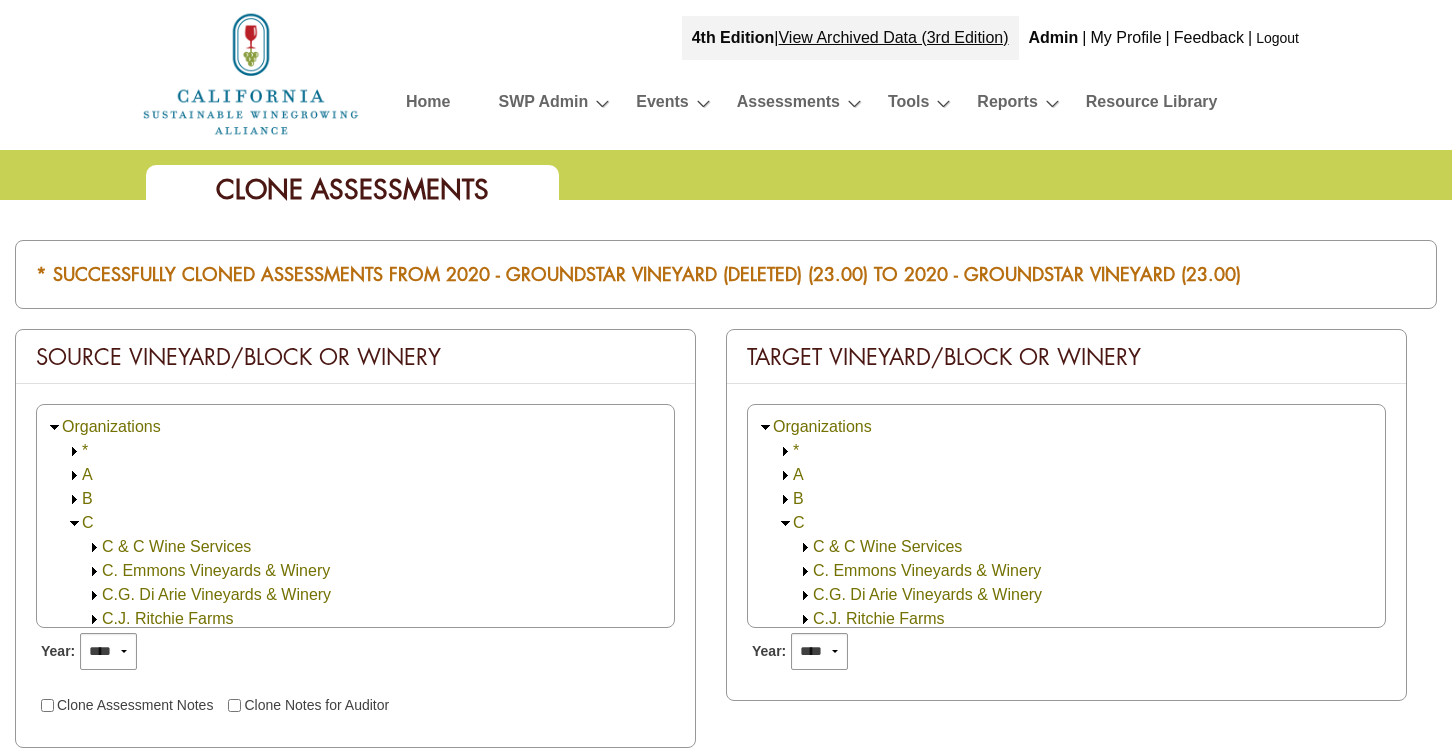 scroll, scrollTop: 240, scrollLeft: 0, axis: vertical 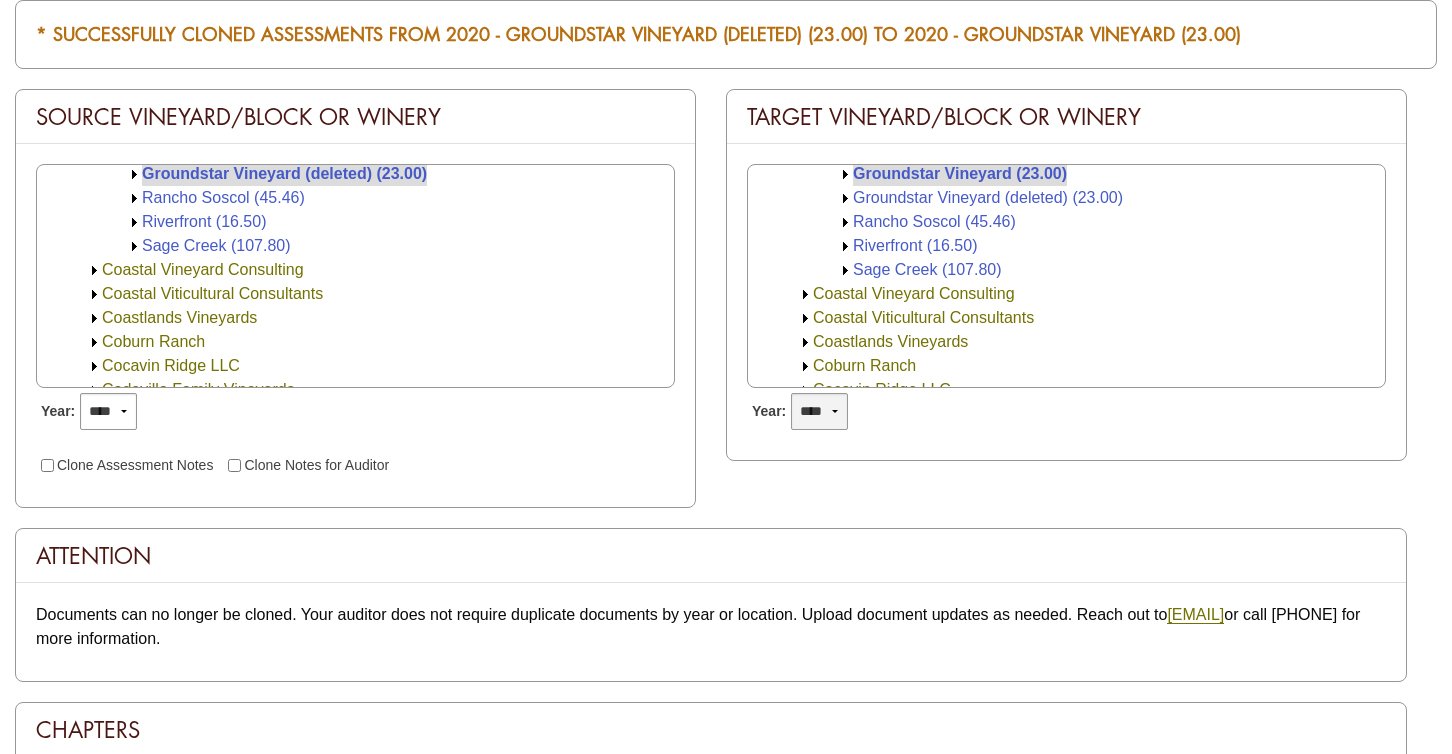 click on "****
****
****
****
****
****
****
****
****
****
****
****
****
****" at bounding box center (819, 411) 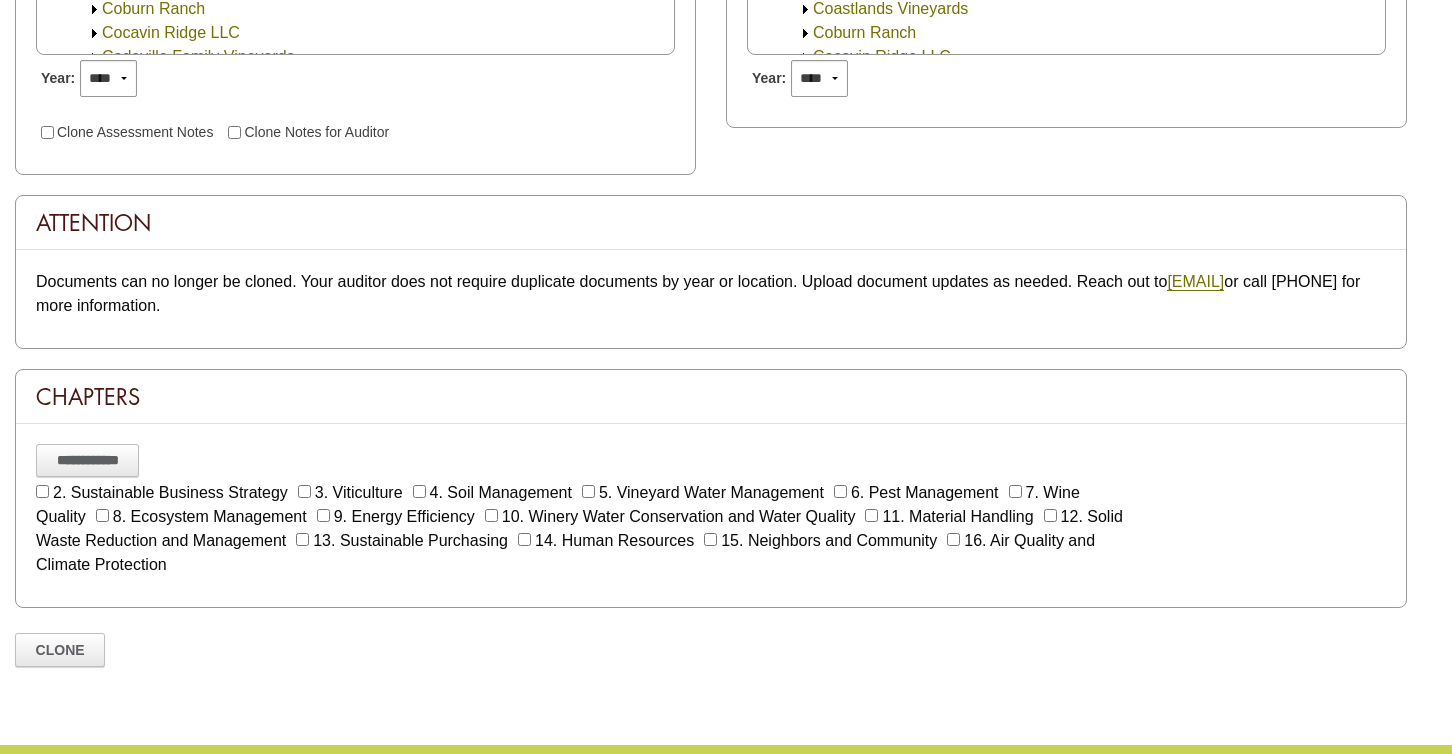 scroll, scrollTop: 173, scrollLeft: 0, axis: vertical 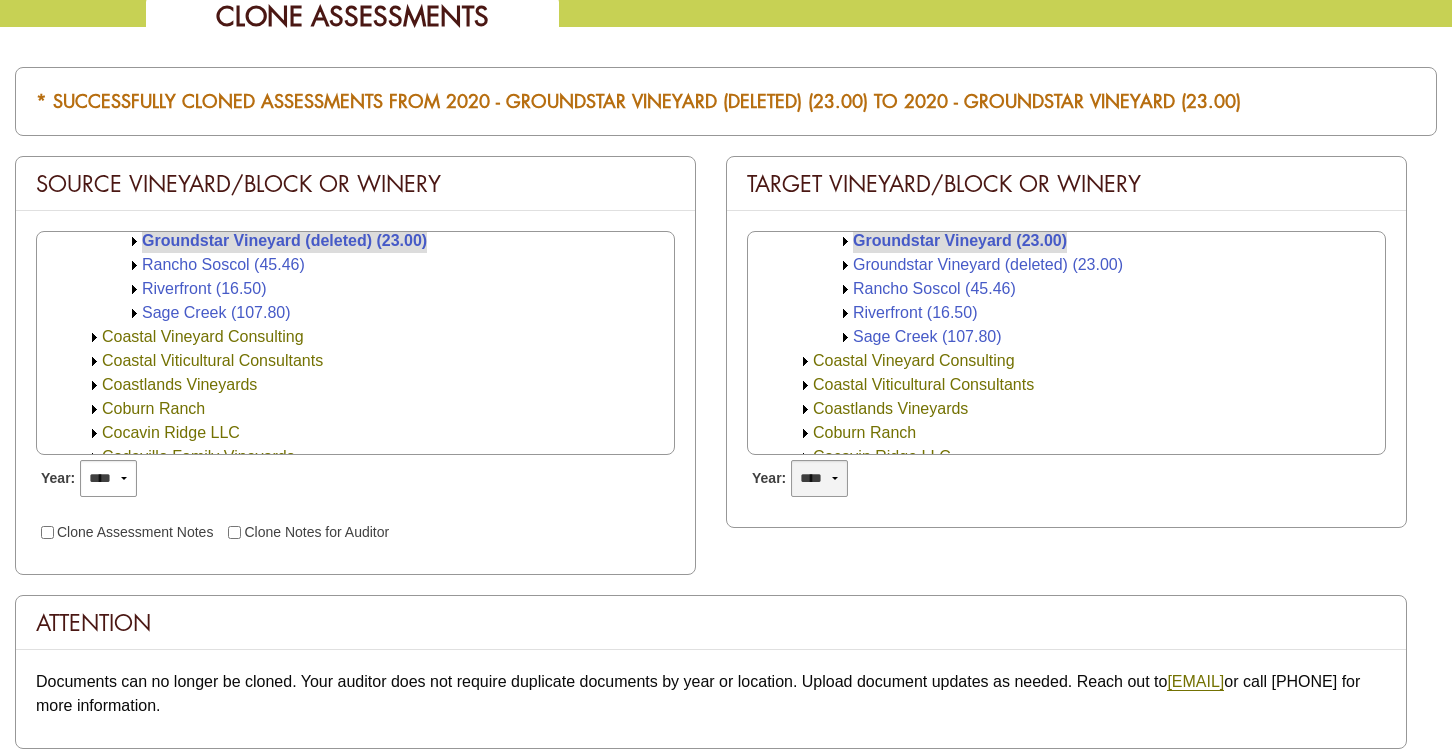 click on "****
****
****
****
****
****
****
****
****
****
****
****
****
****" at bounding box center (819, 478) 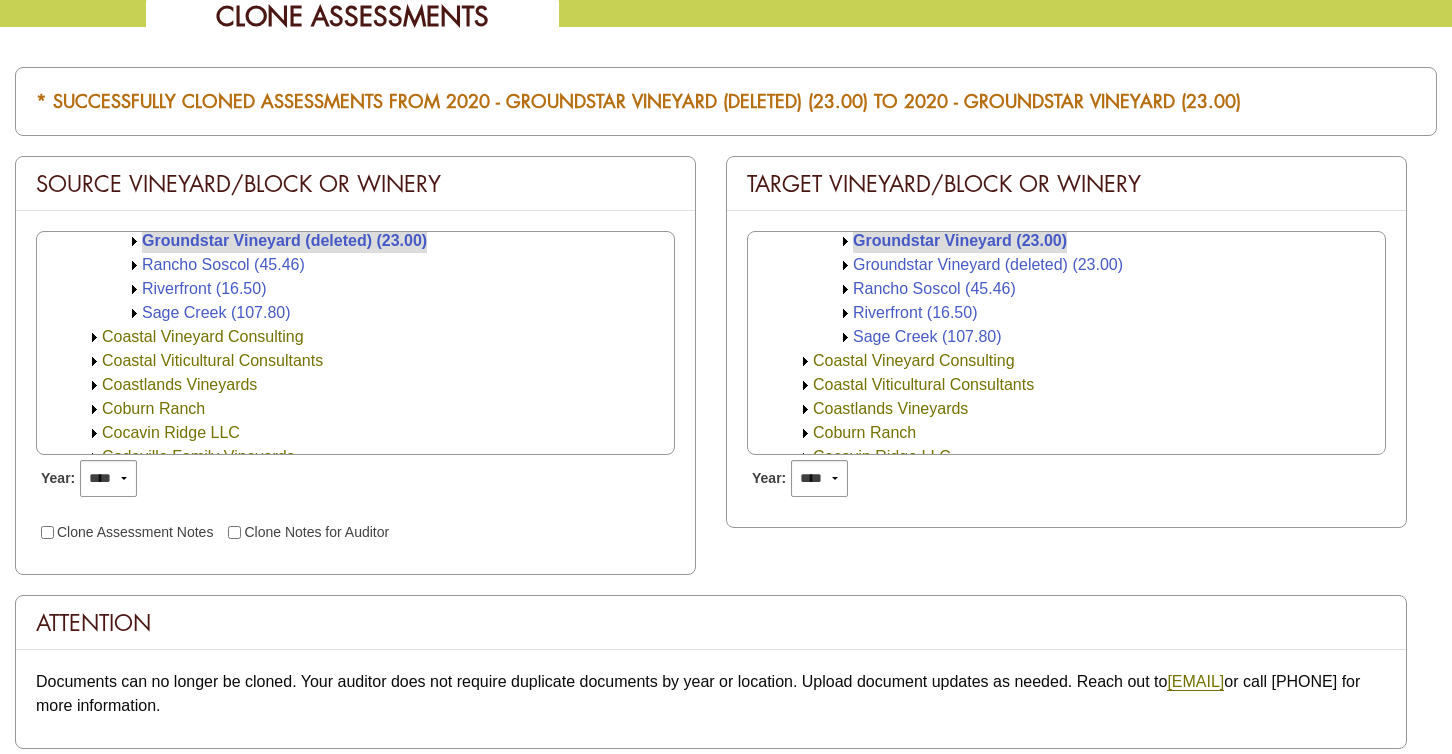 click on "Organizations
*
A
B
C
C & C Wine Services
C. Emmons Vineyards & Winery
C.G. Di Arie Vineyards & Winery
C.J. Ritchie Farms
C.W. Milhous
CA Department of Parks and Recreation
Ca' Momi Wines
Cache Creek Vineyards
Caddis
Cade Estate Winery
Cagliero Vineyards, Inc
Cairdean Vineyards
Cakebread Cellars
Cal Poly State University - San Luis Obispo
Calaveras County Department of Agriculture
Calaveras Winegrape Alliance" at bounding box center [1066, 364] 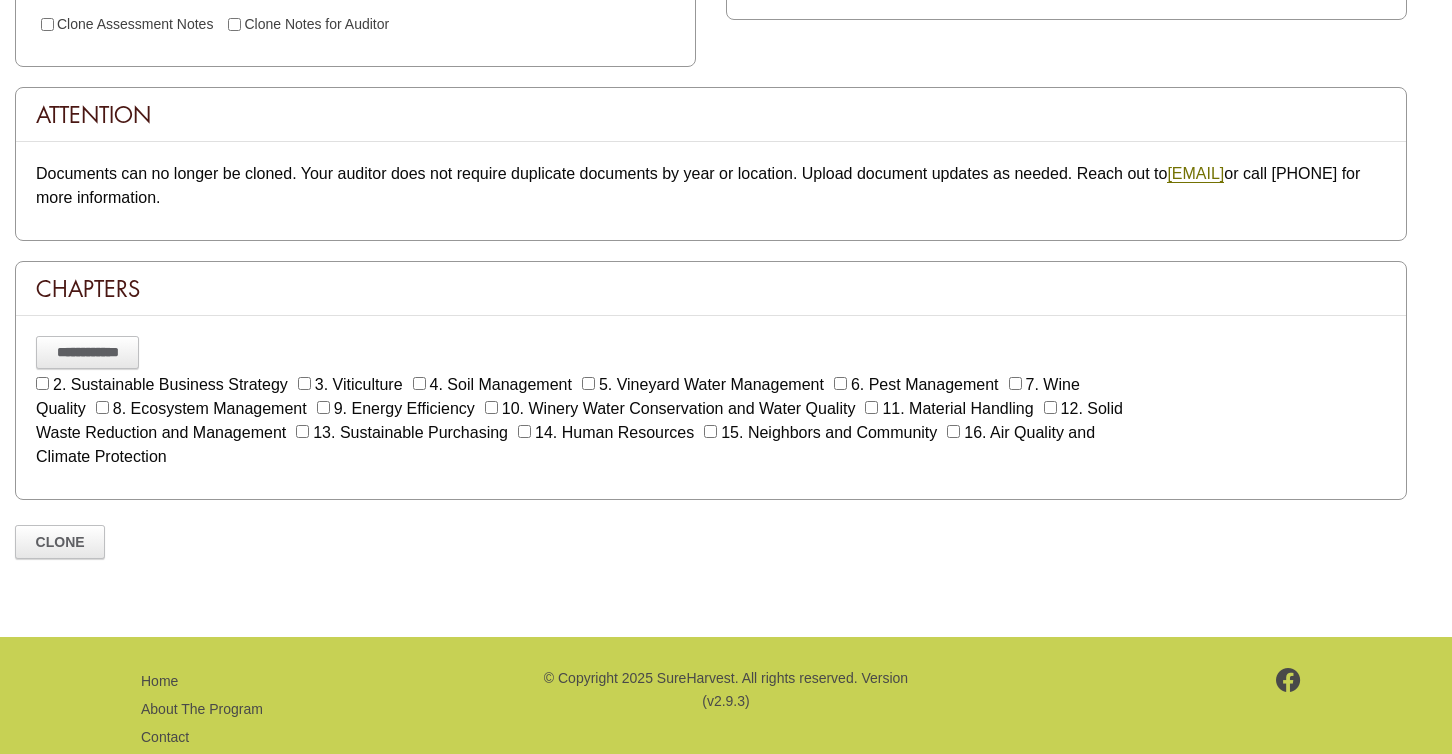 scroll, scrollTop: 706, scrollLeft: 0, axis: vertical 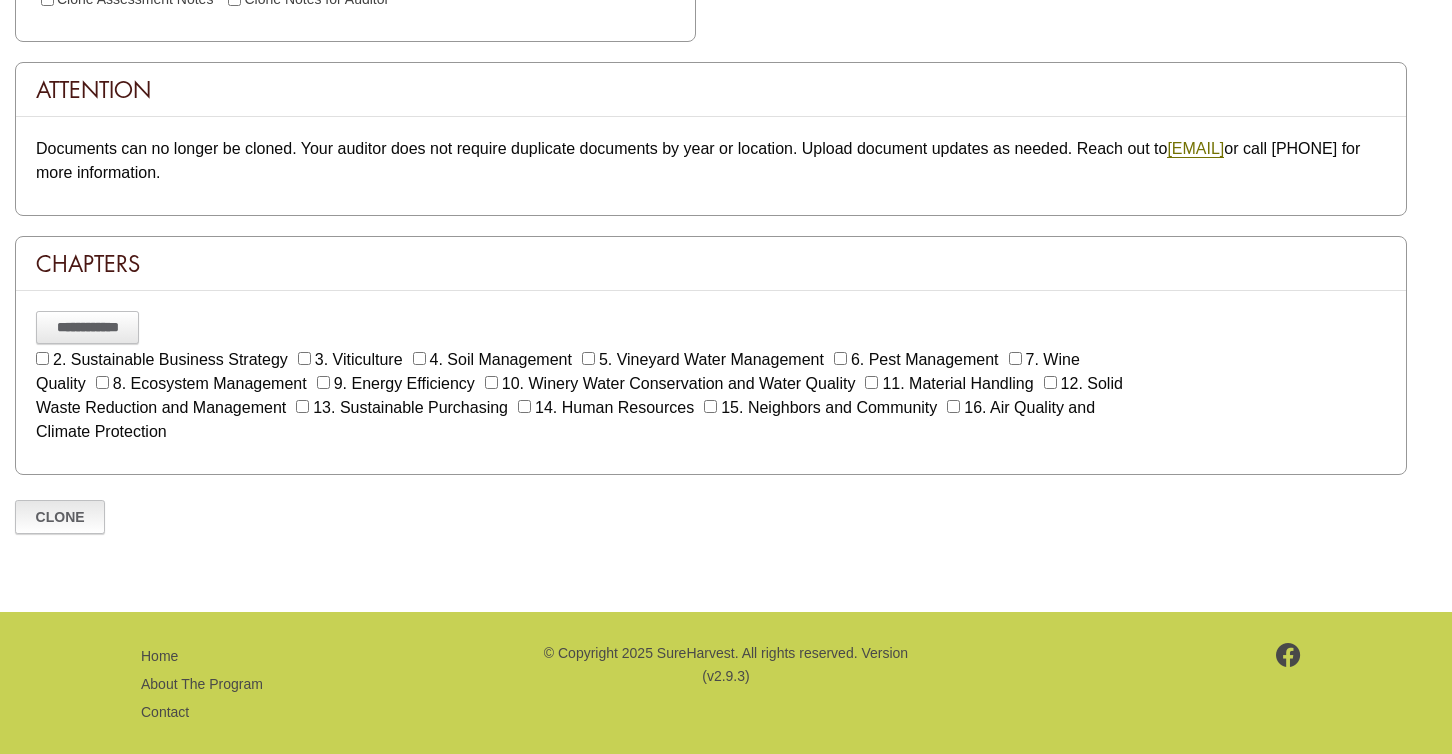click on "Clone" at bounding box center (60, 517) 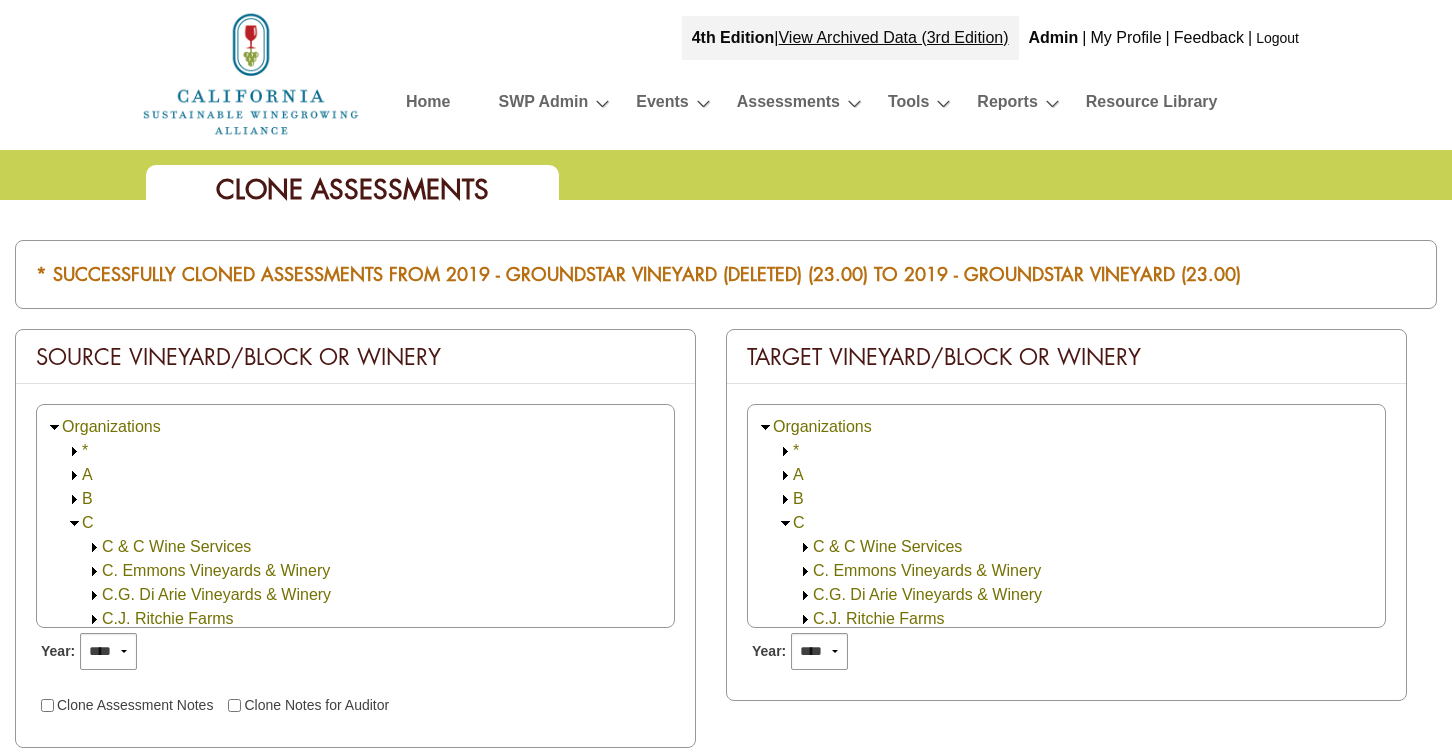 scroll, scrollTop: 240, scrollLeft: 0, axis: vertical 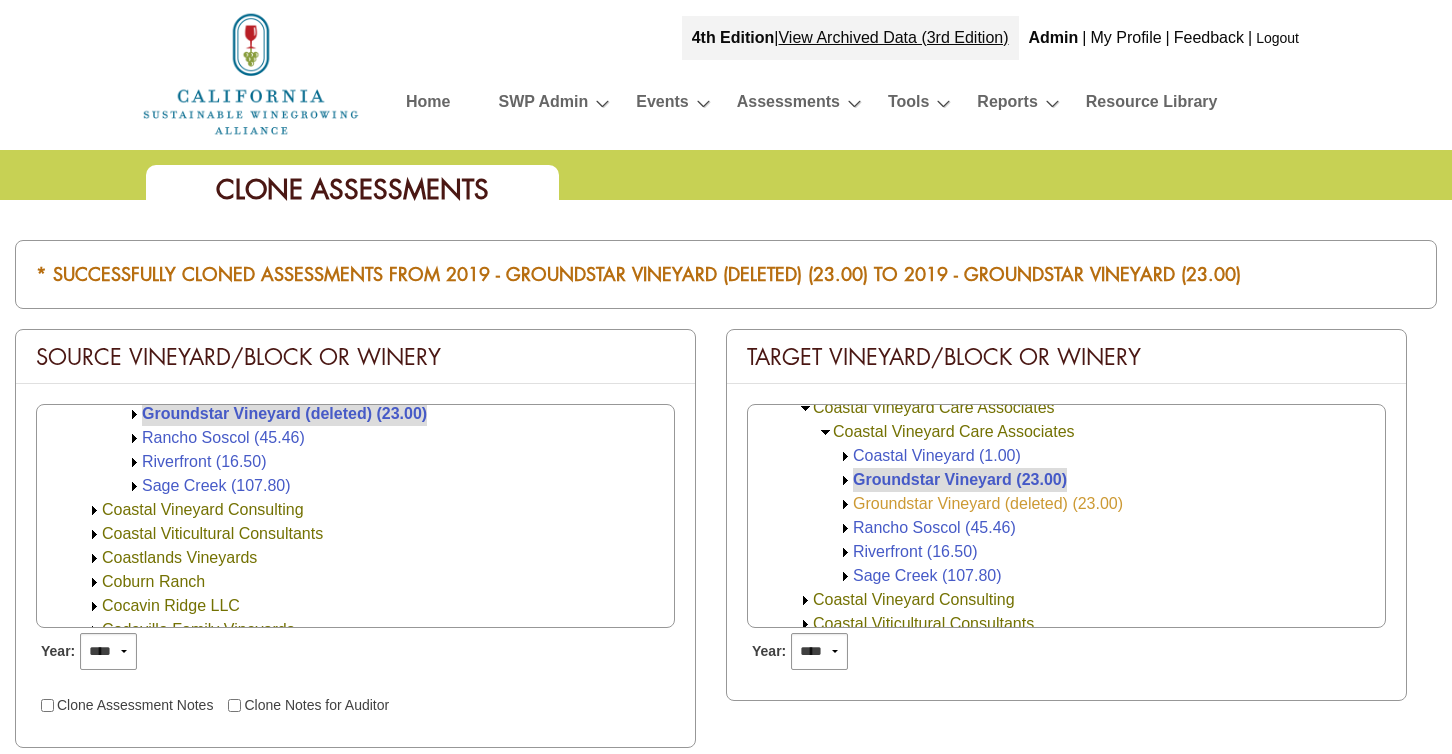 click on "Groundstar Vineyard (deleted) (23.00)" 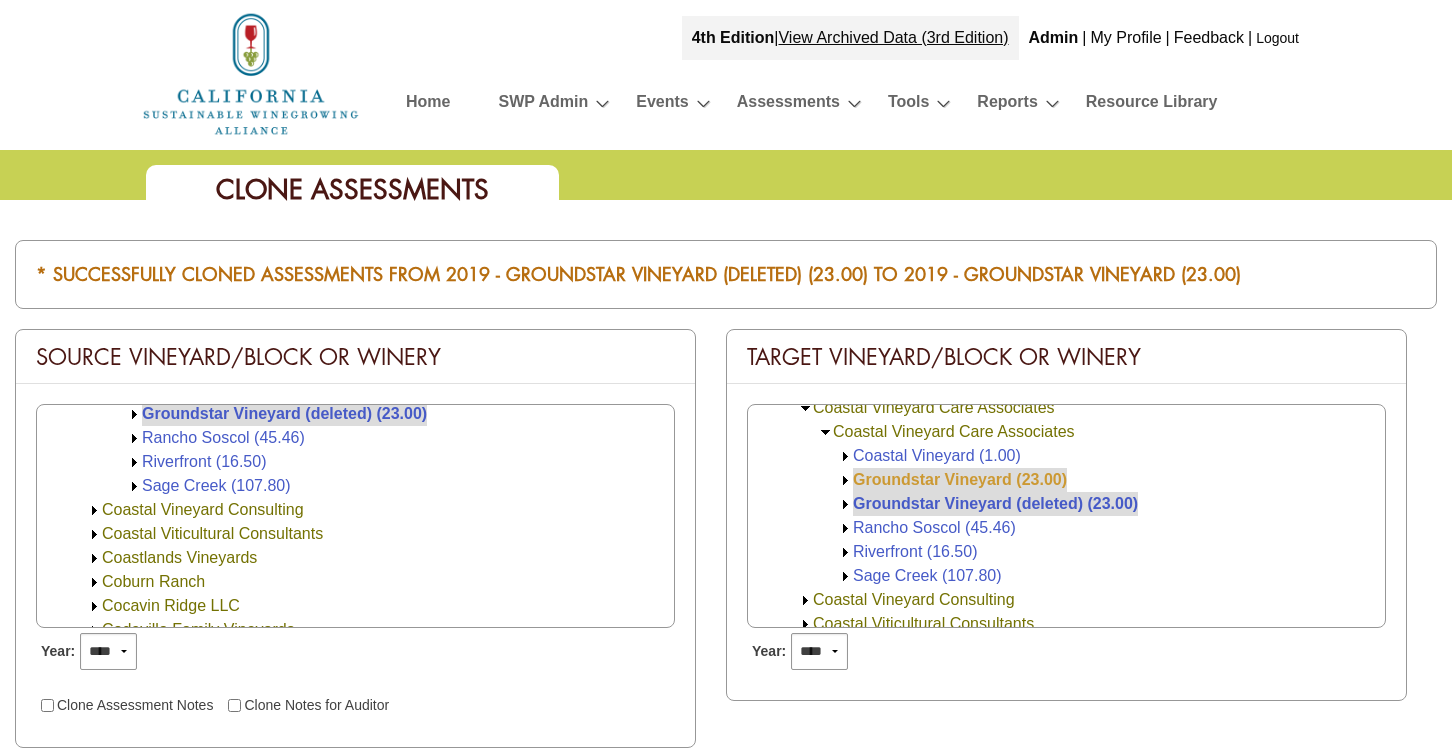 click on "Groundstar Vineyard (23.00)" 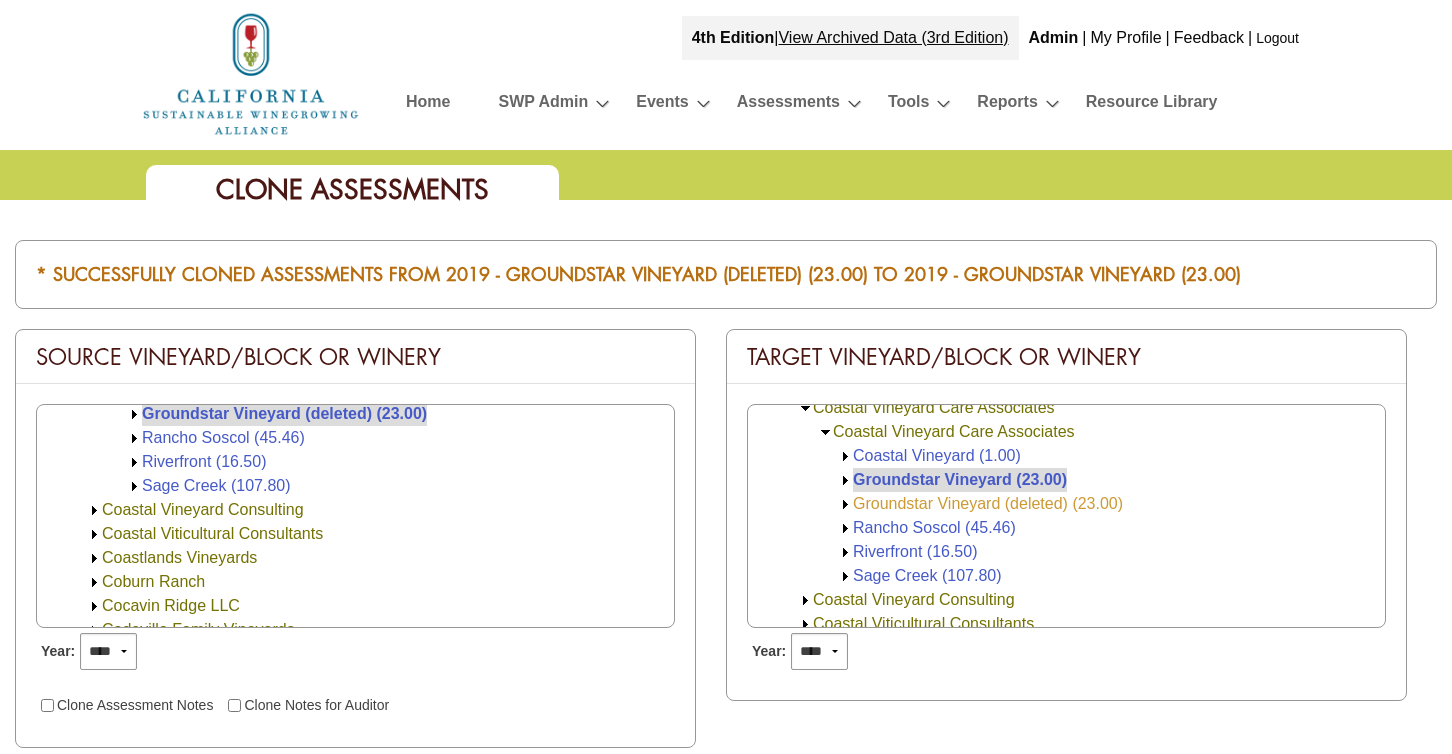 click on "Groundstar Vineyard (deleted) (23.00)" 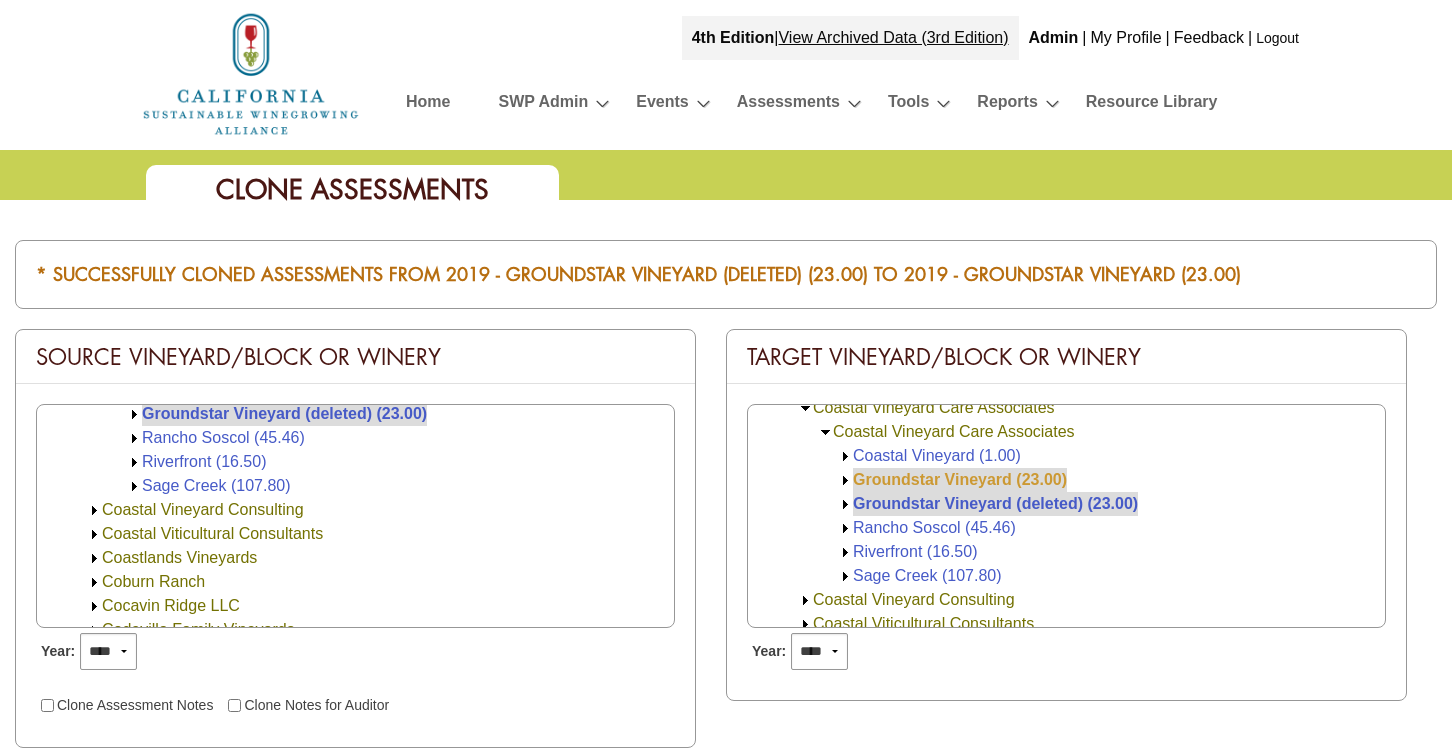 click on "Groundstar Vineyard (23.00)" 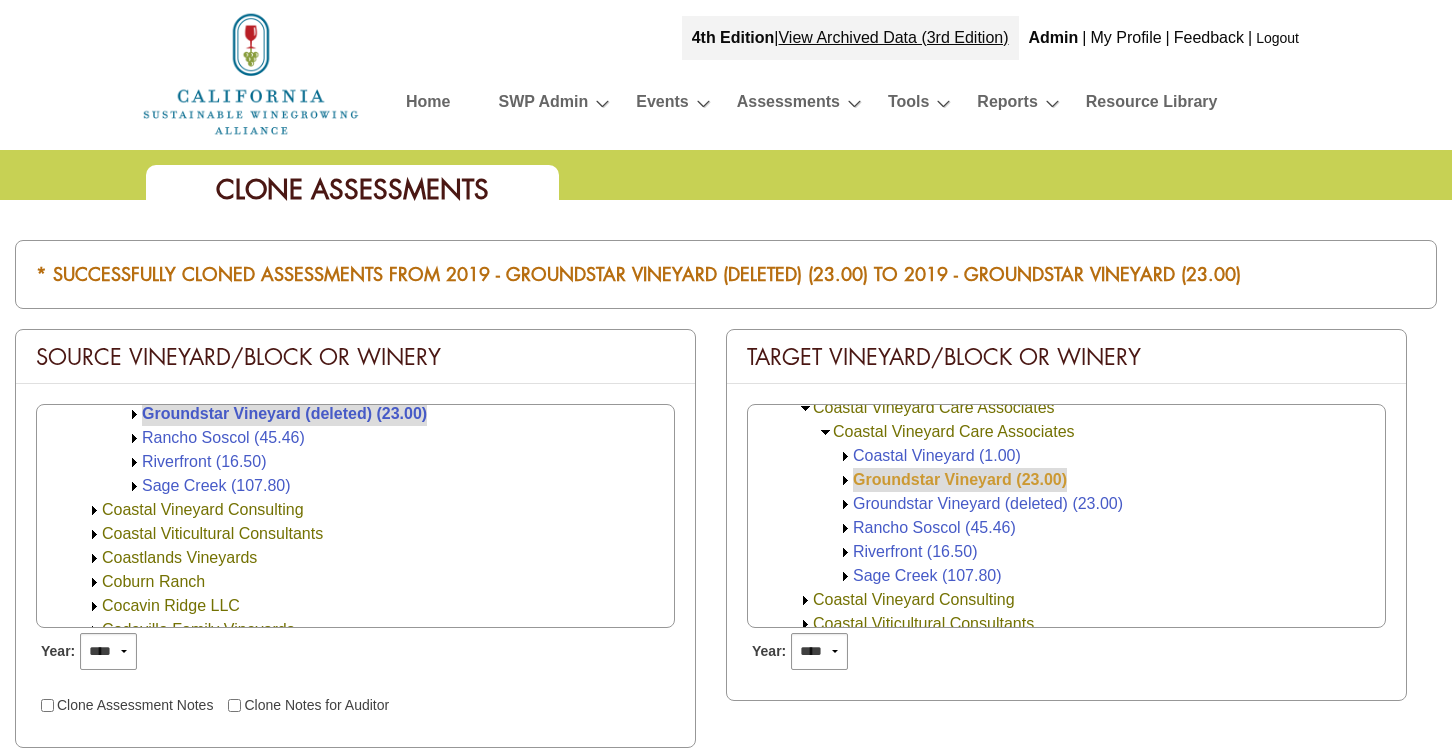 click on "Groundstar Vineyard (23.00)" 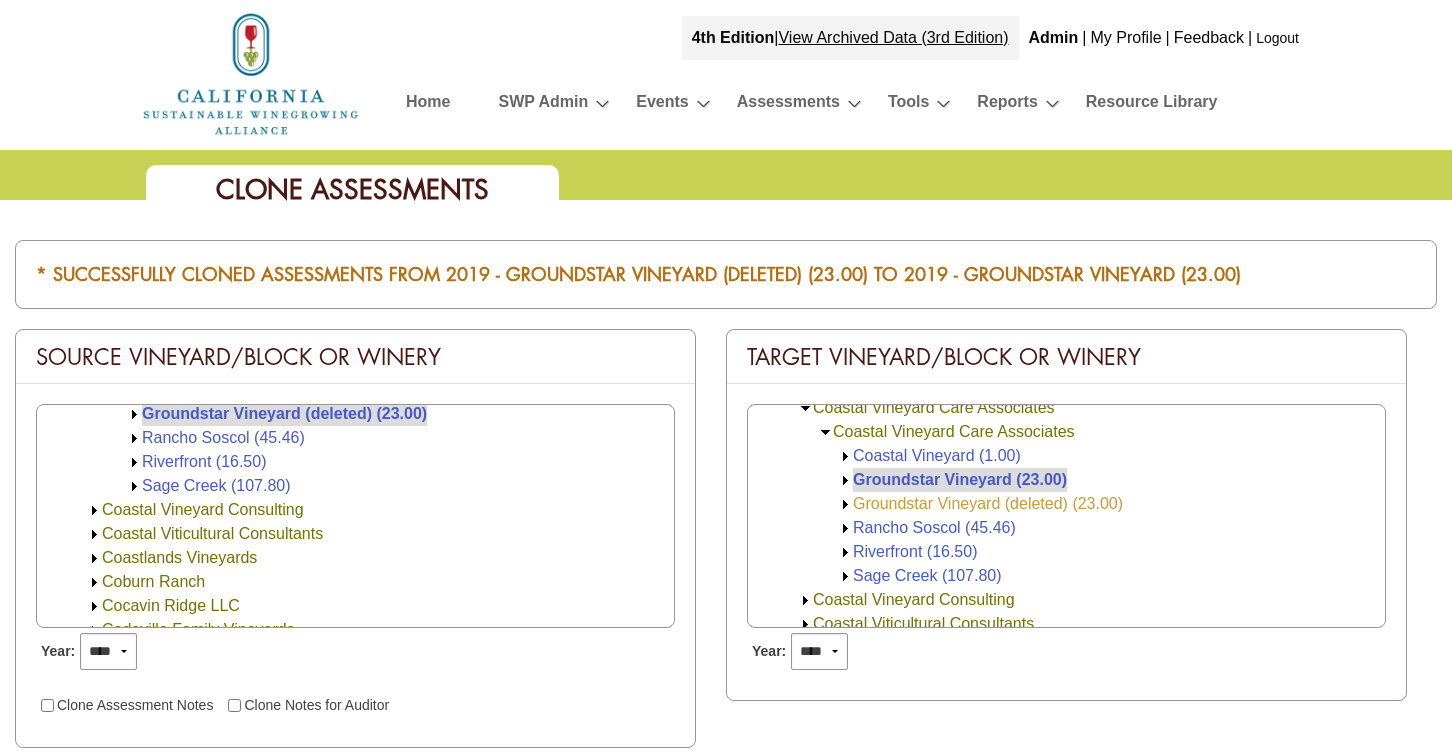 click on "Groundstar Vineyard (deleted) (23.00)" 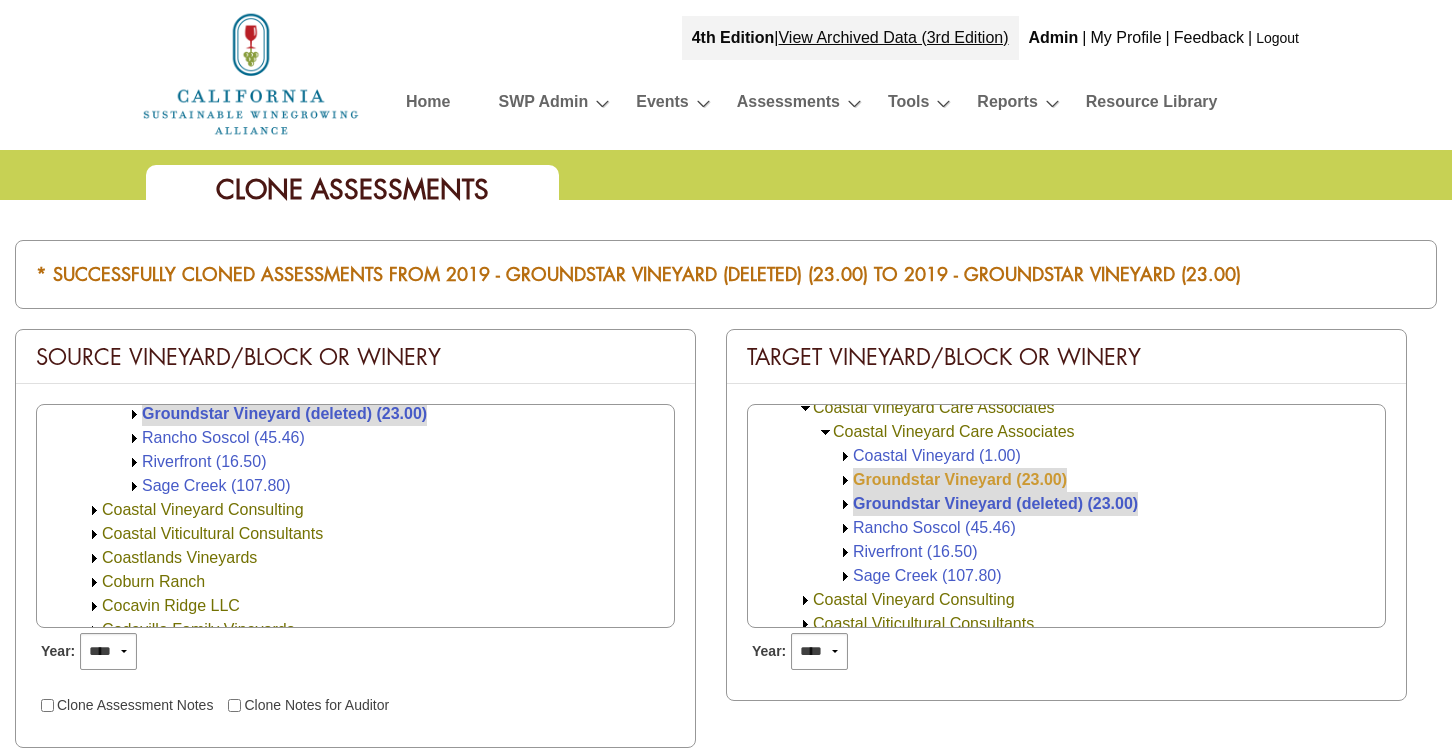 click on "Groundstar Vineyard (23.00)" 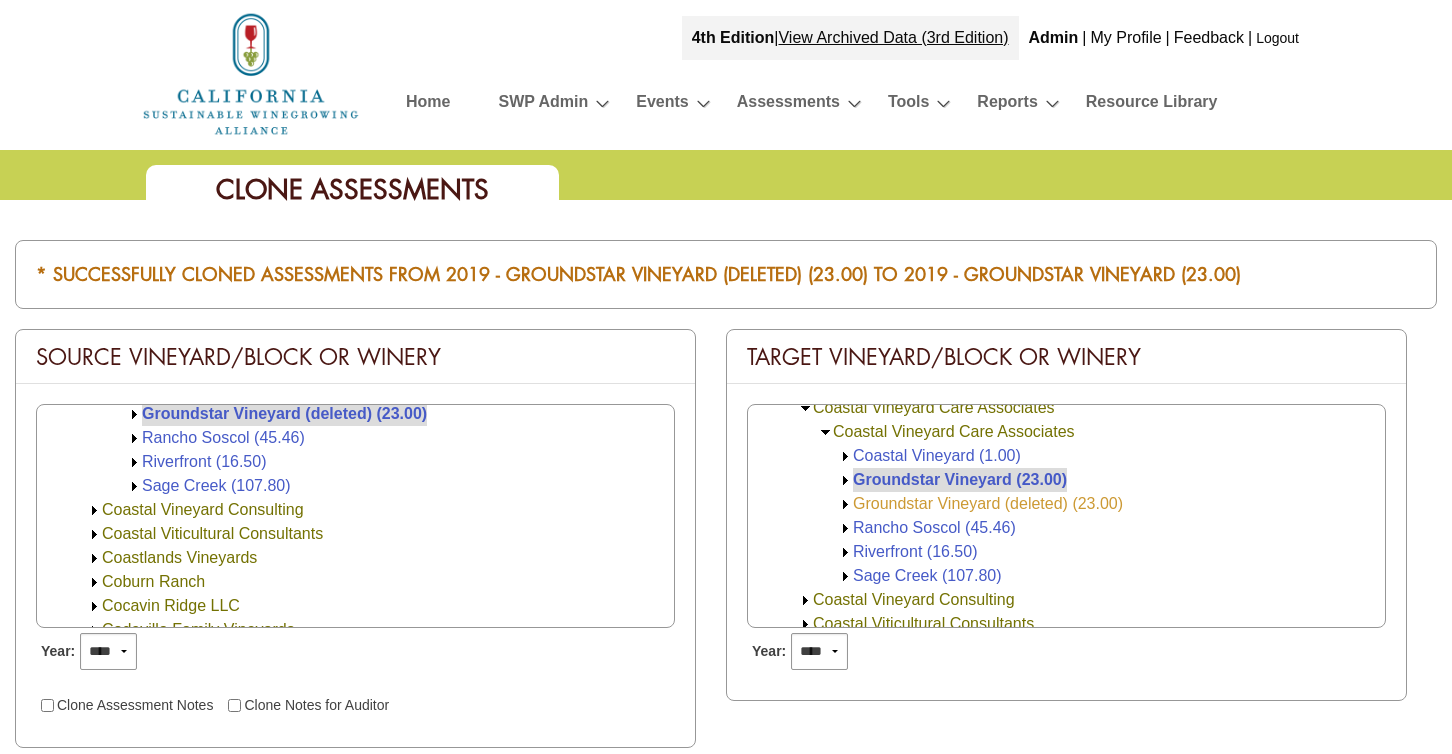 click on "Groundstar Vineyard (deleted) (23.00)" 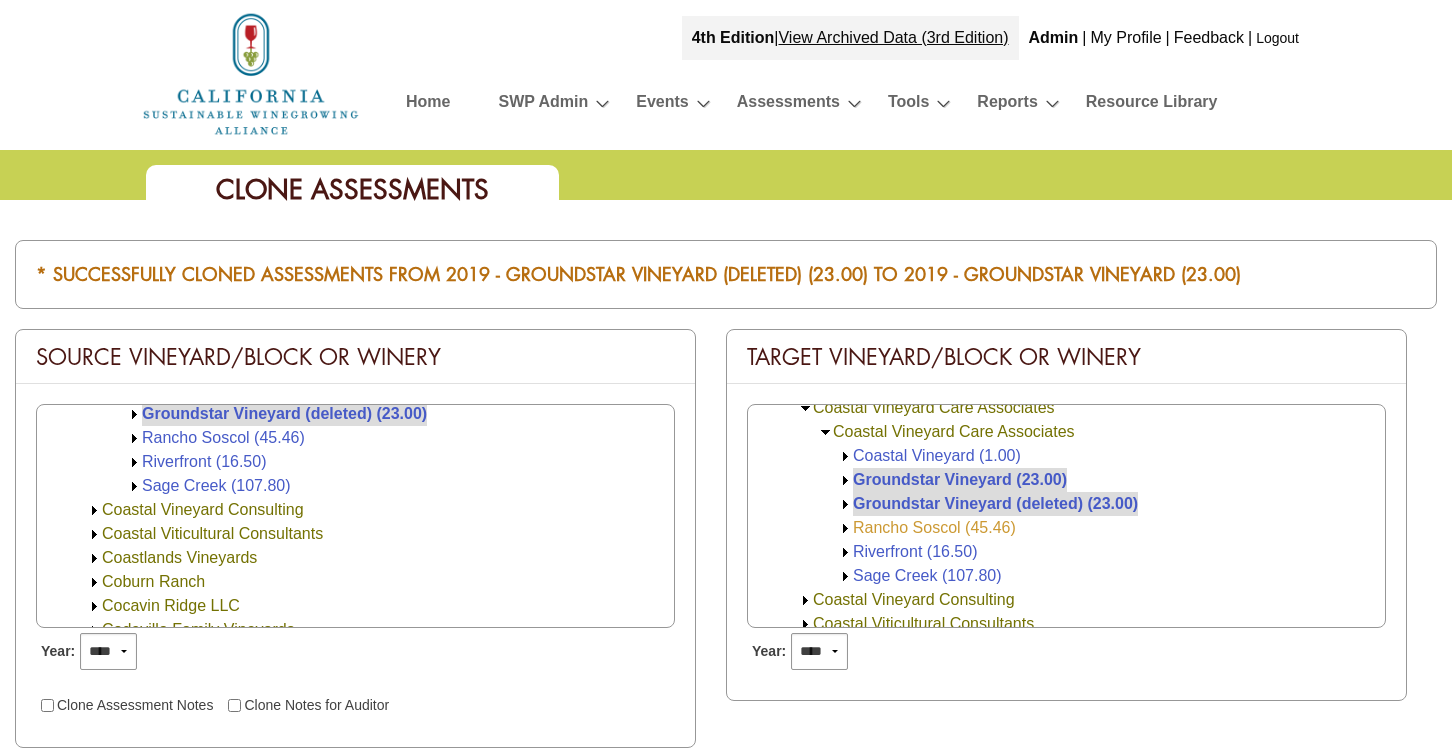 click on "Rancho Soscol (45.46)" 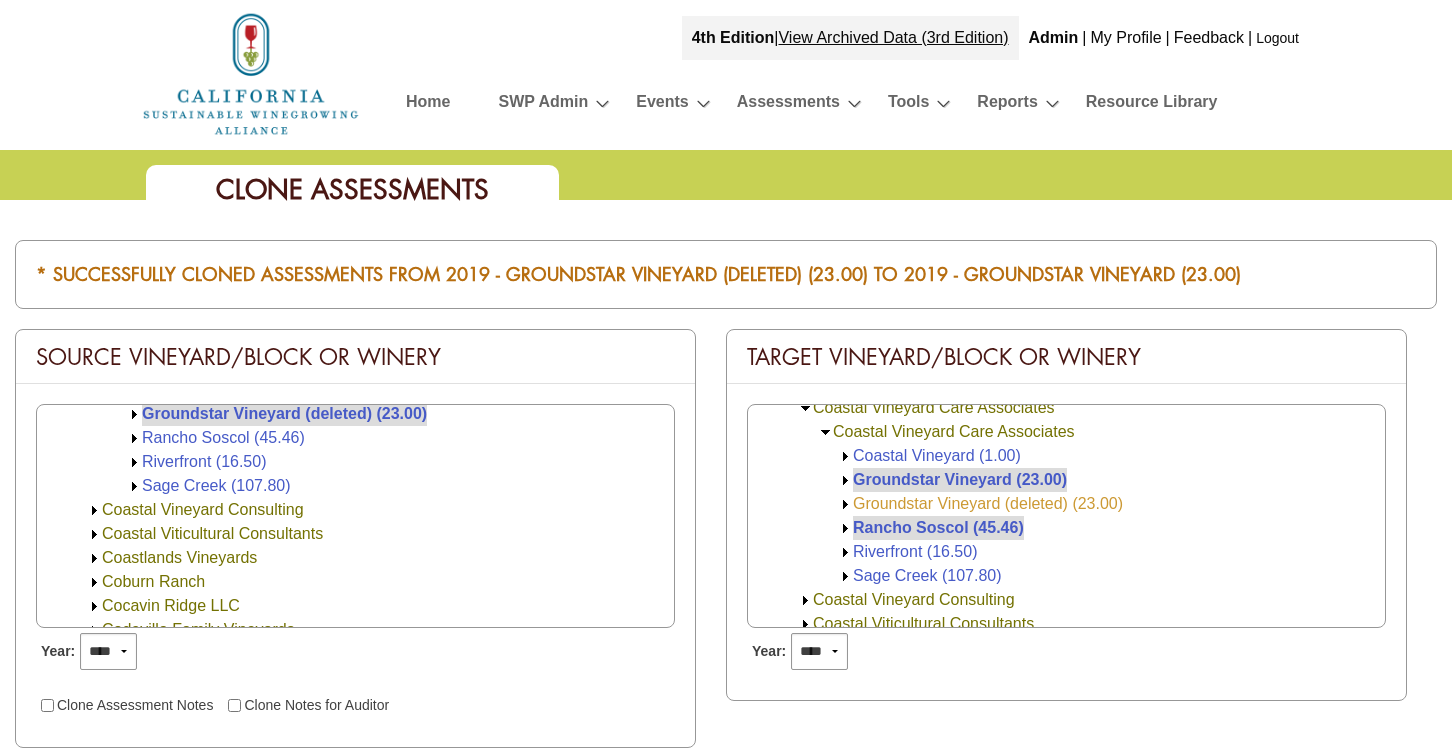 click on "Groundstar Vineyard (deleted) (23.00)" 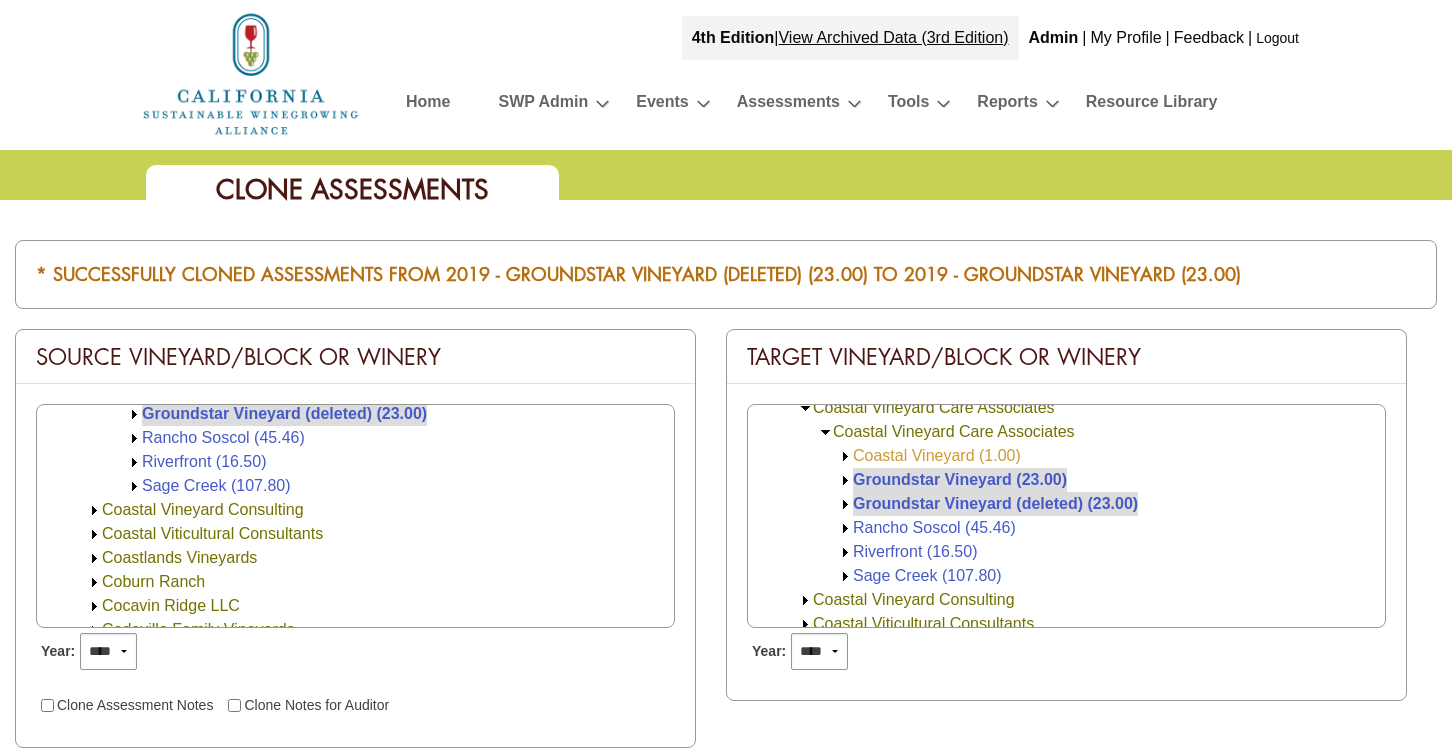 click on "Coastal Vineyard (1.00)" 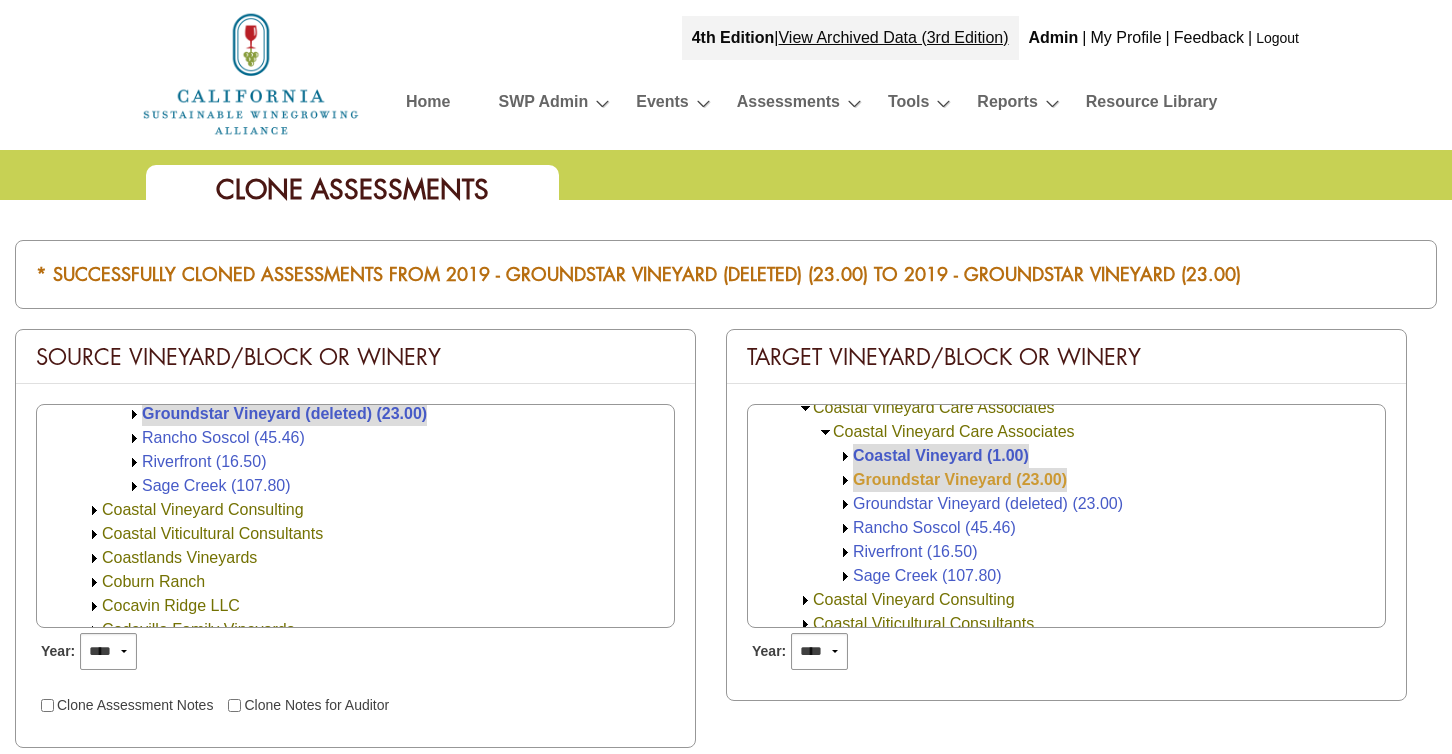 click on "Groundstar Vineyard (23.00)" 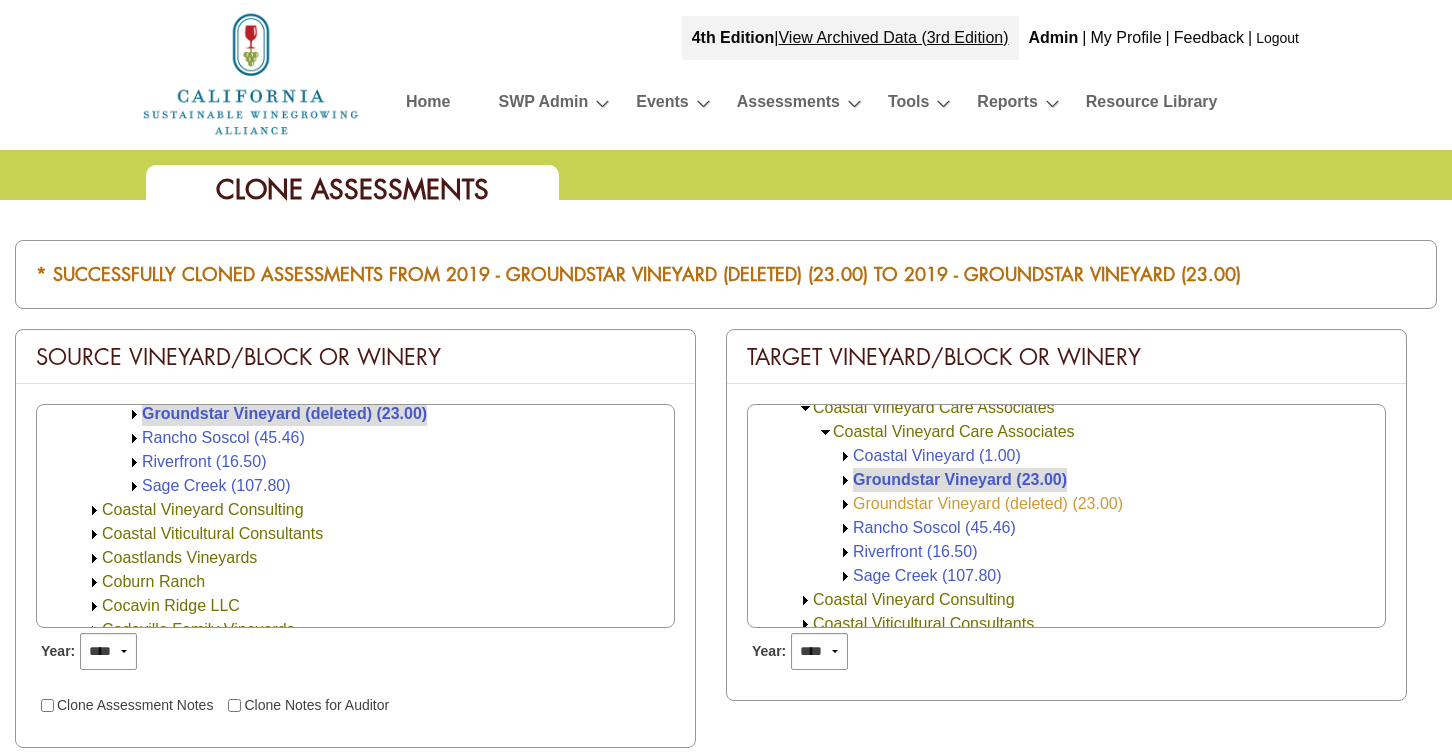 click on "Groundstar Vineyard (deleted) (23.00)" 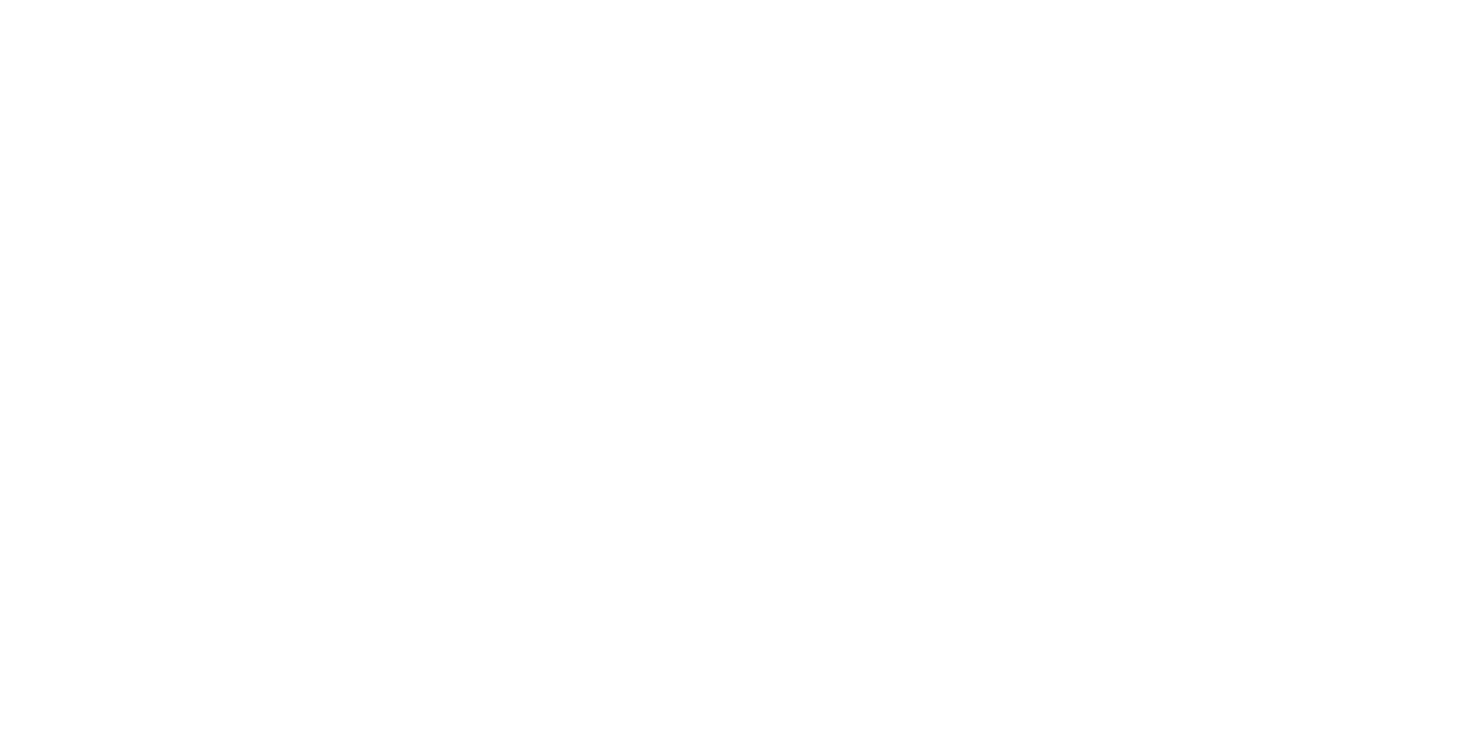 click at bounding box center [733, 0] 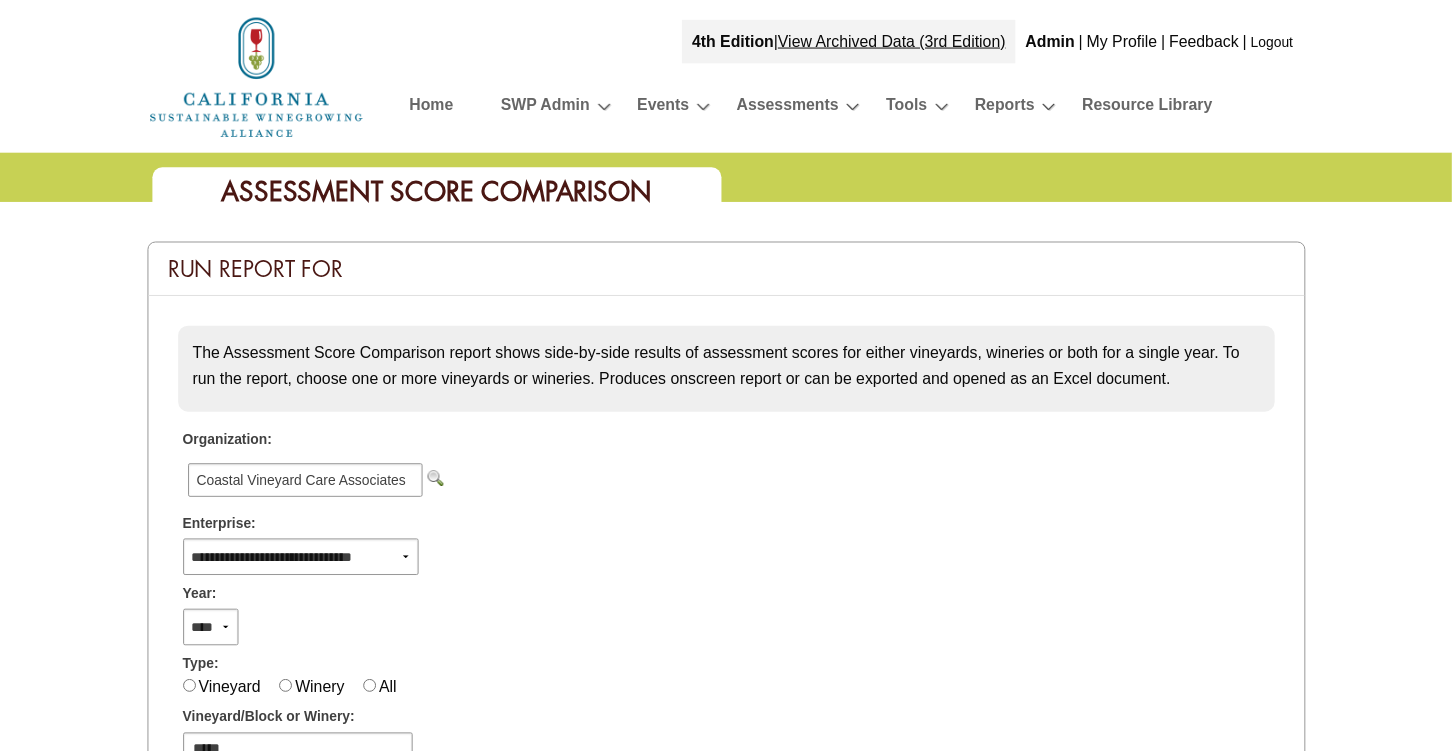 scroll, scrollTop: 458, scrollLeft: 0, axis: vertical 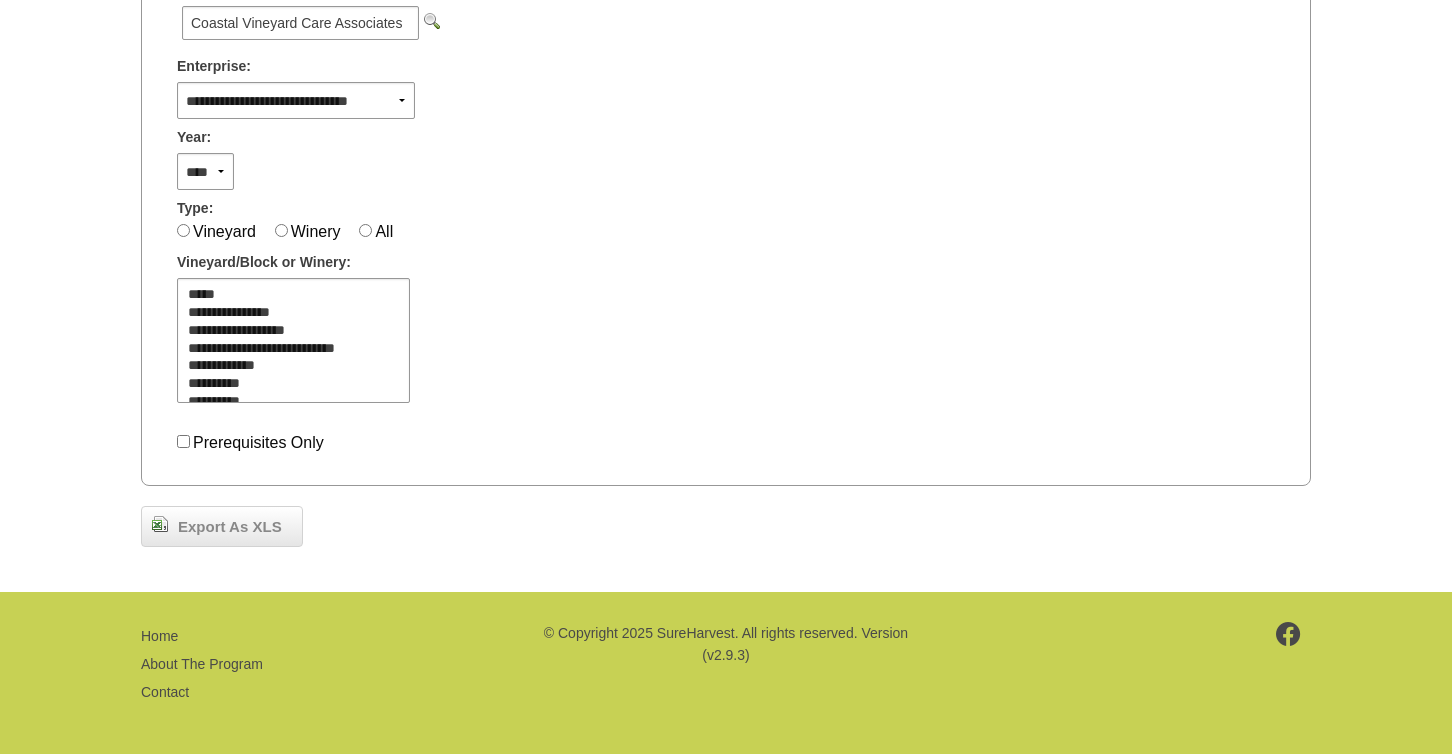click on "Export As XLS" at bounding box center [230, 527] 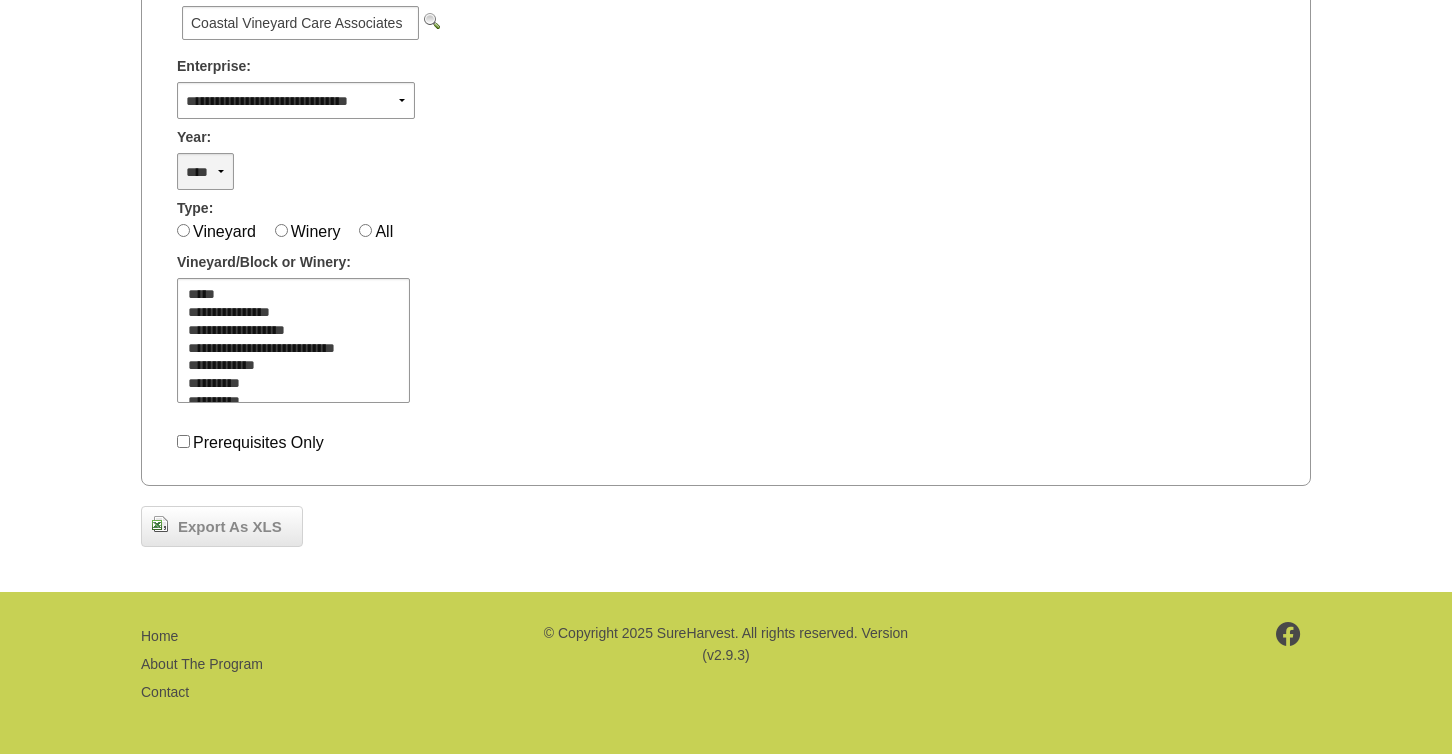 click on "****
****
****
****
****
****
****
****
****
****
****
****
****
****" at bounding box center (205, 171) 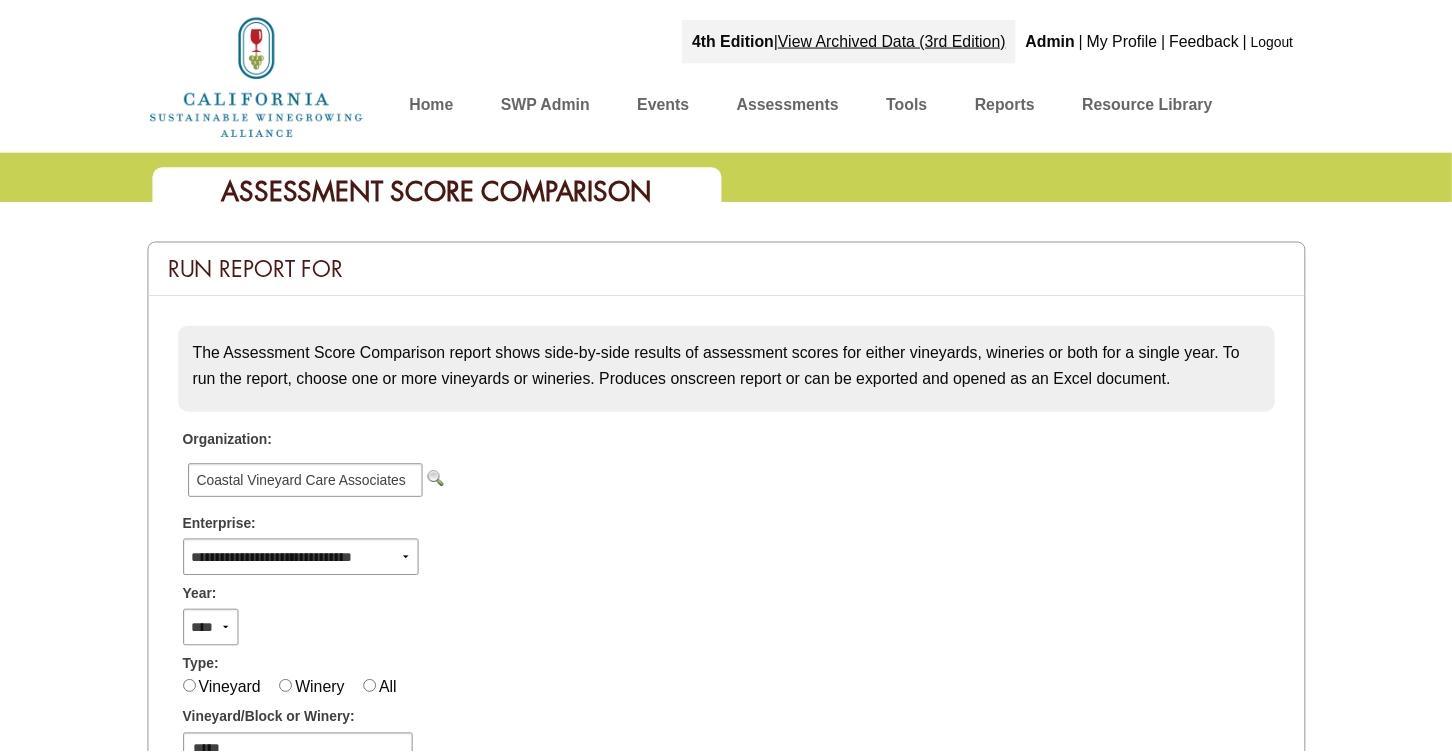 scroll, scrollTop: 458, scrollLeft: 0, axis: vertical 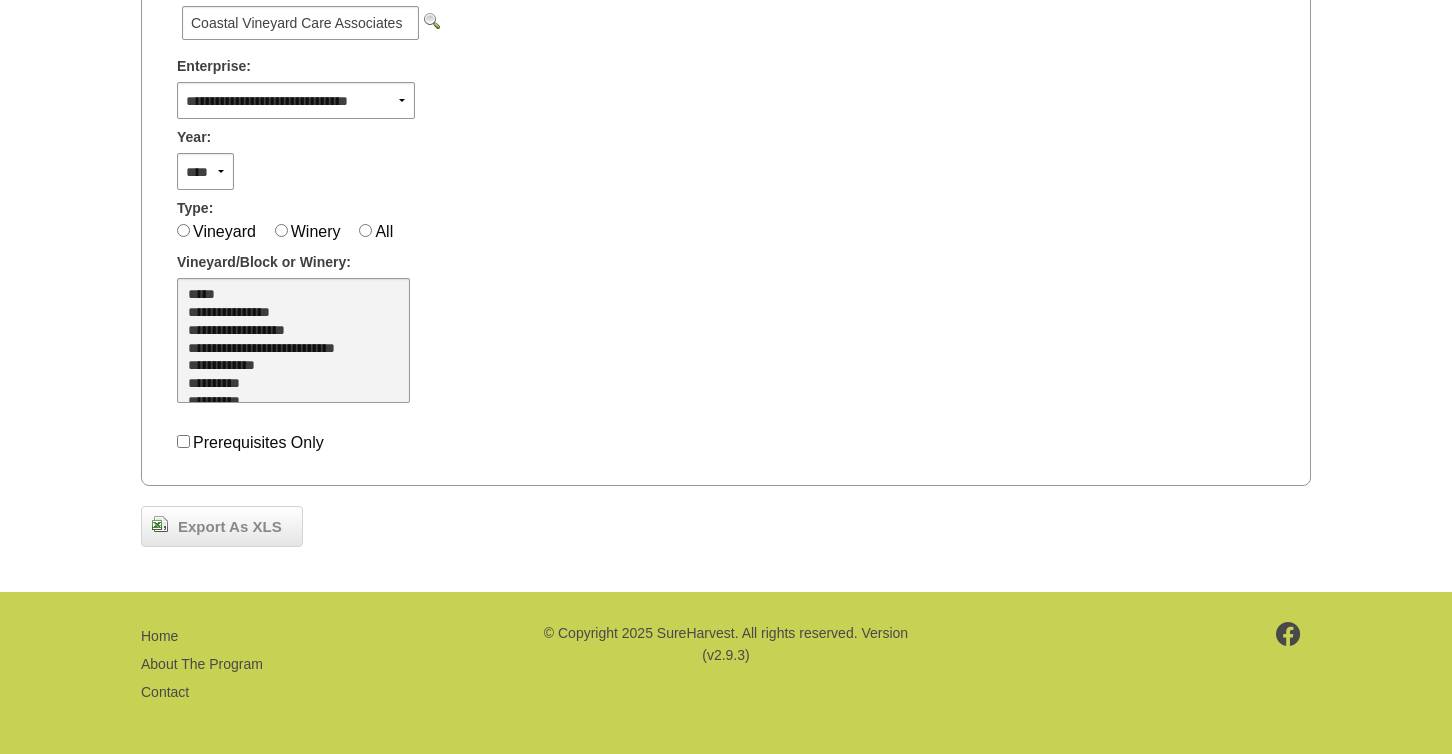 click on "**********" at bounding box center (282, 332) 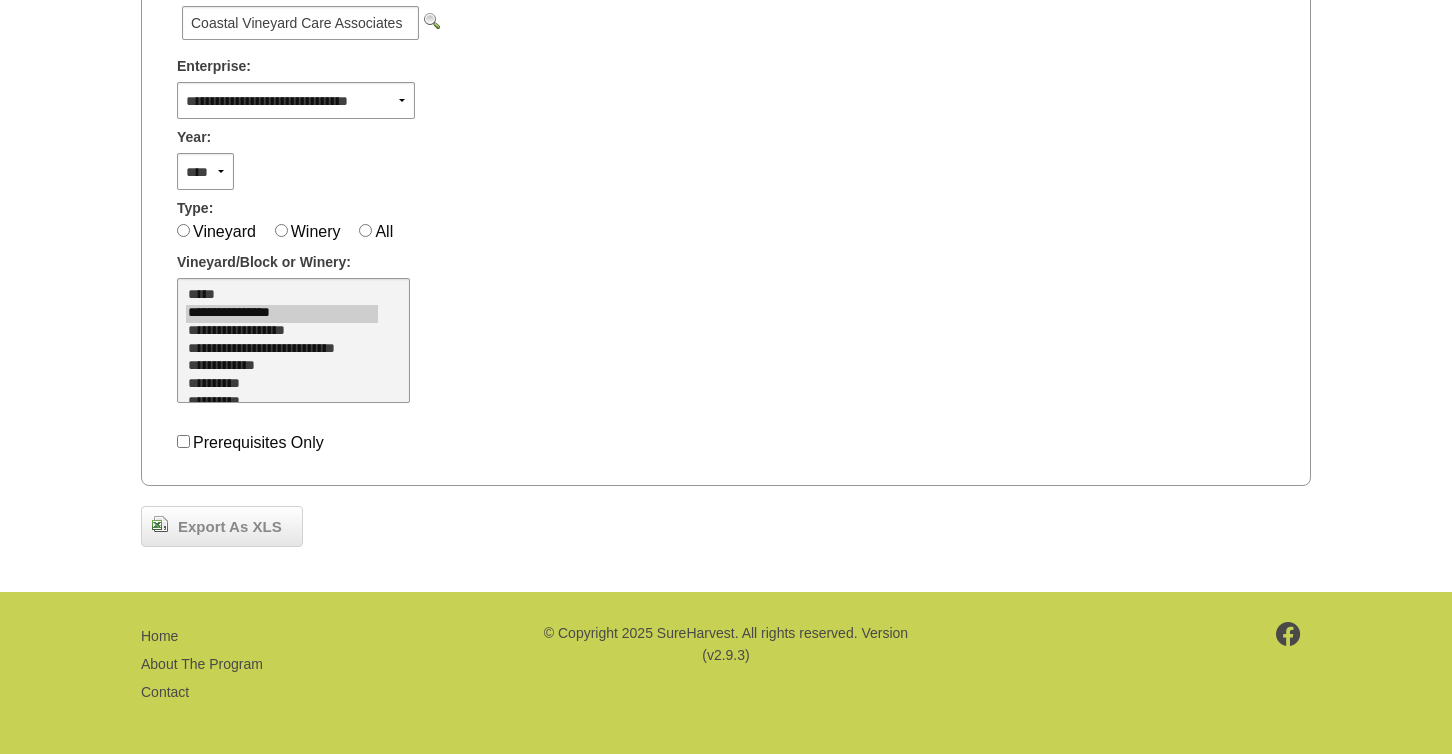 click on "**********" at bounding box center [282, 350] 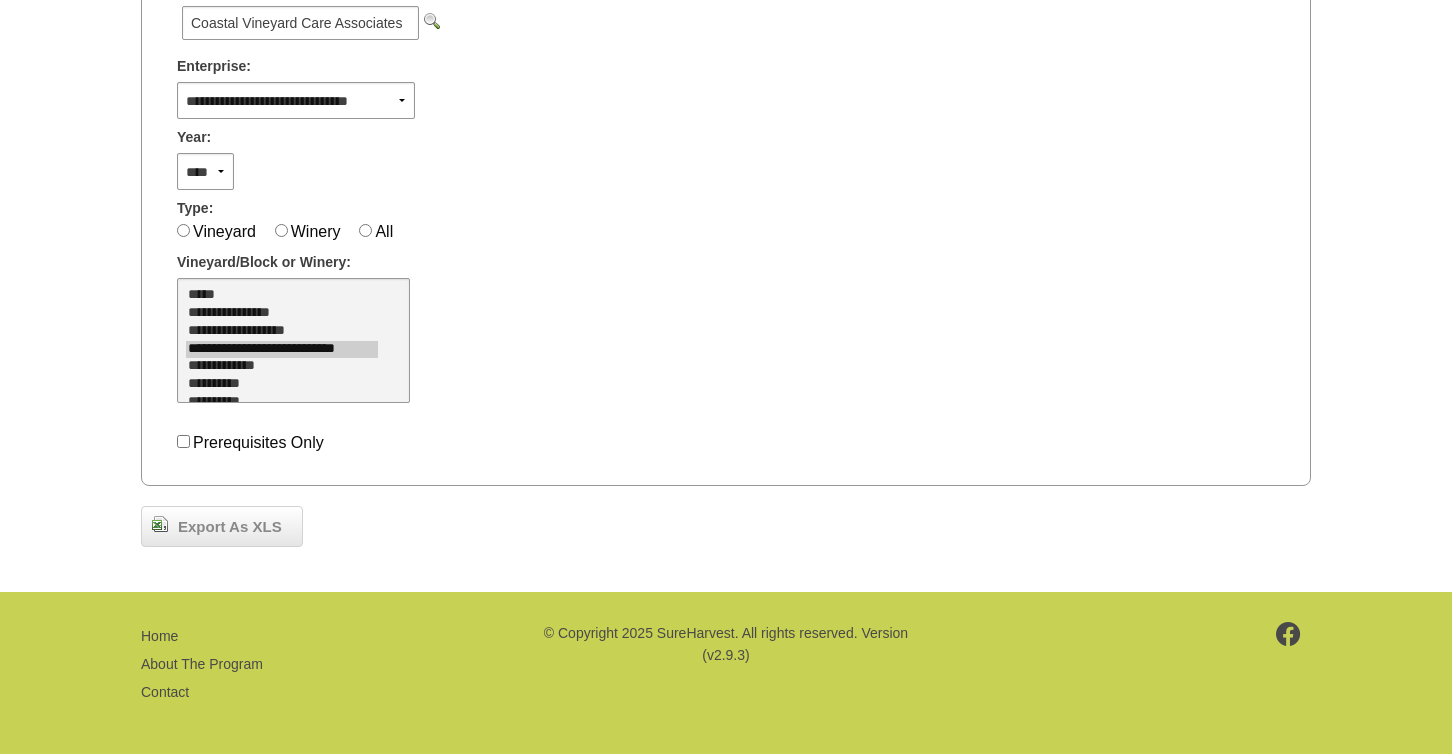 select on "****" 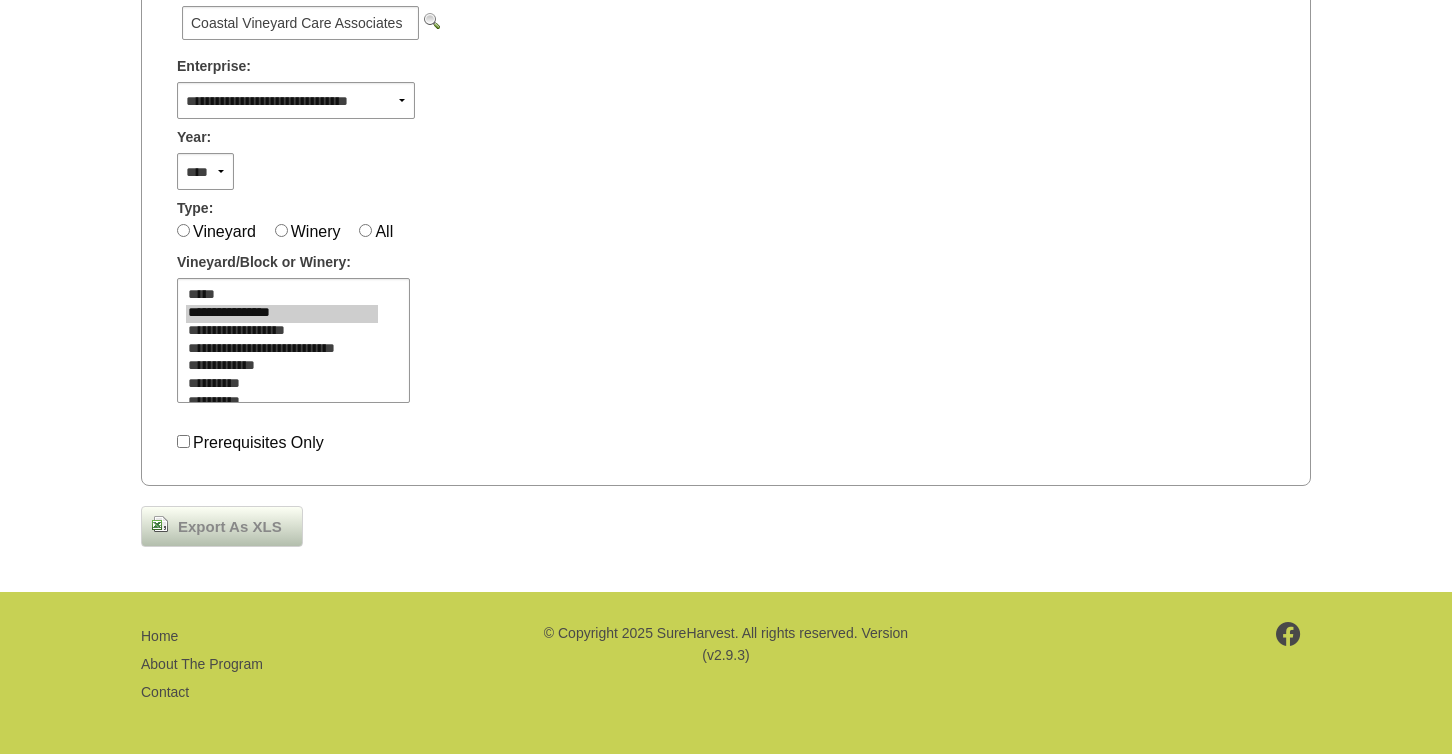 click on "Export As XLS" at bounding box center (230, 527) 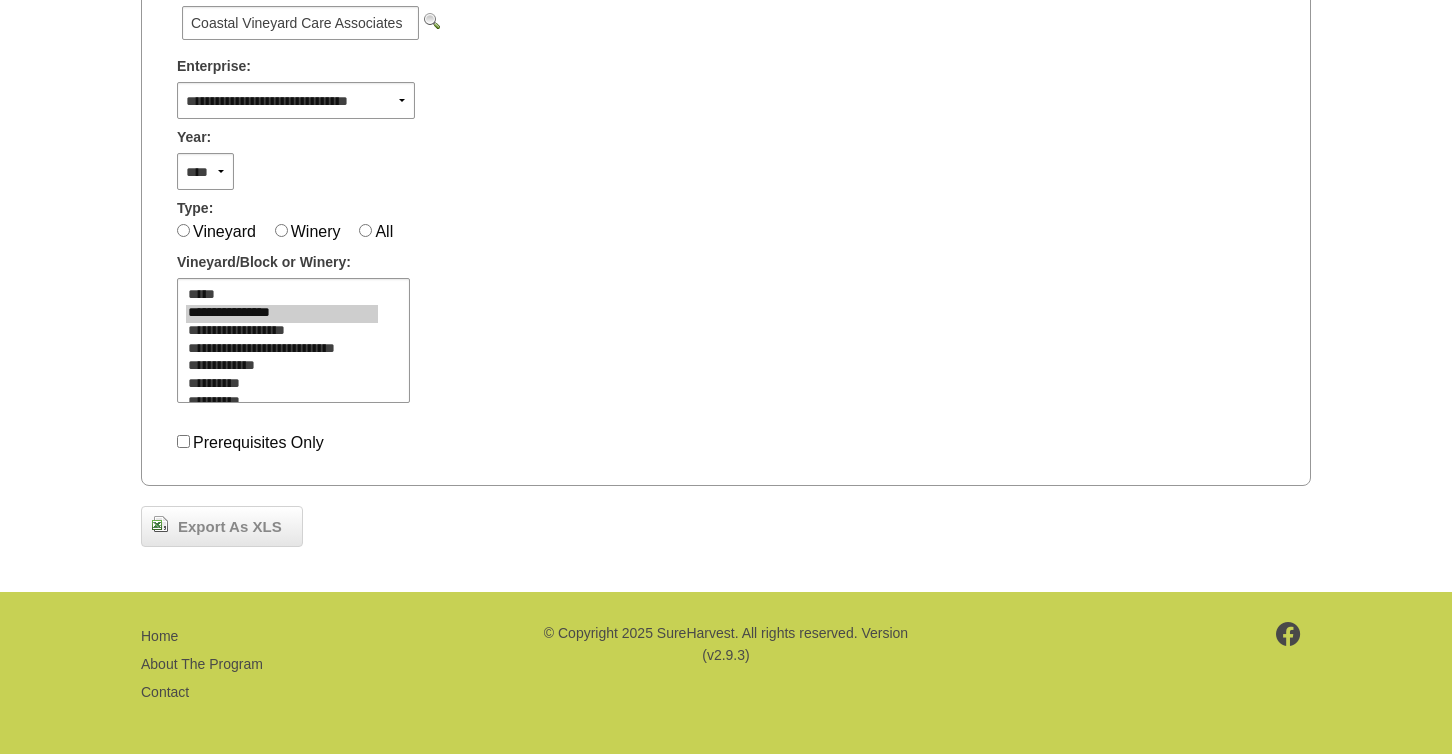 click on "****
****
****
****
****
****
****
****
****
****
****
****
****
****" at bounding box center (726, 169) 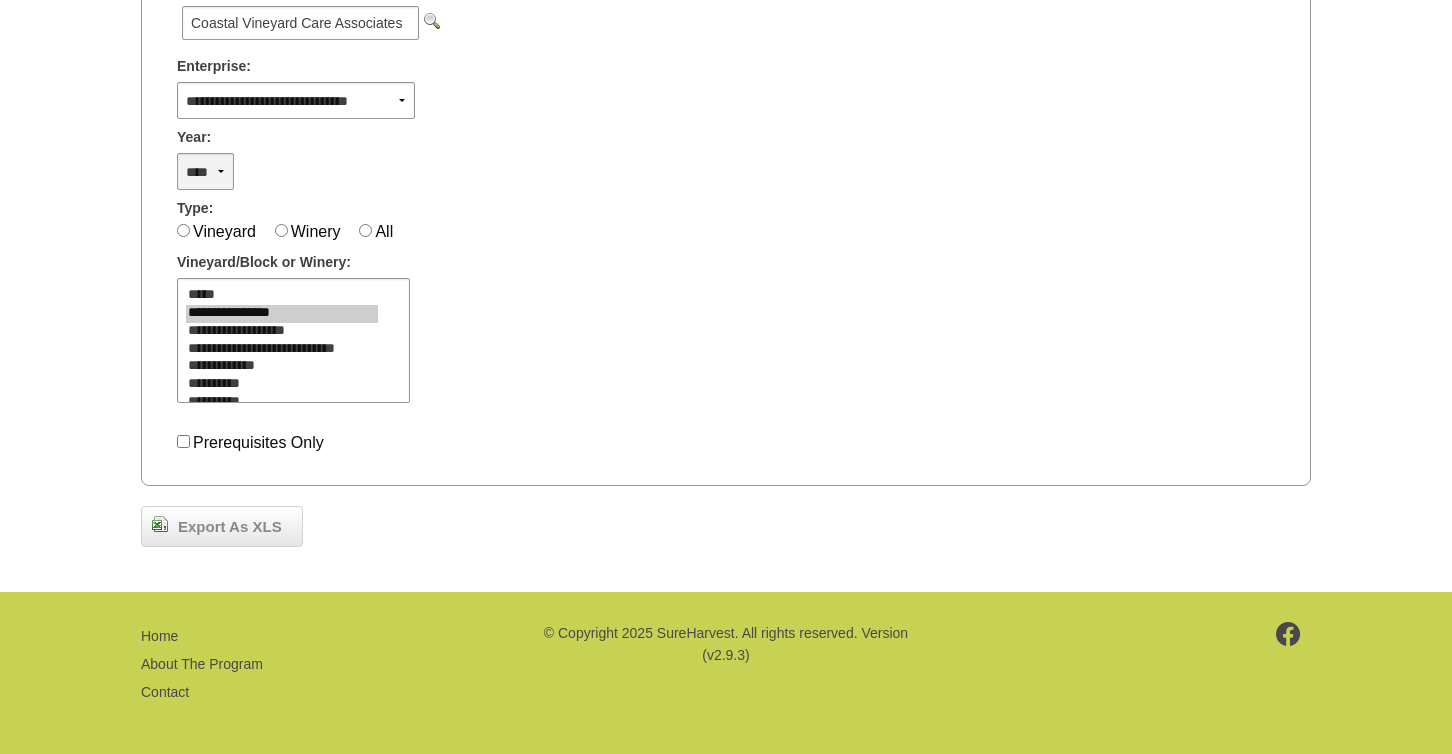 click on "****
****
****
****
****
****
****
****
****
****
****
****
****
****" at bounding box center [205, 171] 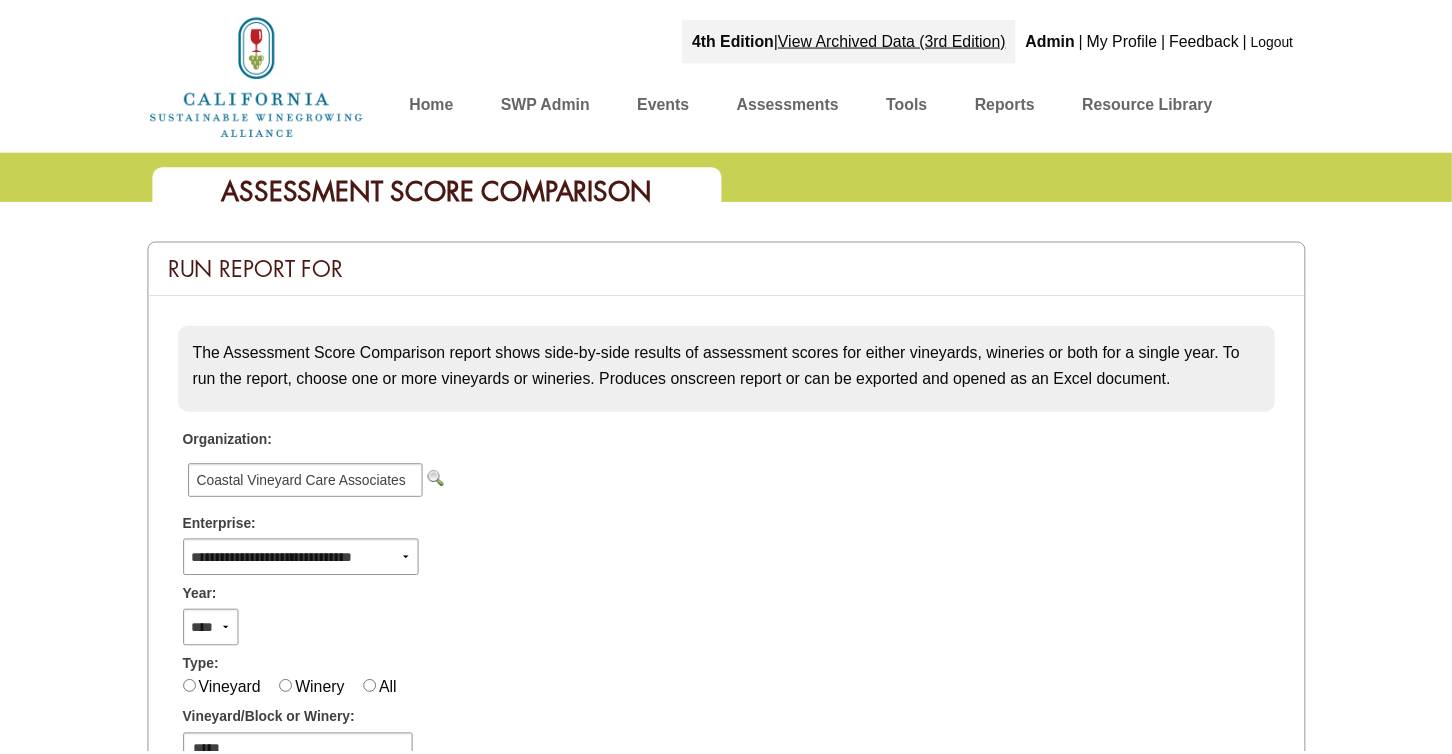 scroll, scrollTop: 458, scrollLeft: 0, axis: vertical 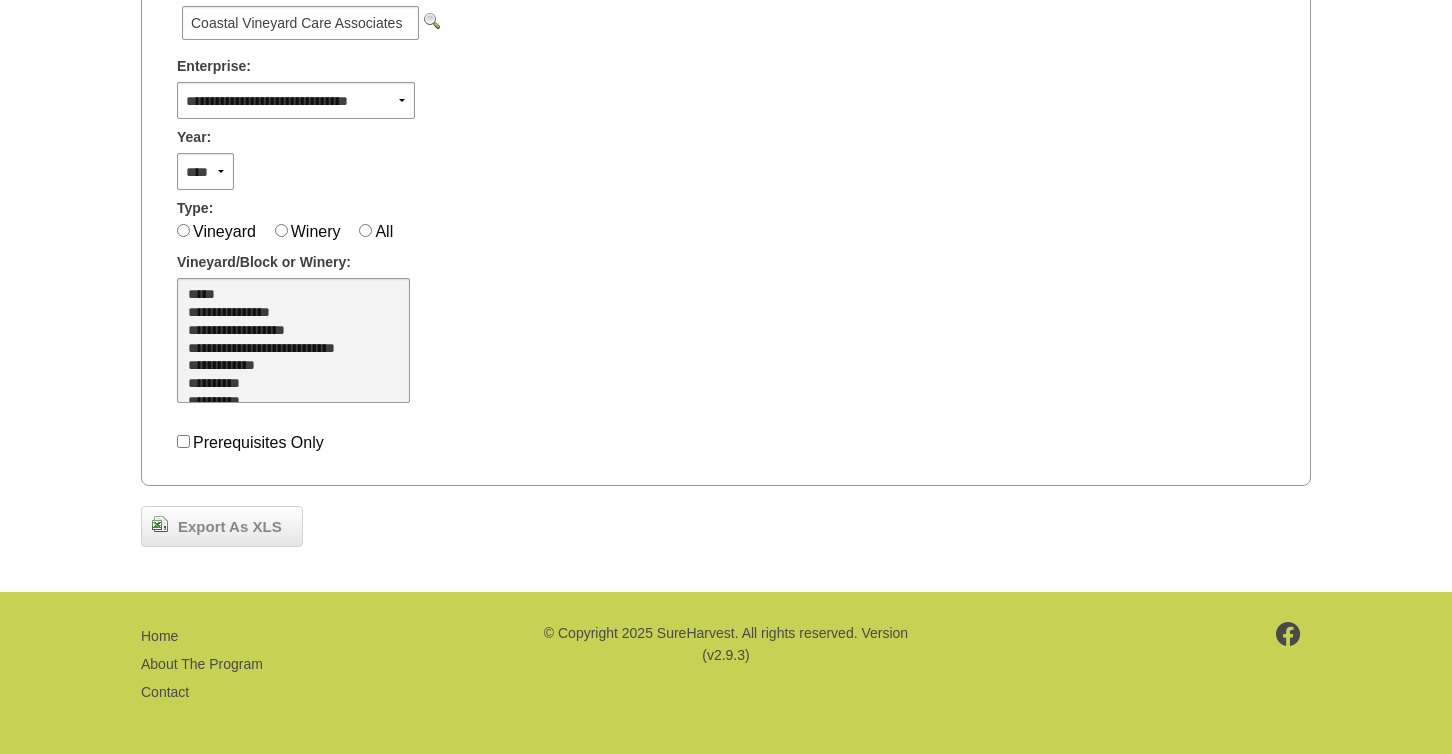 click on "**********" at bounding box center (282, 332) 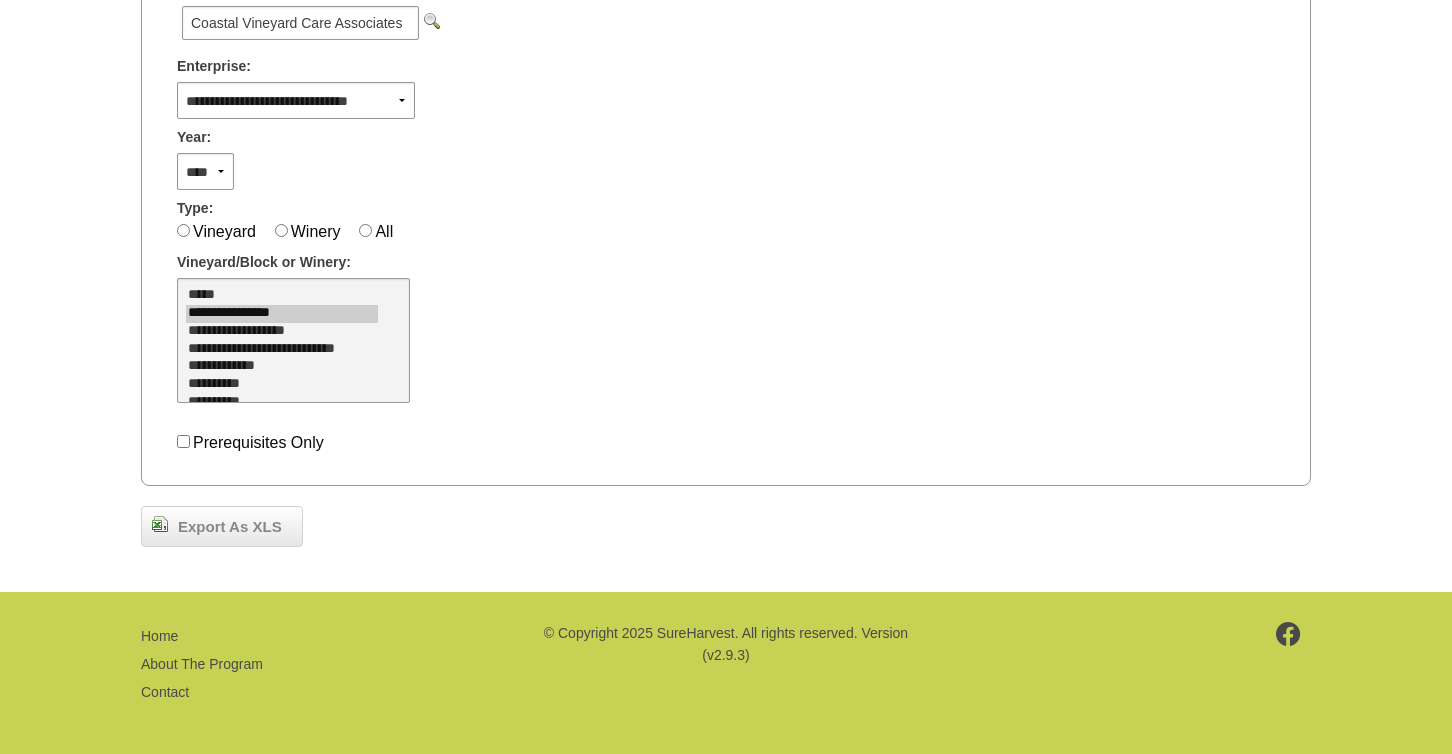 select on "****" 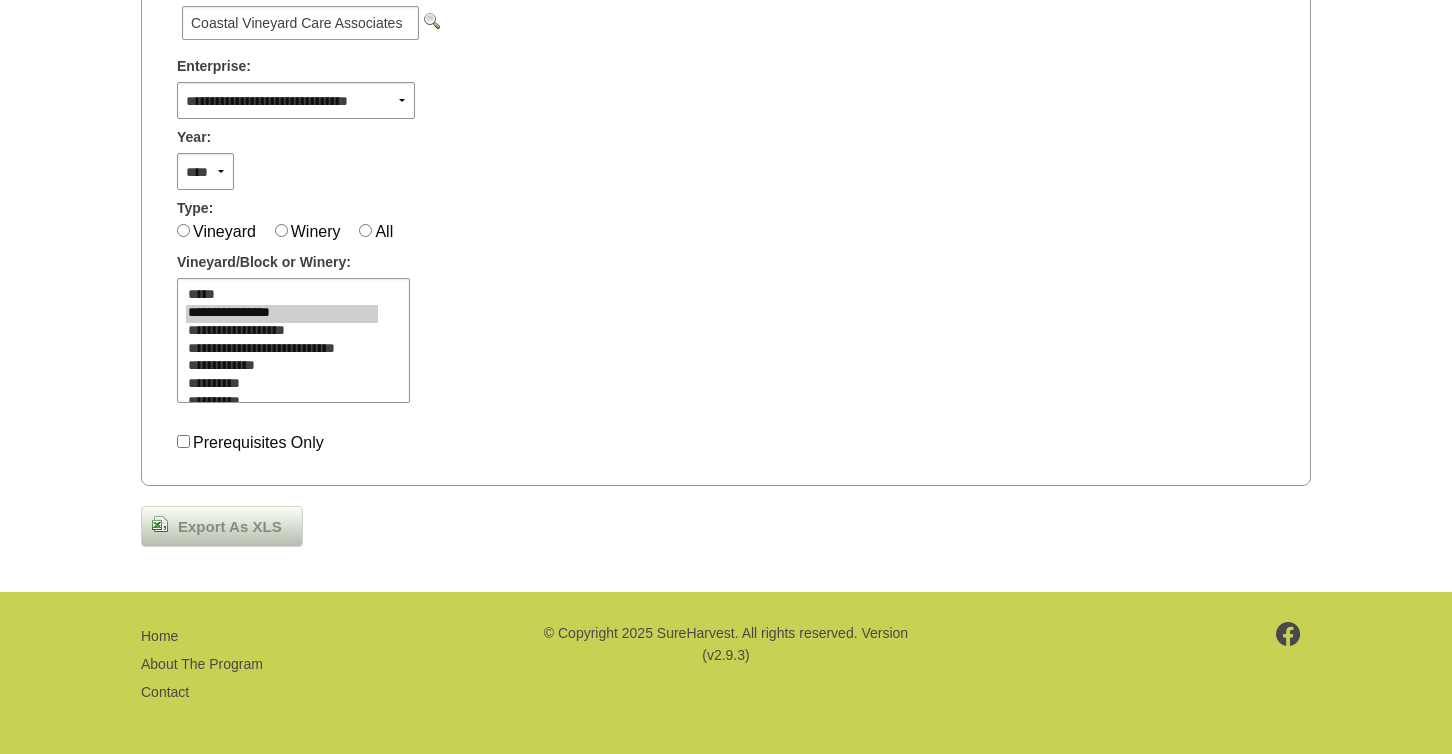 click on "Export As XLS" at bounding box center (230, 527) 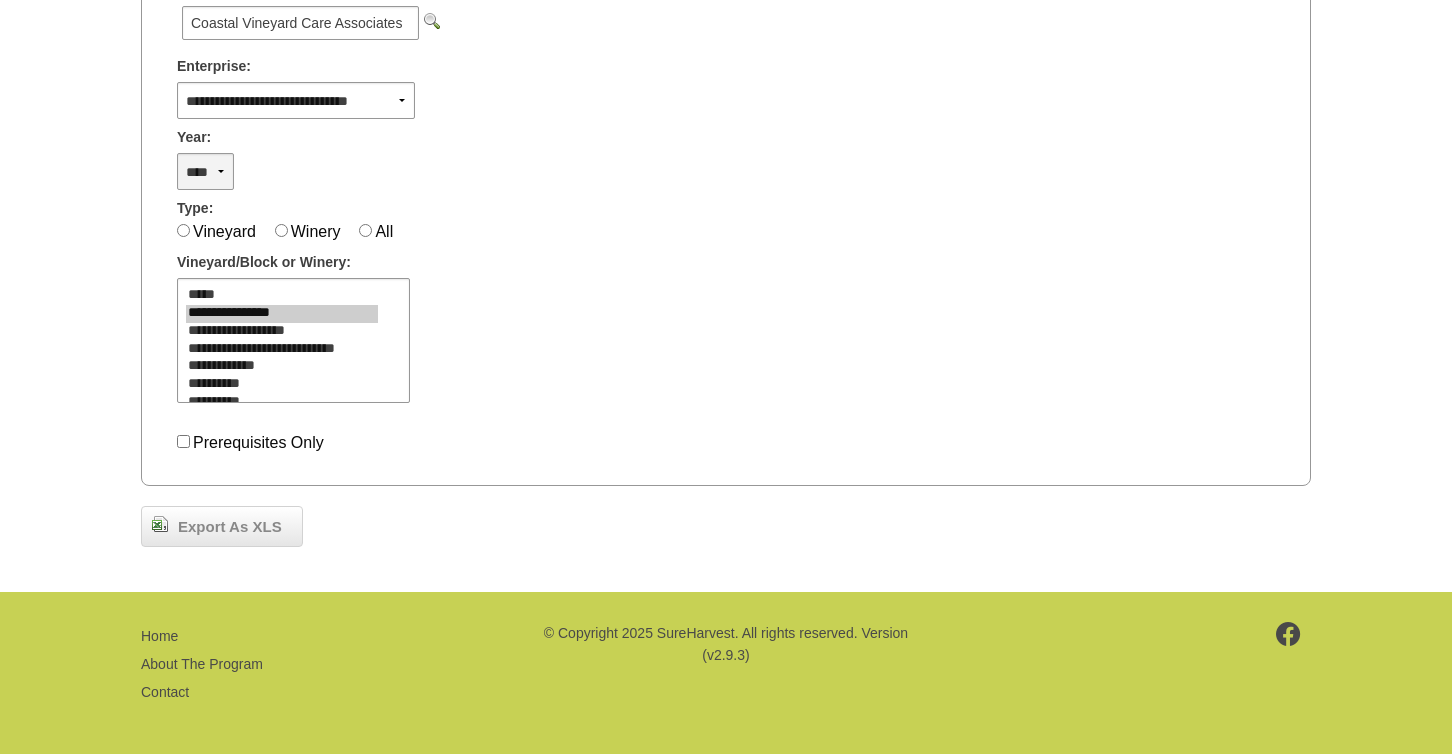 click on "****
****
****
****
****
****
****
****
****
****
****
****
****
****" at bounding box center [205, 171] 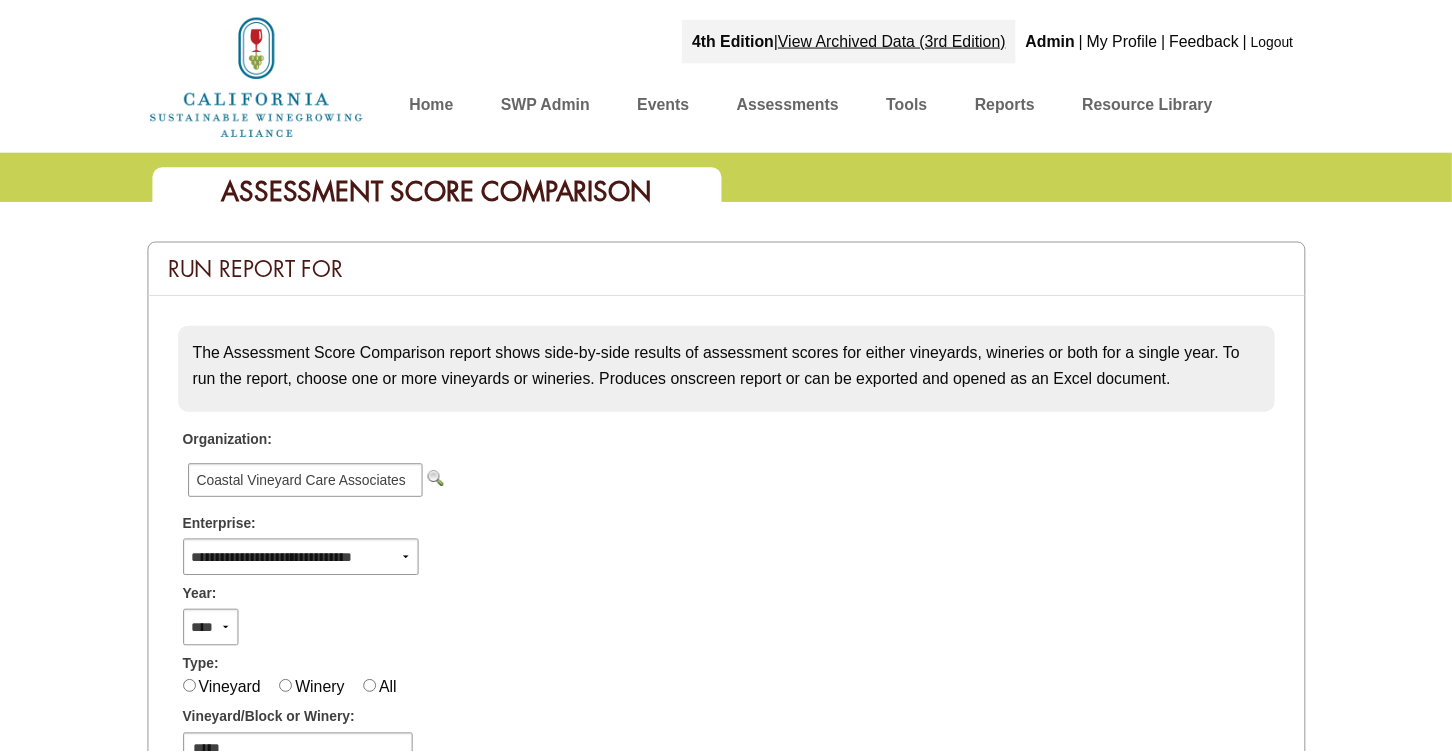 scroll, scrollTop: 458, scrollLeft: 0, axis: vertical 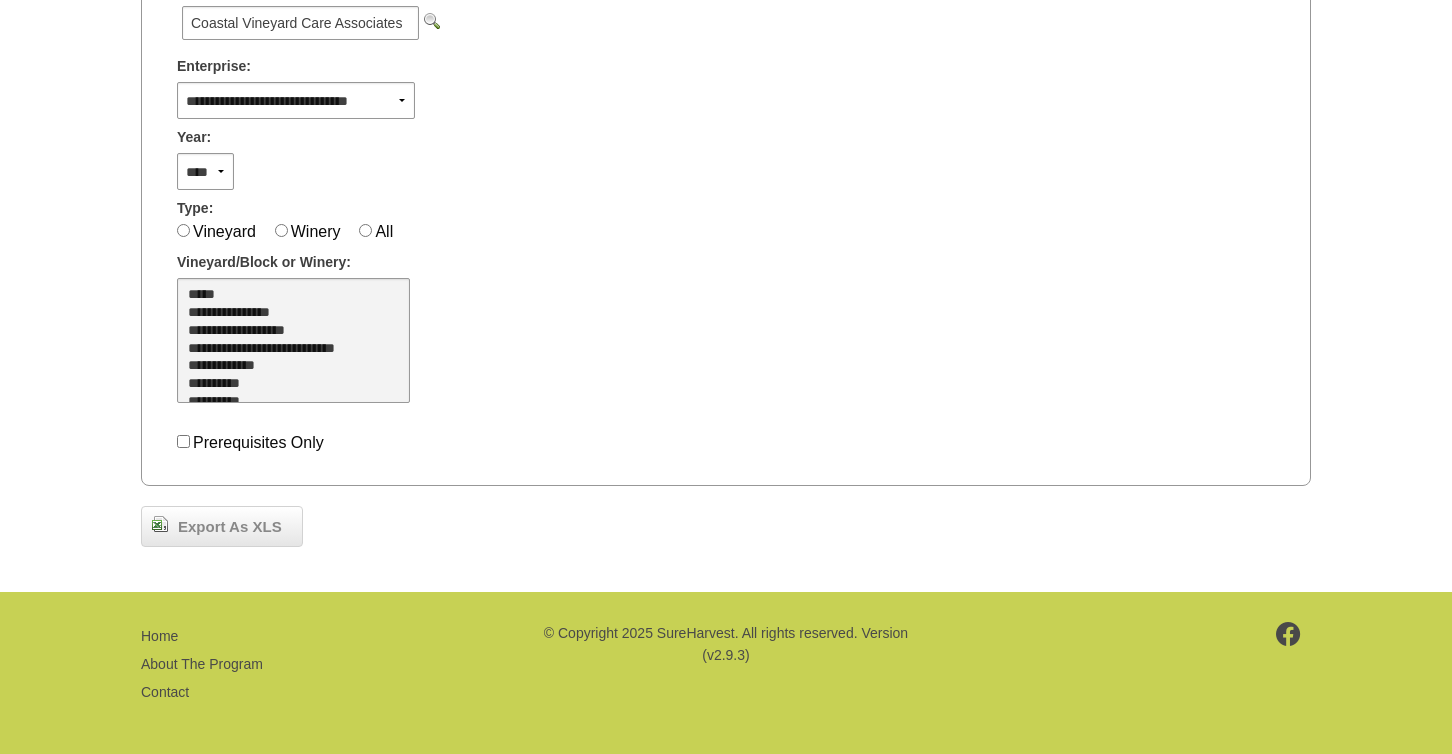 click on "**********" at bounding box center [282, 332] 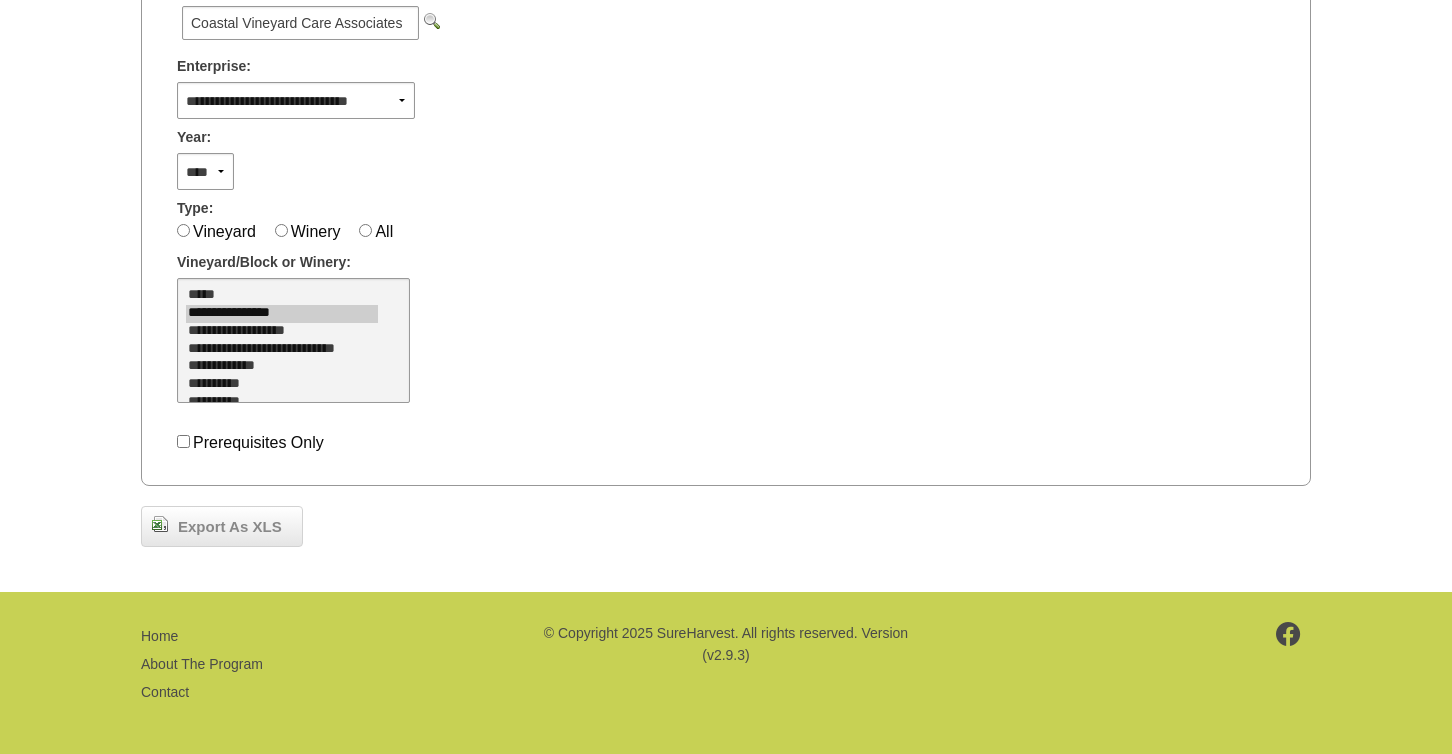 select on "****" 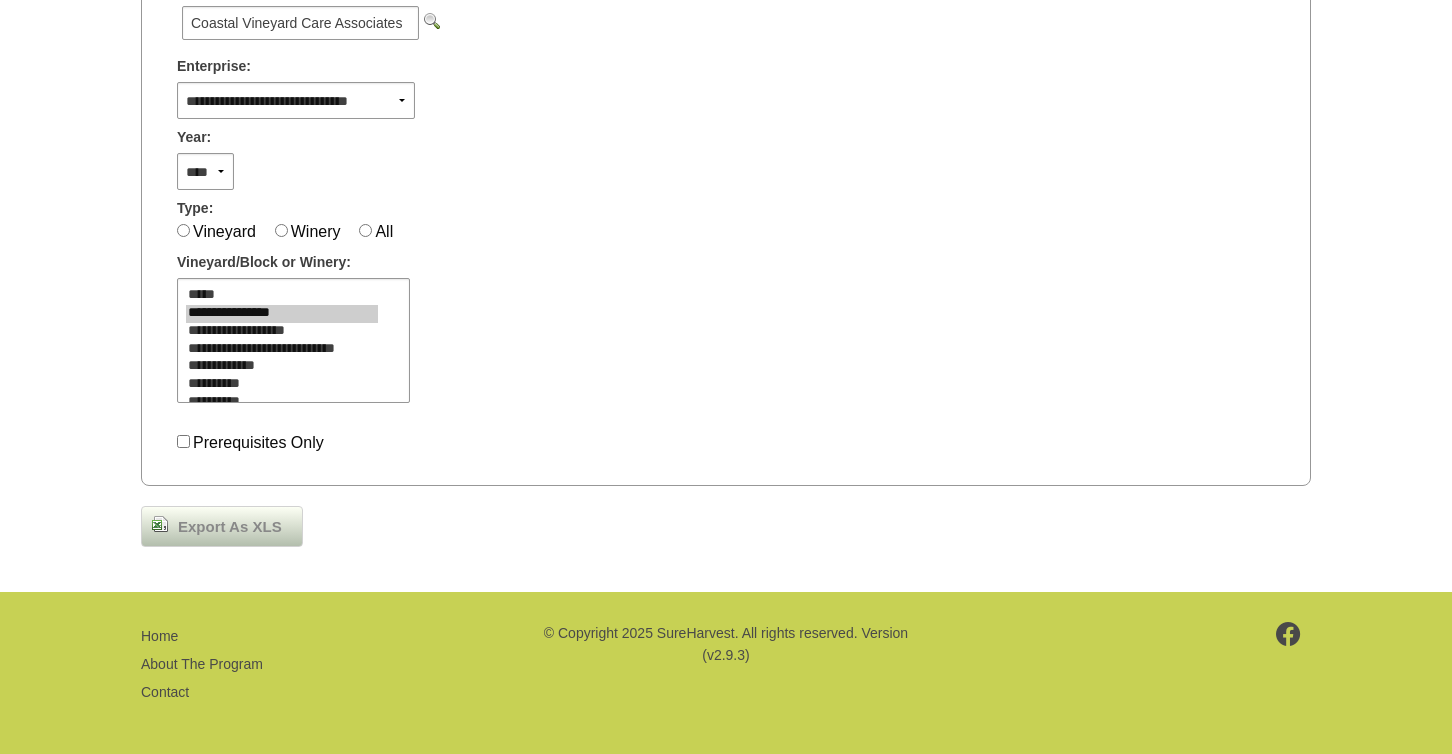 click on "Export As XLS" at bounding box center (230, 527) 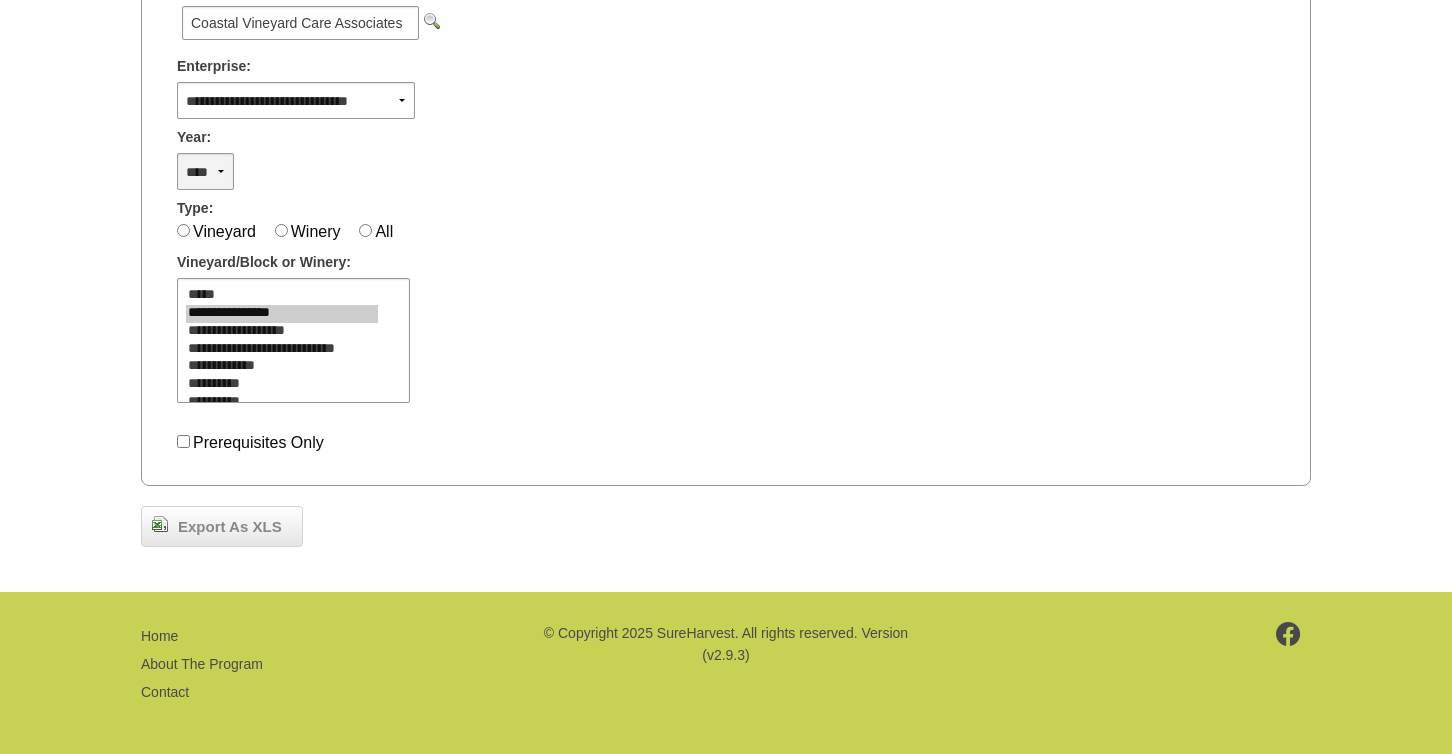 click on "****
****
****
****
****
****
****
****
****
****
****
****
****
****" at bounding box center [205, 171] 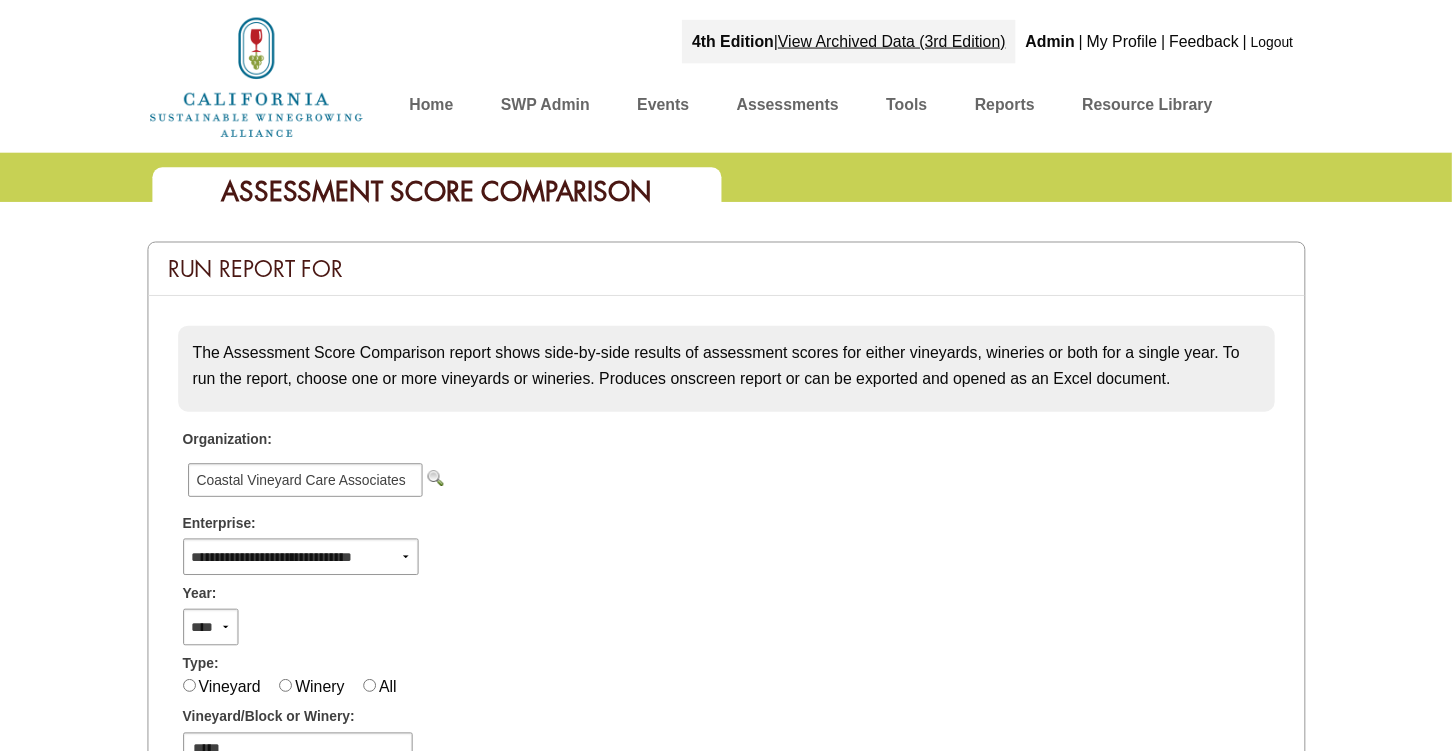 scroll, scrollTop: 458, scrollLeft: 0, axis: vertical 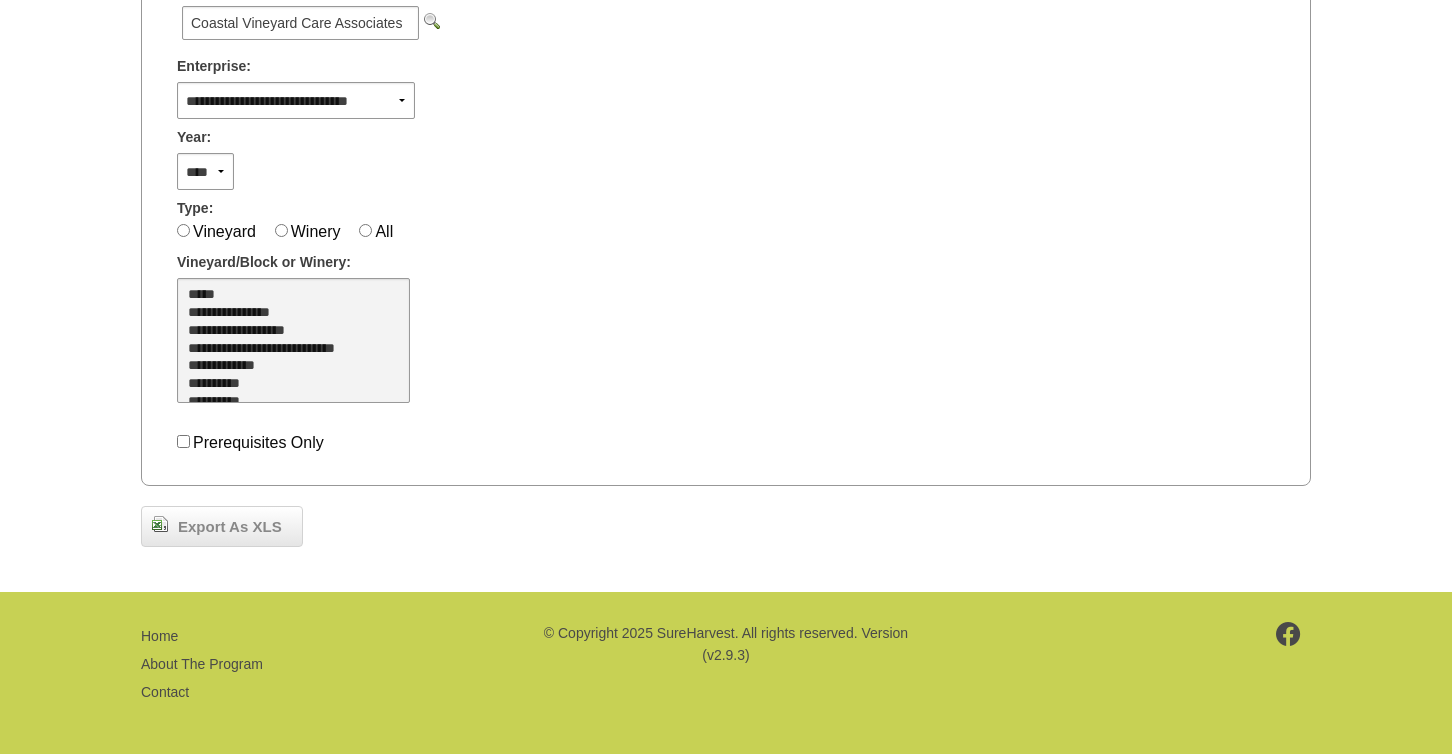 click on "**********" at bounding box center (282, 332) 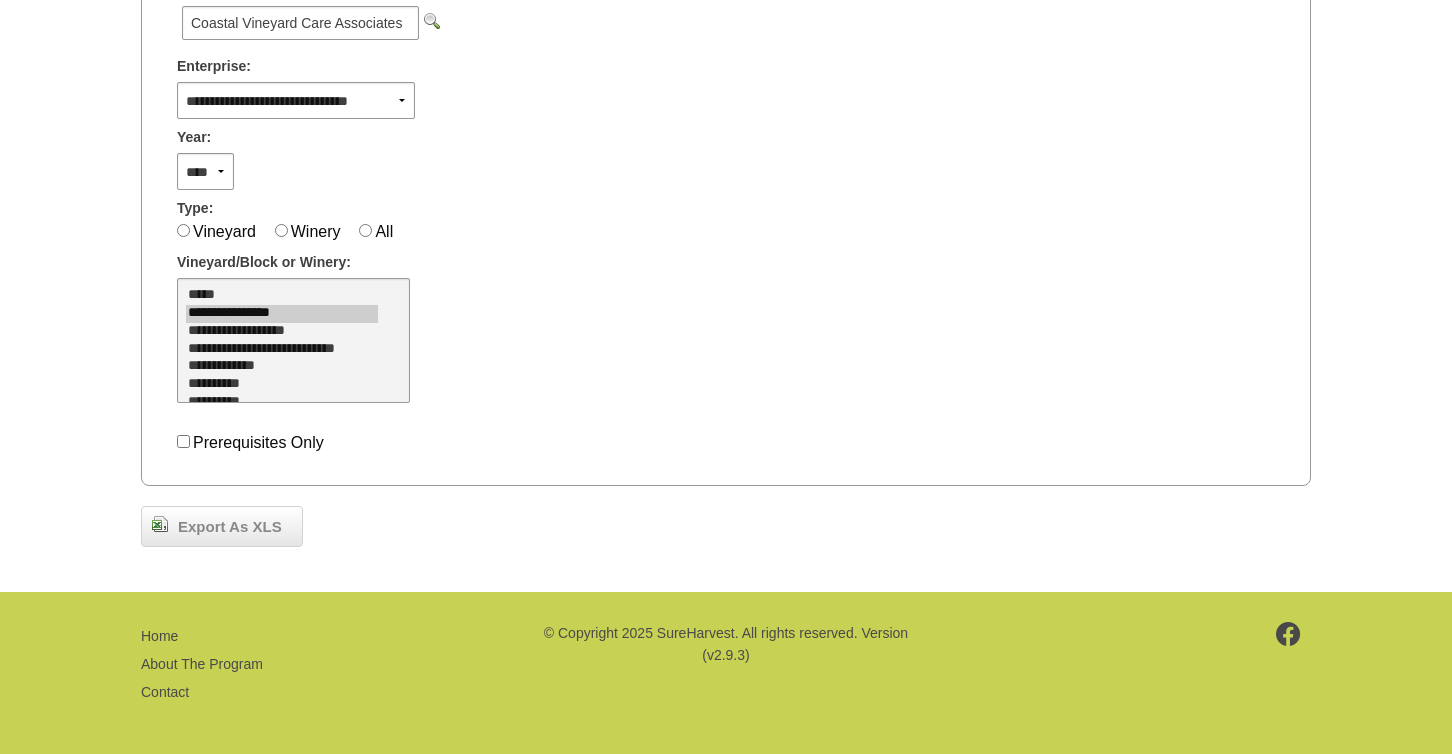 select on "****" 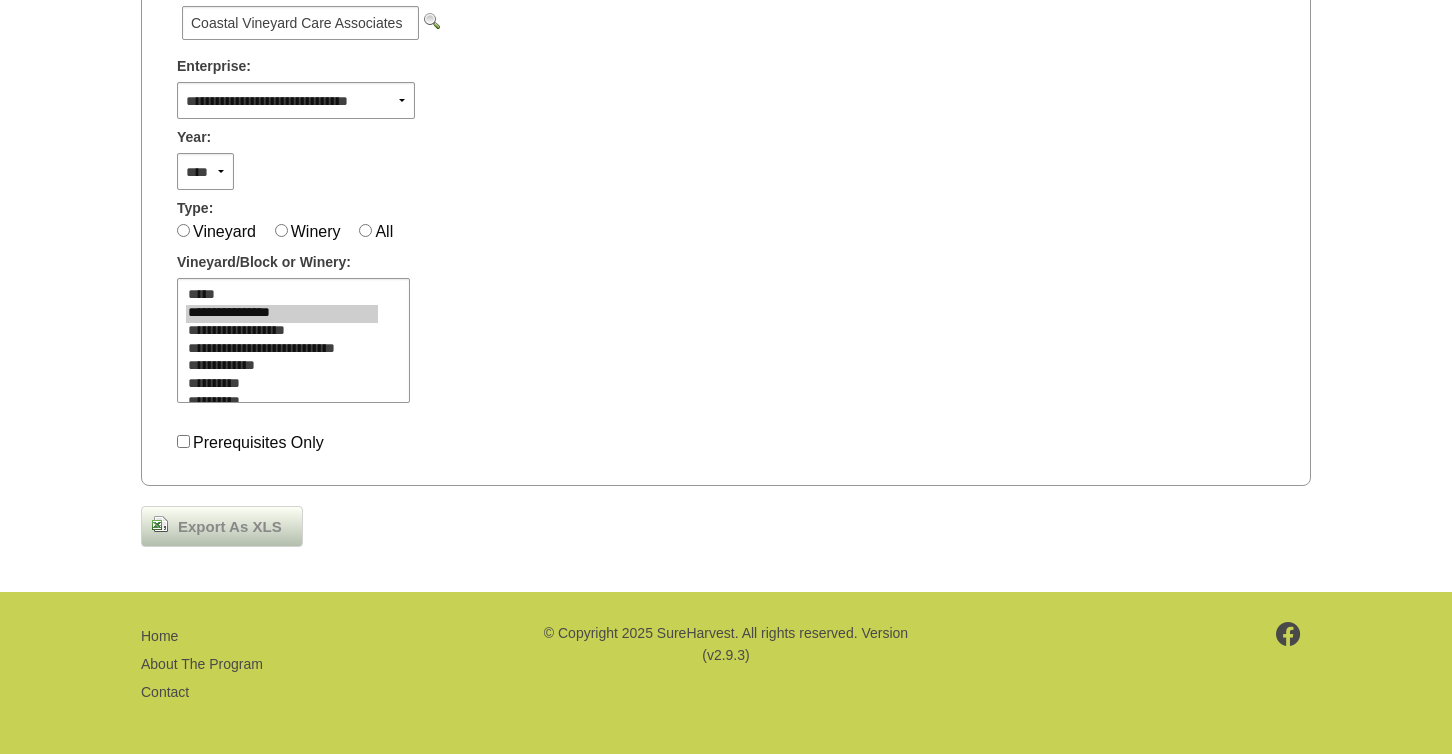 click on "Export As XLS" at bounding box center [230, 527] 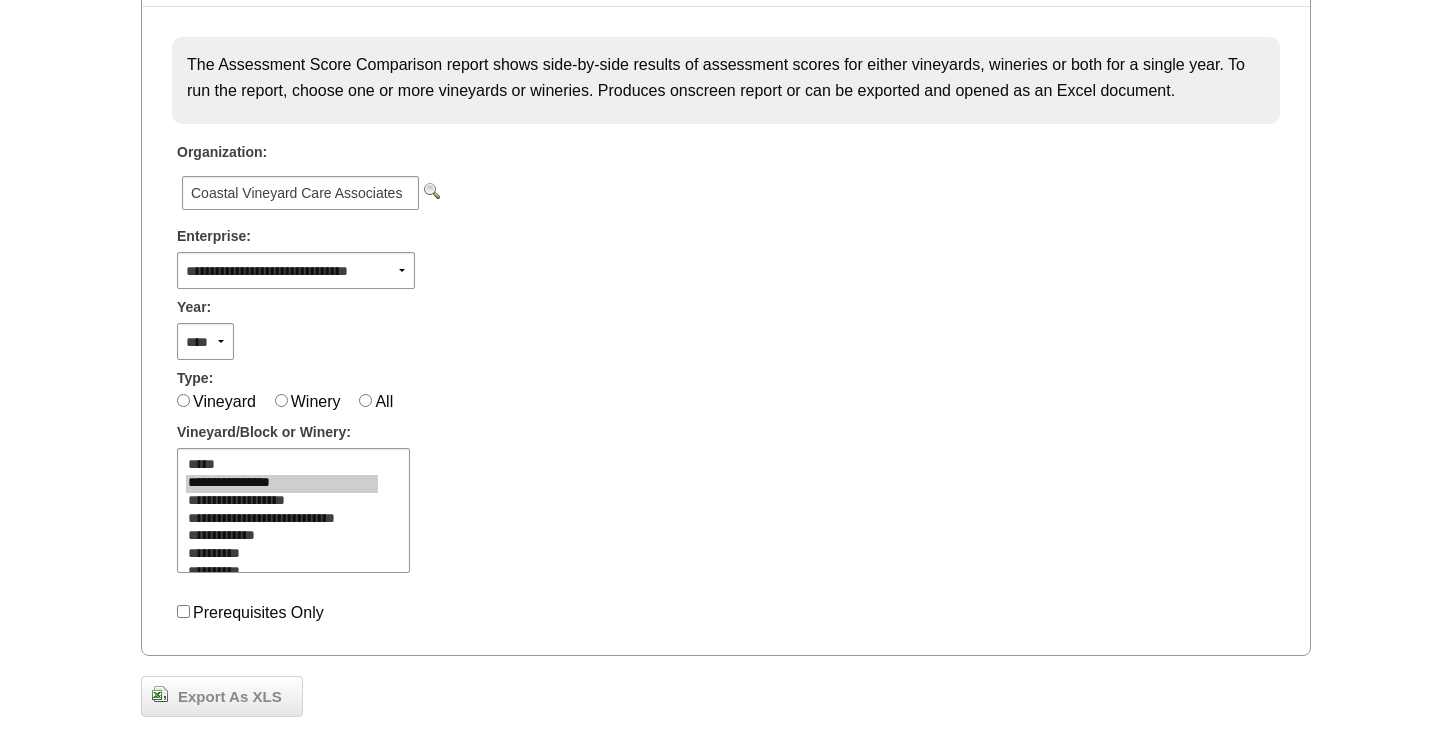 scroll, scrollTop: 0, scrollLeft: 0, axis: both 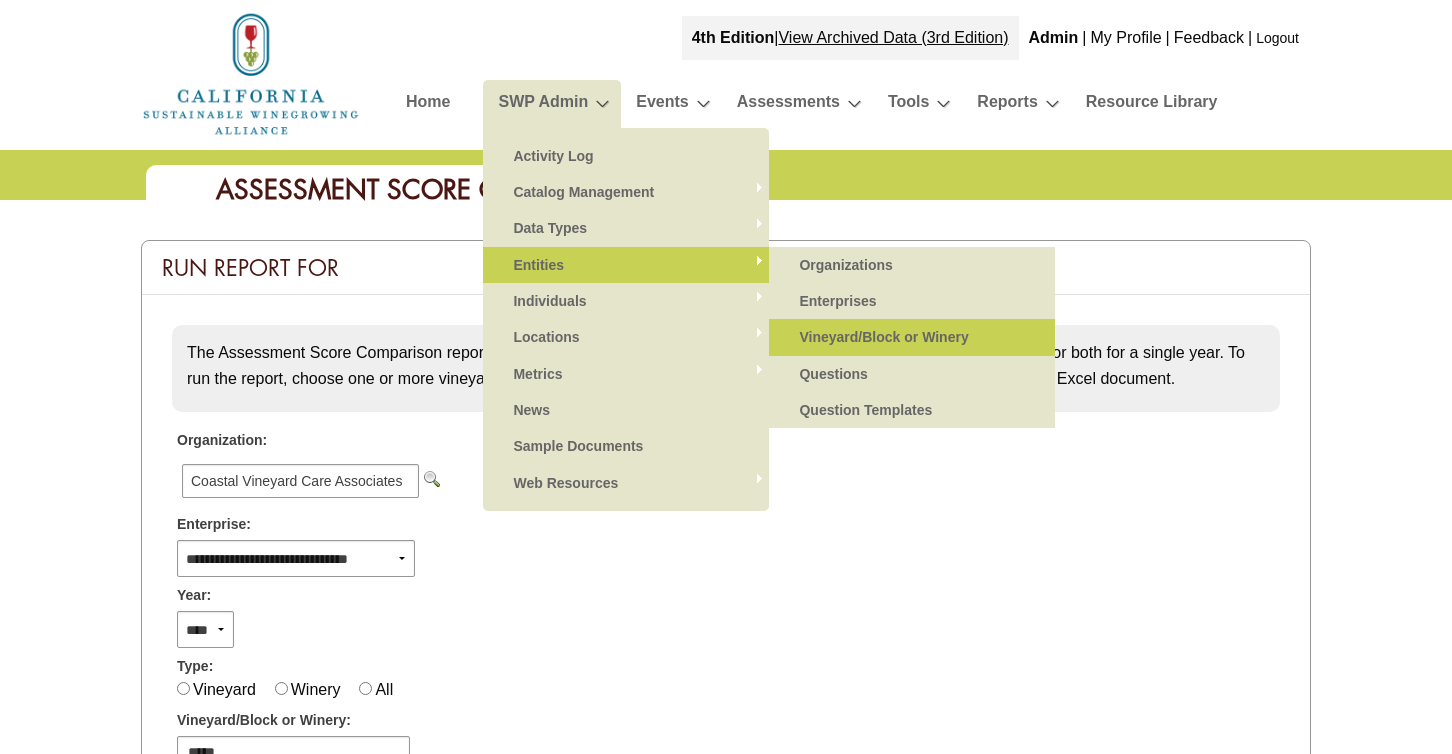 click on "Welcome to:
Sustainable Winegrowing Program
4th Edition
View Archived Data (3rd Edition)
My Profile  |
Logout
Home
Events
Go to Events
Event Search
Assessments
Go to Assessments
Clone Assessments
Tools
Nitrogen Management Tool
Reports
Action Plan Notes" at bounding box center [726, 525] 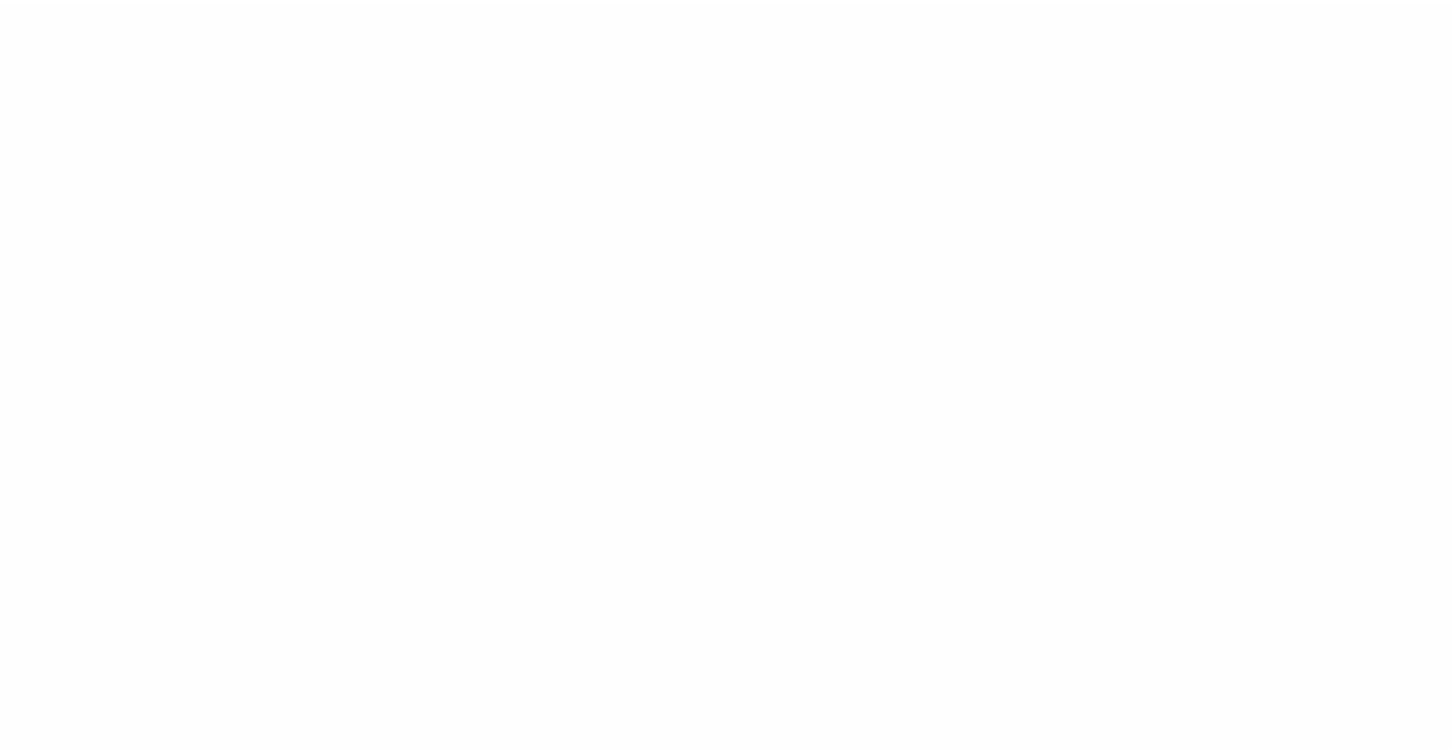 scroll, scrollTop: 0, scrollLeft: 0, axis: both 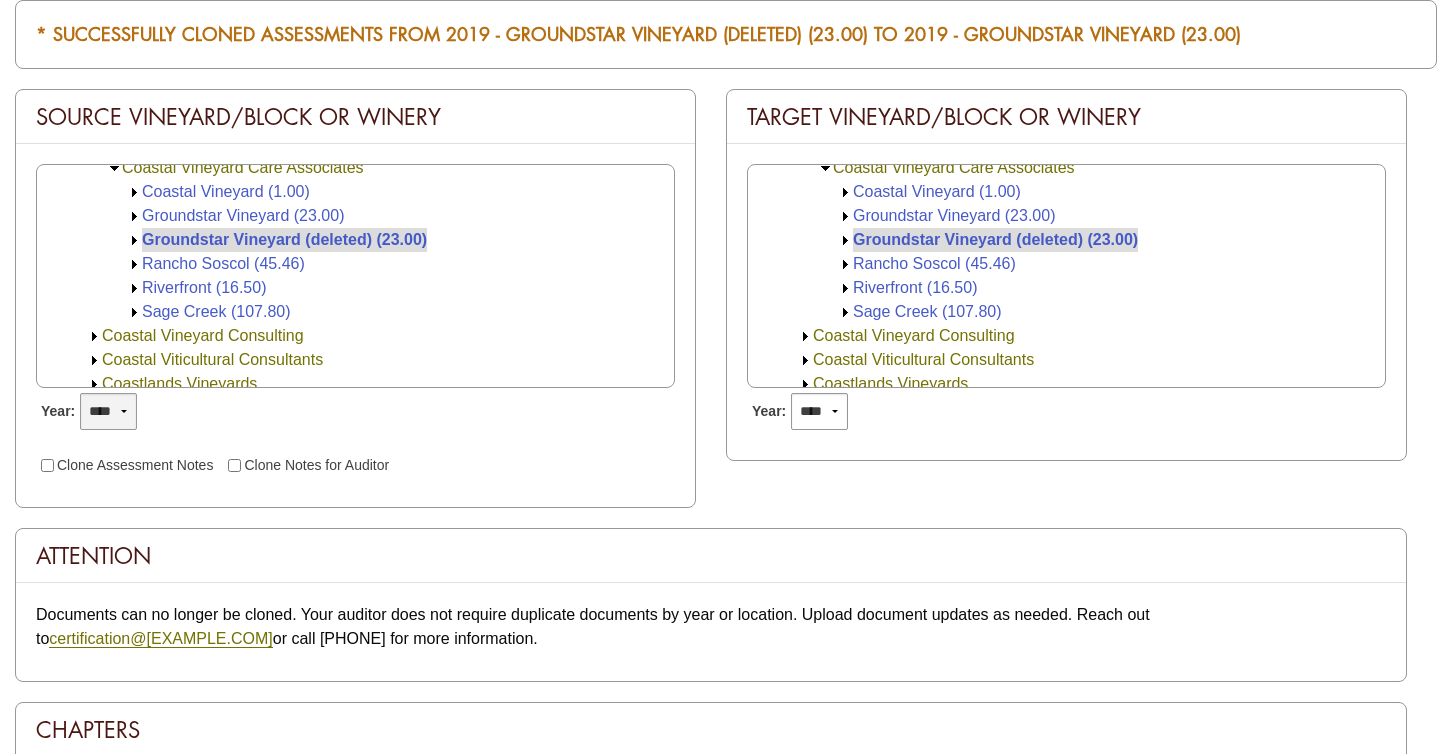 click on "****
****
****
****
****
****
****" at bounding box center [108, 411] 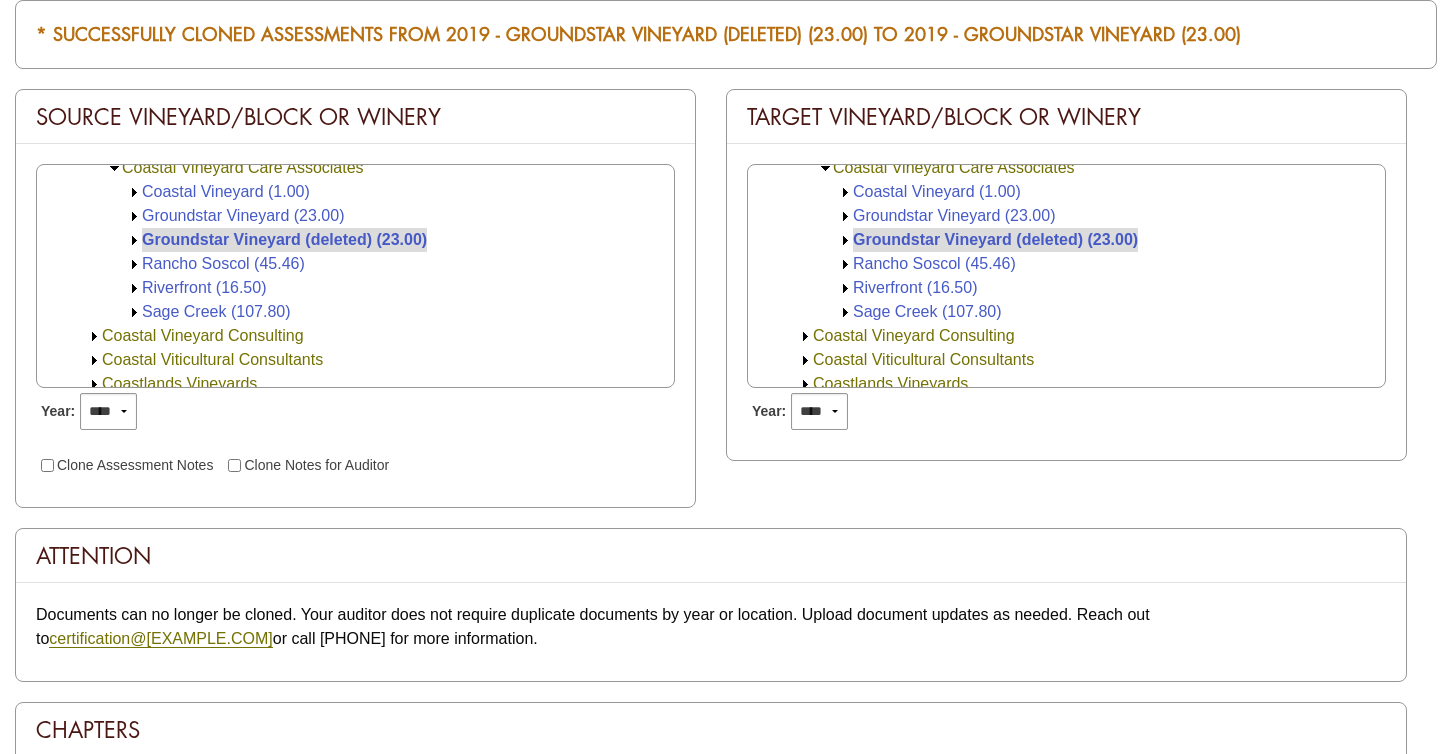 click on "Year:
****
****
****
****
****
****
****
Clone Assessment Notes
Clone Notes for Auditor" at bounding box center (355, 433) 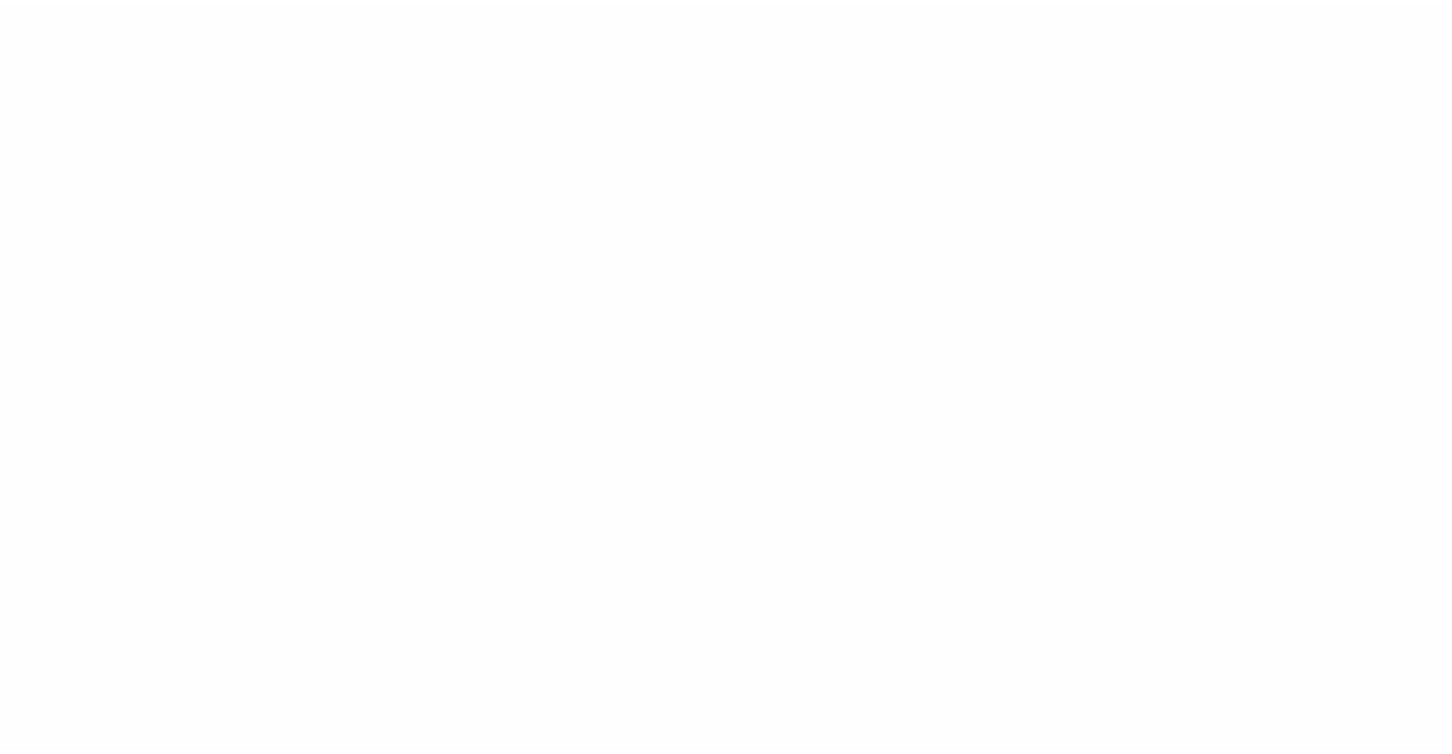scroll, scrollTop: 0, scrollLeft: 0, axis: both 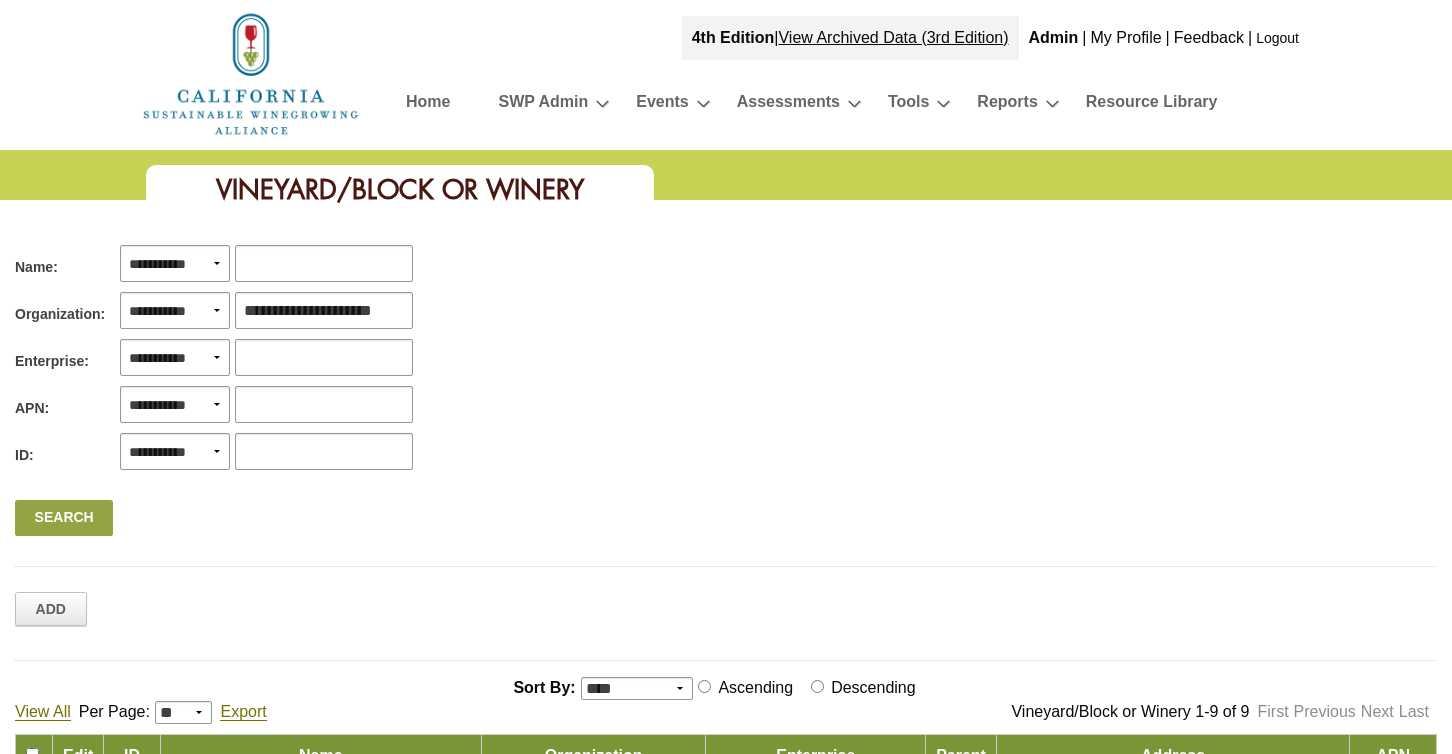 click on "Search" at bounding box center (64, 518) 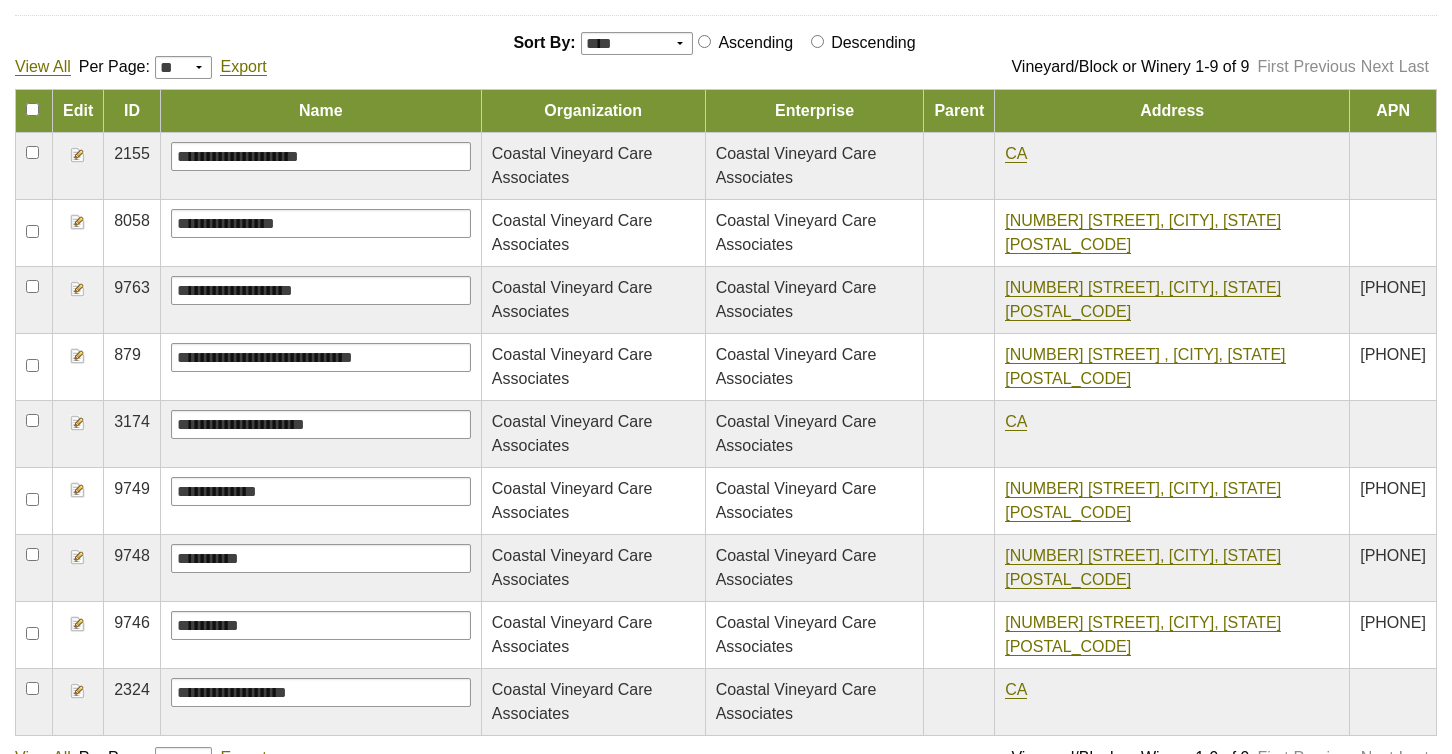 scroll, scrollTop: 666, scrollLeft: 0, axis: vertical 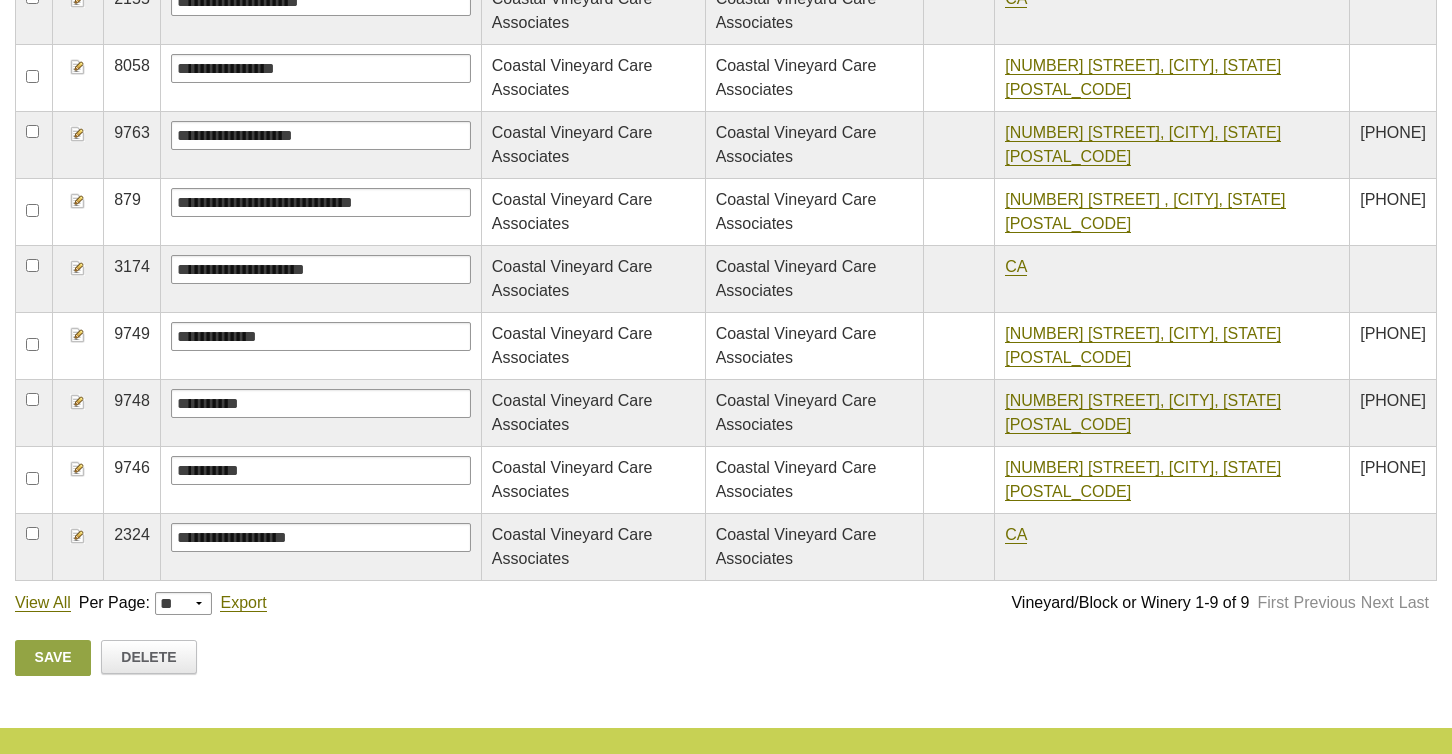 click at bounding box center (78, 201) 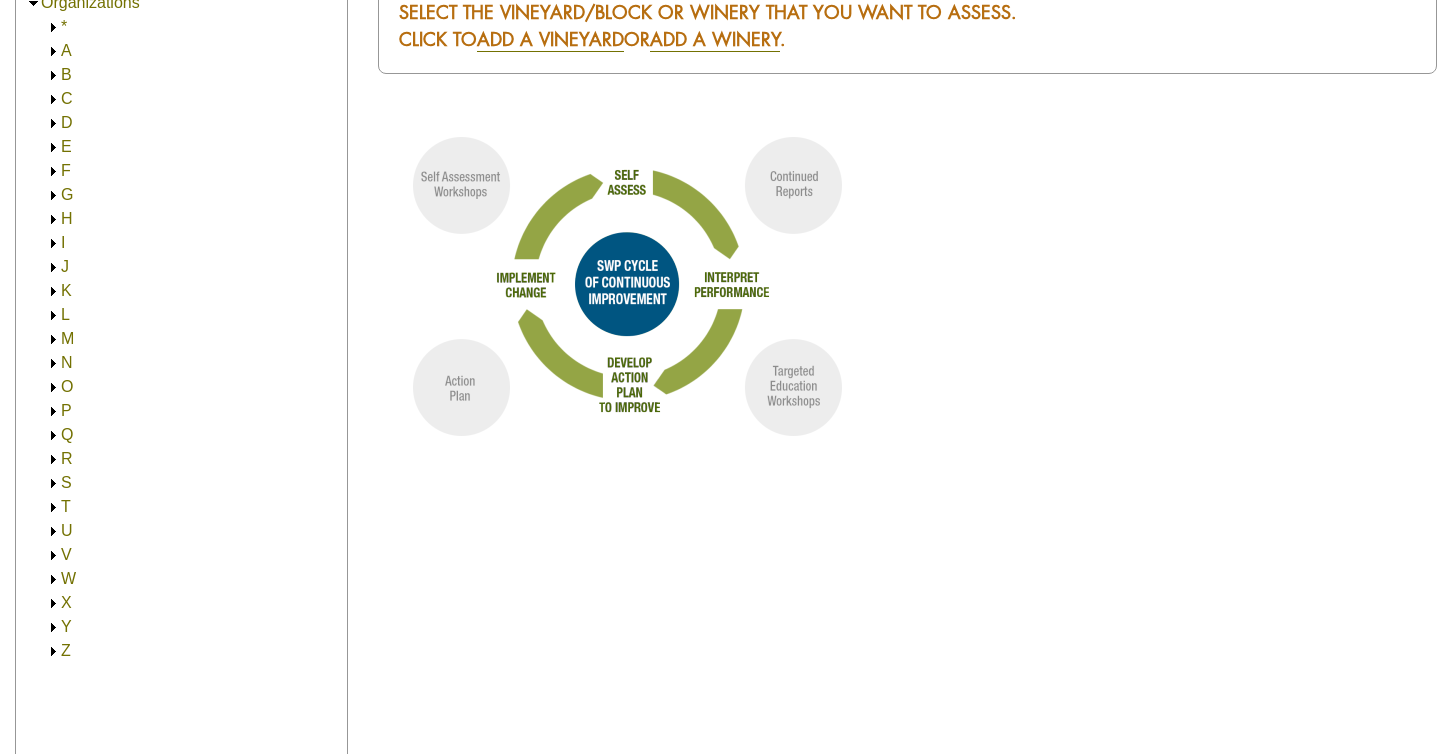 scroll, scrollTop: 266, scrollLeft: 0, axis: vertical 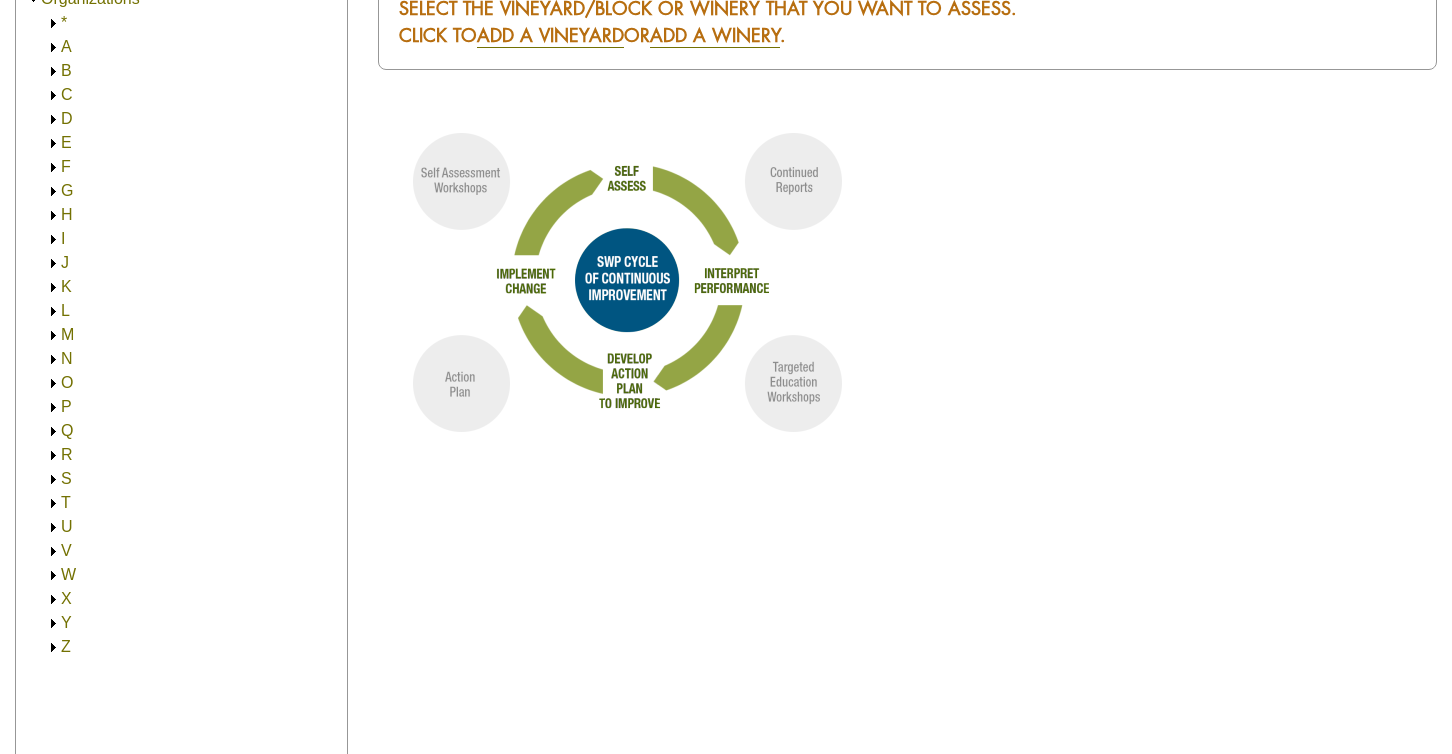 click 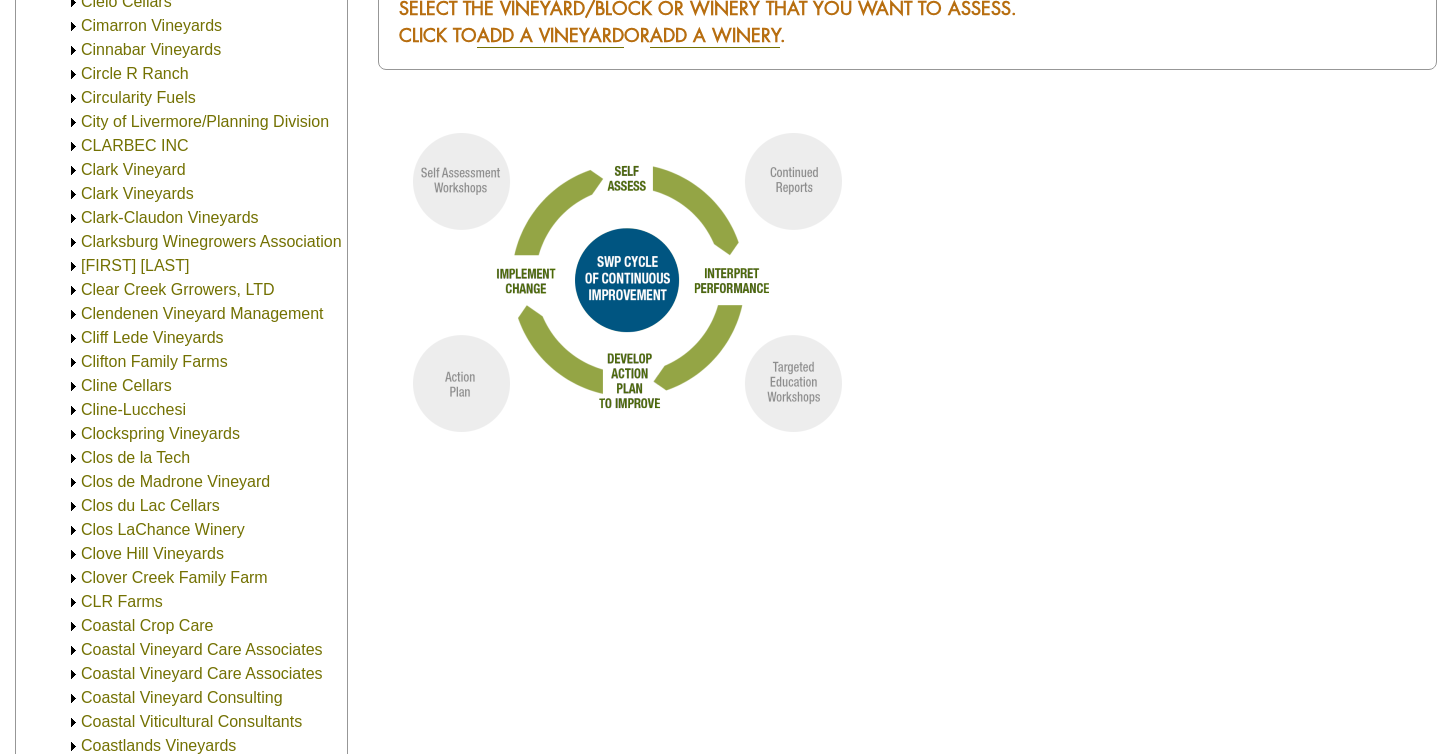 scroll, scrollTop: 3800, scrollLeft: 0, axis: vertical 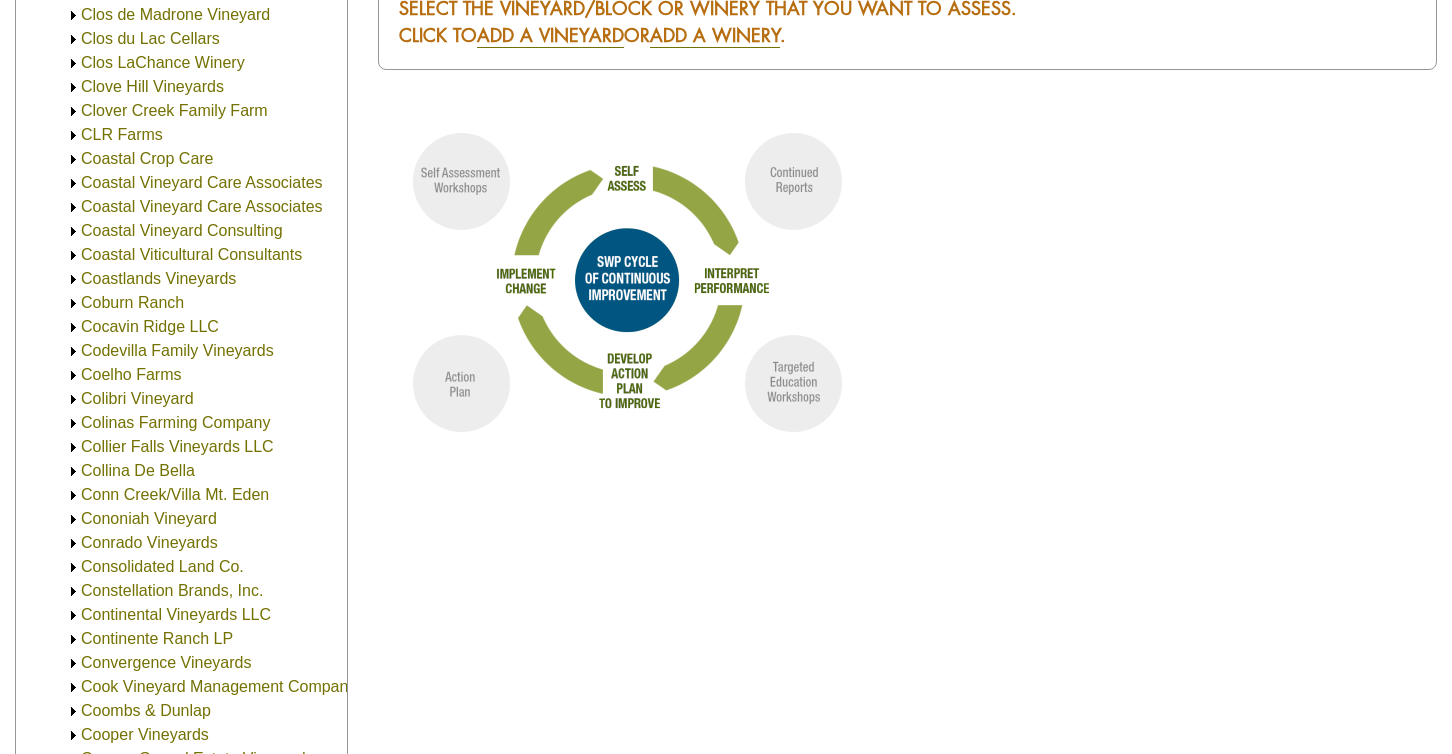 click 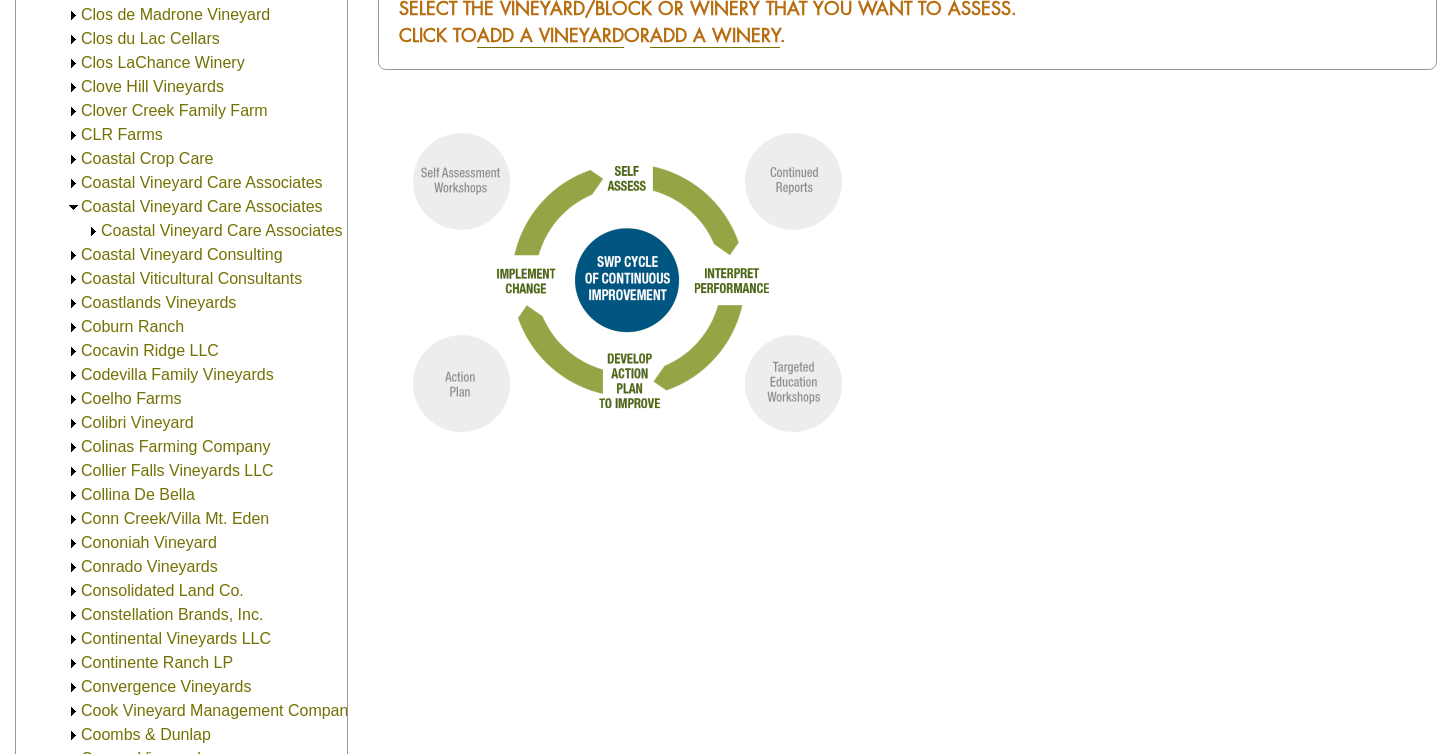 click 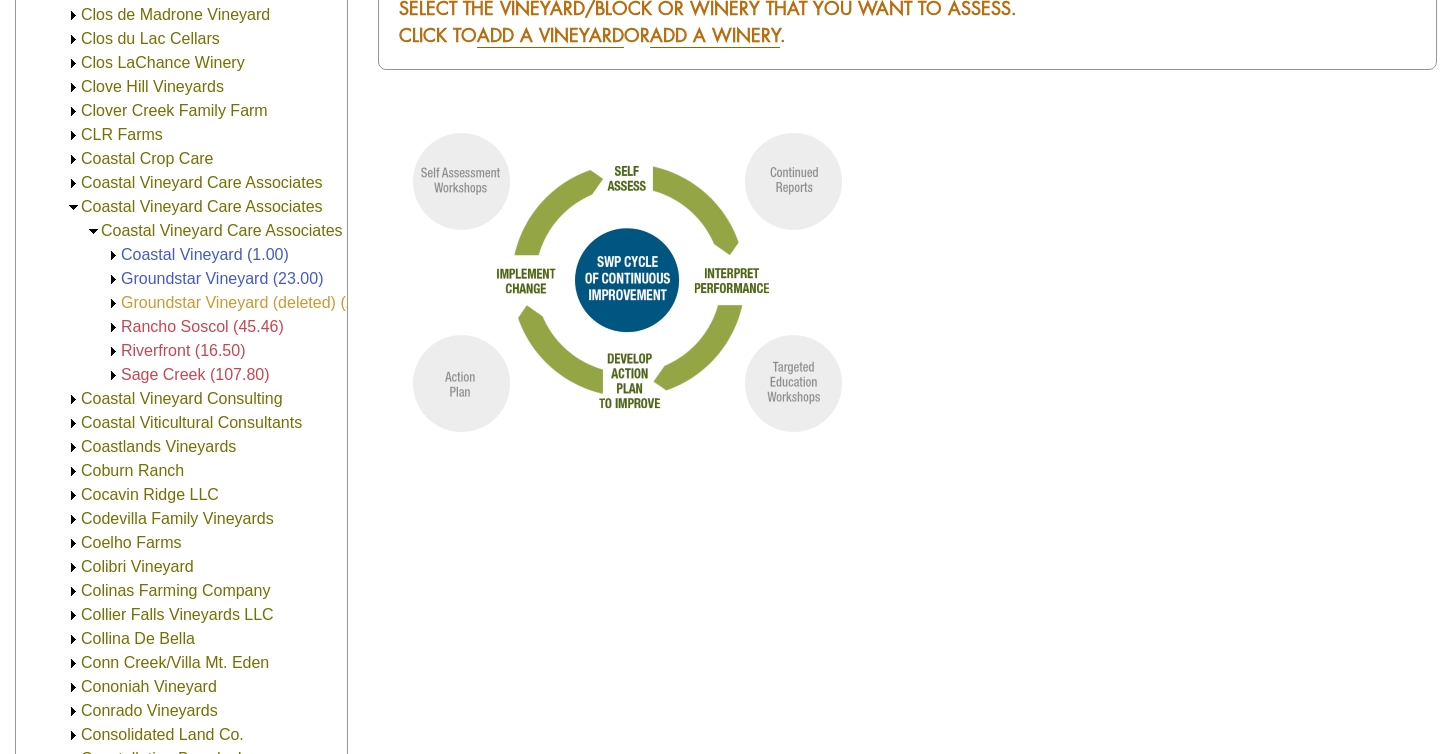 click on "Groundstar Vineyard (deleted) (23.00)" at bounding box center (256, 302) 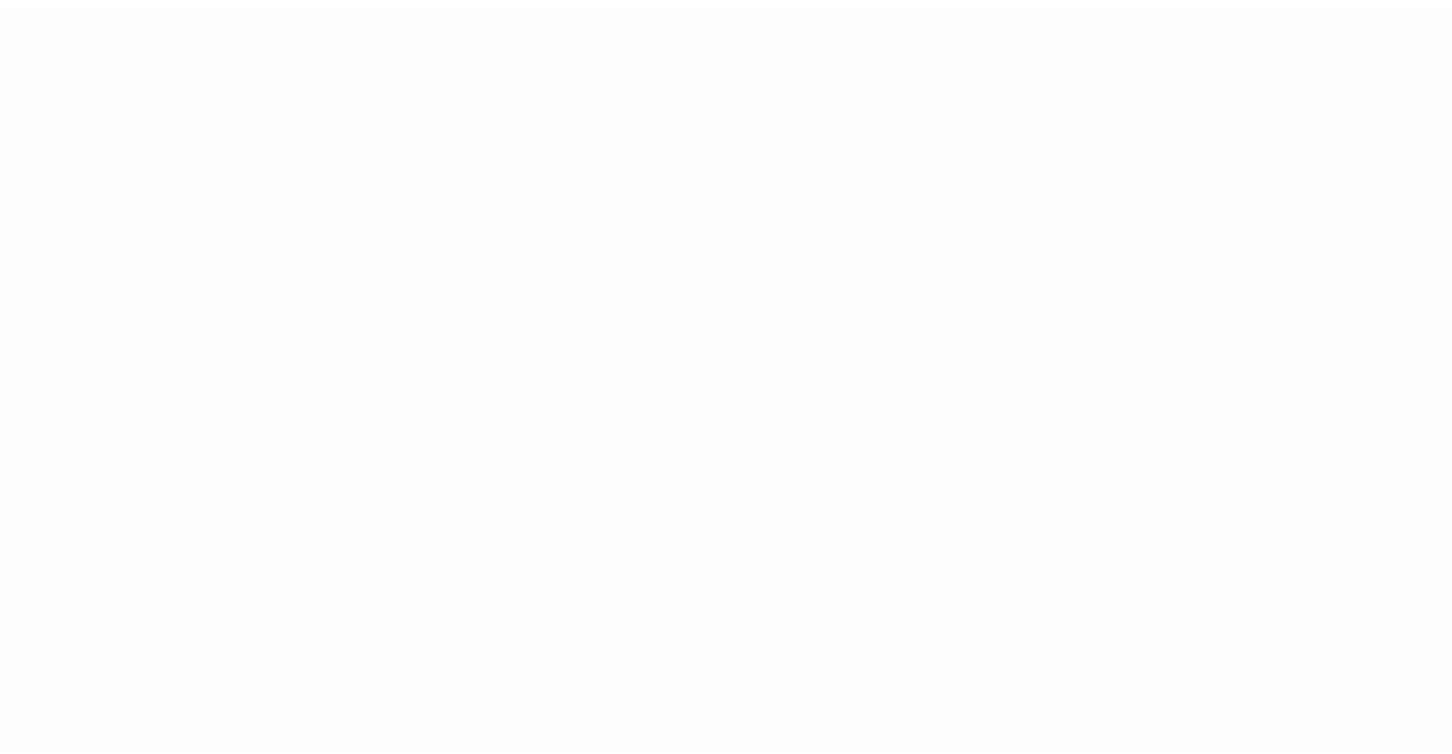scroll, scrollTop: 0, scrollLeft: 0, axis: both 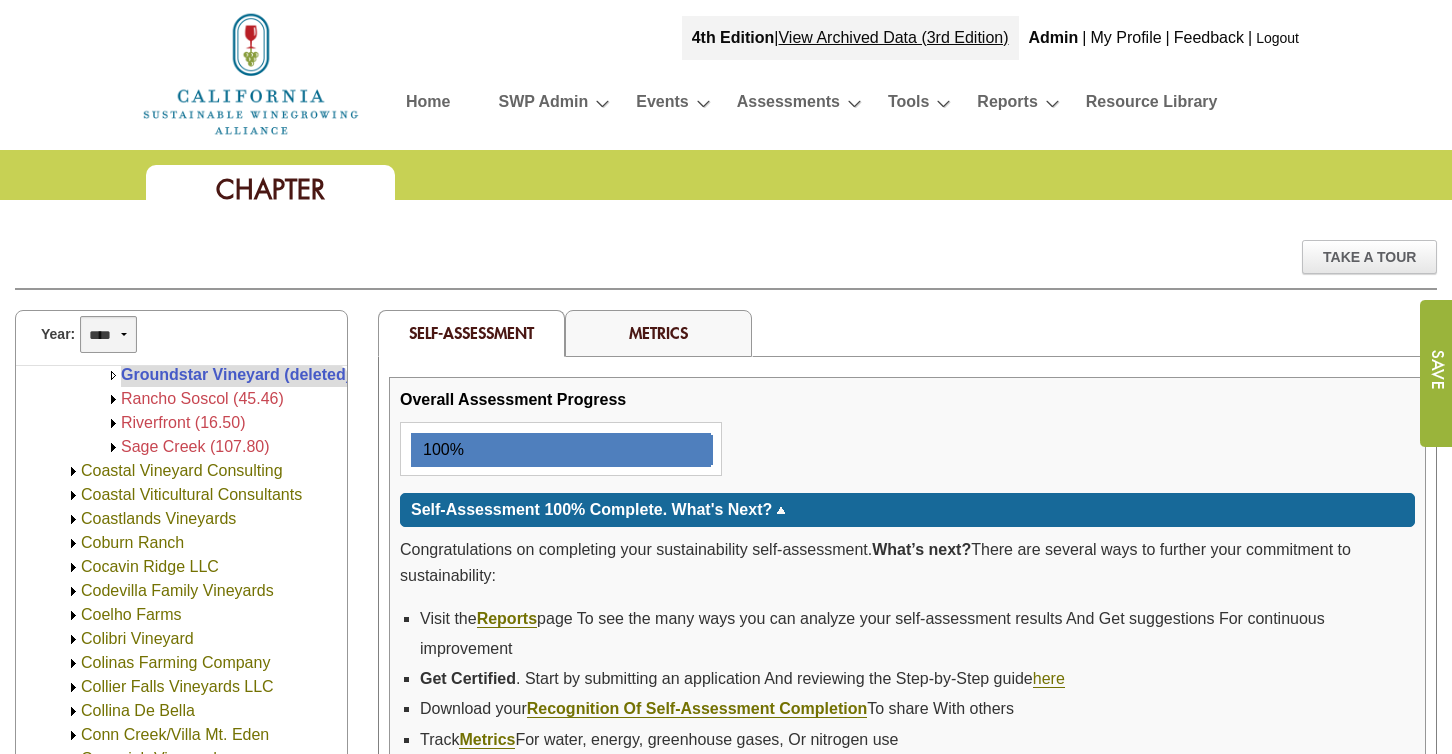 click on "****
****
****
****
****
****
****
****
****
****
****
****
****
****" at bounding box center (108, 334) 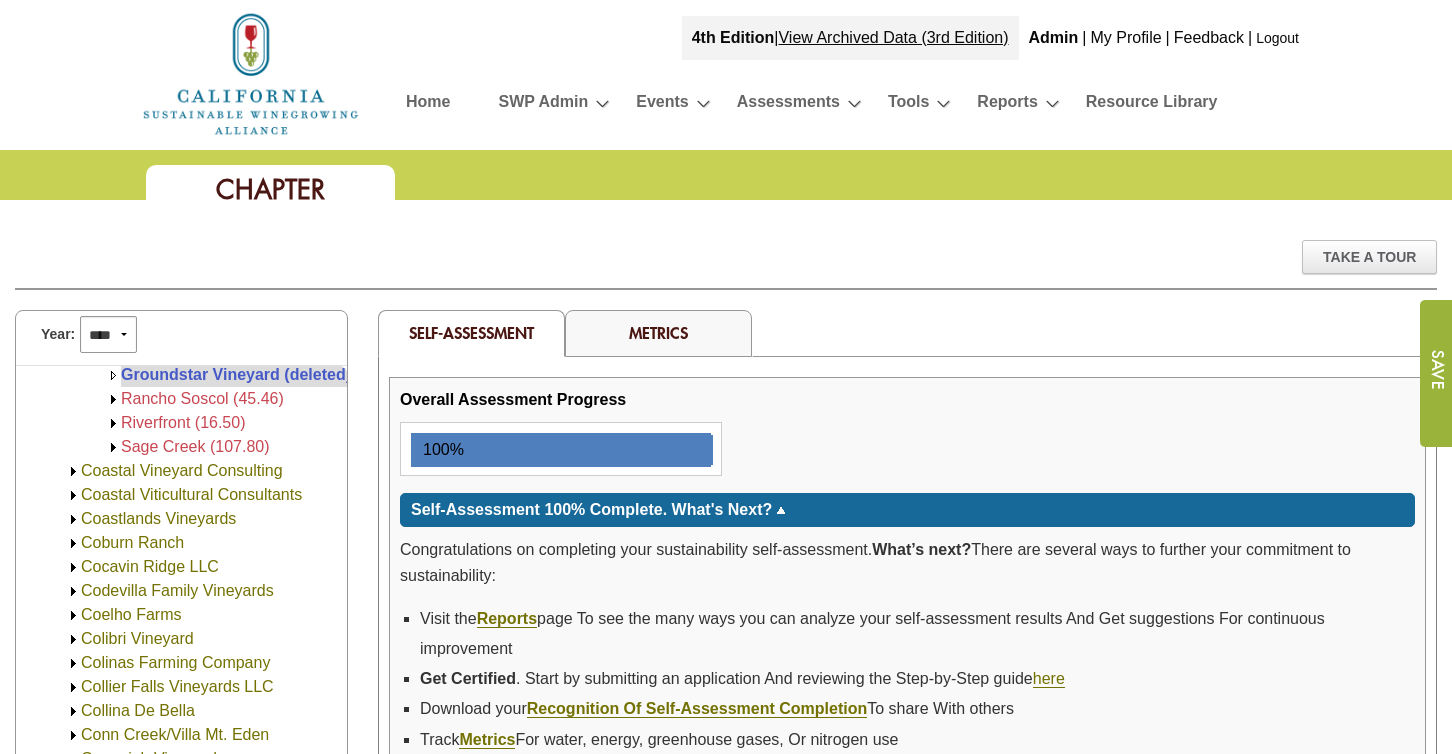 click on "Year:
****
****
****
****
****
****
****
****
****
****
****
****
****
****" at bounding box center [181, 338] 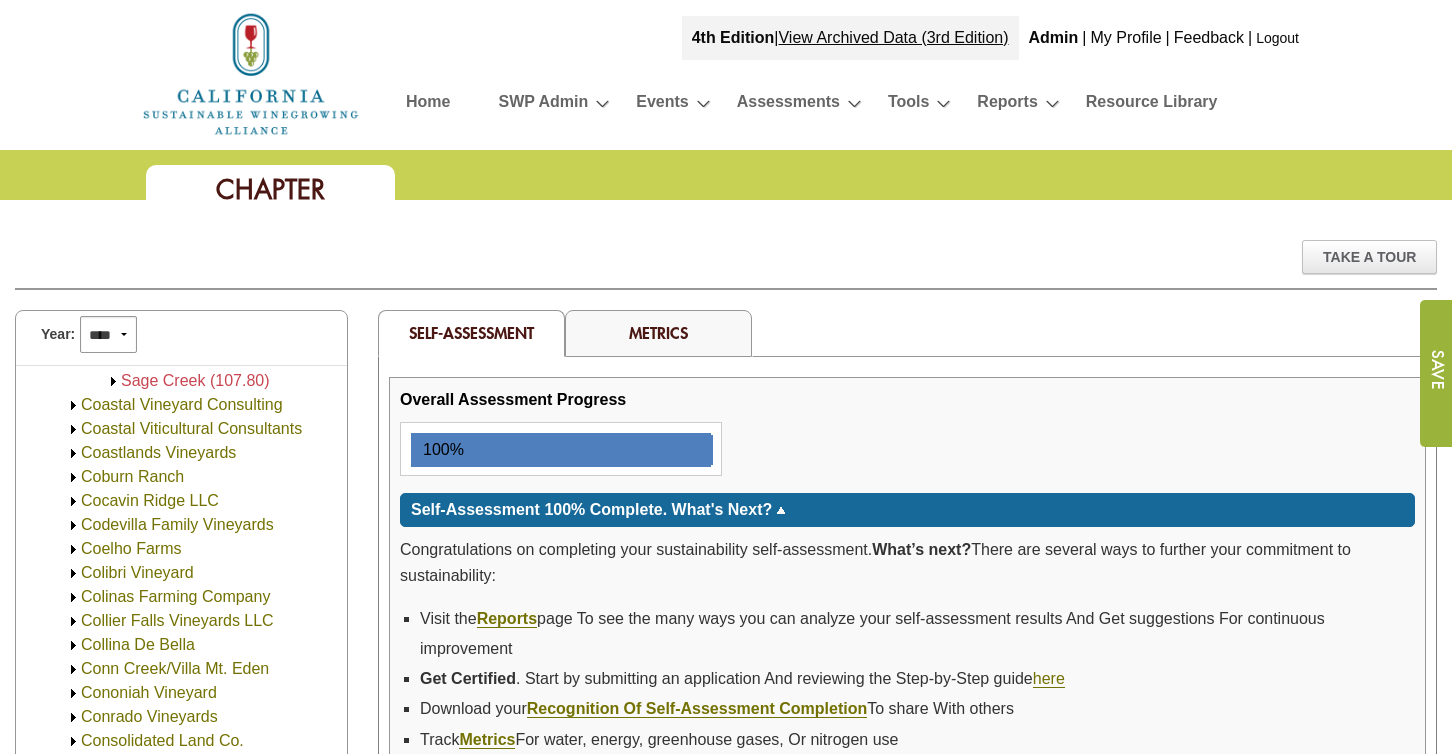 scroll, scrollTop: 4040, scrollLeft: 0, axis: vertical 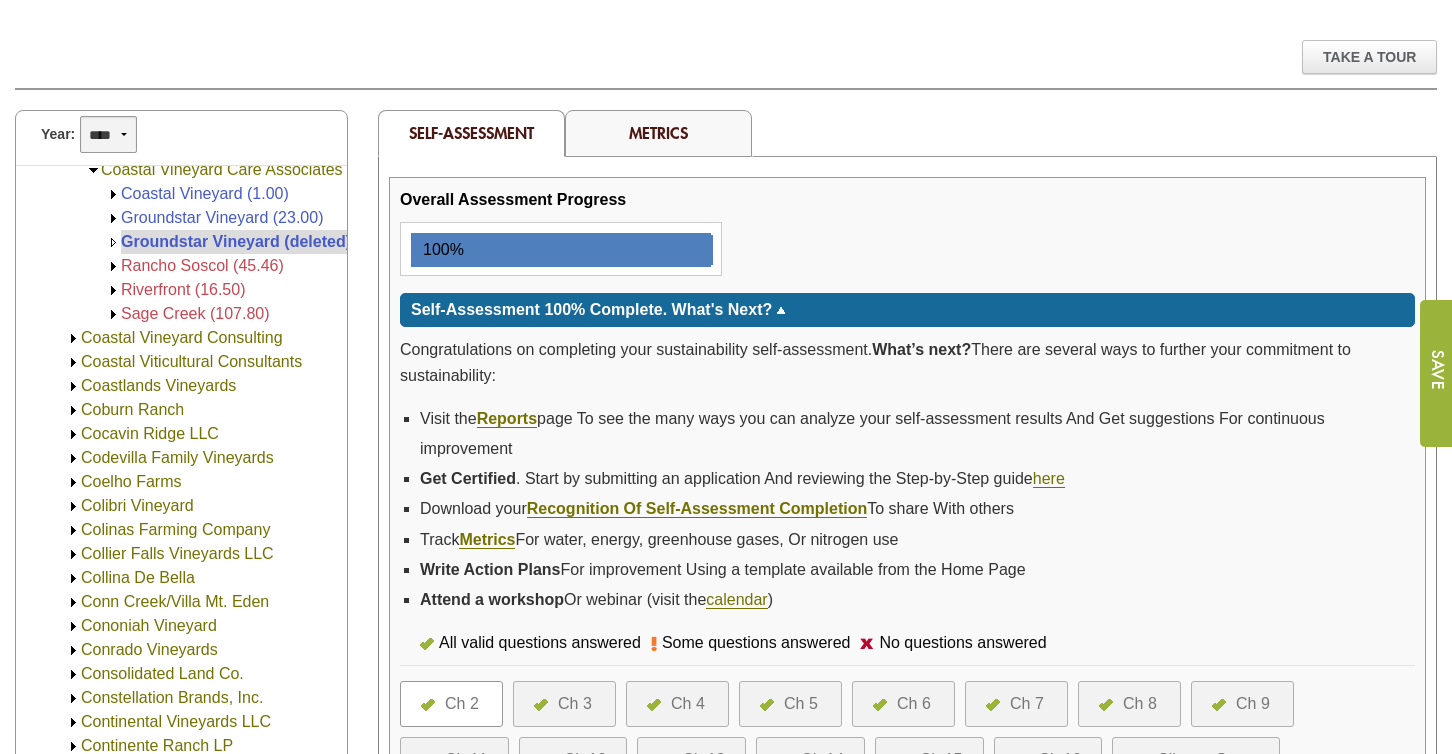 click on "****
****
****
****
****
****
****
****
****
****
****
****
****
****" at bounding box center [108, 134] 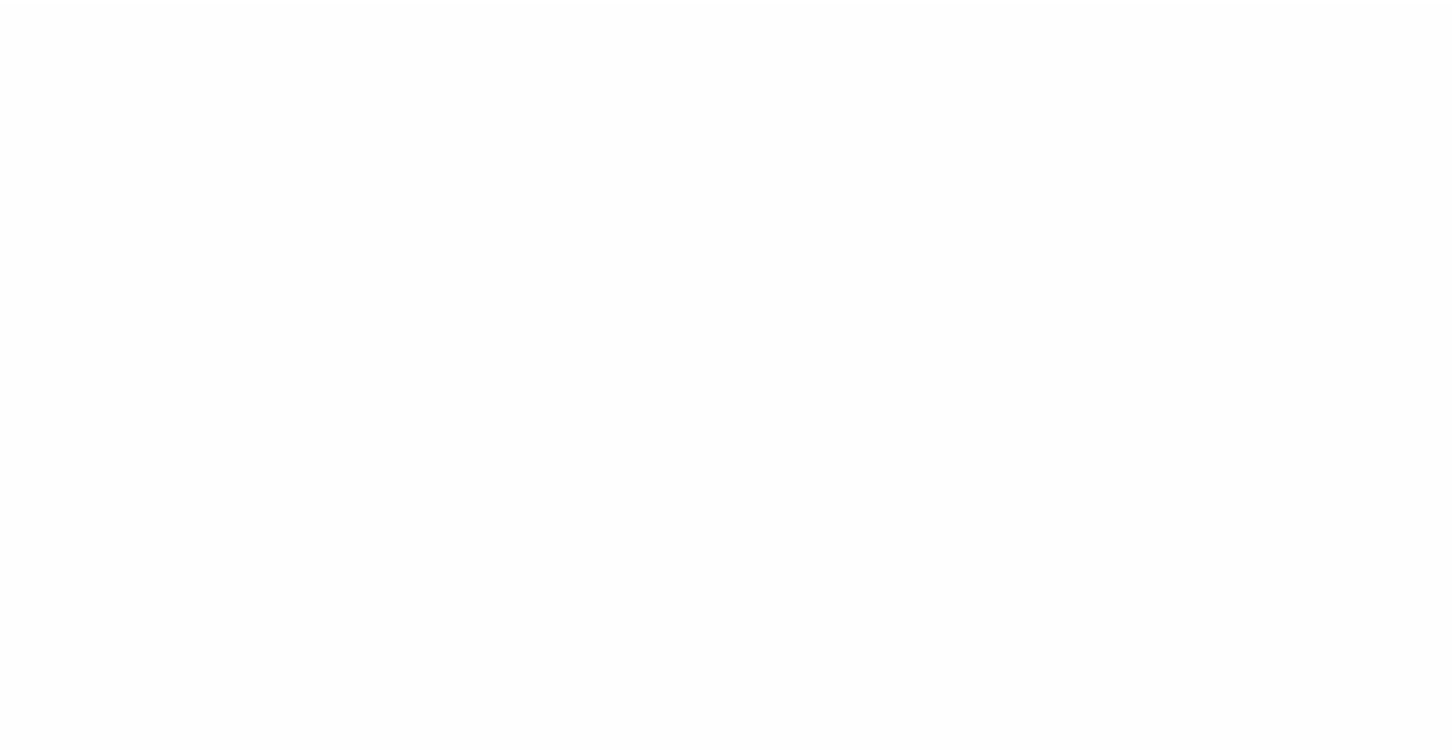 scroll, scrollTop: 0, scrollLeft: 0, axis: both 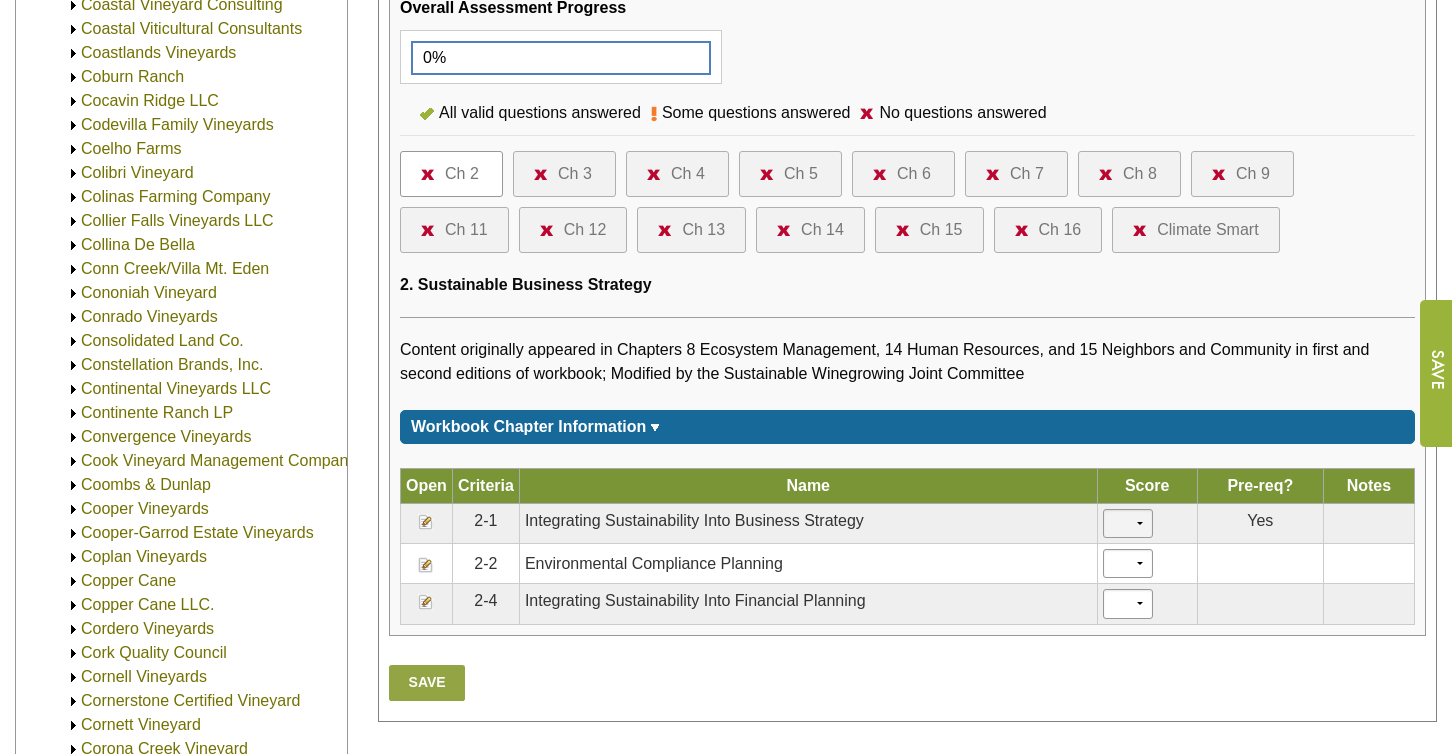 click on "*
*
*
*
***" at bounding box center (1128, 523) 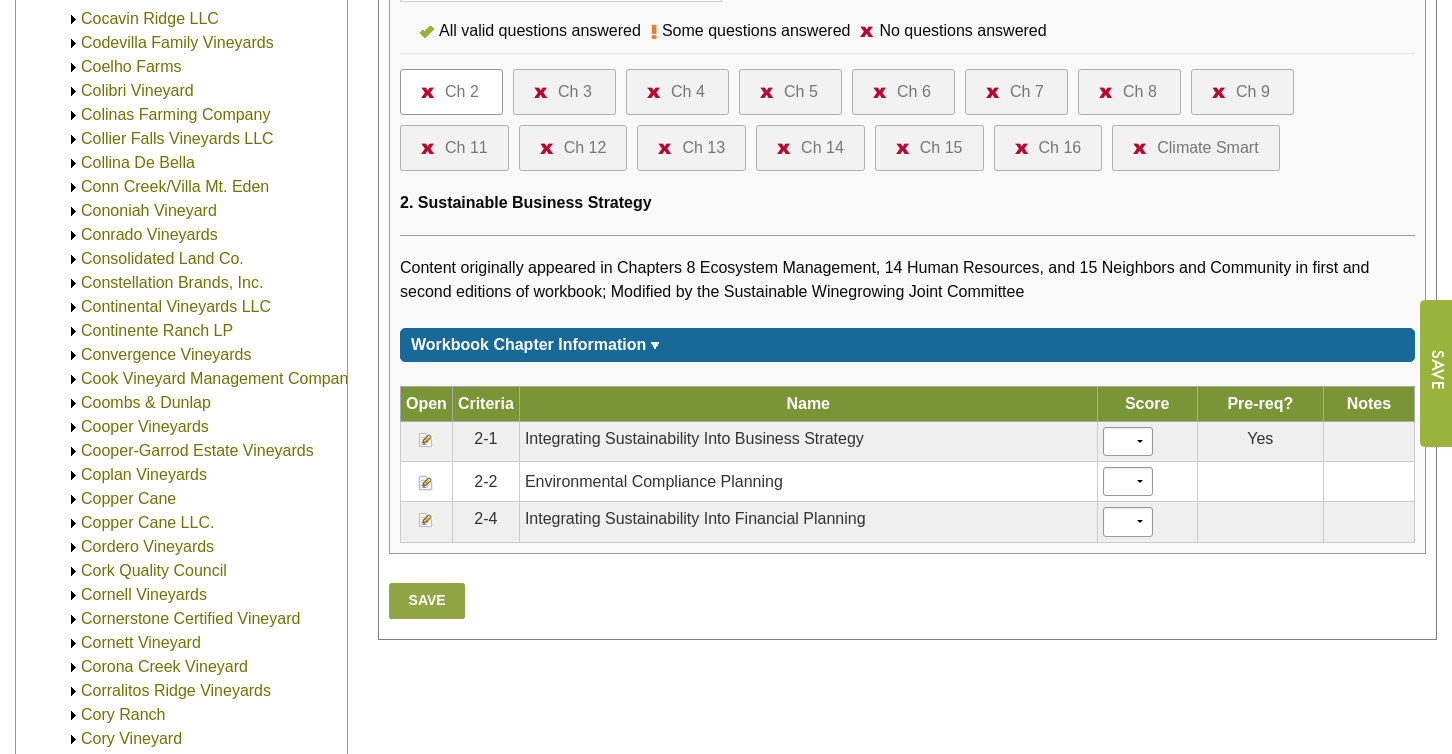 scroll, scrollTop: 733, scrollLeft: 0, axis: vertical 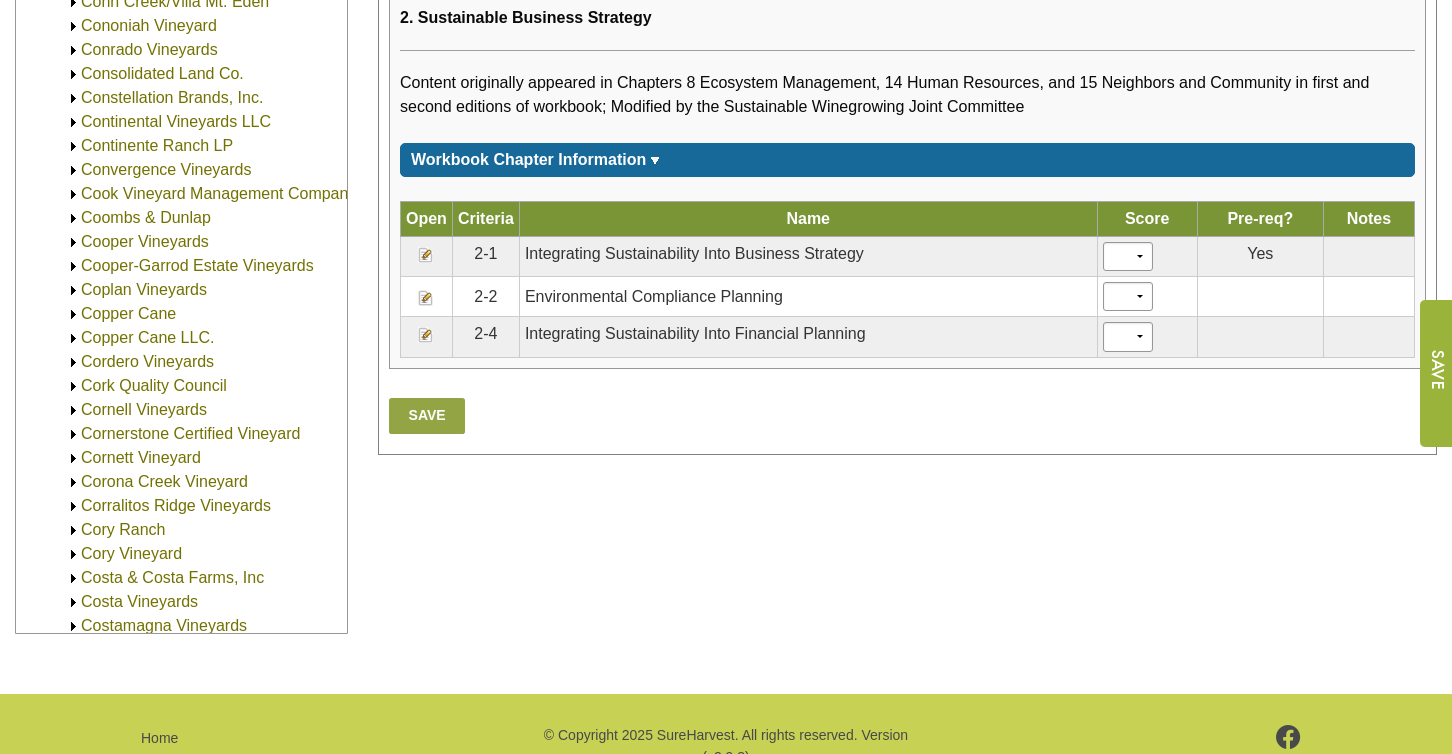 click on "Save" at bounding box center [427, 416] 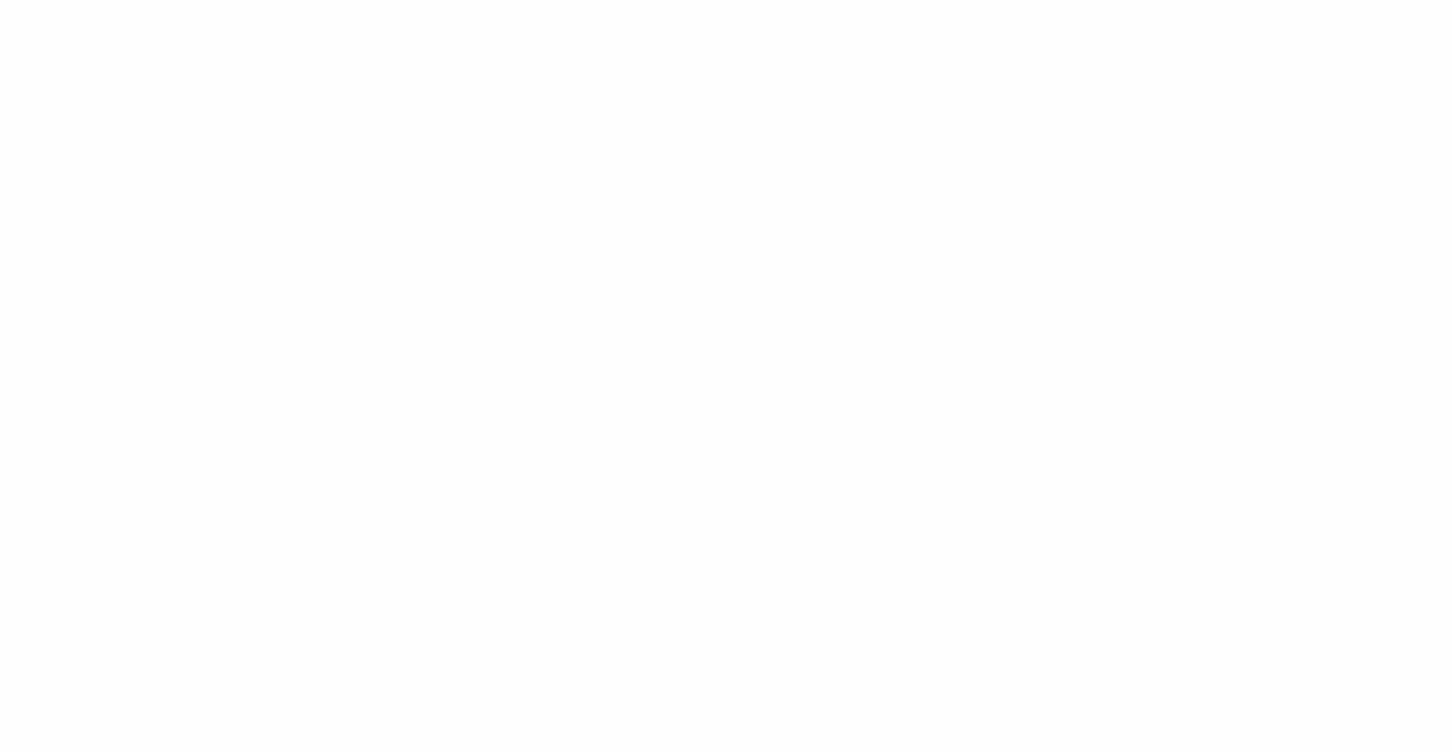 scroll, scrollTop: 0, scrollLeft: 0, axis: both 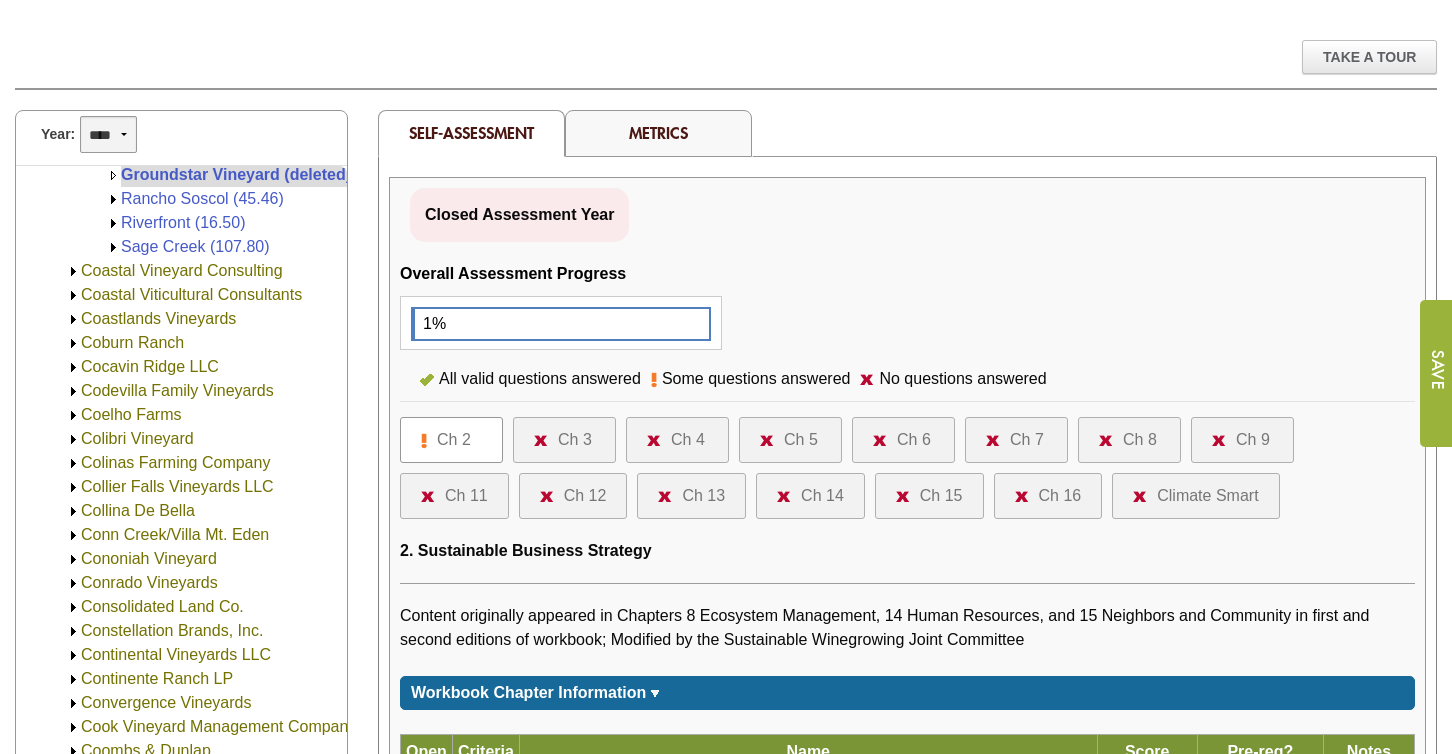 click on "****
****
****
****
****
****
****
****
****
****
****
****
****
****" at bounding box center (108, 134) 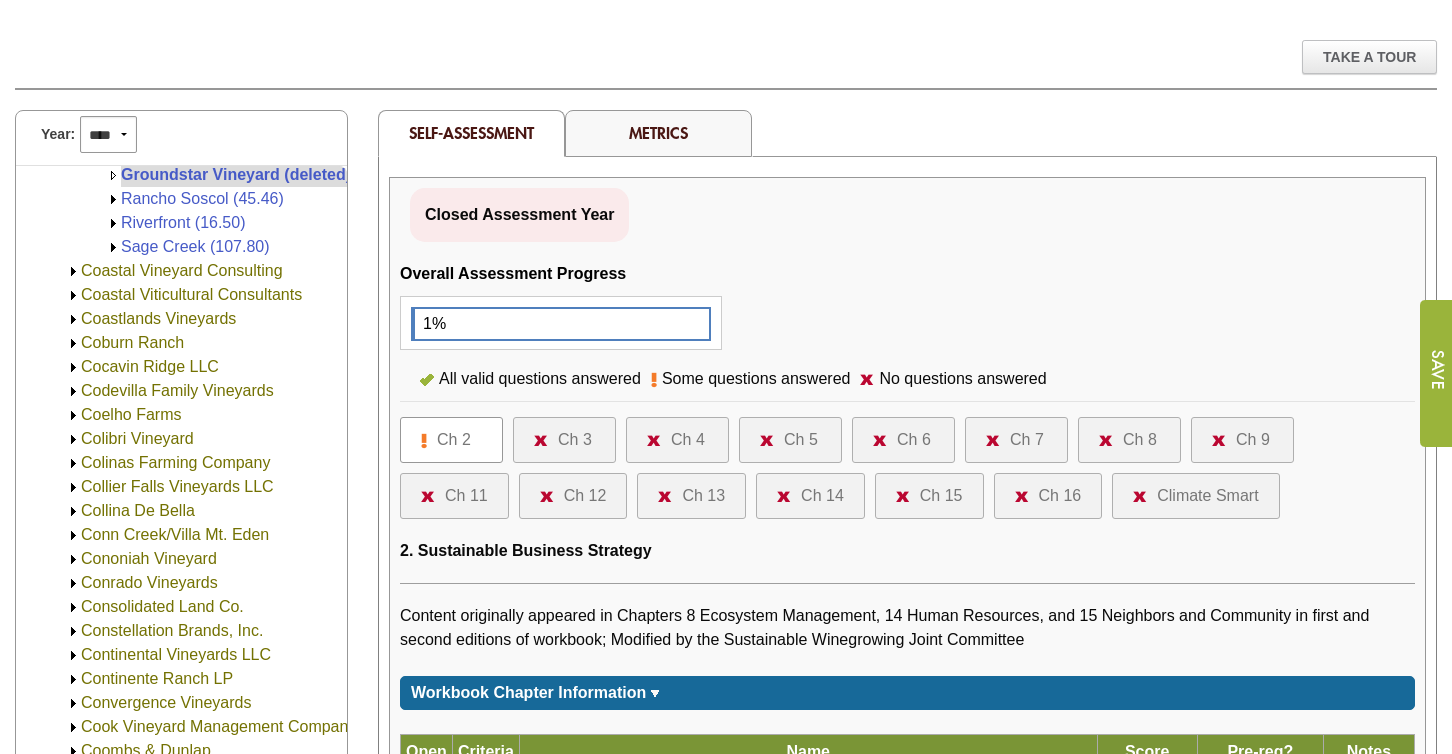 select on "****" 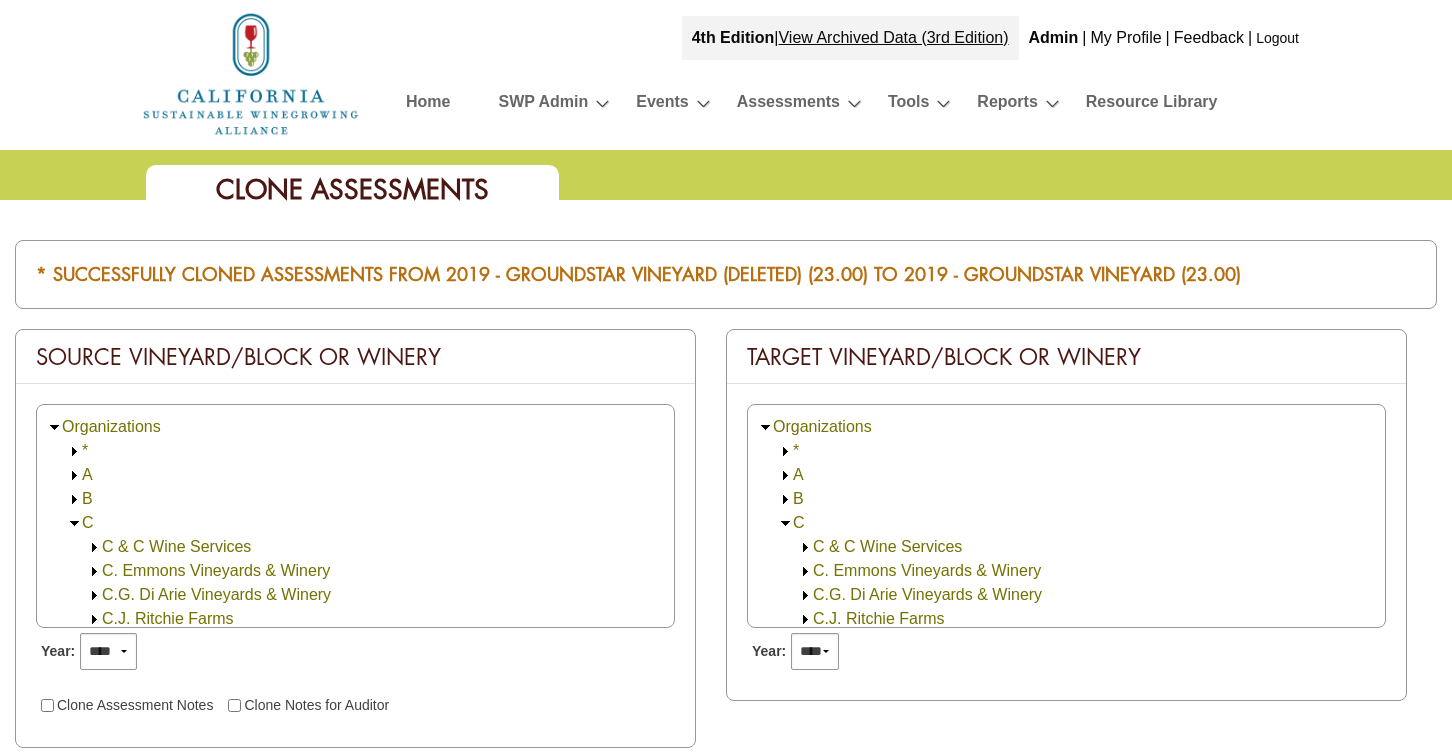 scroll, scrollTop: 240, scrollLeft: 0, axis: vertical 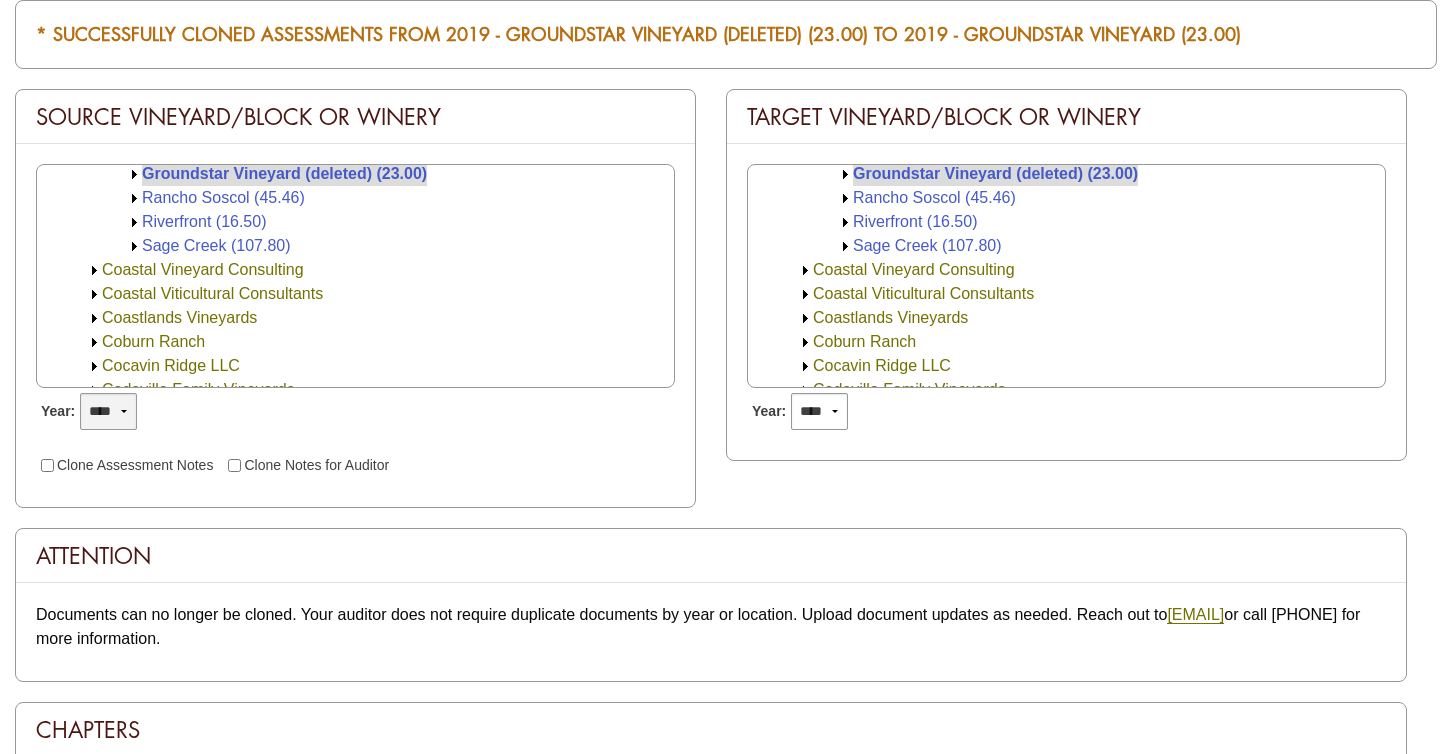 click on "****
****
****
****
****
****
****" at bounding box center [108, 411] 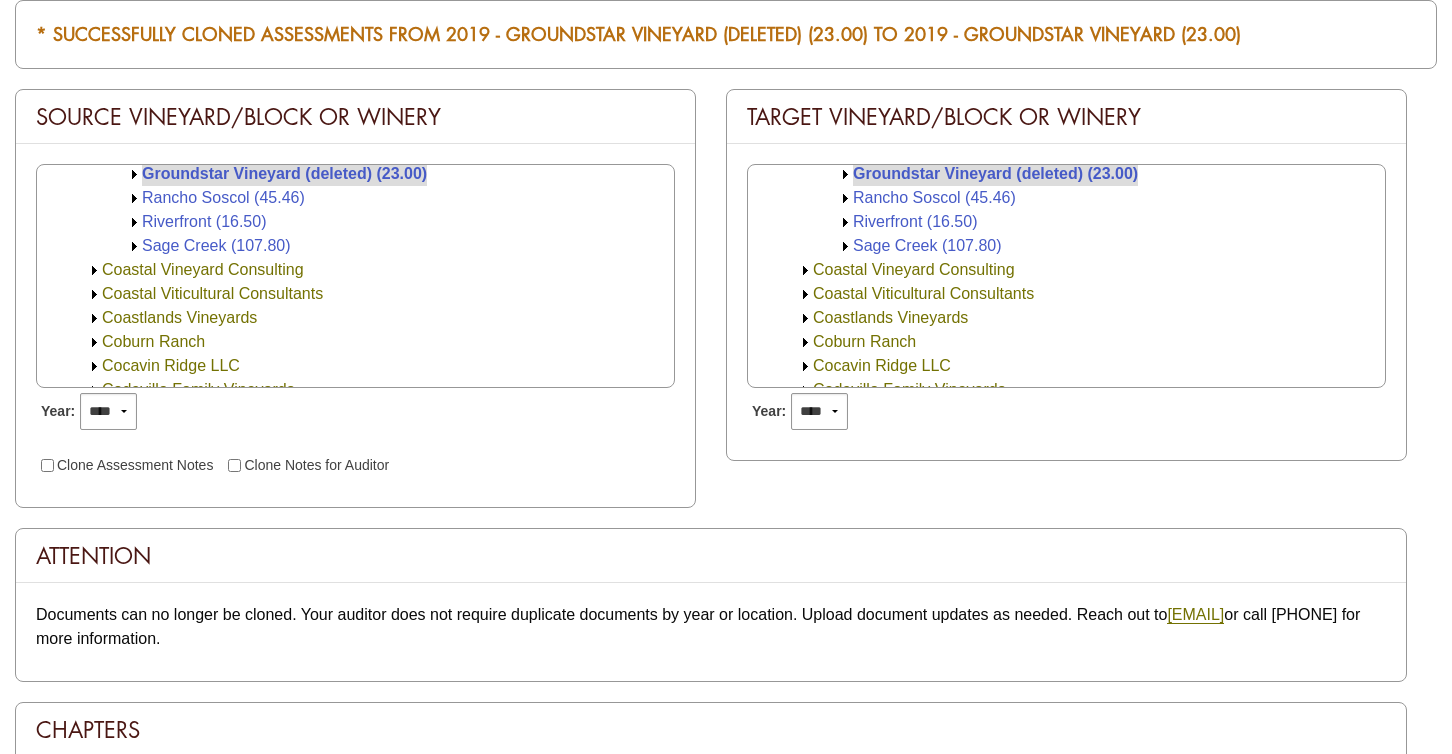 click on "Year:
****
****
****
****
****
****
****
Clone Assessment Notes
Clone Notes for Auditor" at bounding box center [355, 433] 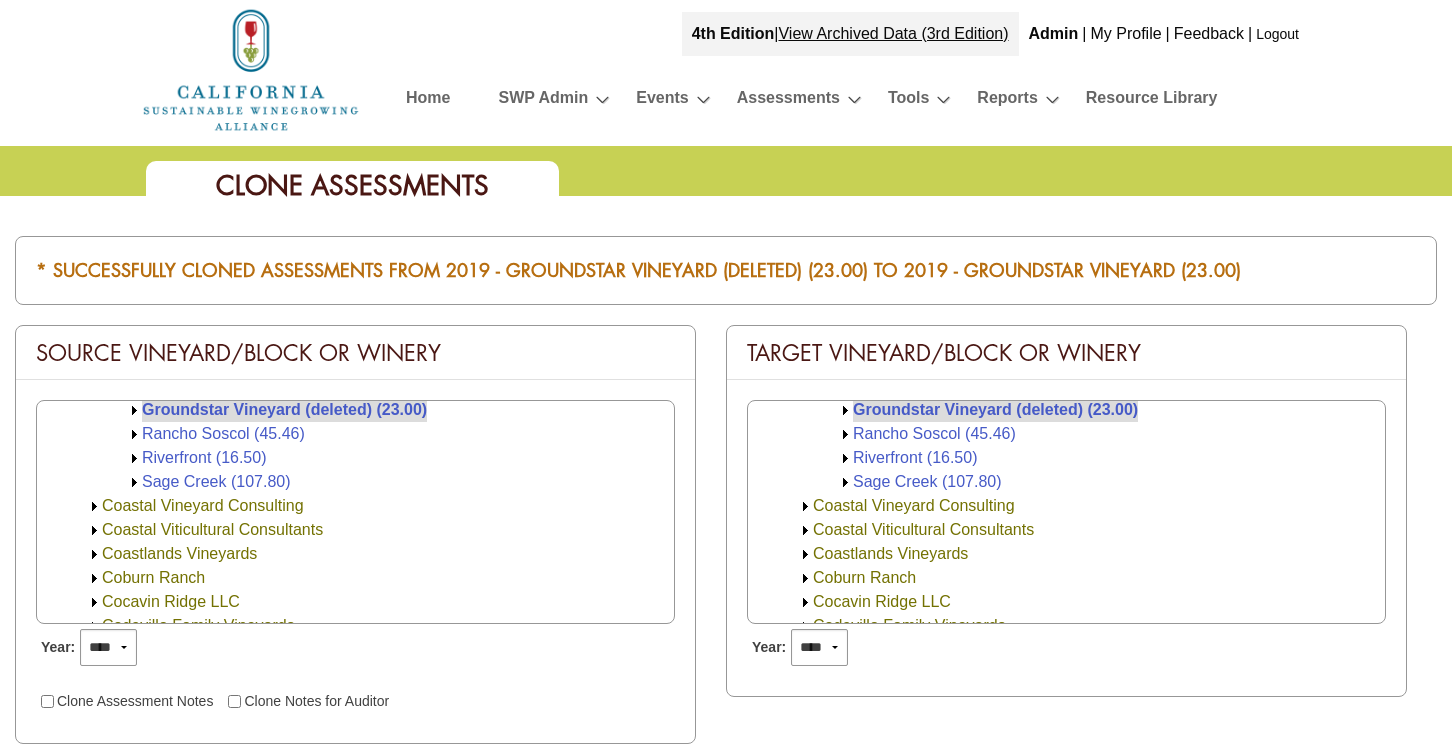 scroll, scrollTop: 0, scrollLeft: 0, axis: both 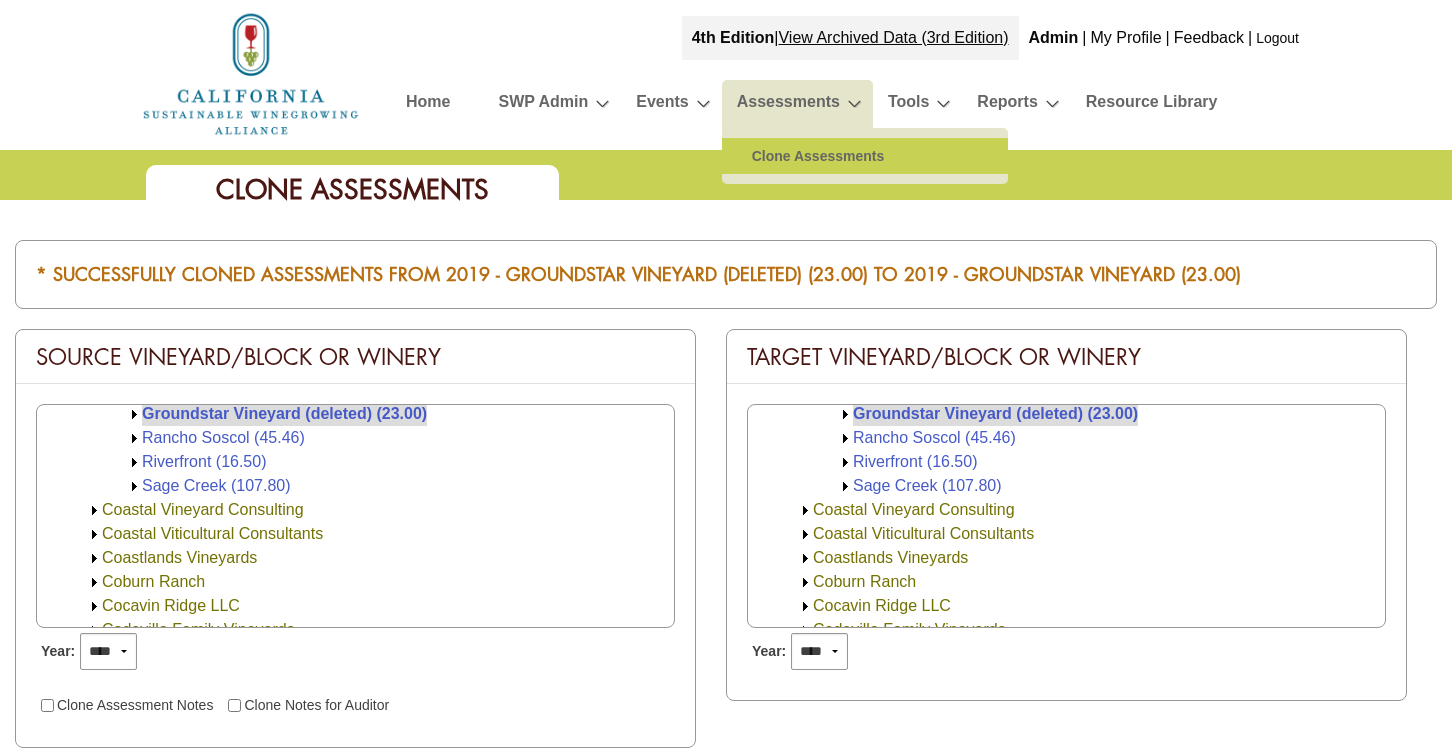 click on "Clone Assessments" at bounding box center (865, 156) 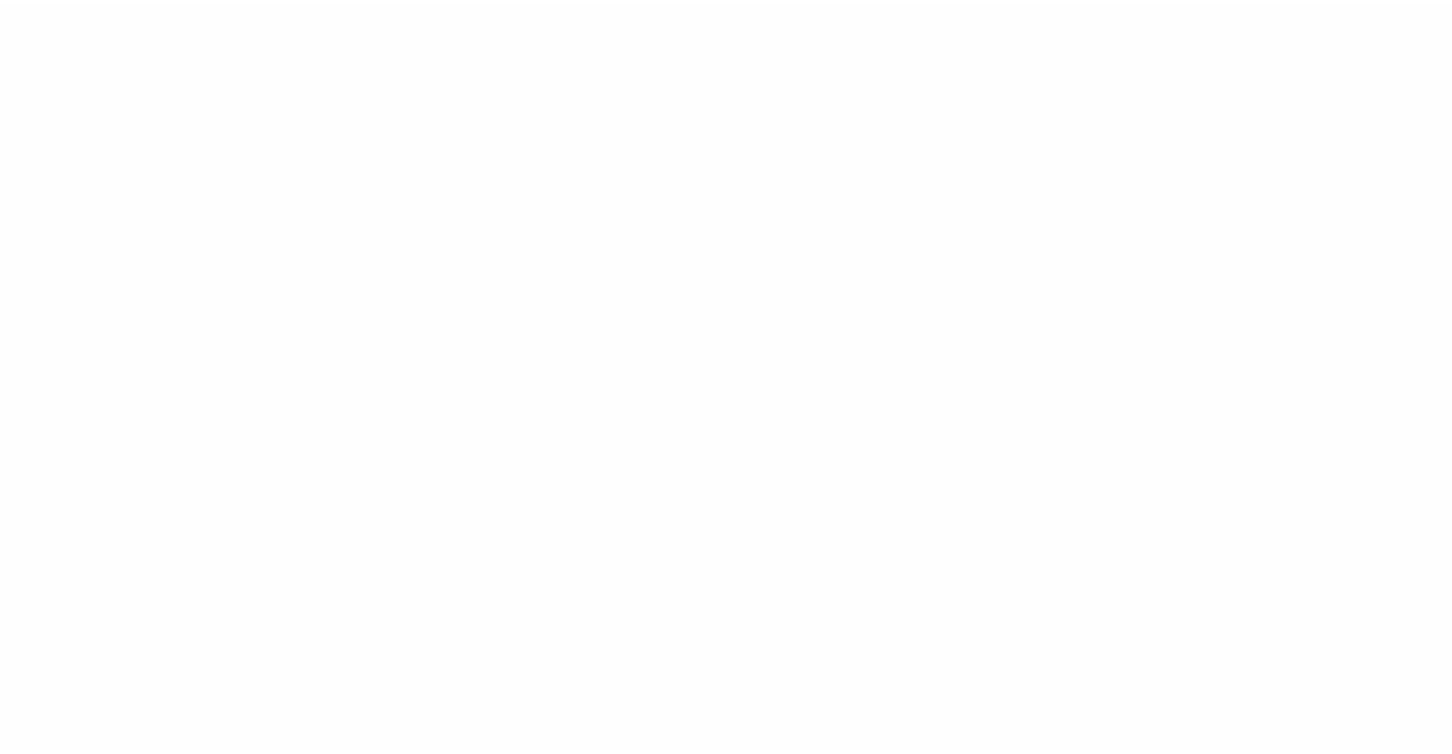scroll, scrollTop: 0, scrollLeft: 0, axis: both 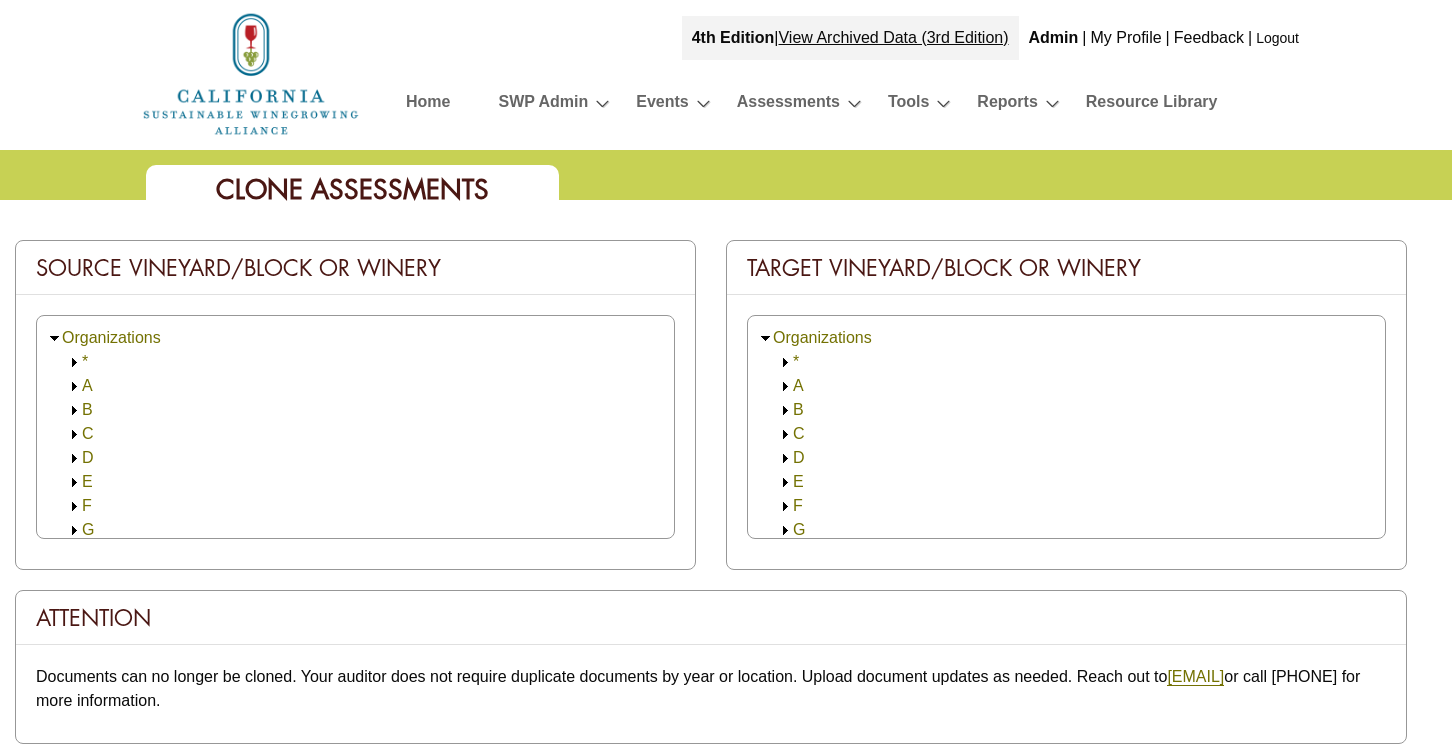click 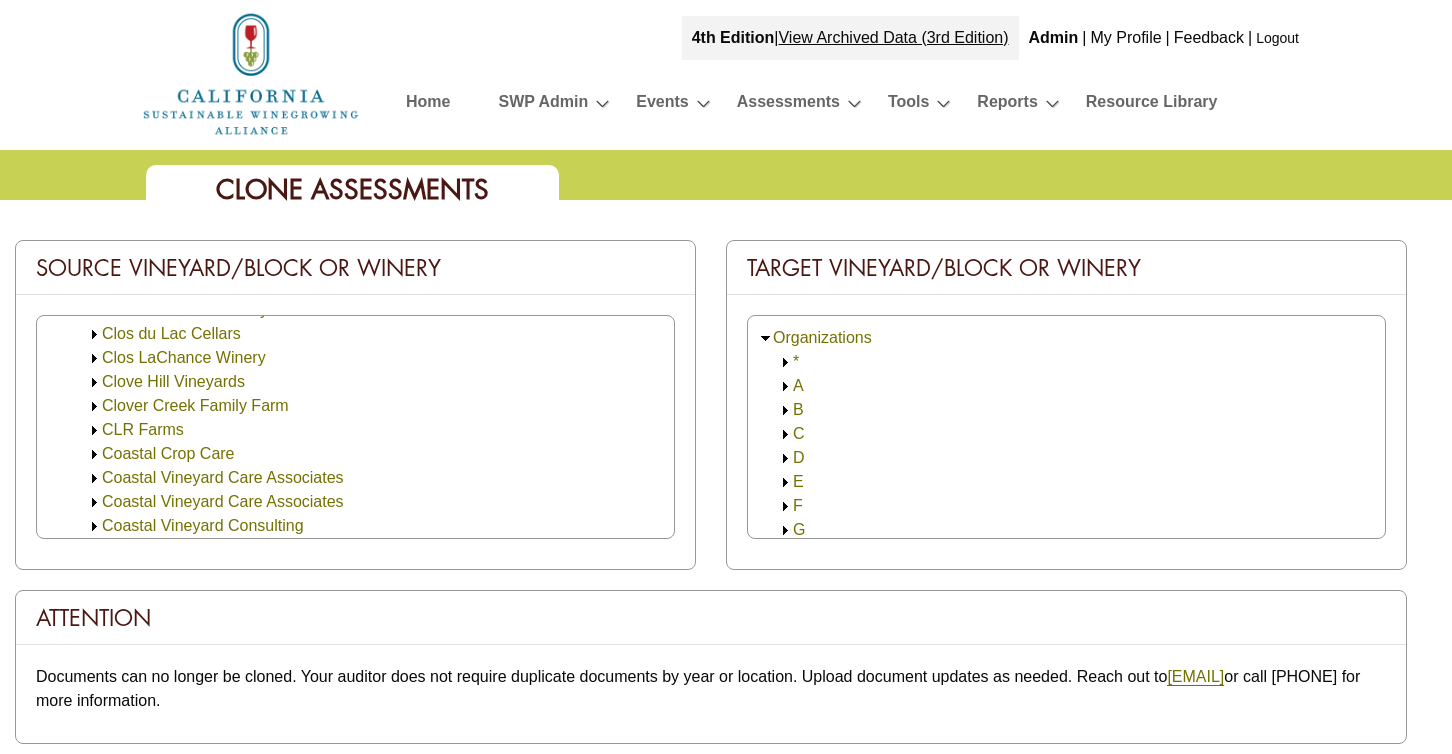 scroll, scrollTop: 3900, scrollLeft: 0, axis: vertical 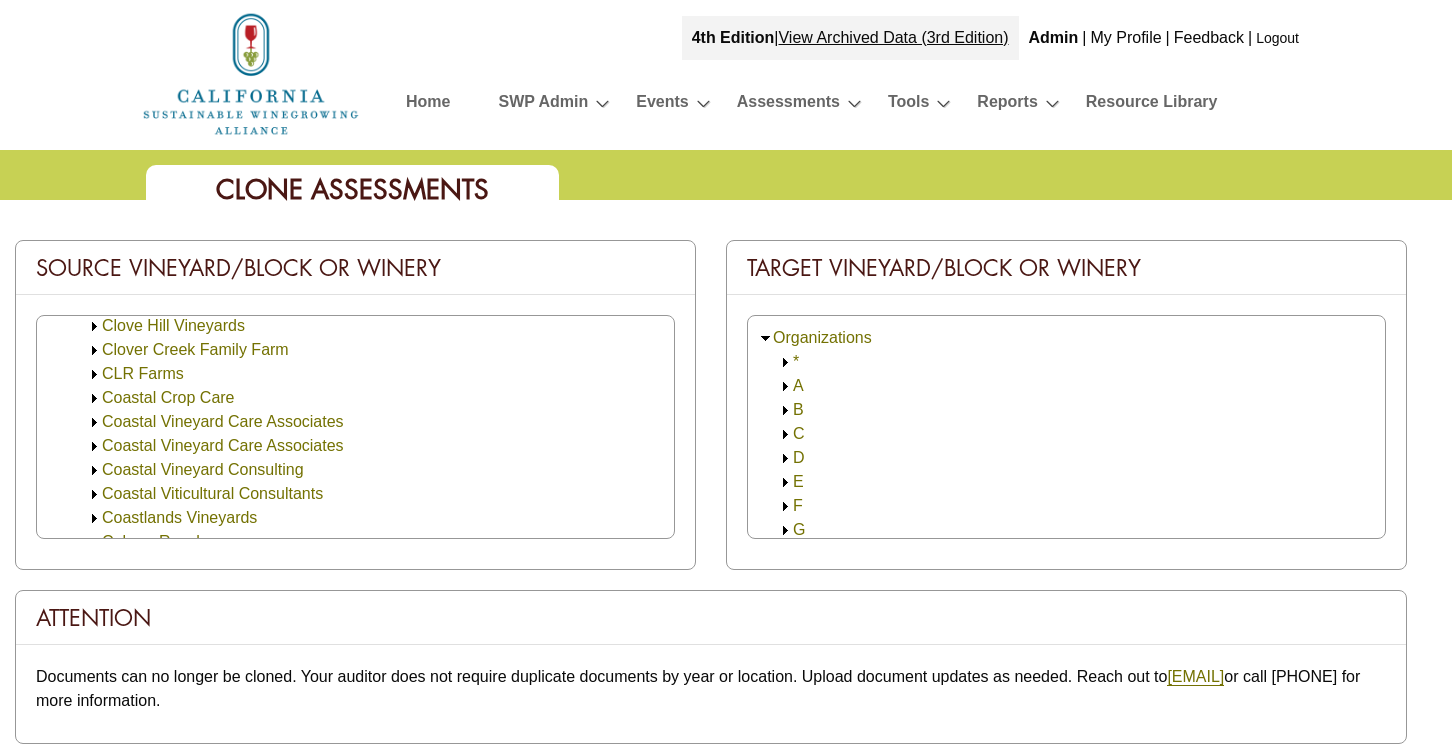 click 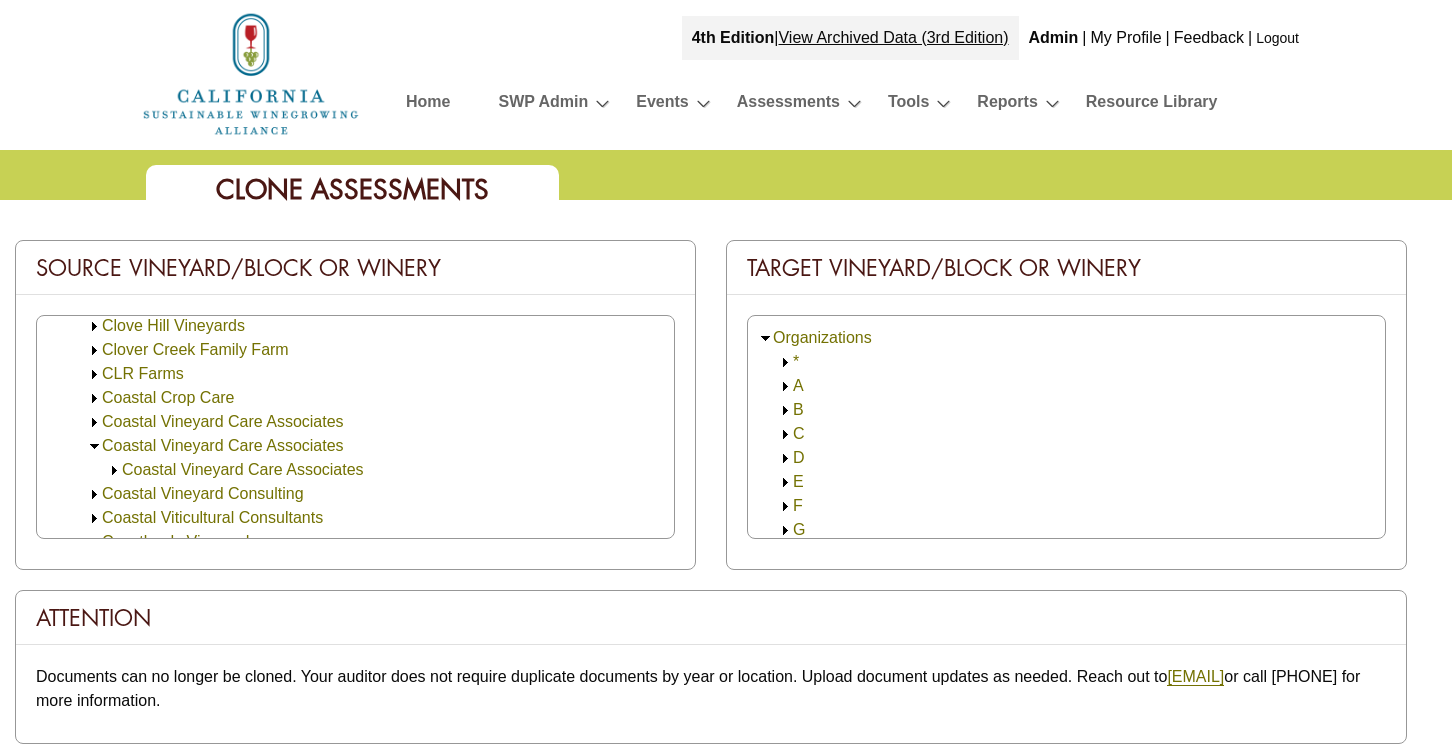 click 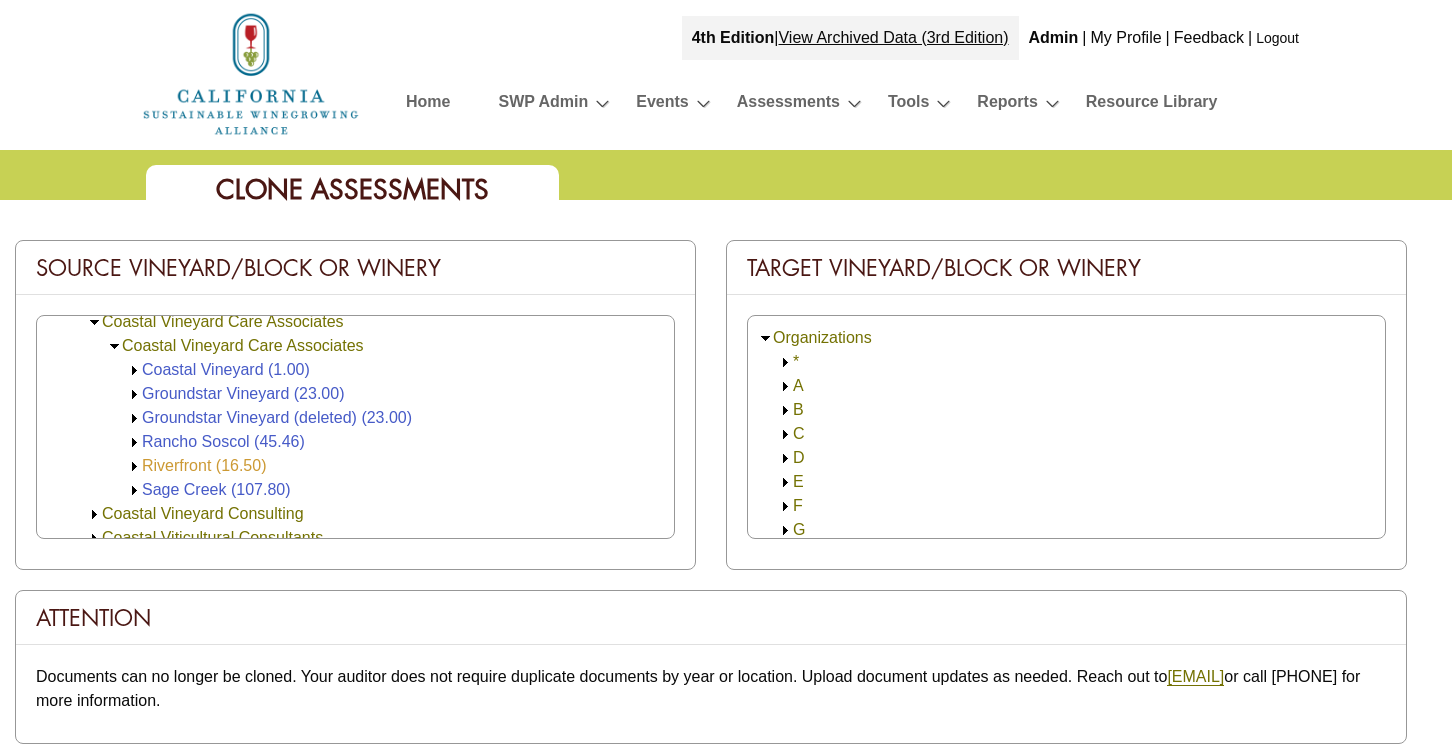 scroll, scrollTop: 4033, scrollLeft: 0, axis: vertical 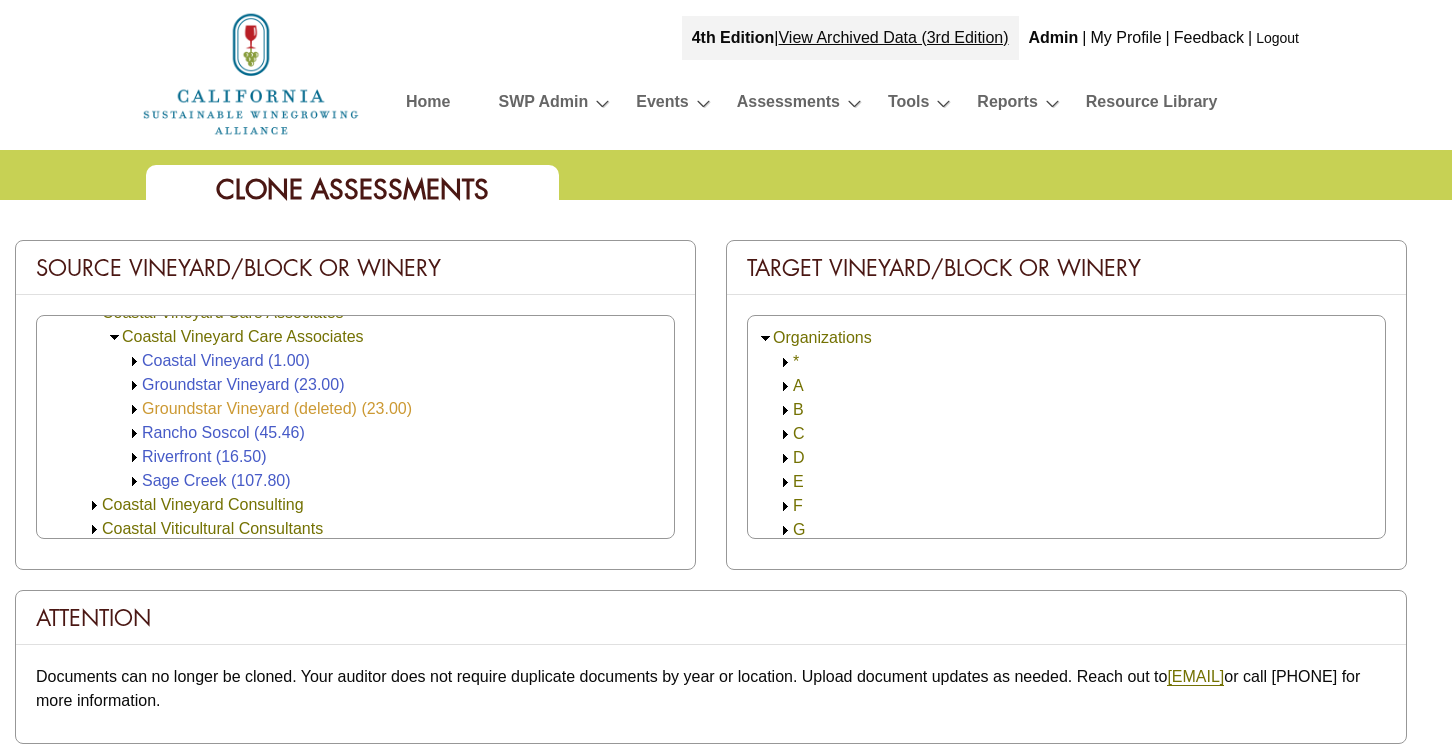 click on "Groundstar Vineyard (deleted) (23.00)" 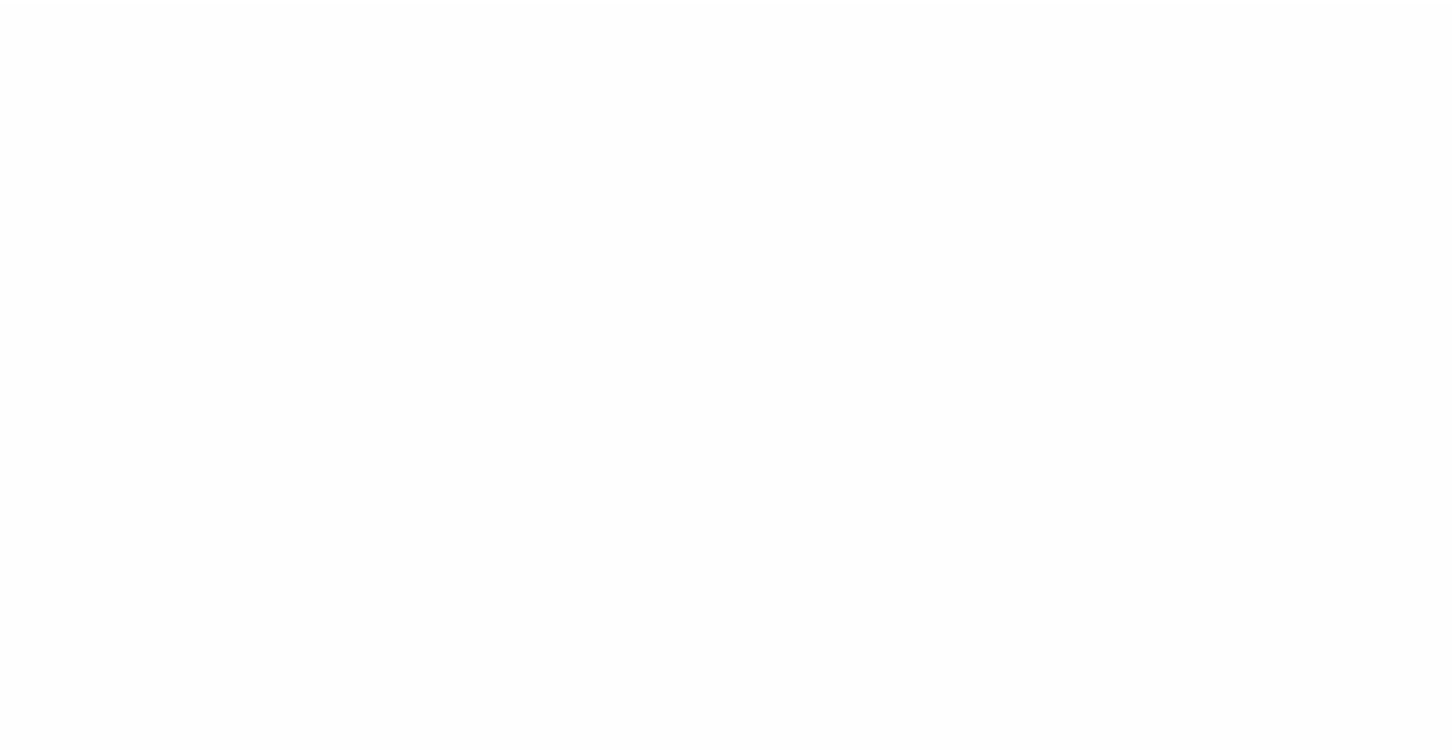 scroll, scrollTop: 0, scrollLeft: 0, axis: both 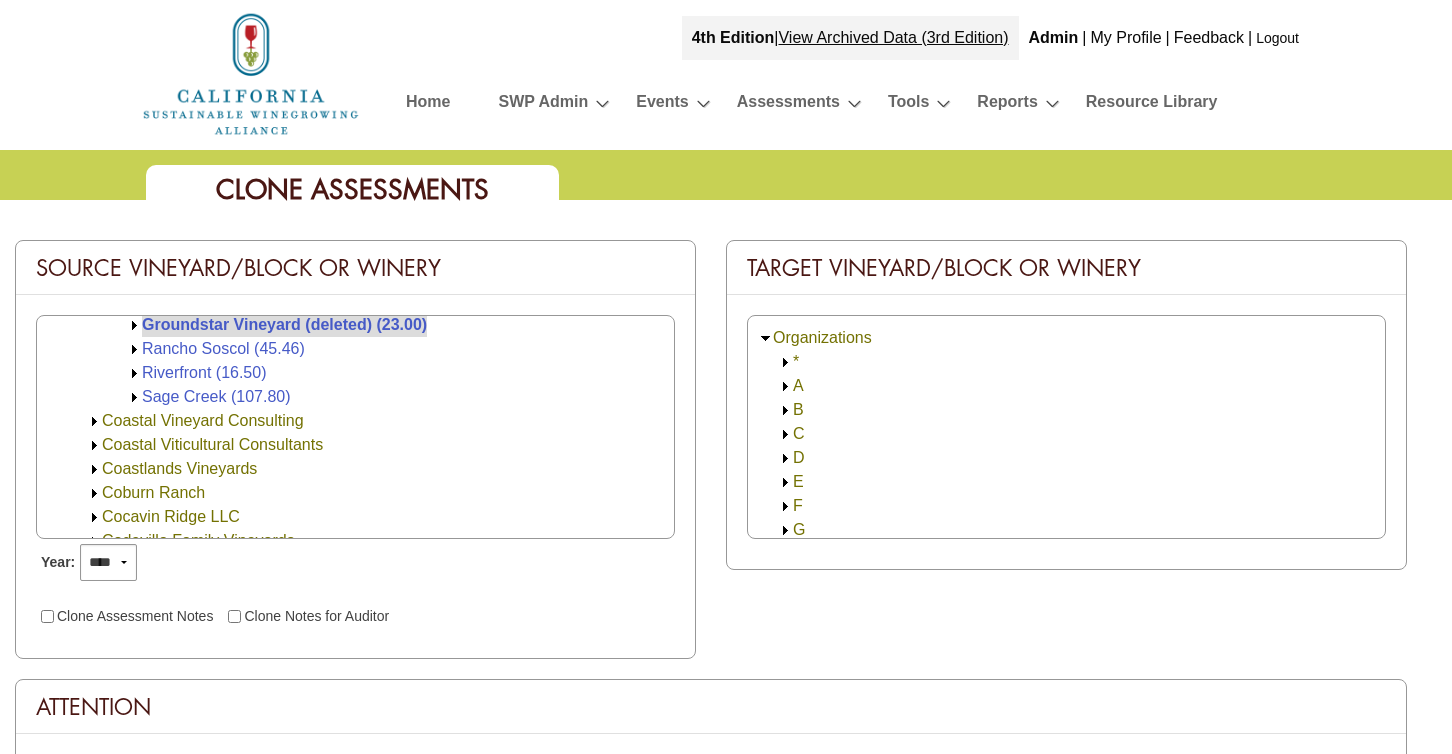click 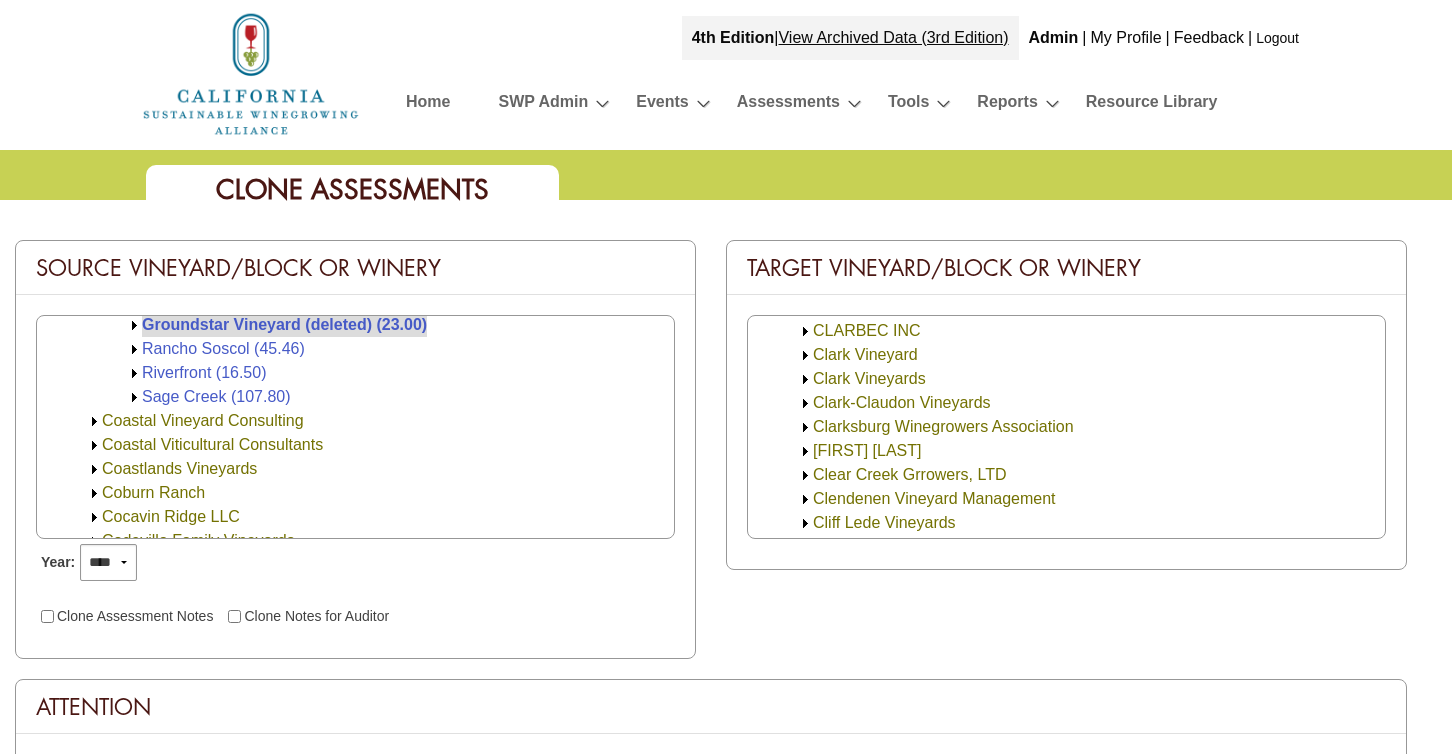 scroll, scrollTop: 3866, scrollLeft: 0, axis: vertical 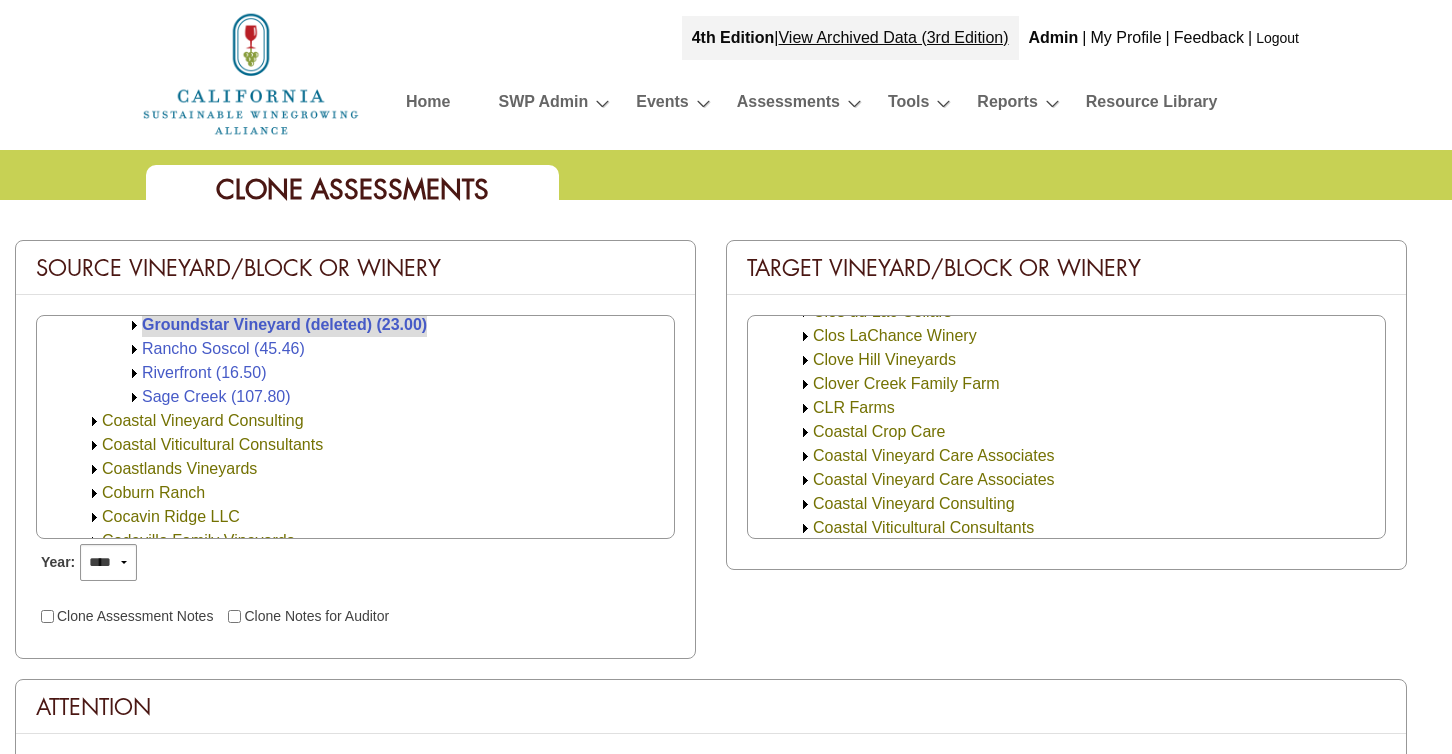 click 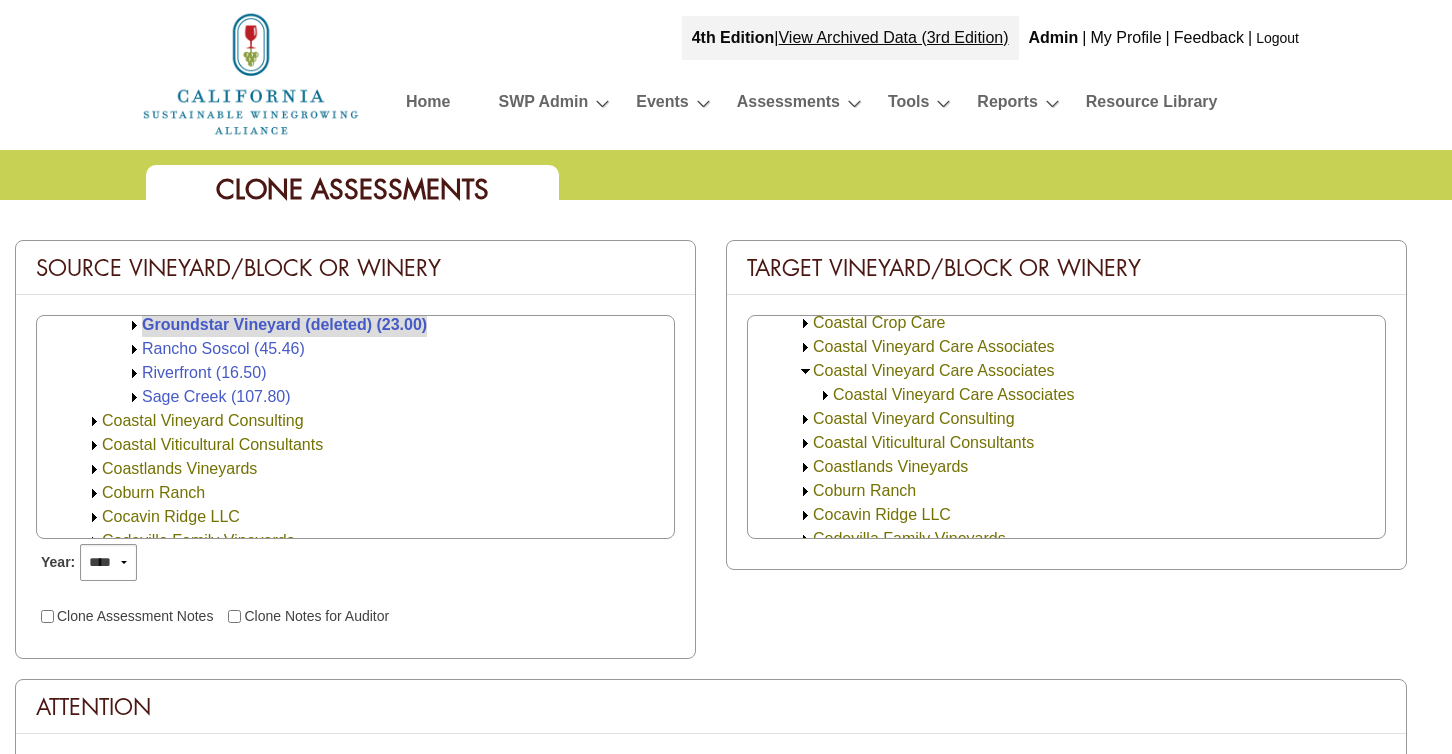 scroll, scrollTop: 4000, scrollLeft: 0, axis: vertical 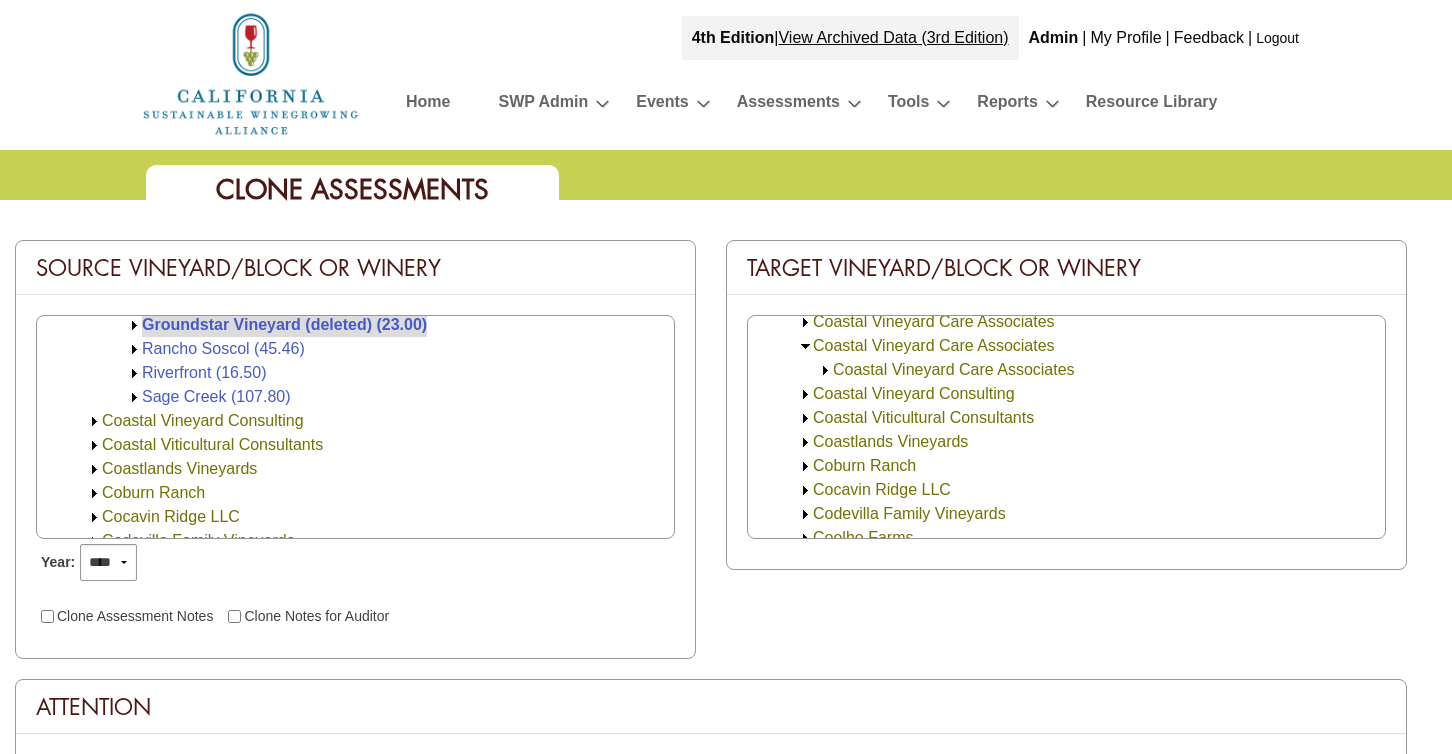click 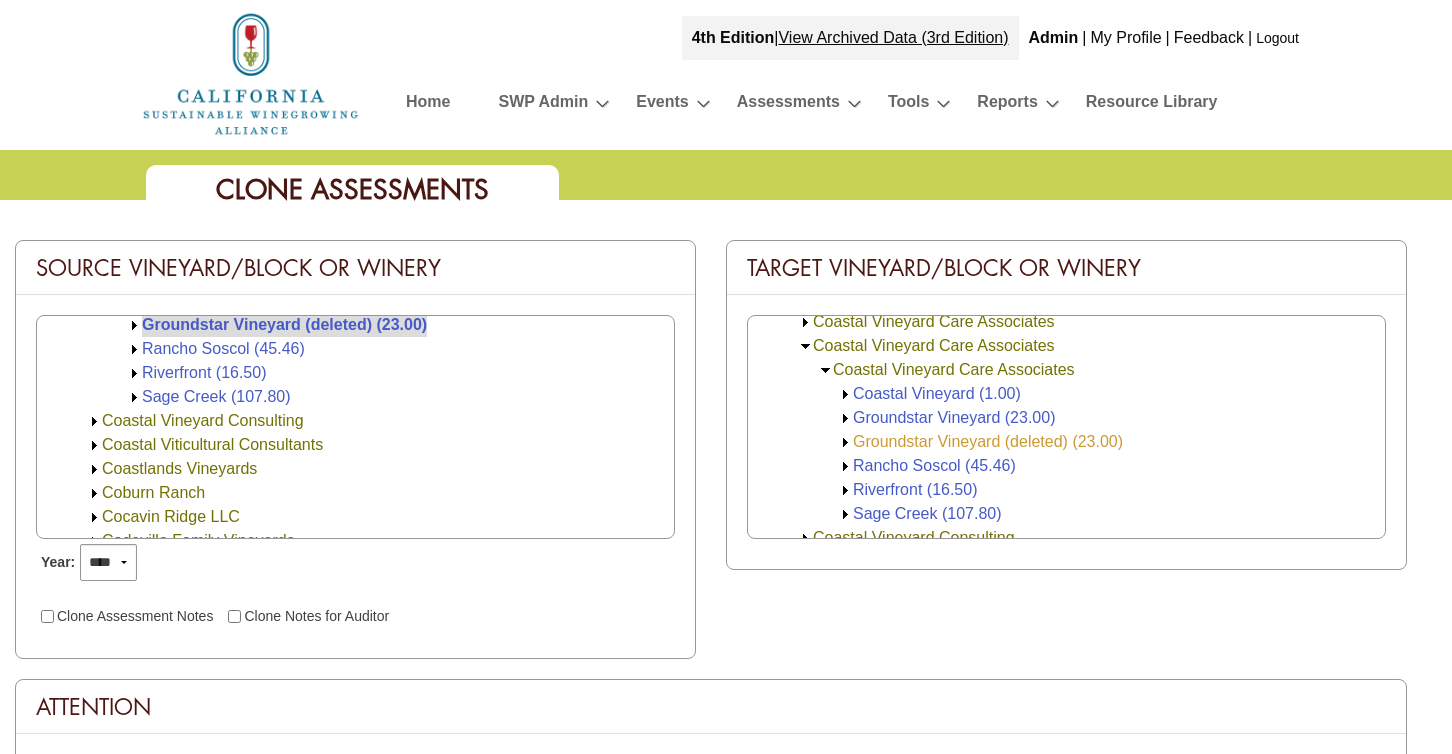 click on "Groundstar Vineyard (deleted) (23.00)" 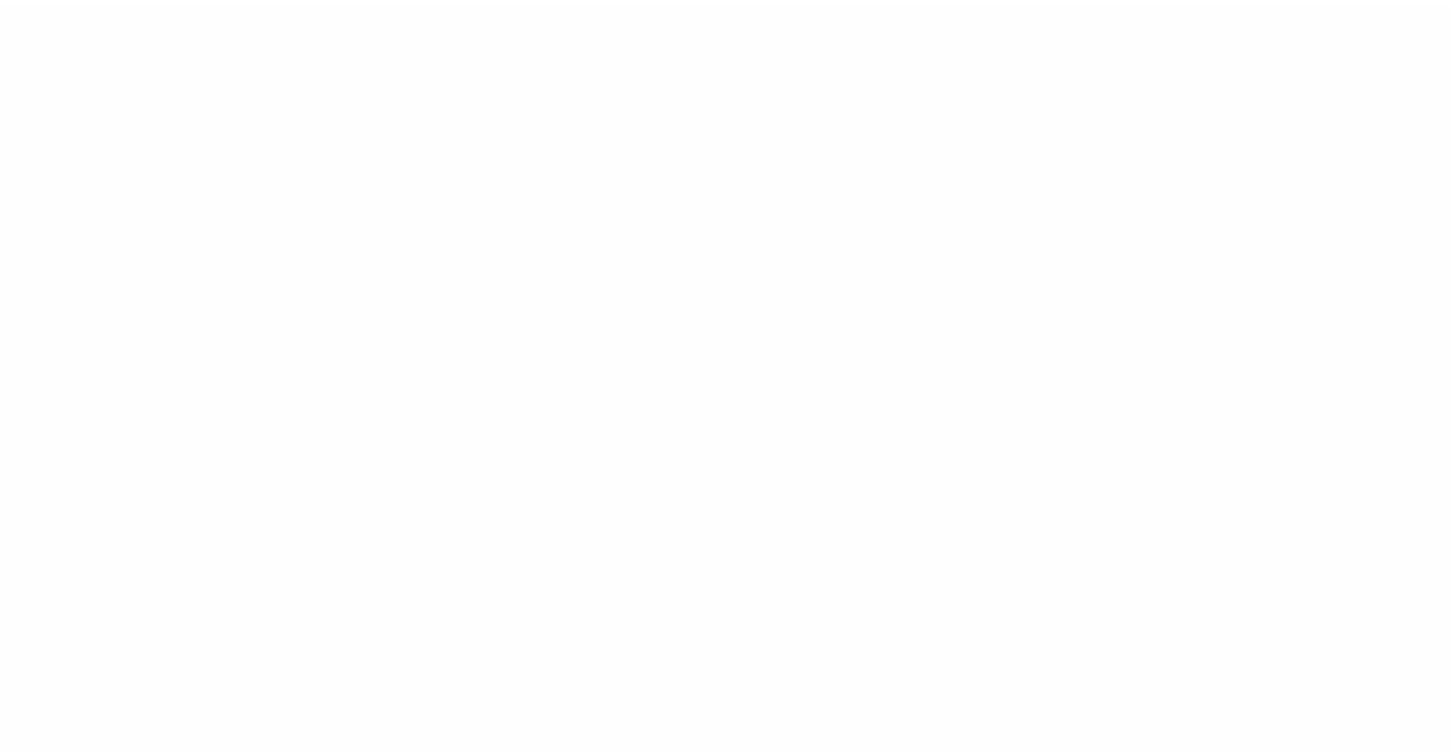 scroll, scrollTop: 0, scrollLeft: 0, axis: both 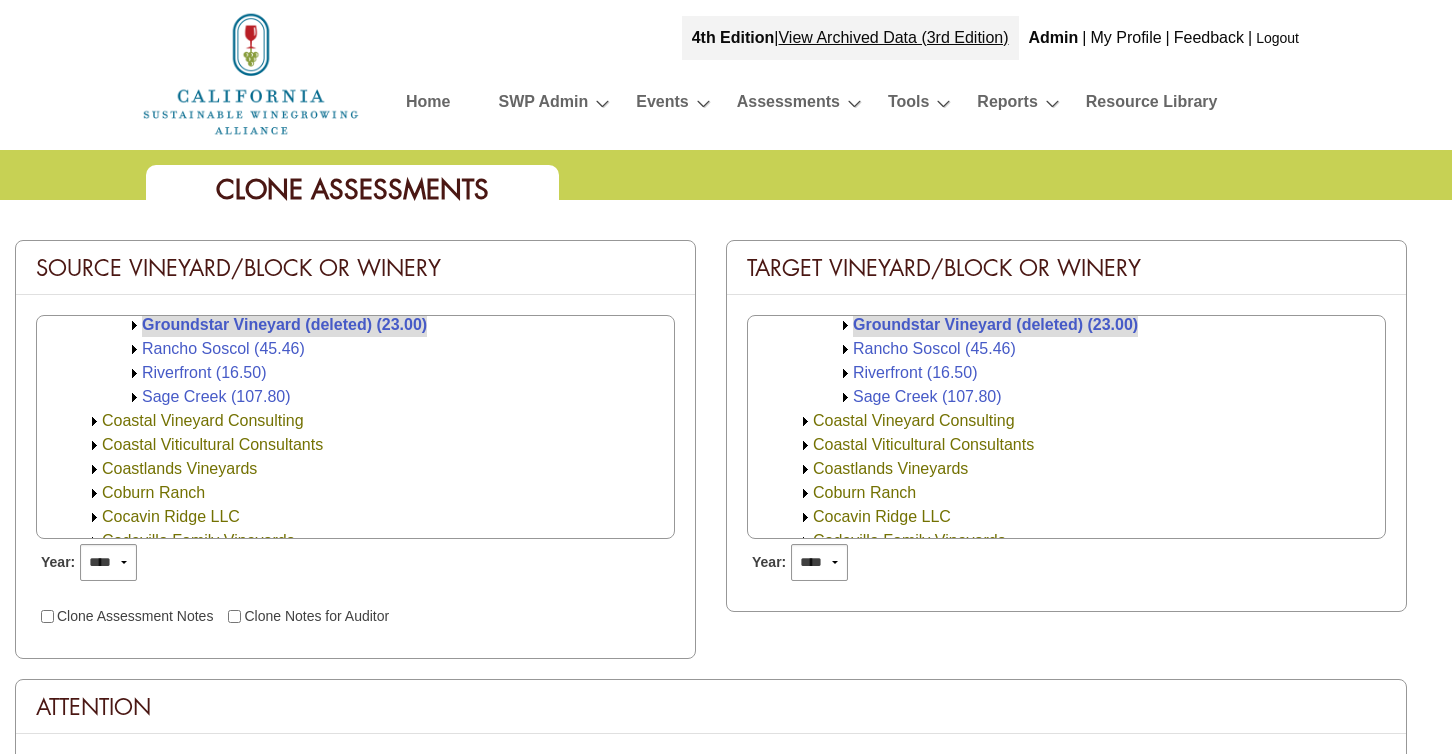 click on "Clone Assessment Notes" at bounding box center [135, 616] 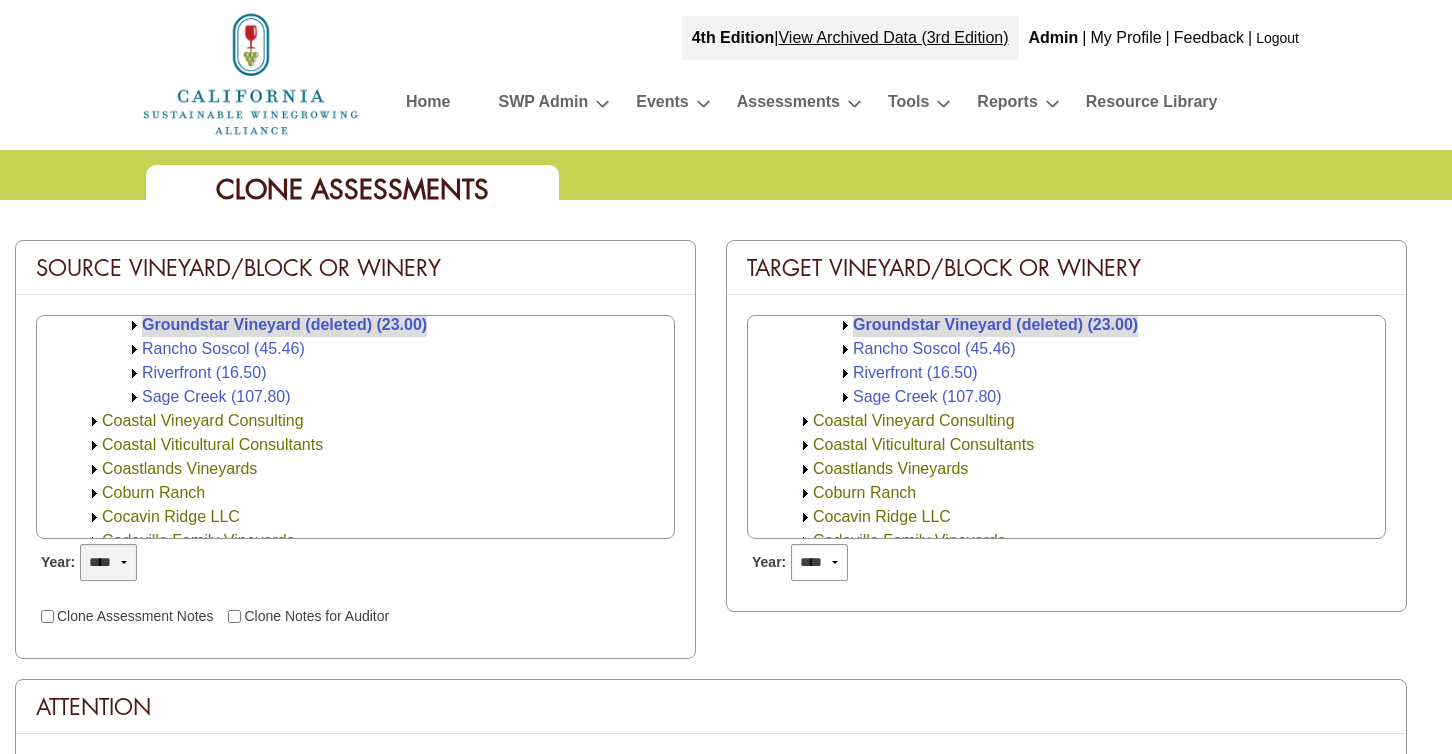 click on "****
****
****
****
****
****
****
****" at bounding box center (108, 562) 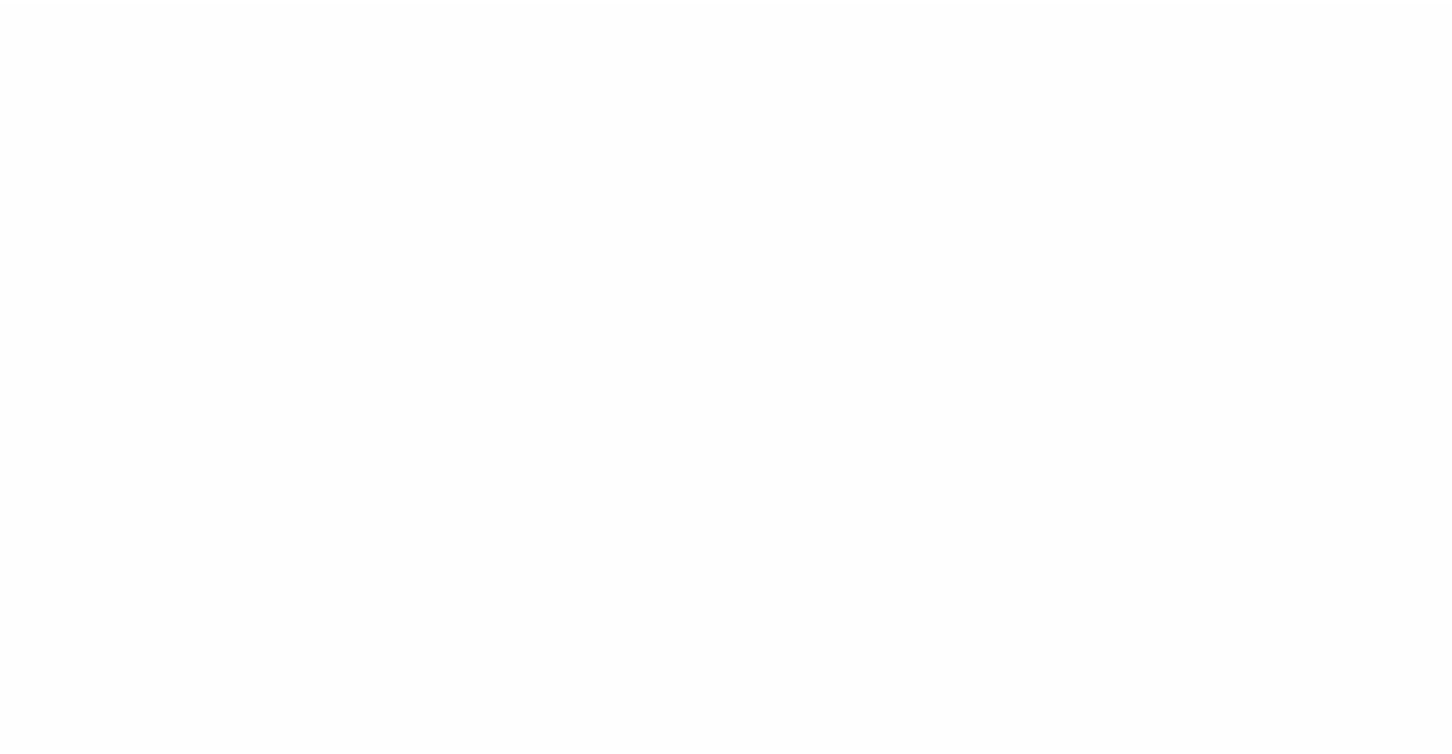 scroll, scrollTop: 0, scrollLeft: 0, axis: both 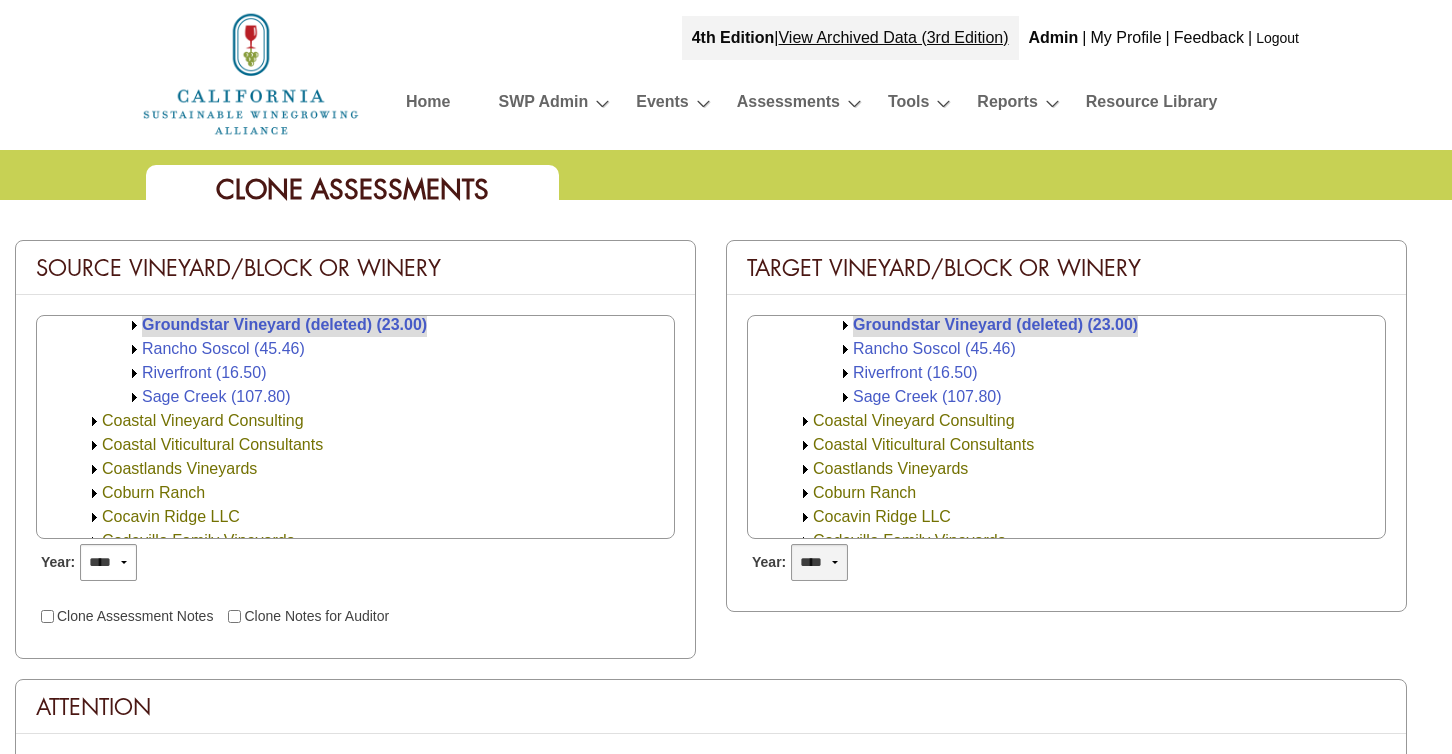 click on "****
****
****
****
****
****
****
****
****
****
****
****
****
****" at bounding box center (819, 562) 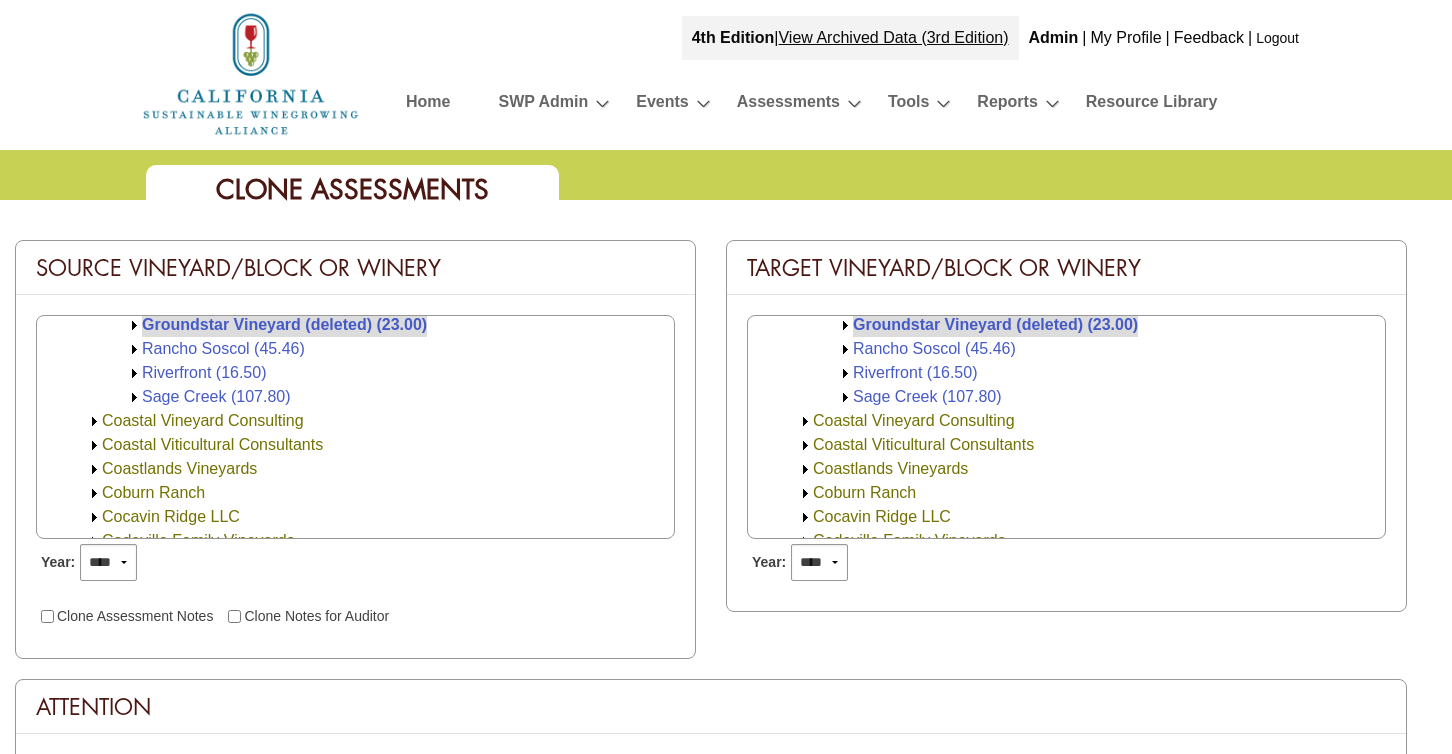 click on "Organizations
*
A
B
C
C & C Wine Services
C. Emmons Vineyards & Winery
C.G. Di Arie Vineyards & Winery
C.J. Ritchie Farms
C.W. Milhous
CA Department of Parks and Recreation
Ca' Momi Wines
Cache Creek Vineyards
Caddis
Cade Estate Winery
Cagliero Vineyards, Inc
Cairdean Vineyards
Cakebread Cellars
Cal Poly State University - San Luis Obispo
Calaveras County Department of Agriculture
Calaveras Winegrape Alliance" at bounding box center [1066, 448] 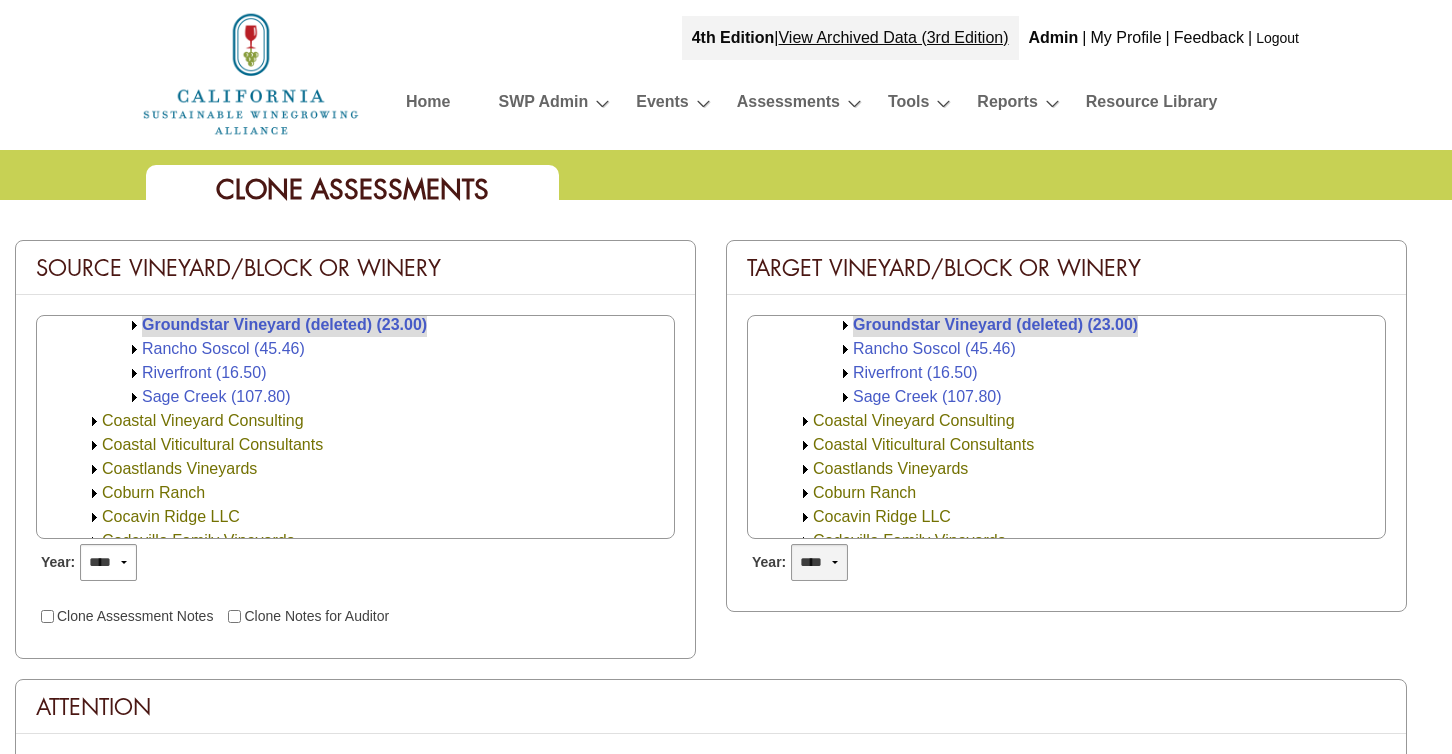 click on "****
****
****
****
****
****
****
****
****
****
****
****
****
****" at bounding box center [819, 562] 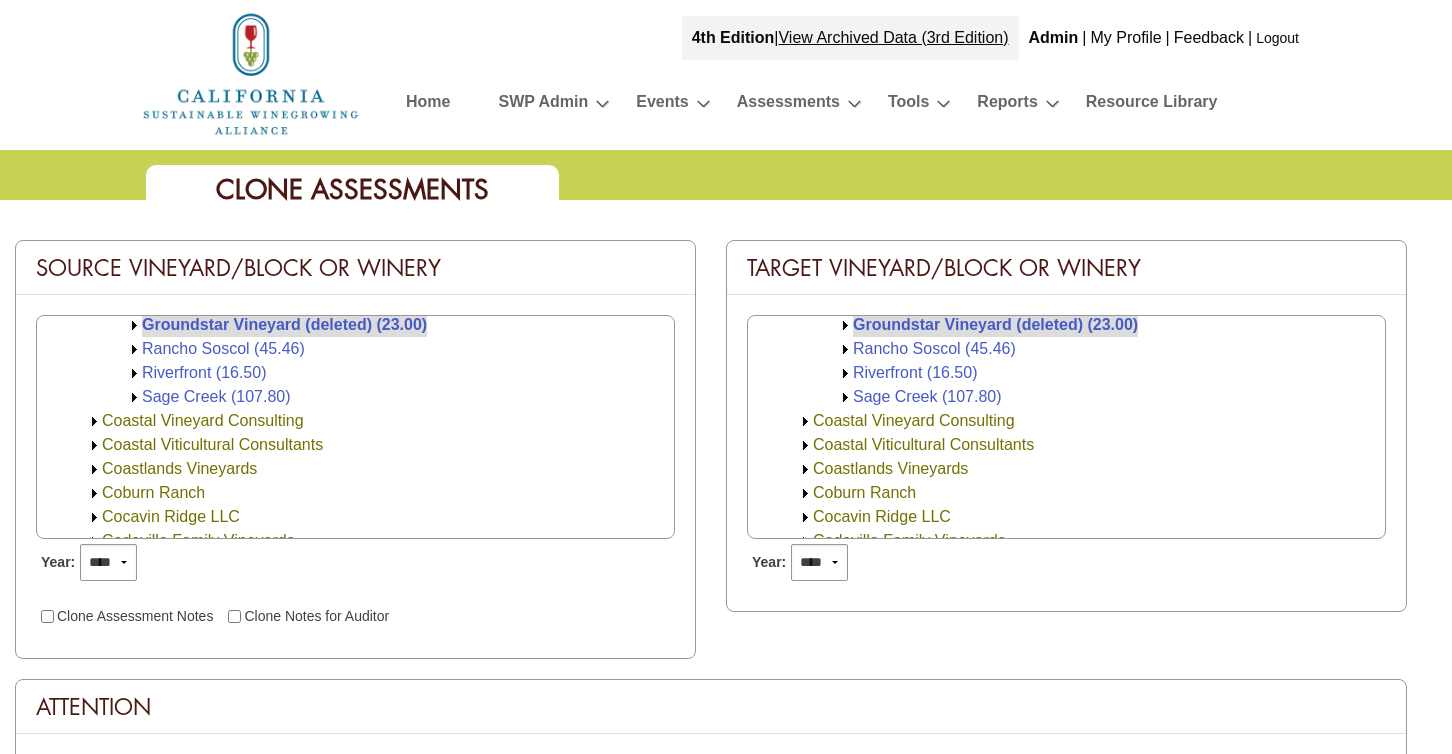 click on "Organizations
*
A
B
C
C & C Wine Services
C. Emmons Vineyards & Winery
C.G. Di Arie Vineyards & Winery
C.J. Ritchie Farms
C.W. Milhous
CA Department of Parks and Recreation
Ca' Momi Wines
Cache Creek Vineyards
Caddis
Cade Estate Winery
Cagliero Vineyards, Inc
Cairdean Vineyards
Cakebread Cellars
Cal Poly State University - San Luis Obispo
Calaveras County Department of Agriculture
Calaveras Winegrape Alliance" at bounding box center [1066, 448] 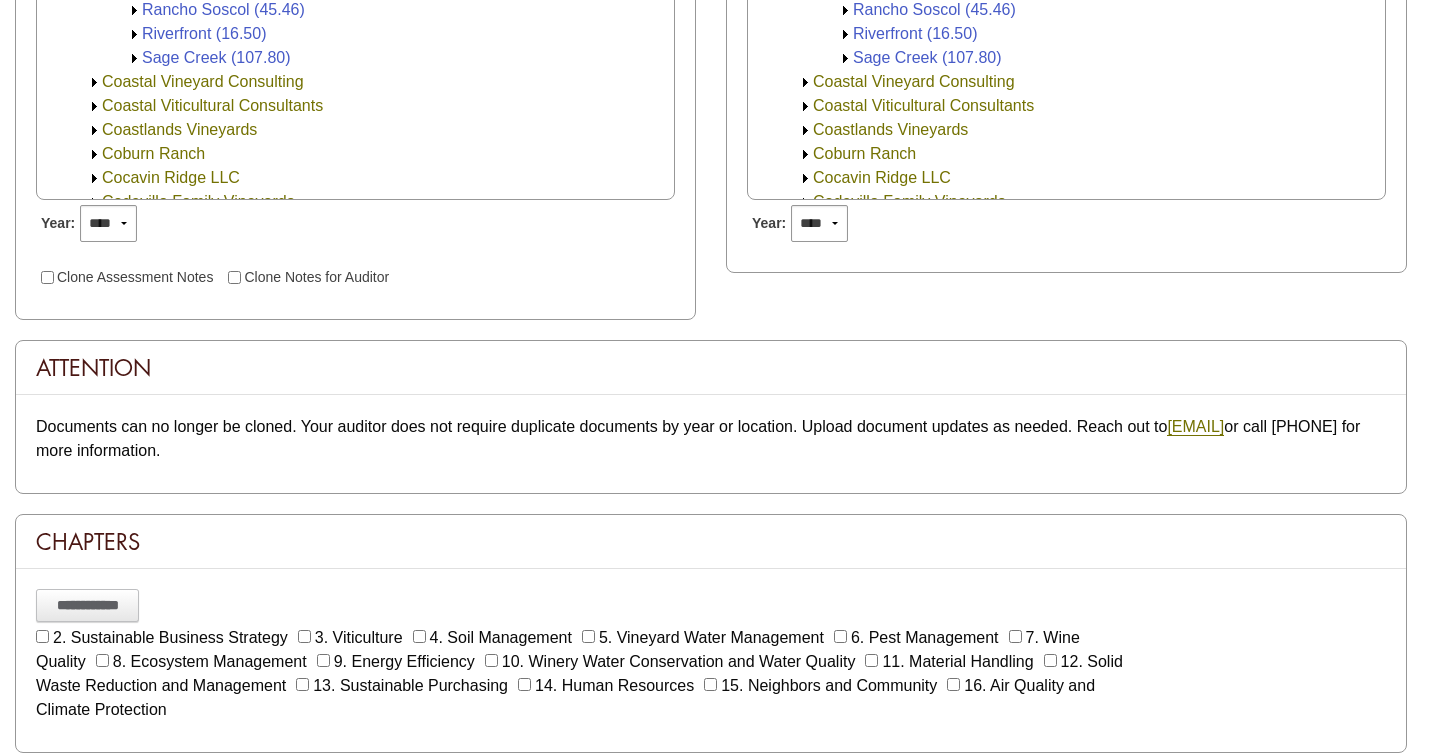 scroll, scrollTop: 466, scrollLeft: 0, axis: vertical 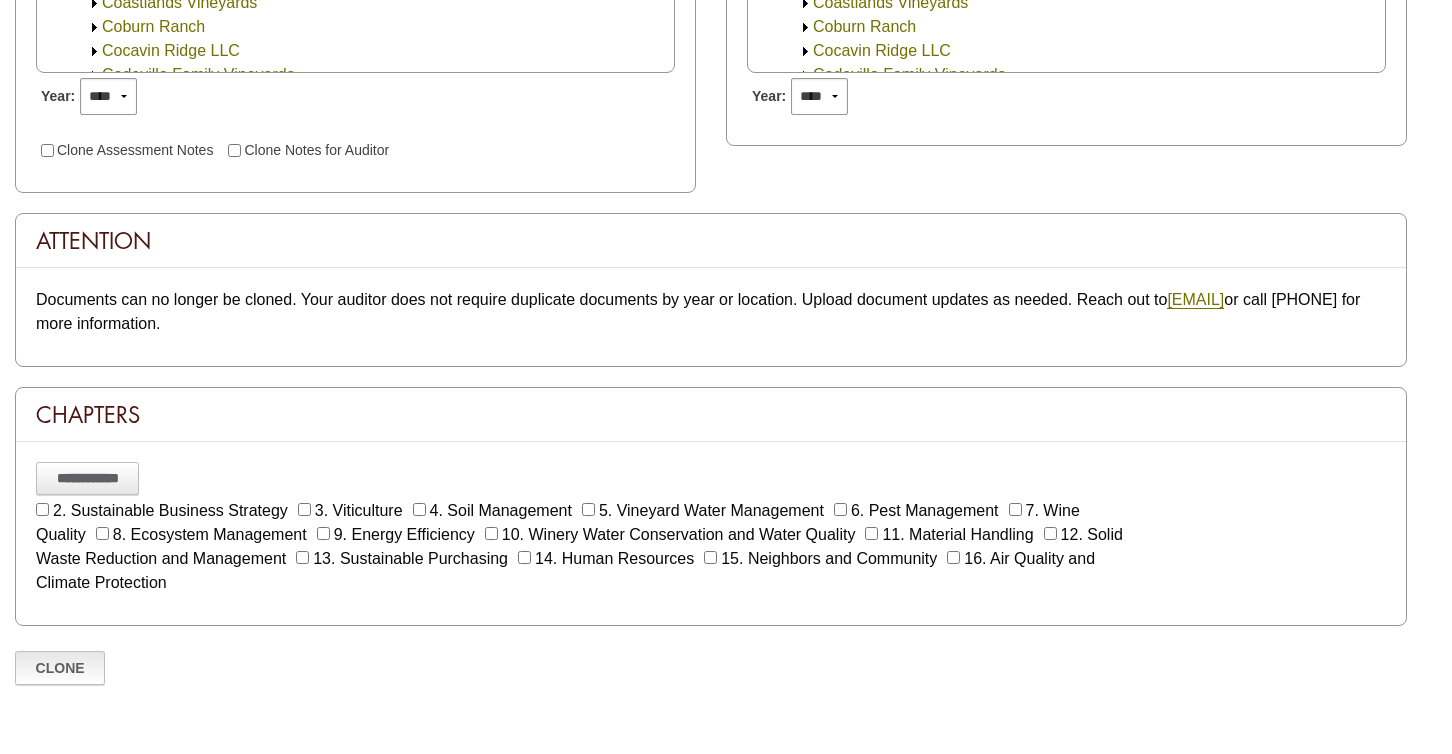 click on "Clone" at bounding box center [60, 668] 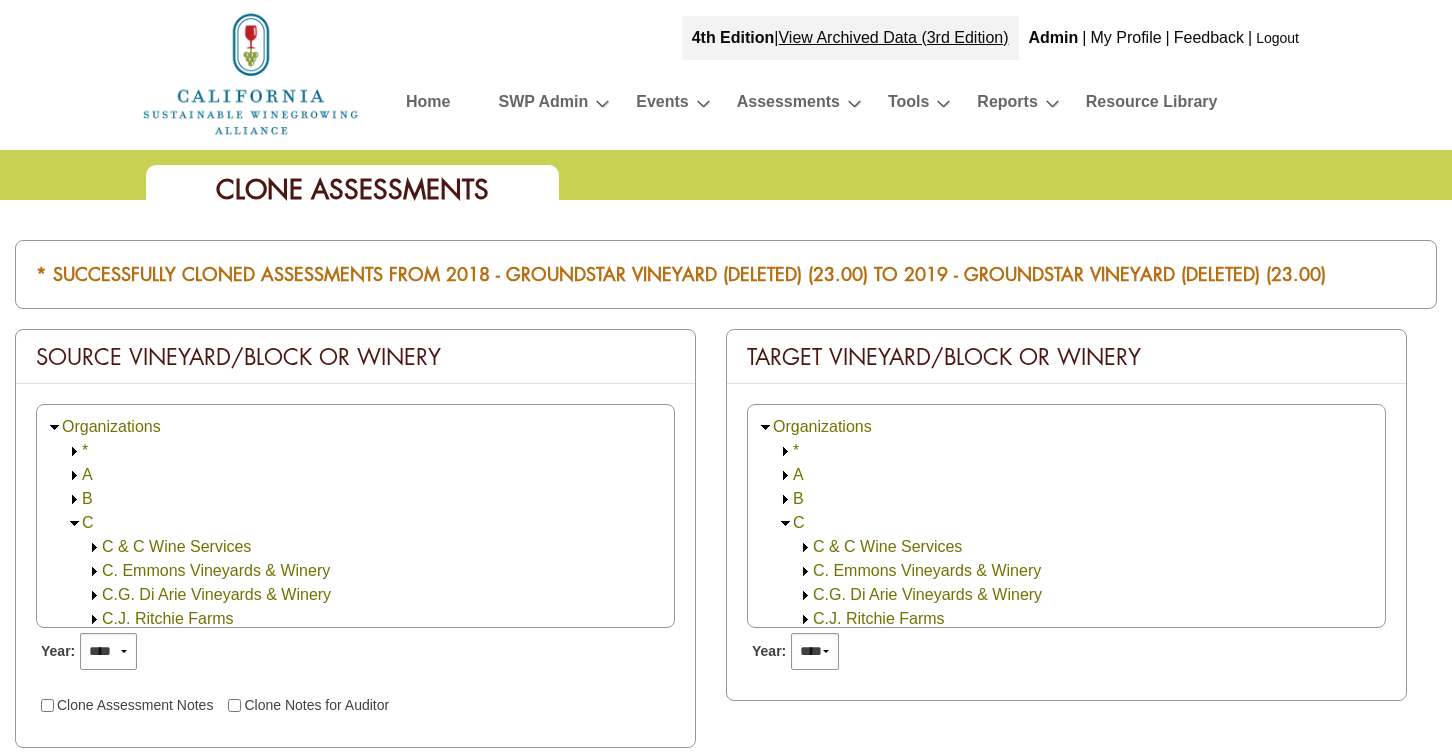 scroll, scrollTop: 240, scrollLeft: 0, axis: vertical 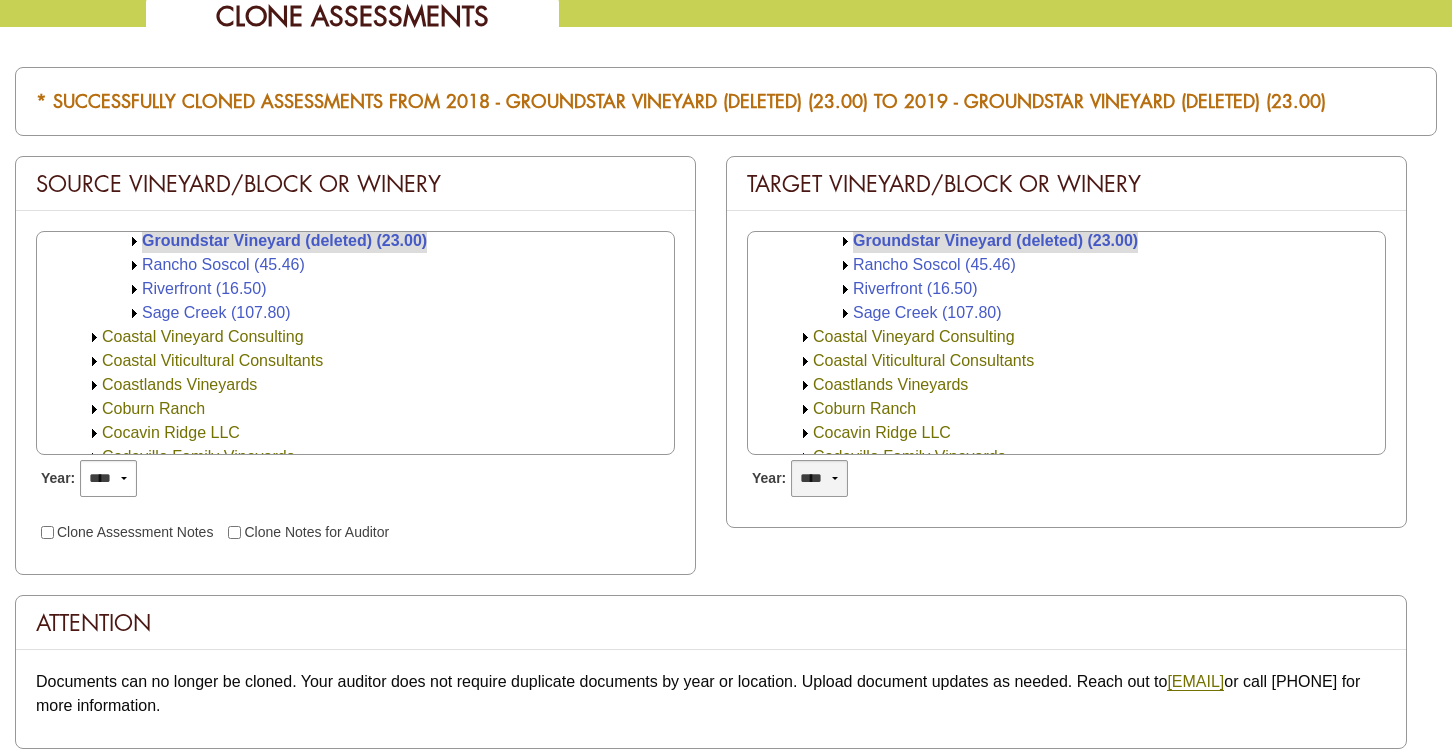 click on "****
****
****
****
****
****
****
****
****
****
****
****
****
****" at bounding box center (819, 478) 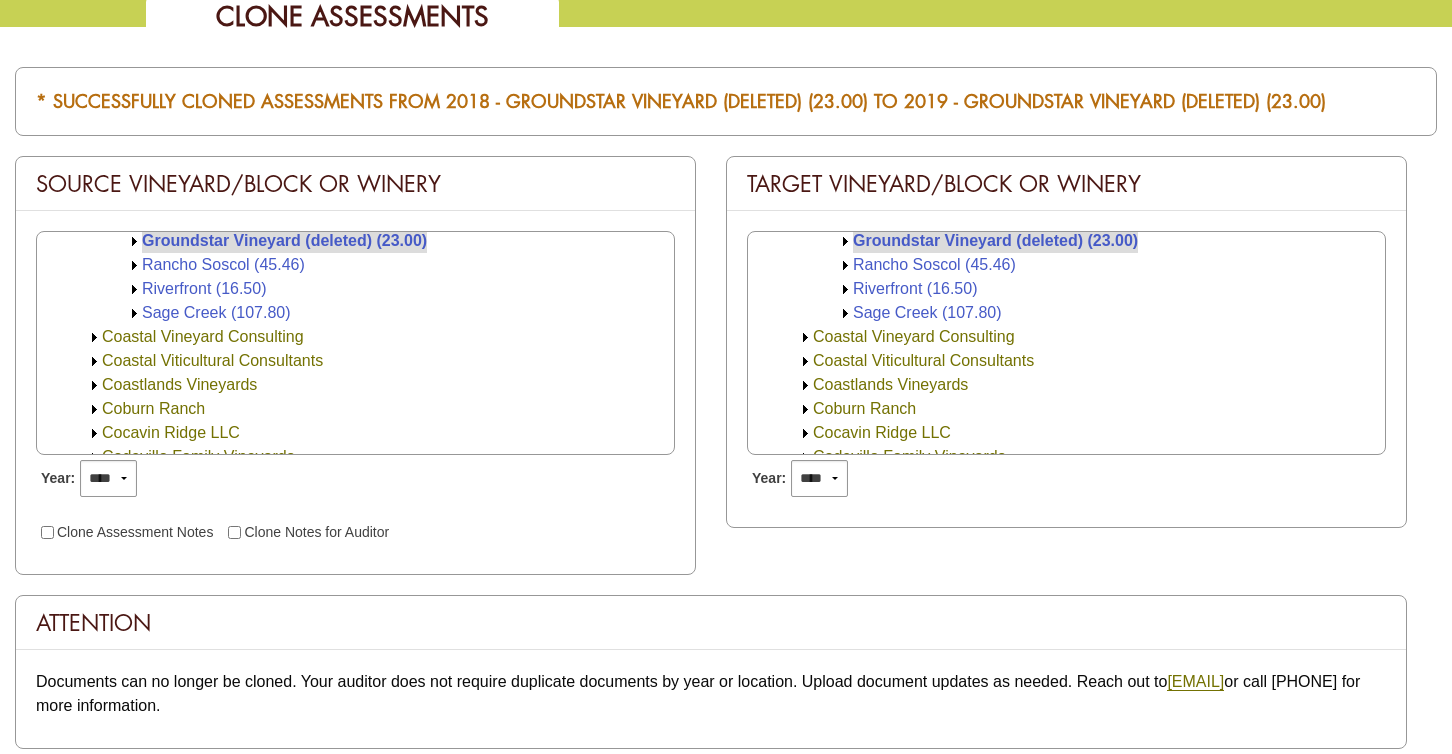 click on "****
****
****
****
****
****
****
****
****
****
****
****
****
****" at bounding box center (819, 478) 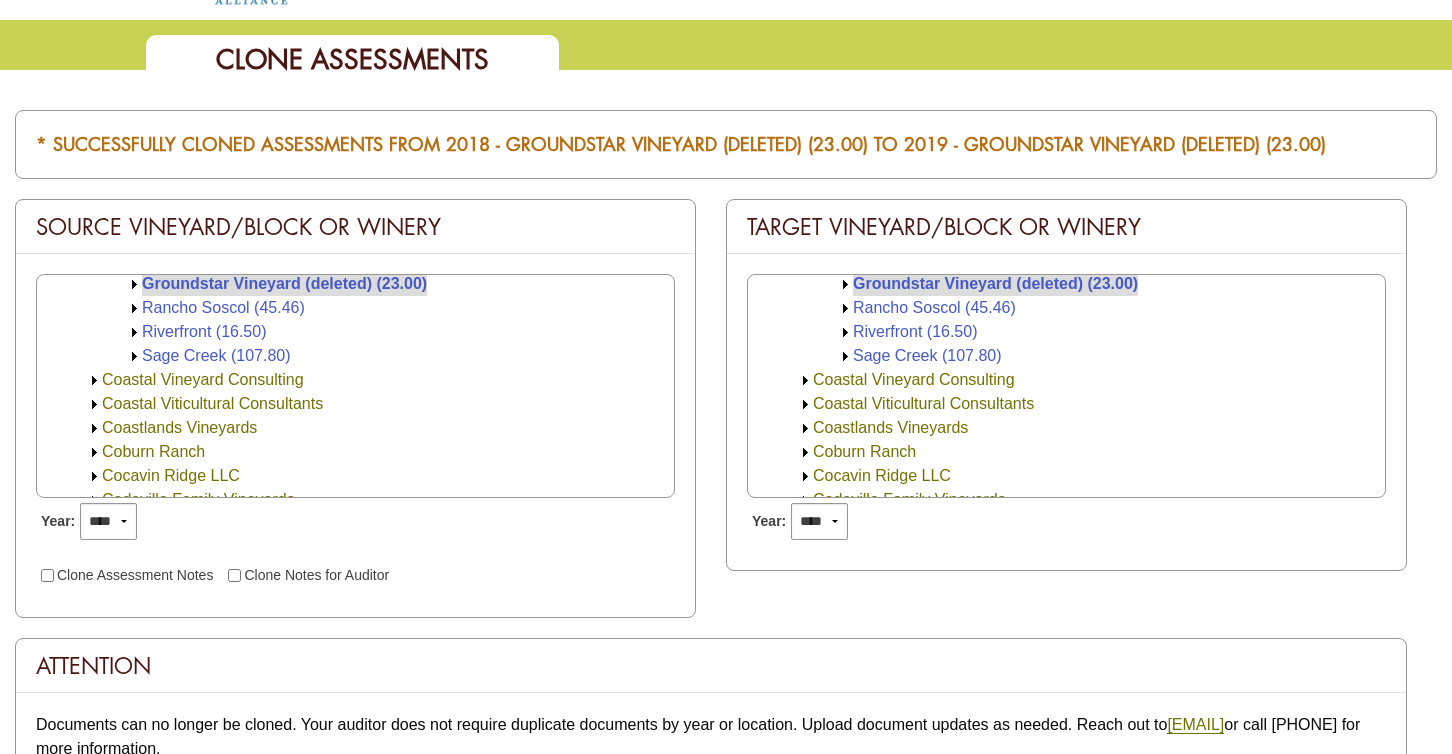 scroll, scrollTop: 106, scrollLeft: 0, axis: vertical 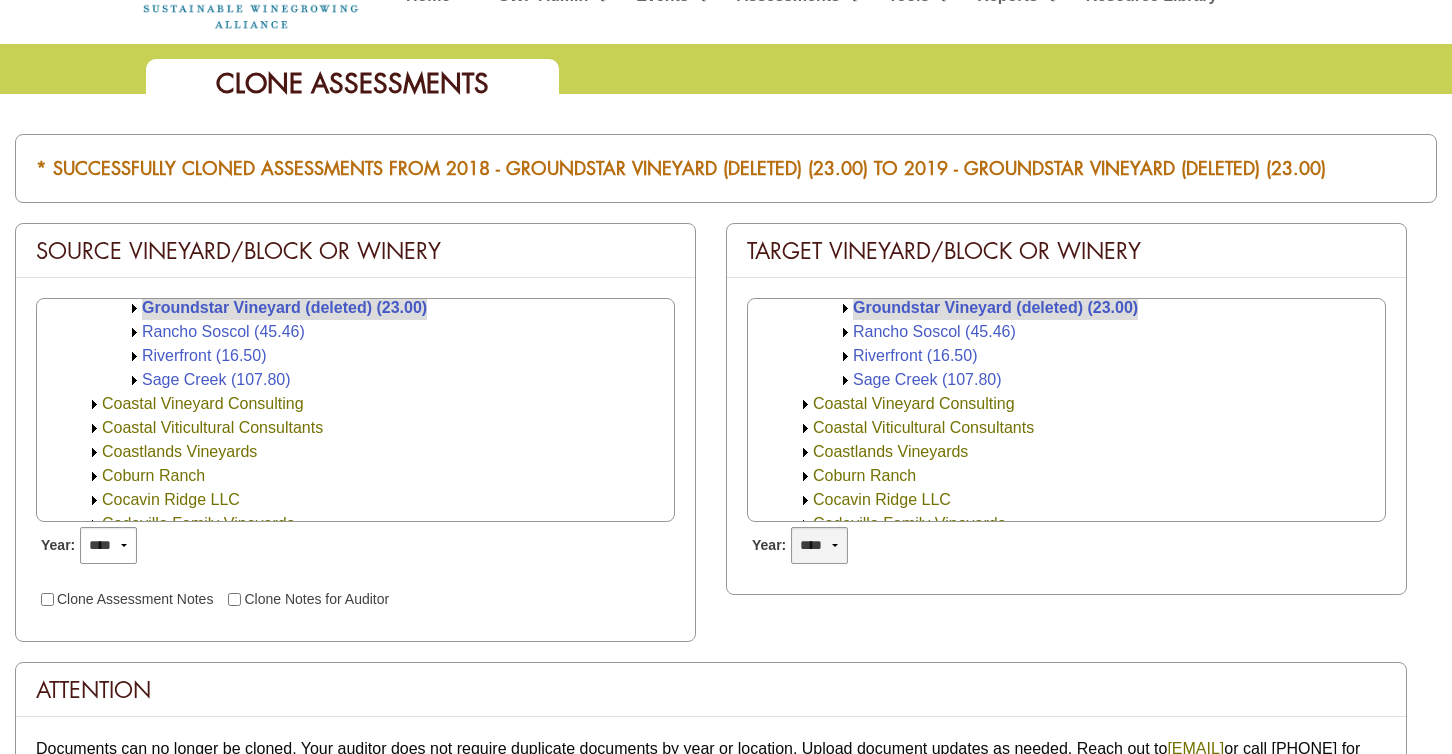 click on "****
****
****
****
****
****
****
****
****
****
****
****
****
****" at bounding box center [819, 545] 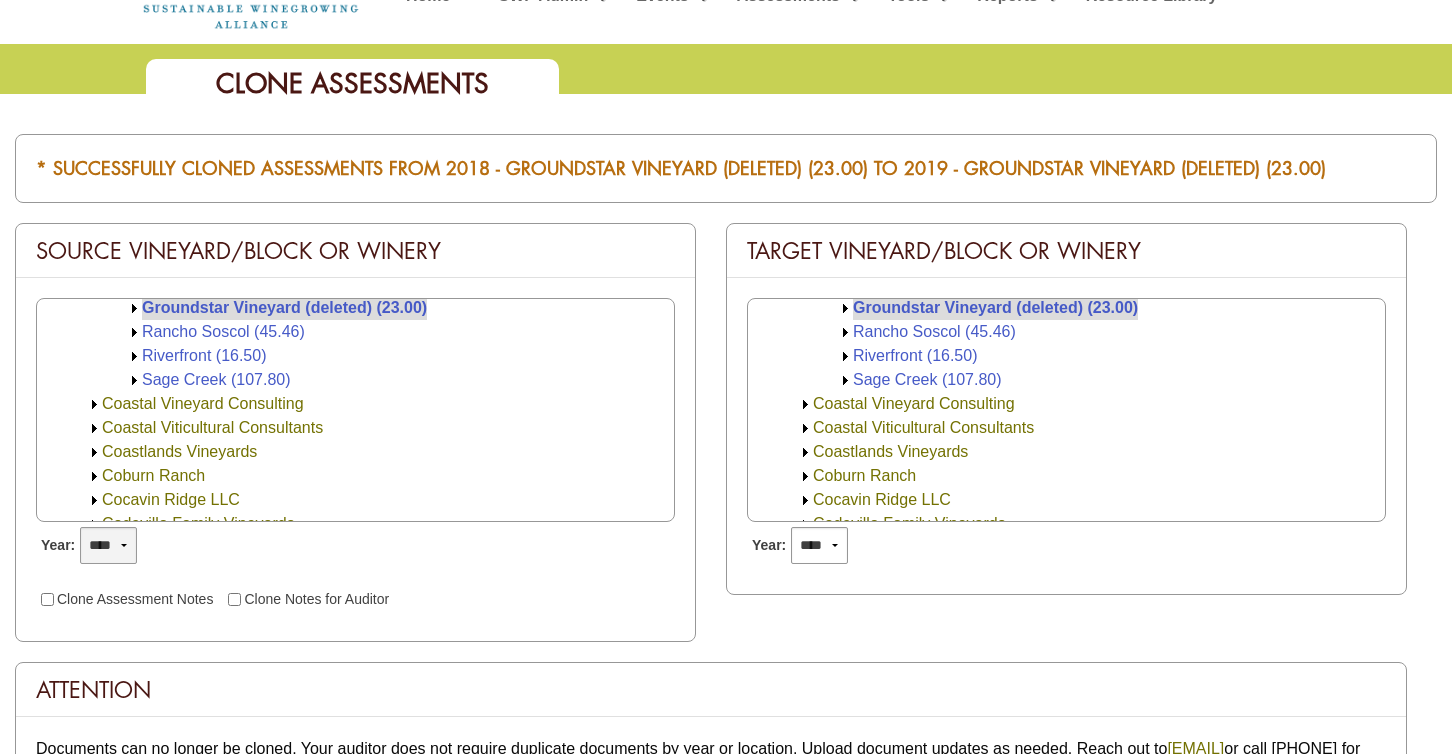 click on "****
****
****
****
****
****
****
****" at bounding box center (108, 545) 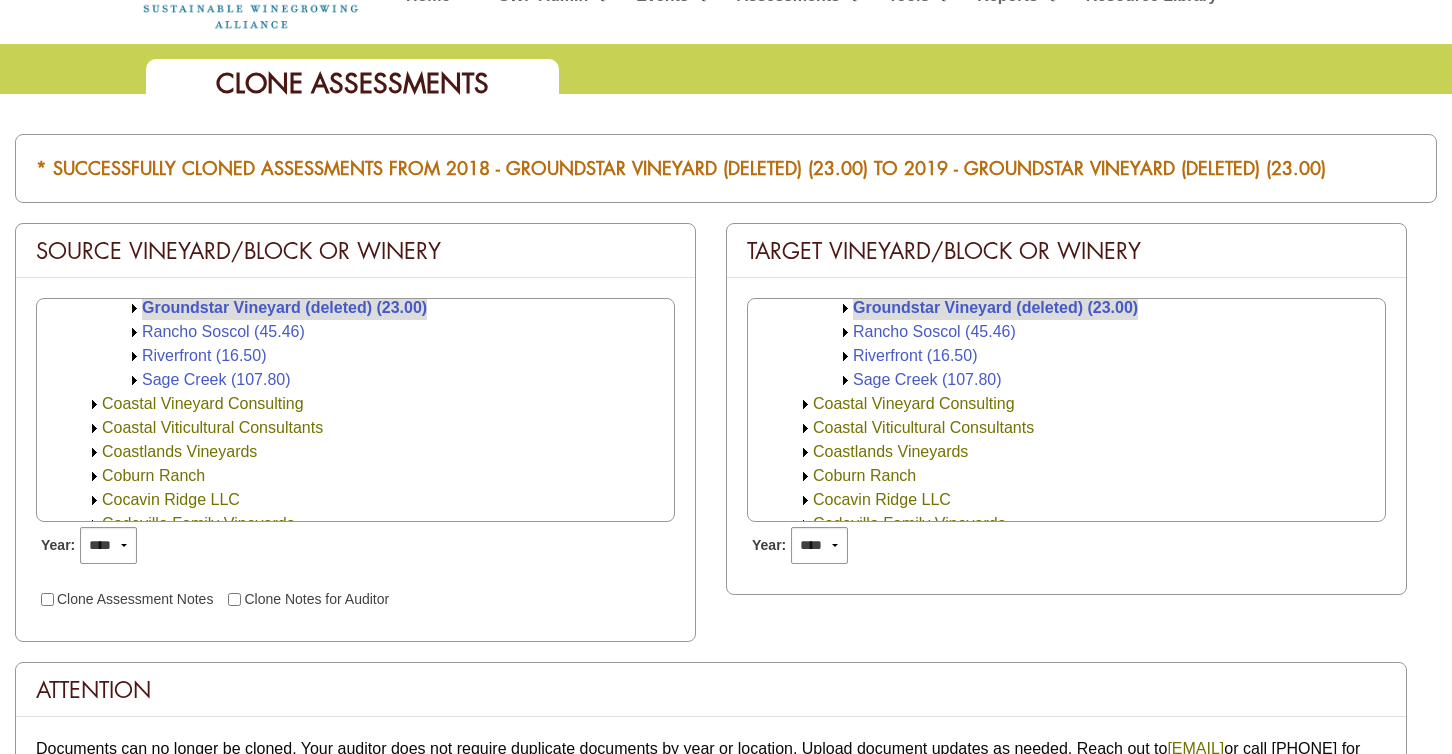 click on "Year:
****
****
****
****
****
****
****
****
Clone Assessment Notes
Clone Notes for Auditor" at bounding box center (355, 567) 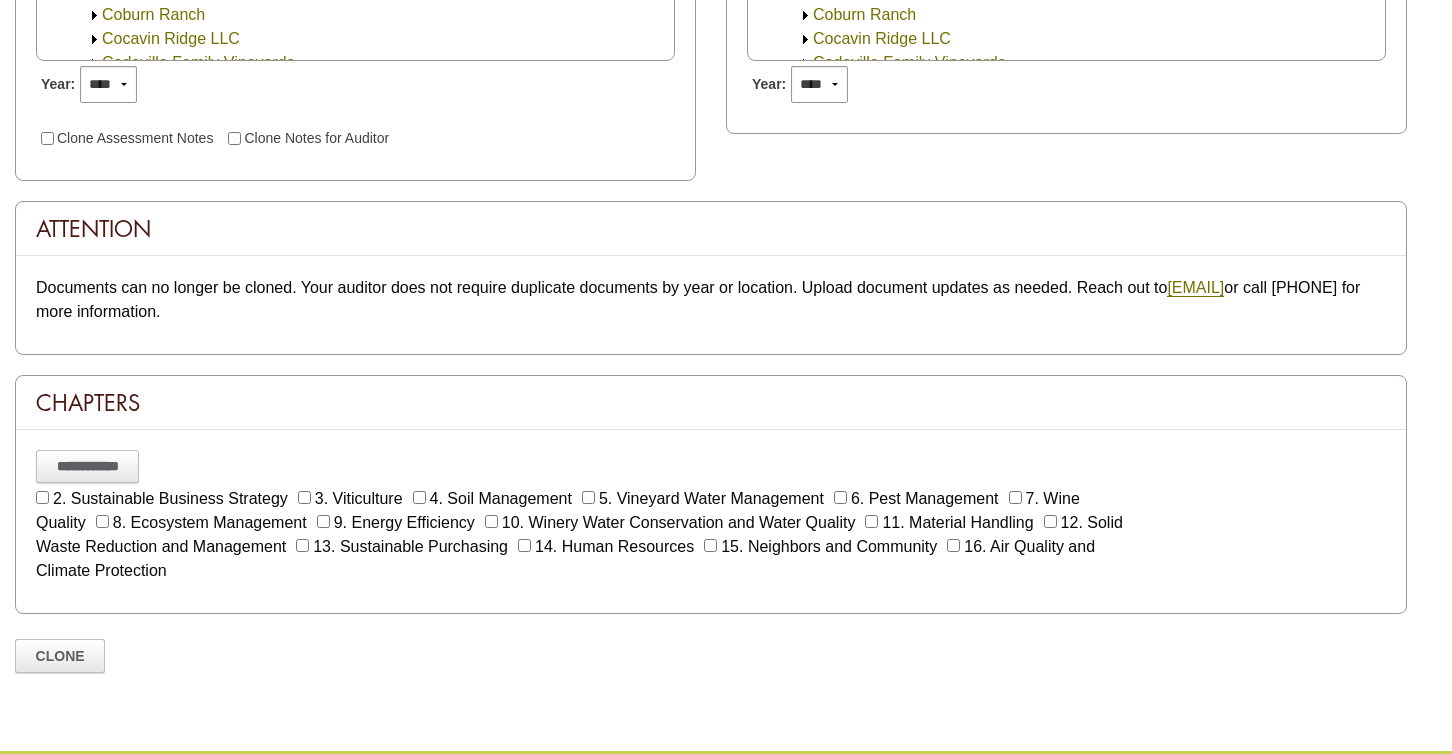 scroll, scrollTop: 573, scrollLeft: 0, axis: vertical 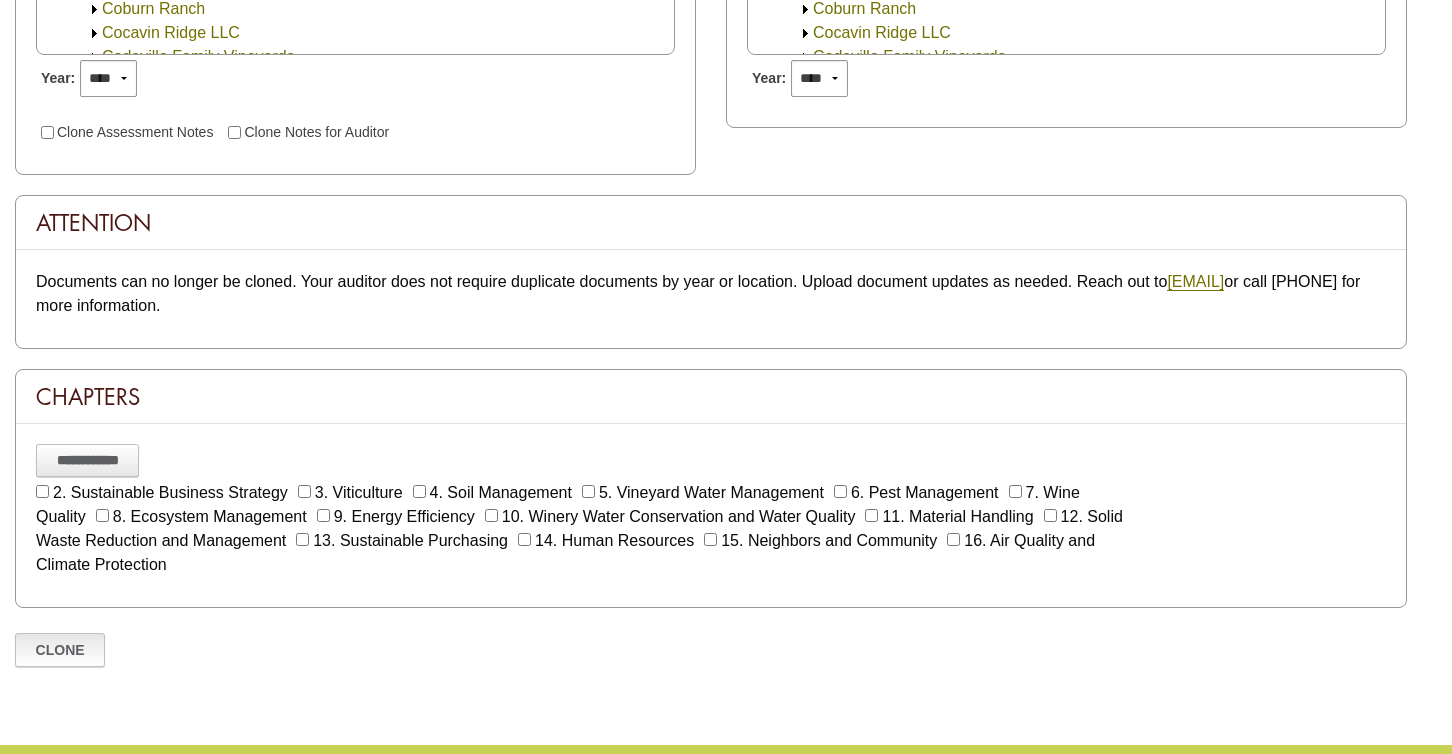 click on "Clone" at bounding box center [60, 650] 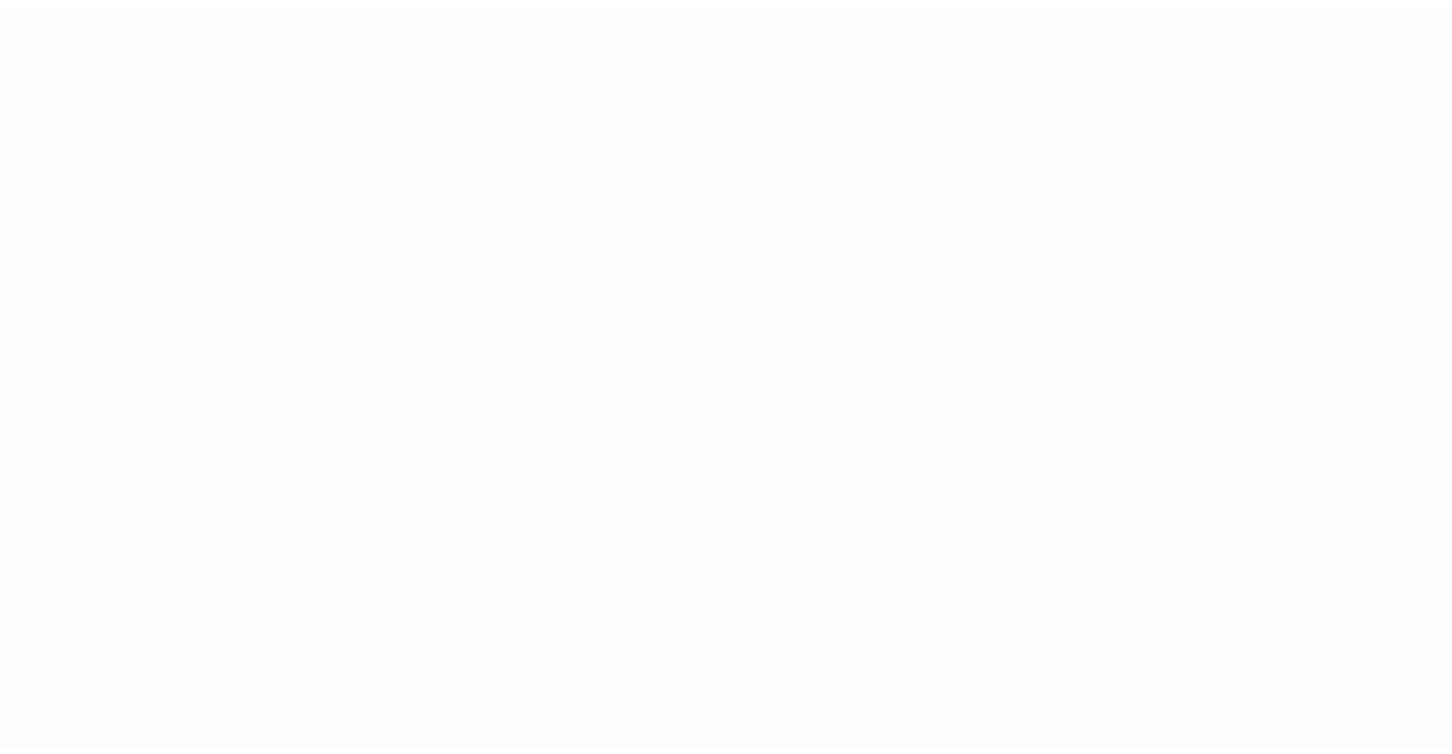 scroll, scrollTop: 0, scrollLeft: 0, axis: both 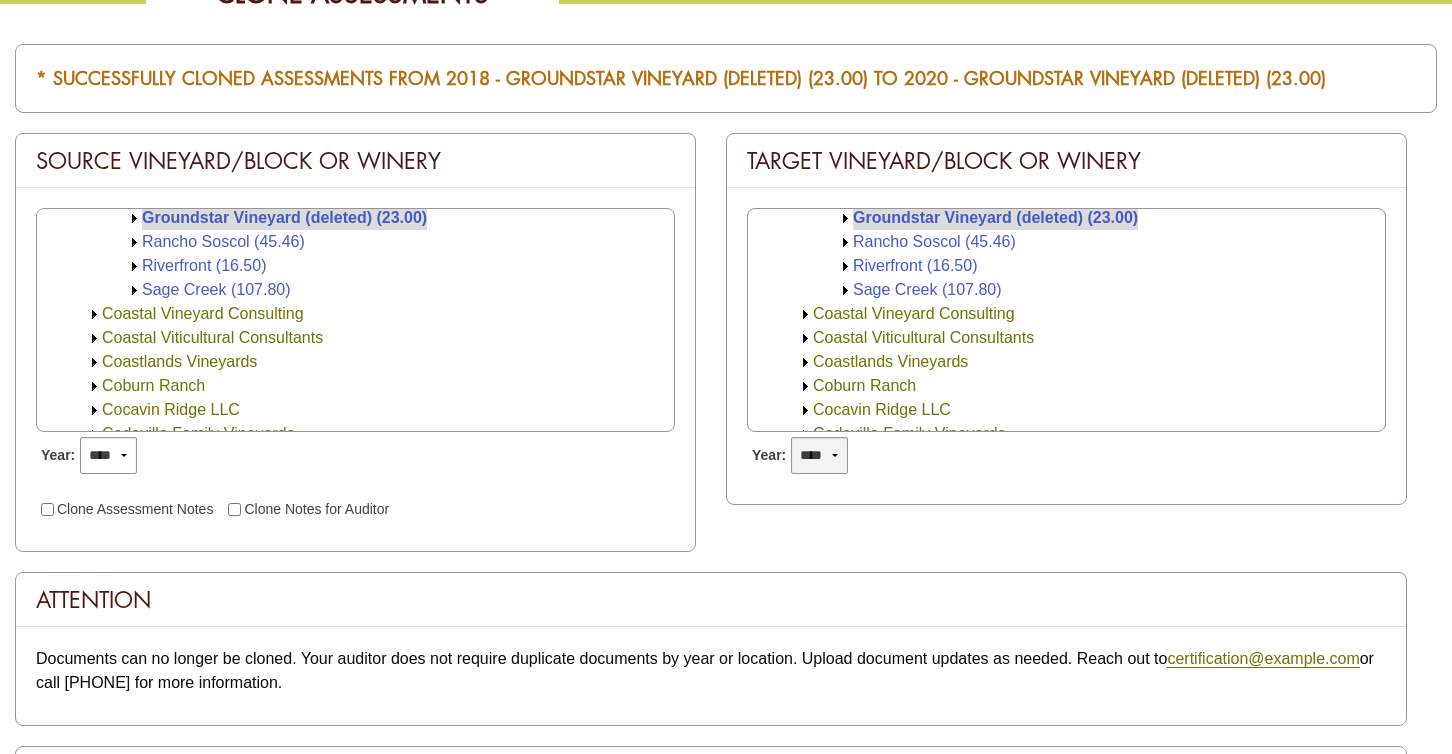 click on "****
****
****
****
****
****
****
****
****
****
****
****
****
****" at bounding box center [819, 455] 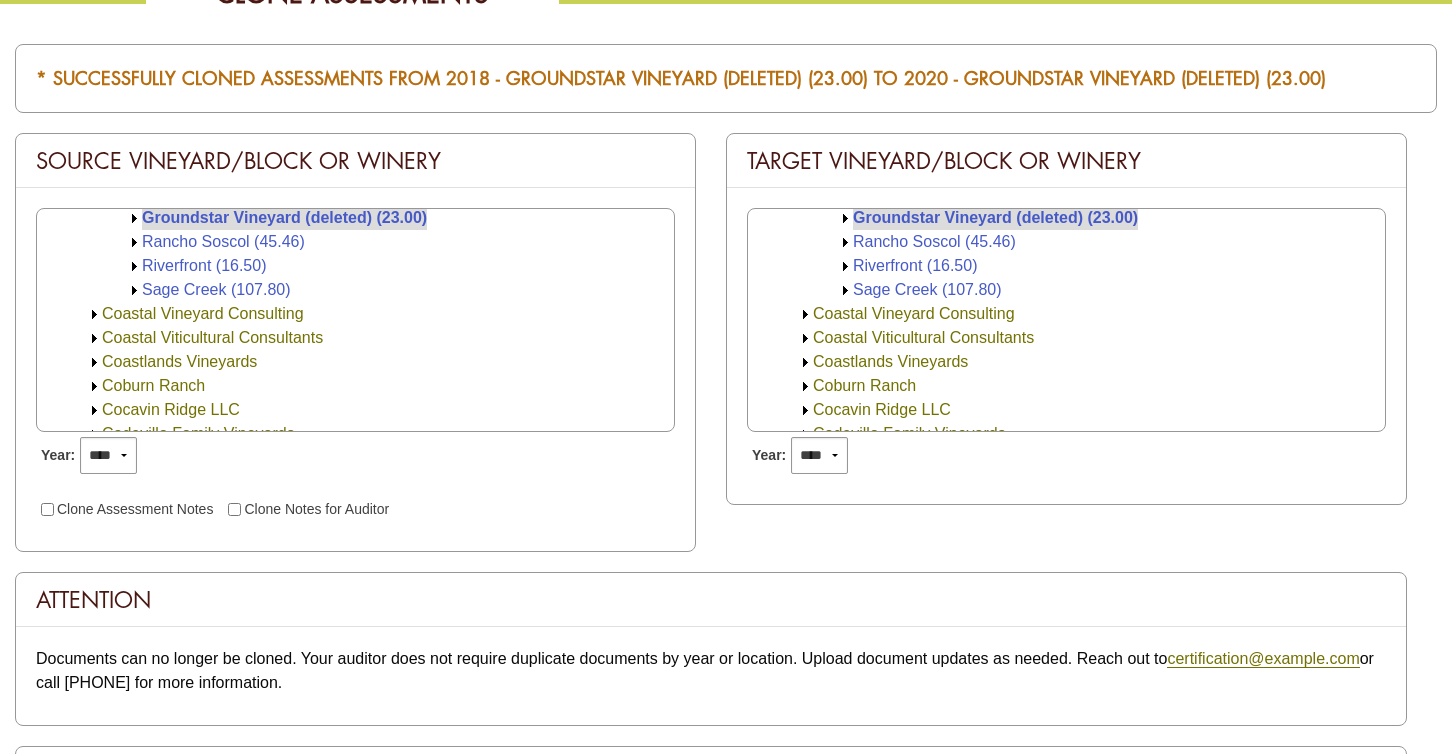 select on "****" 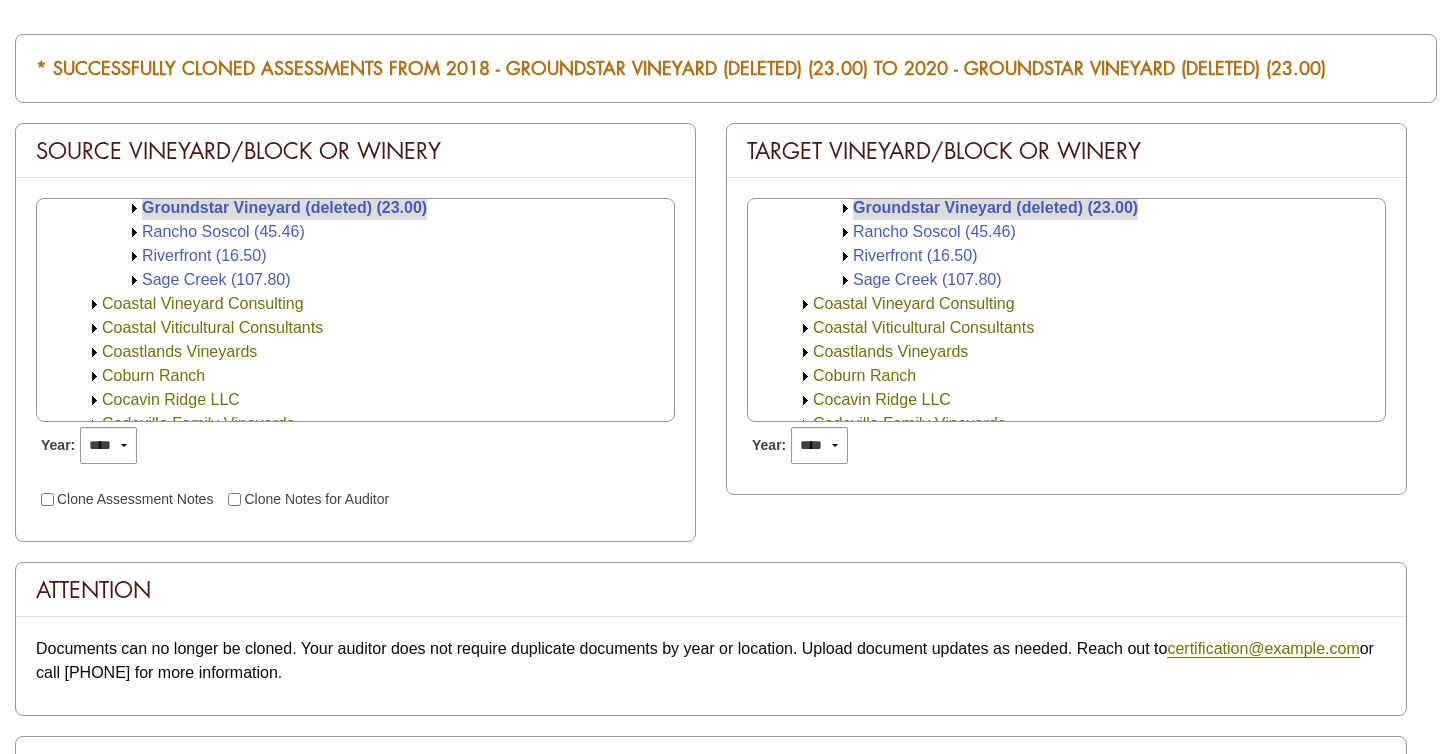 scroll, scrollTop: 529, scrollLeft: 0, axis: vertical 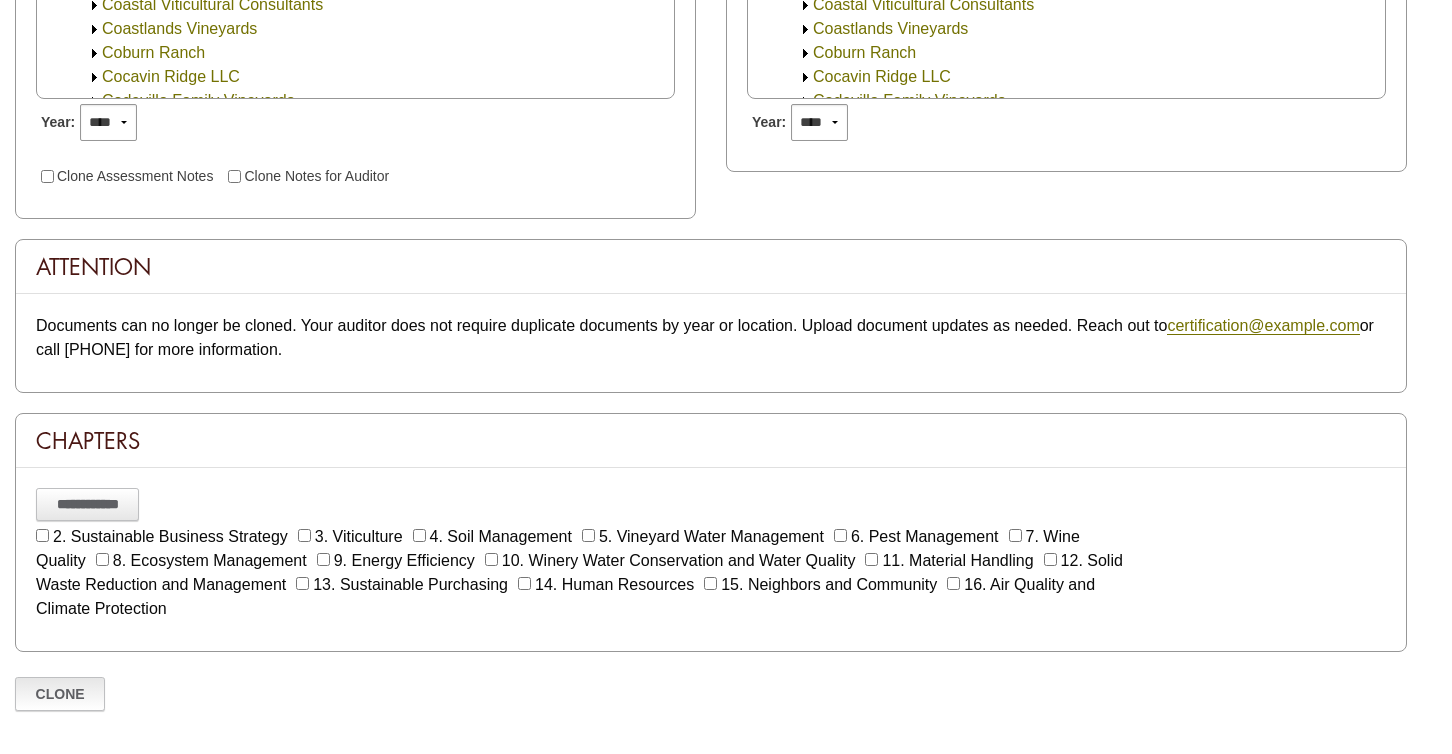 click on "Clone" at bounding box center [60, 694] 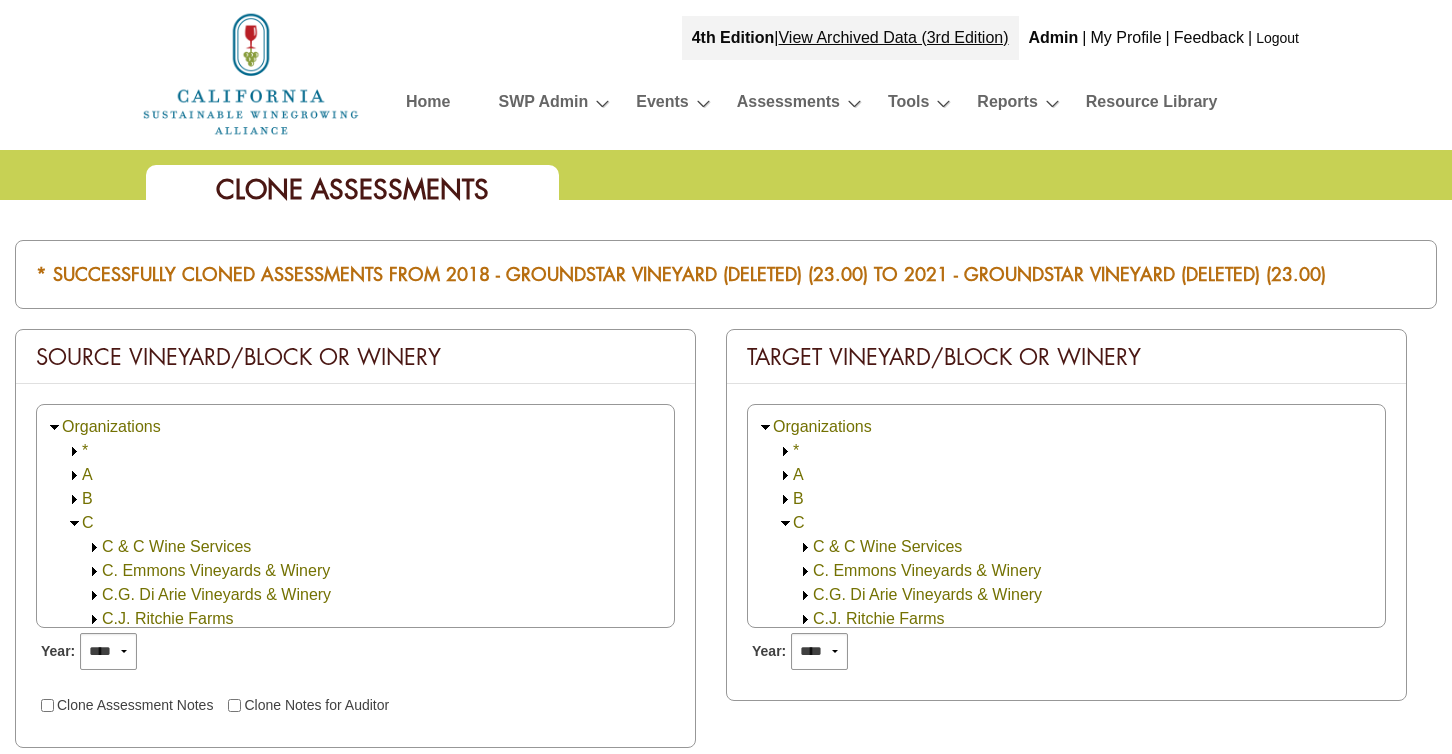 scroll, scrollTop: 240, scrollLeft: 0, axis: vertical 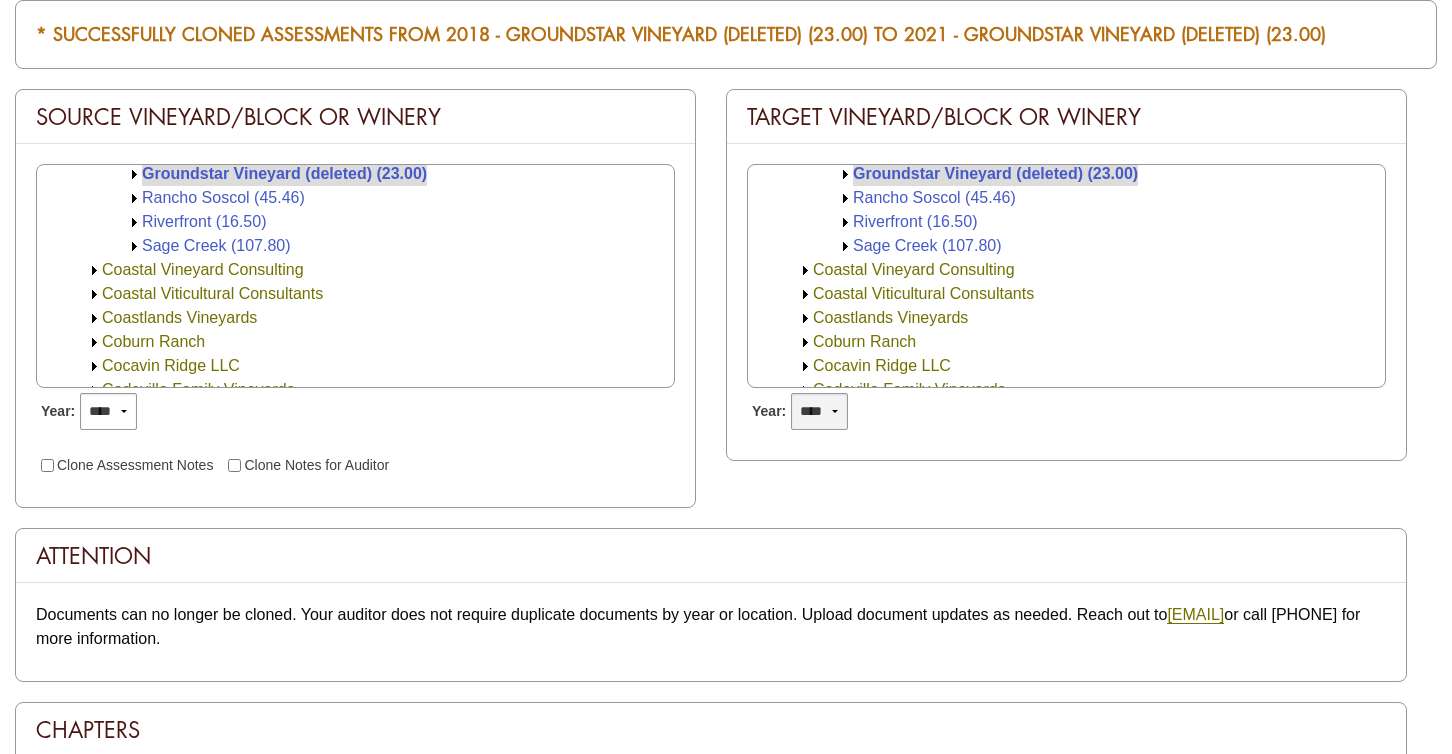click on "****
****
****
****
****
****
****
****
****
****
****
****
****
****" at bounding box center (819, 411) 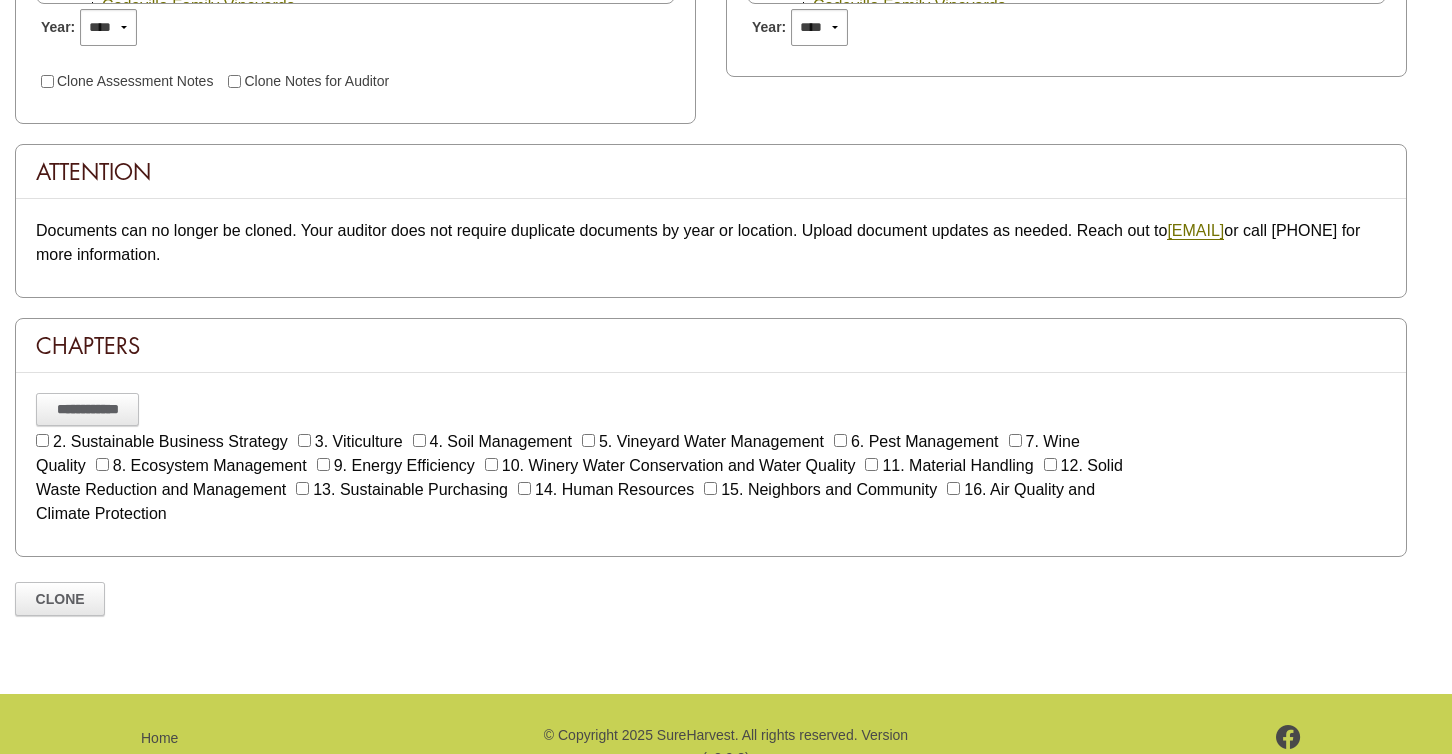 scroll, scrollTop: 666, scrollLeft: 0, axis: vertical 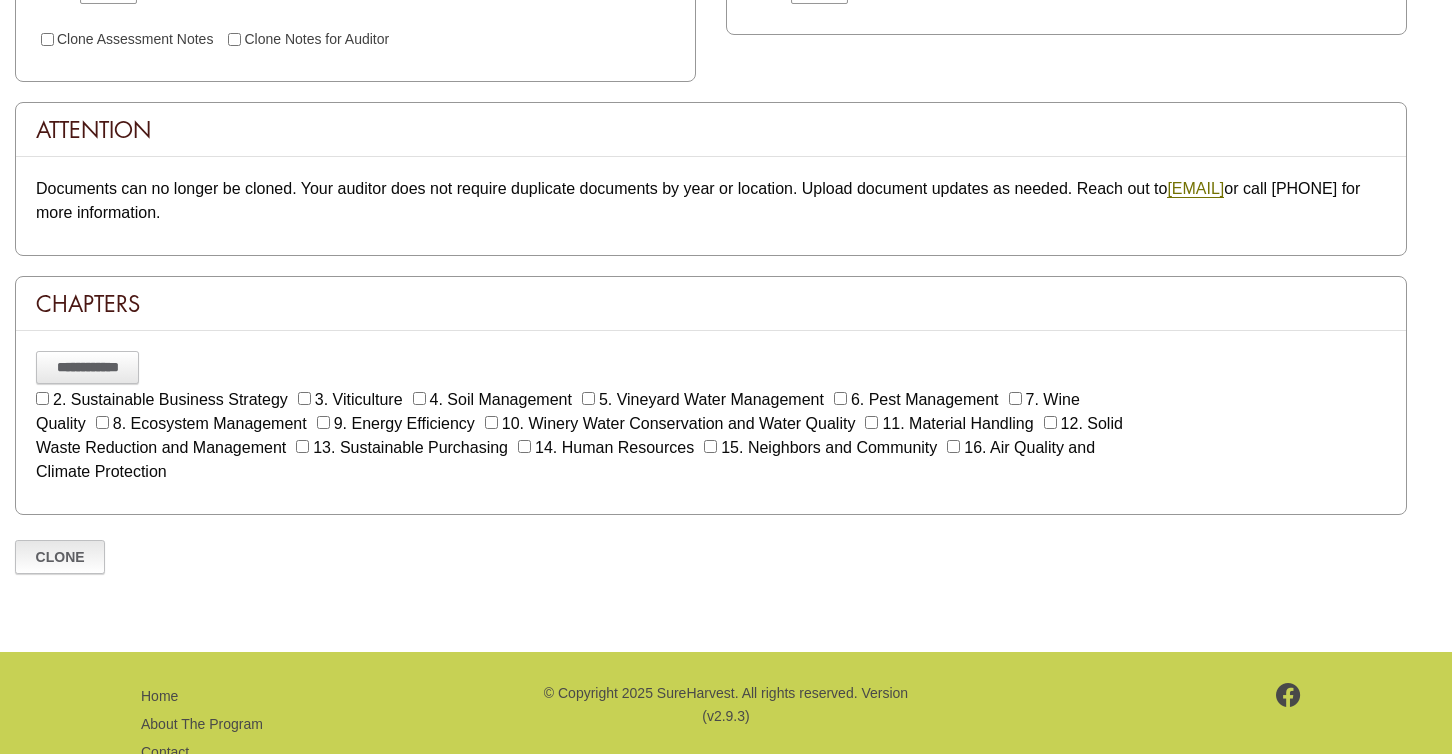 click on "Clone" at bounding box center [60, 557] 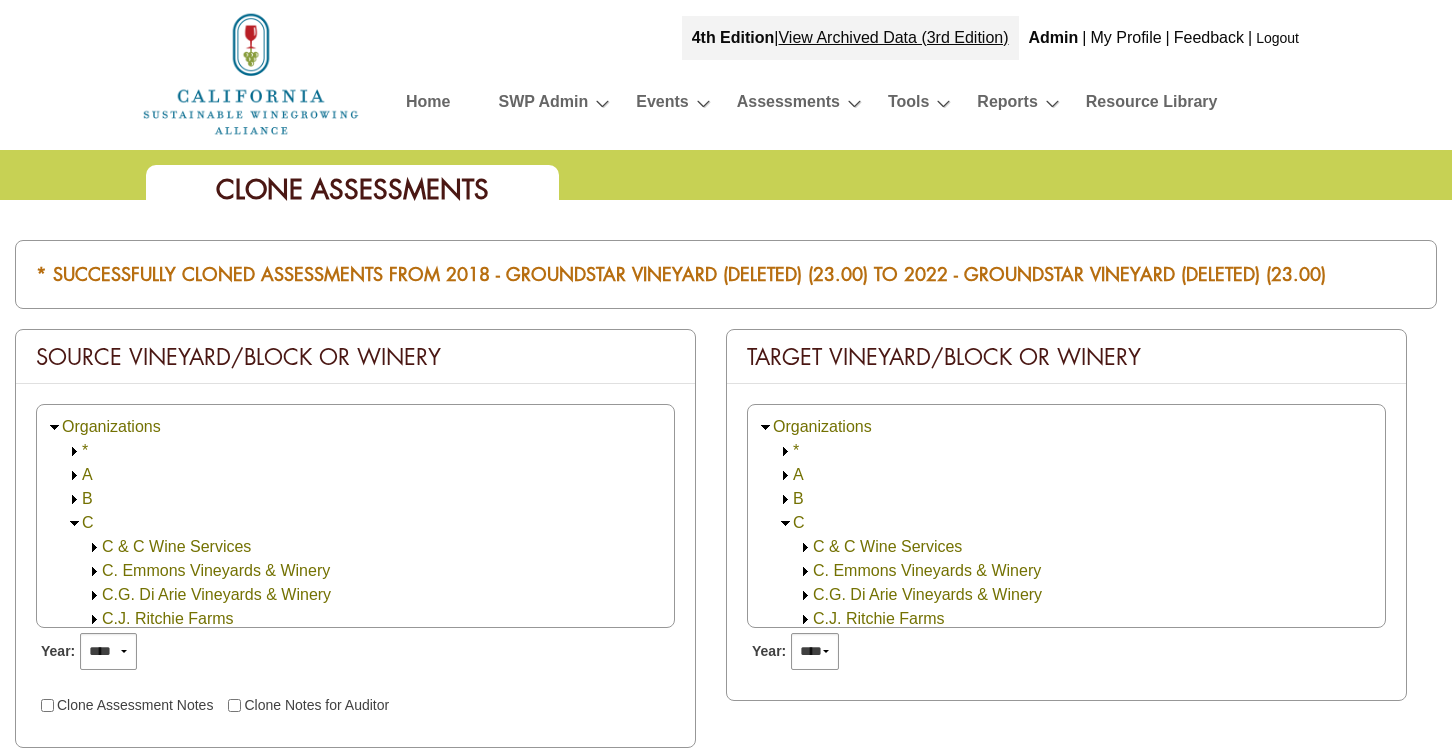 scroll, scrollTop: 240, scrollLeft: 0, axis: vertical 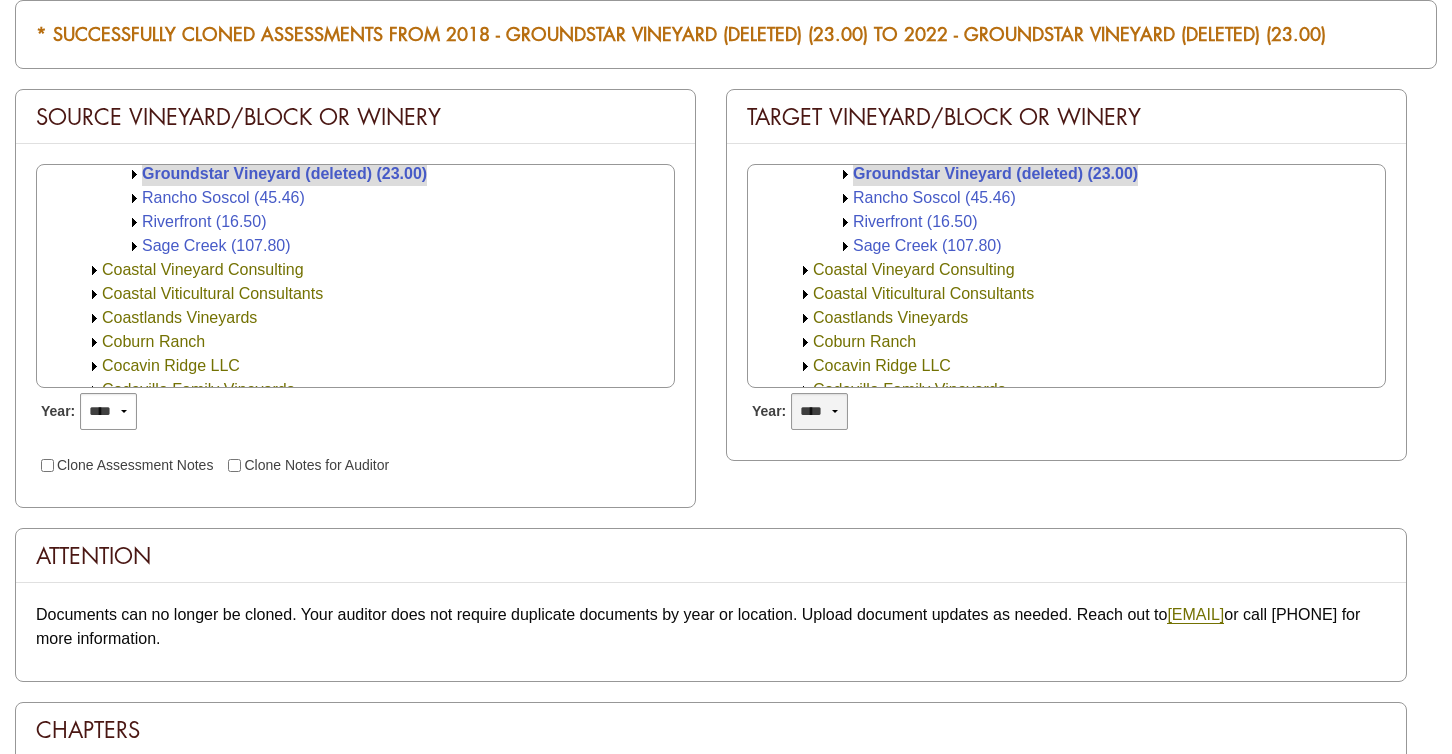 click on "****
****
****
****
****
****
****
****
****
****
****
****
****
****" at bounding box center (819, 411) 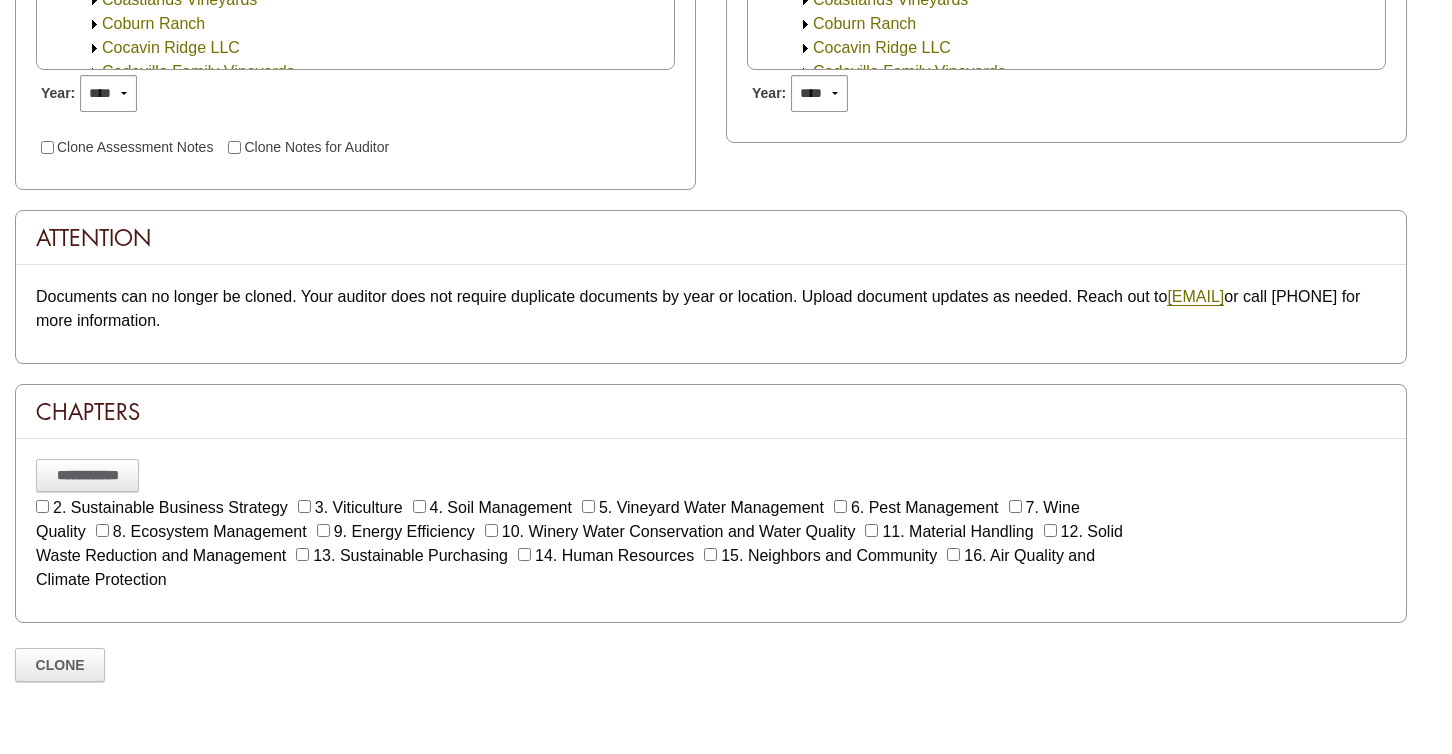 scroll, scrollTop: 706, scrollLeft: 0, axis: vertical 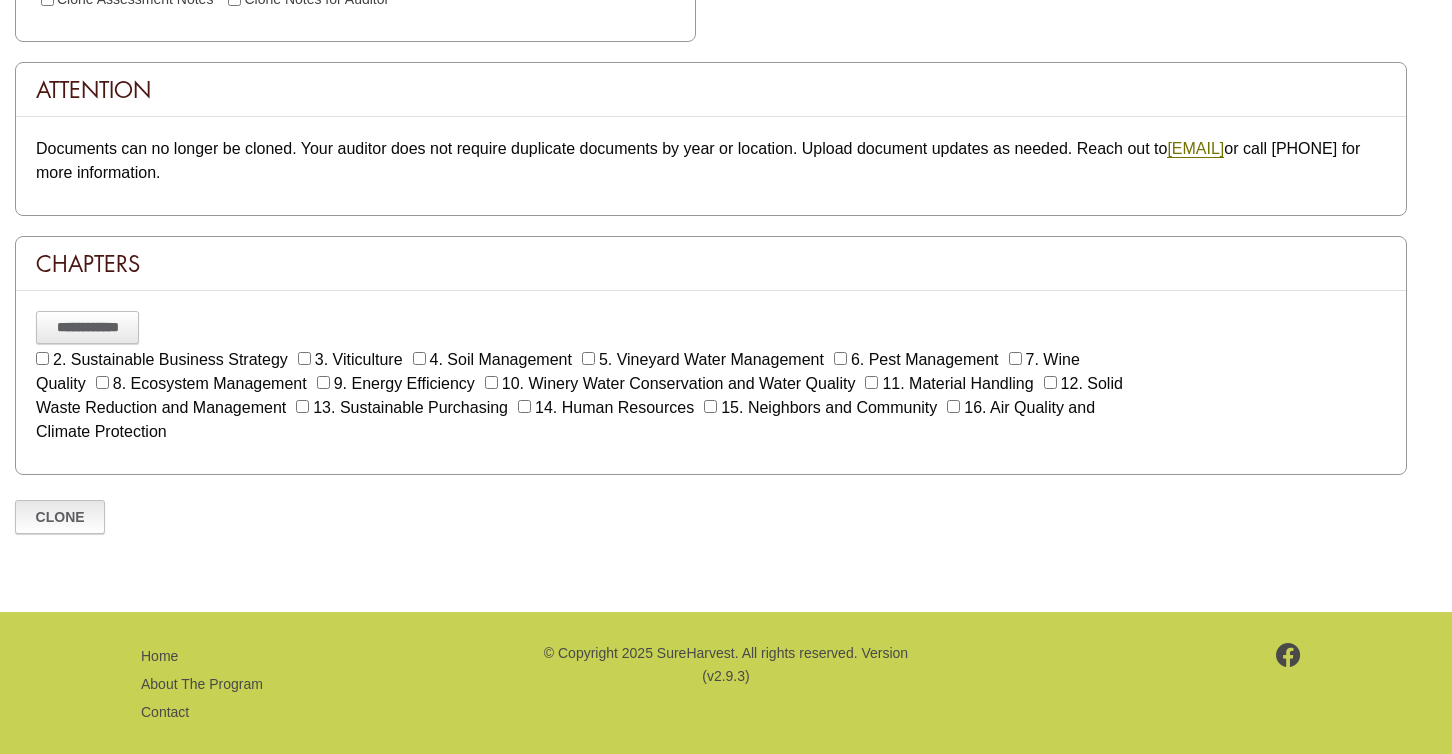 click on "Clone" at bounding box center [60, 517] 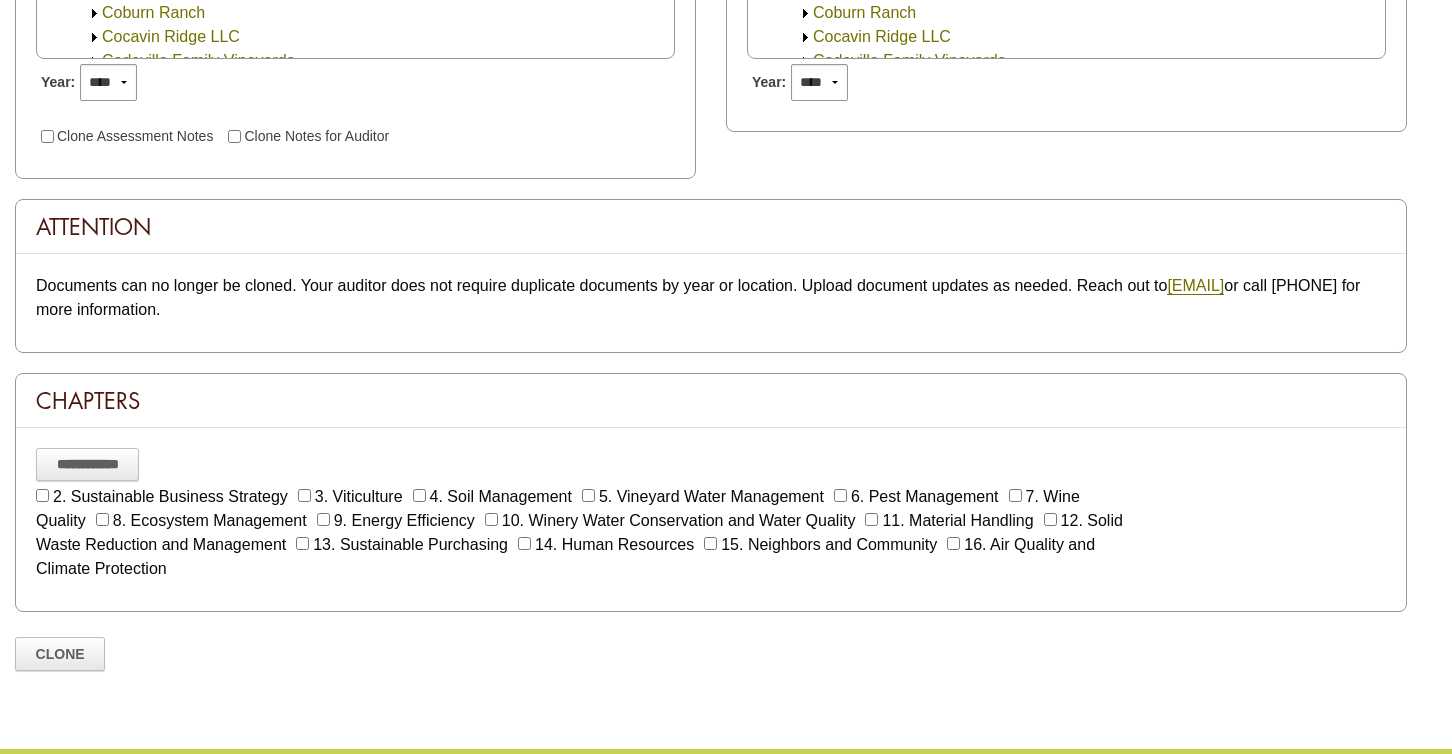 scroll, scrollTop: 373, scrollLeft: 0, axis: vertical 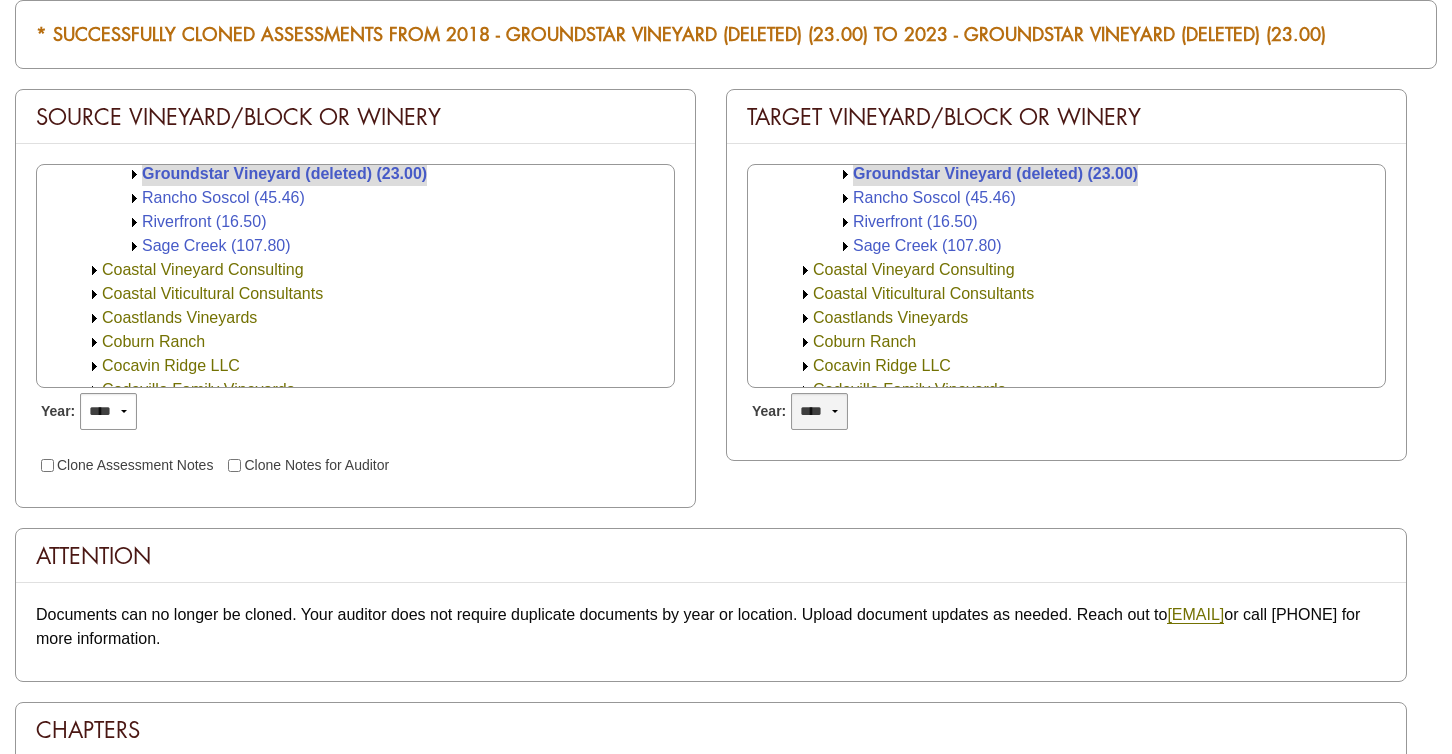click on "****
****
****
****
****
****
****
****
****
****
****
****
****
****" at bounding box center (819, 411) 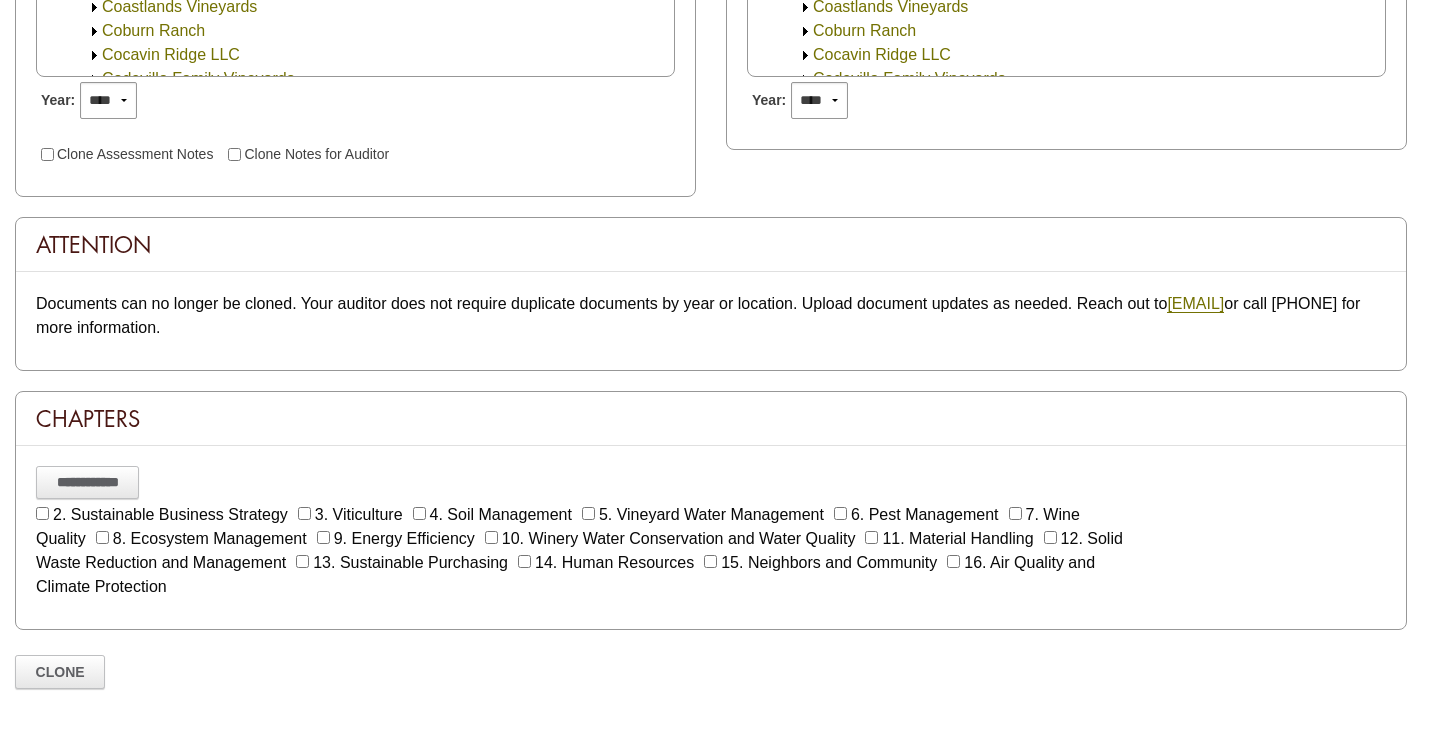 scroll, scrollTop: 573, scrollLeft: 0, axis: vertical 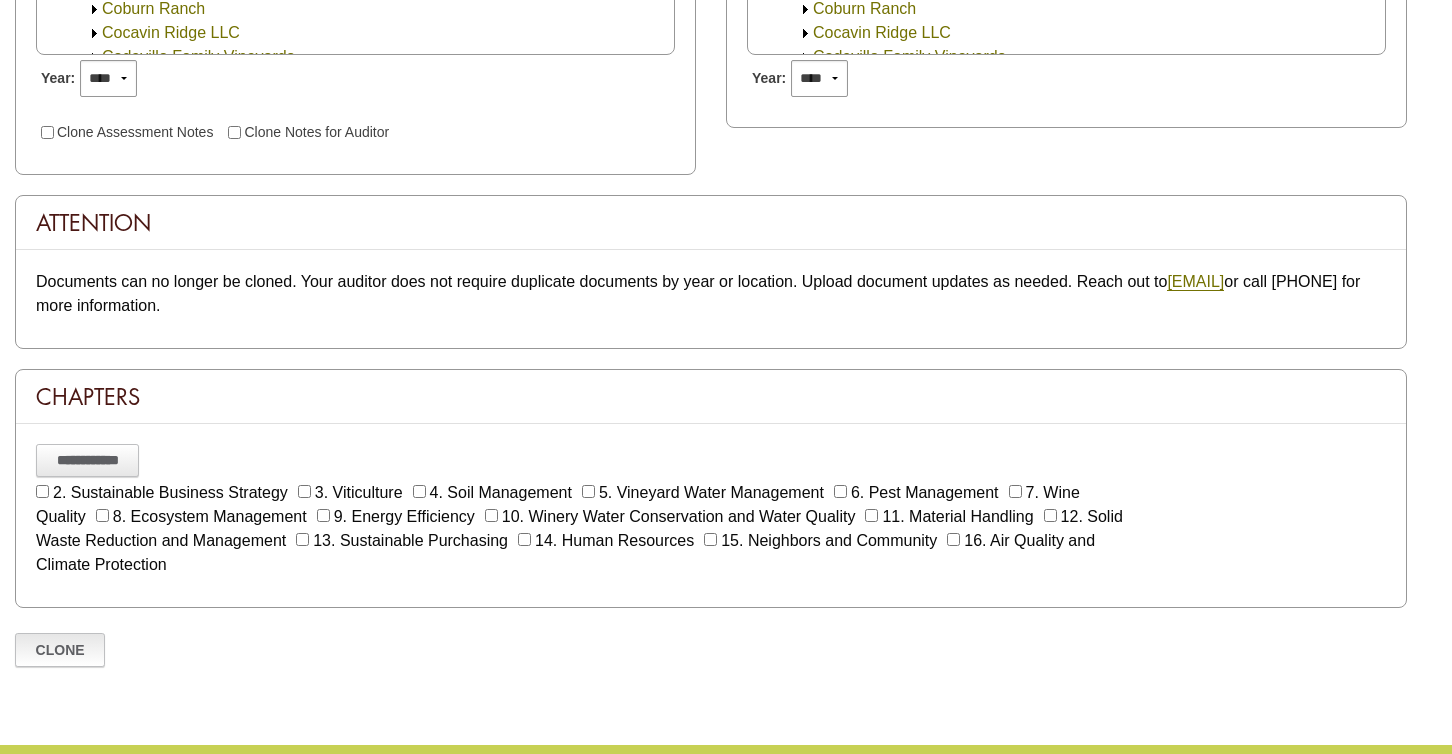 click on "Clone" at bounding box center (60, 650) 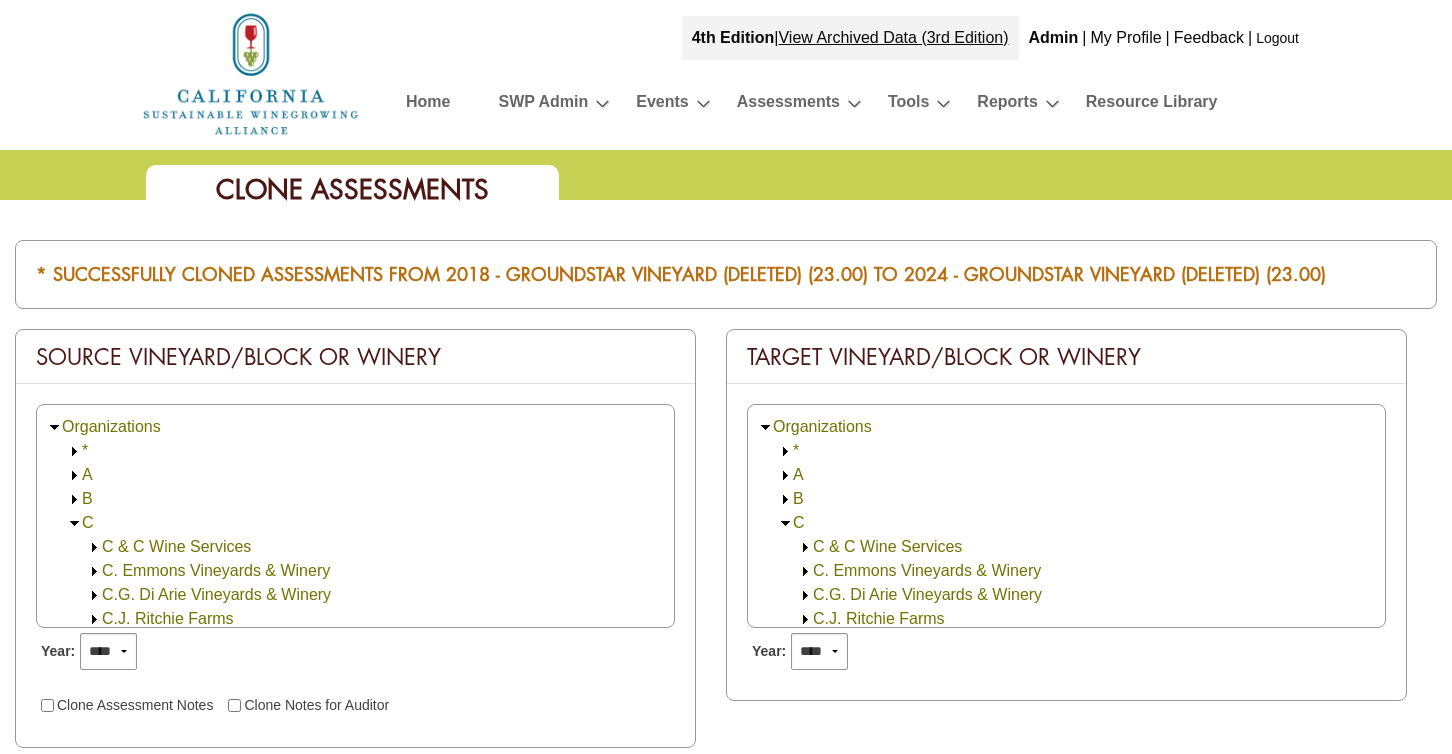 scroll, scrollTop: 240, scrollLeft: 0, axis: vertical 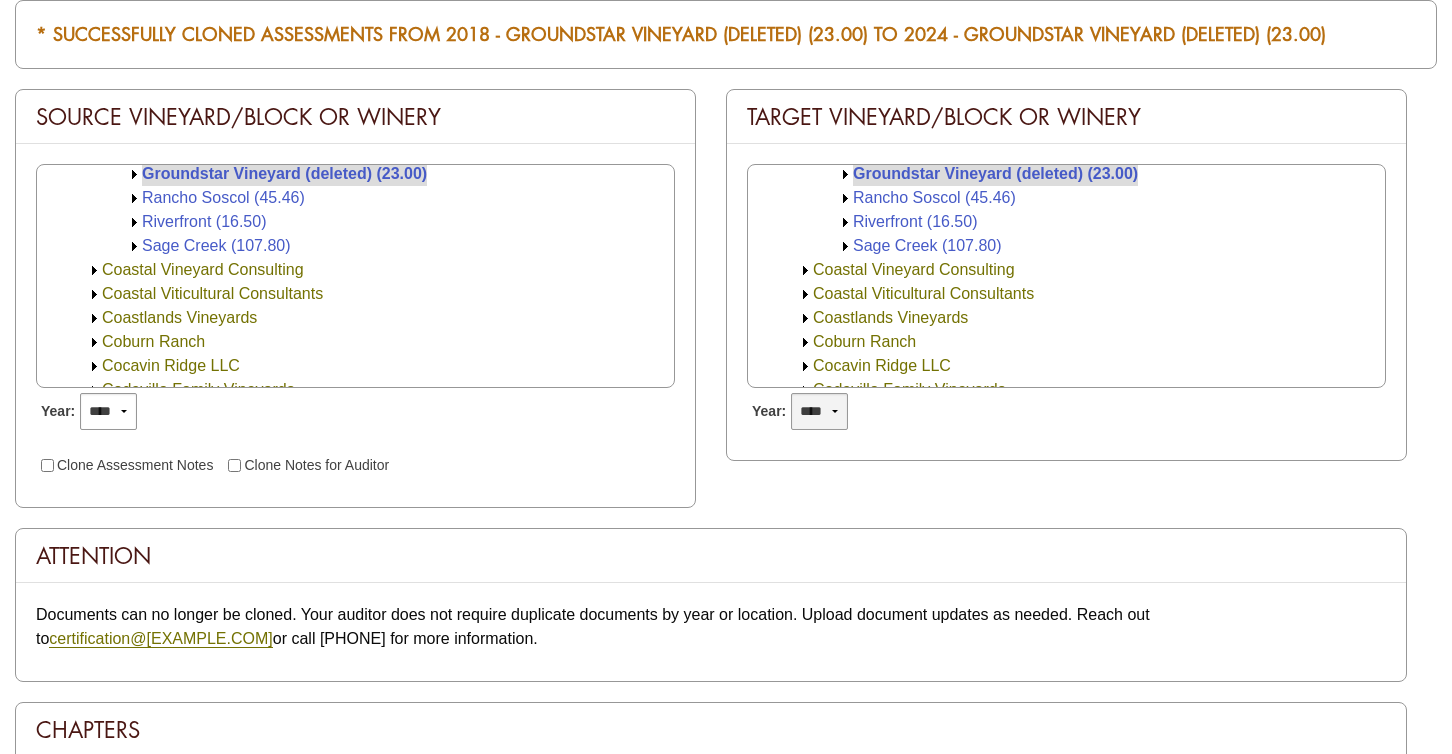 click on "****
****
****
****
****
****
****
****
****
****
****
****
****
****" at bounding box center (819, 411) 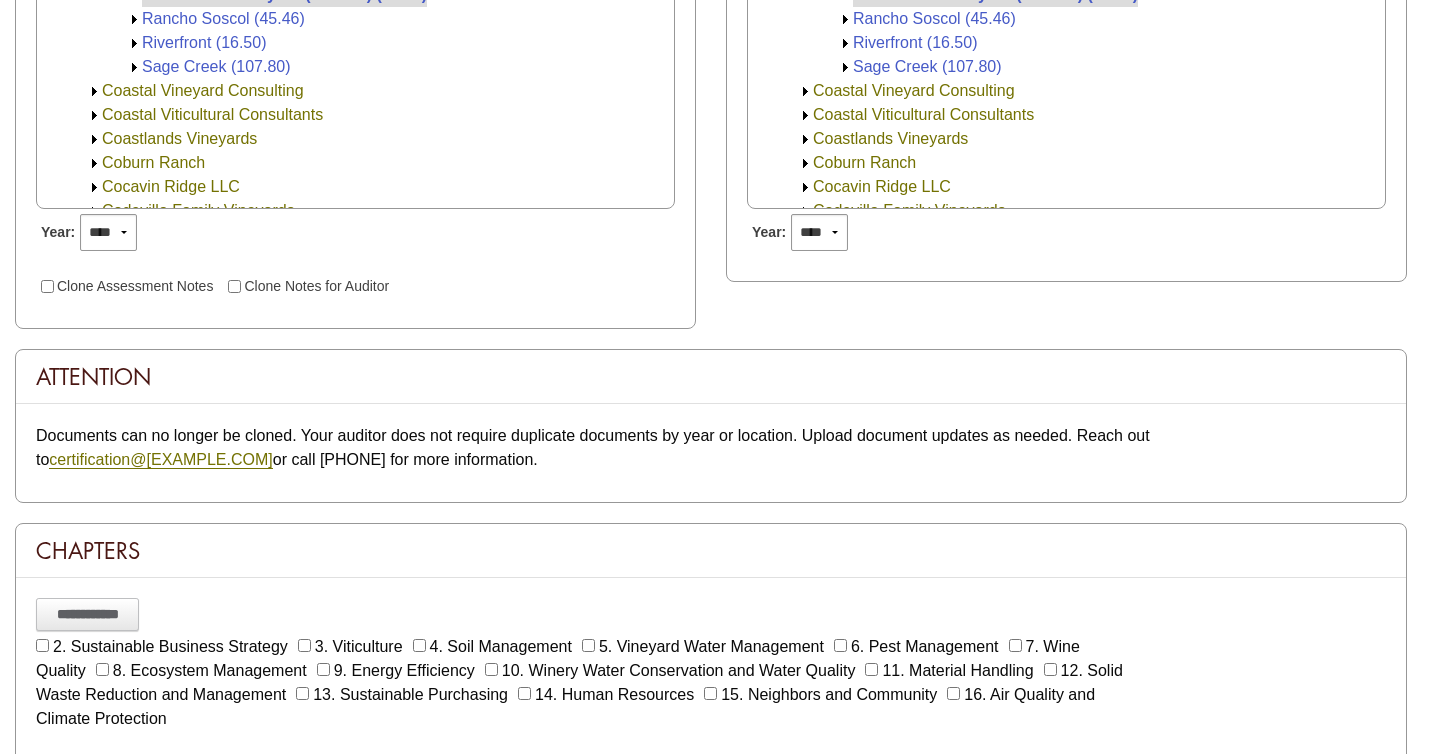 scroll, scrollTop: 506, scrollLeft: 0, axis: vertical 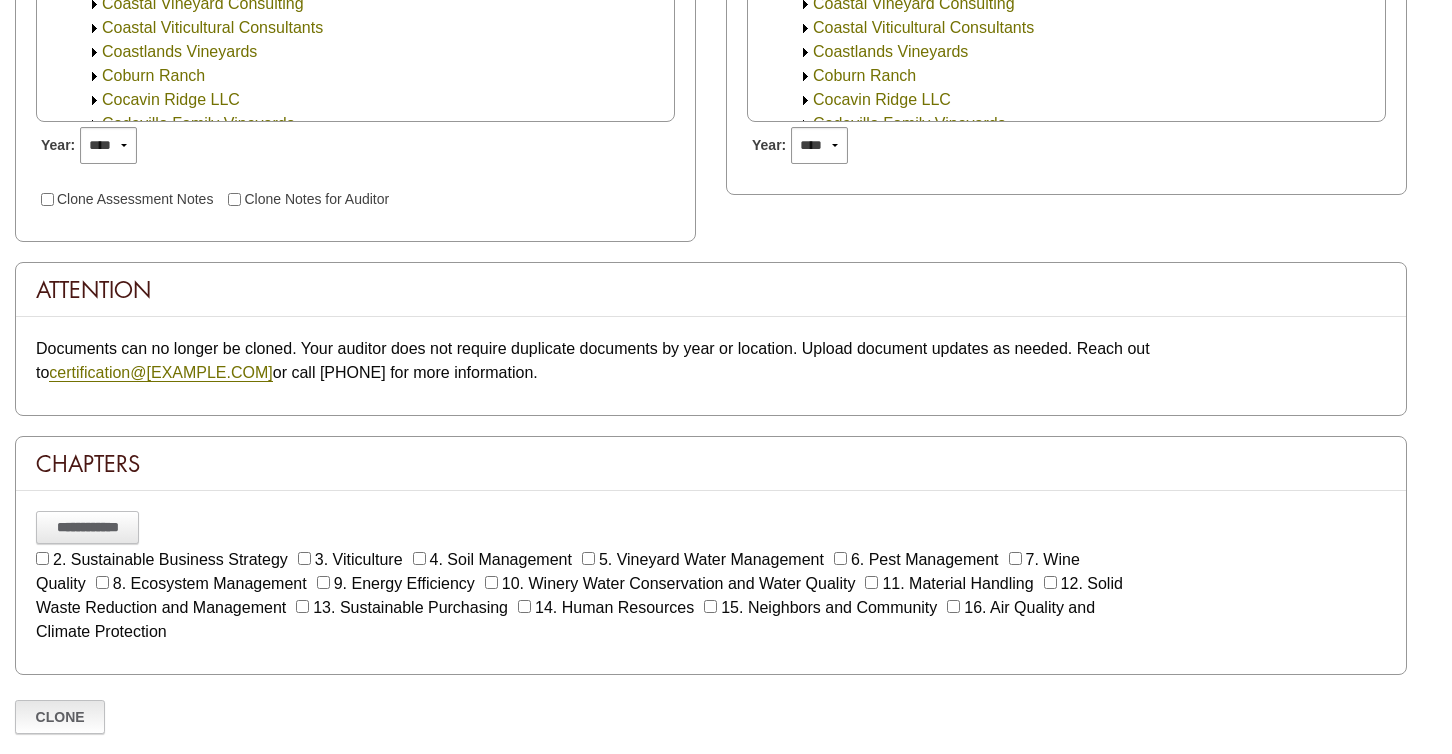 click on "Clone" at bounding box center [60, 717] 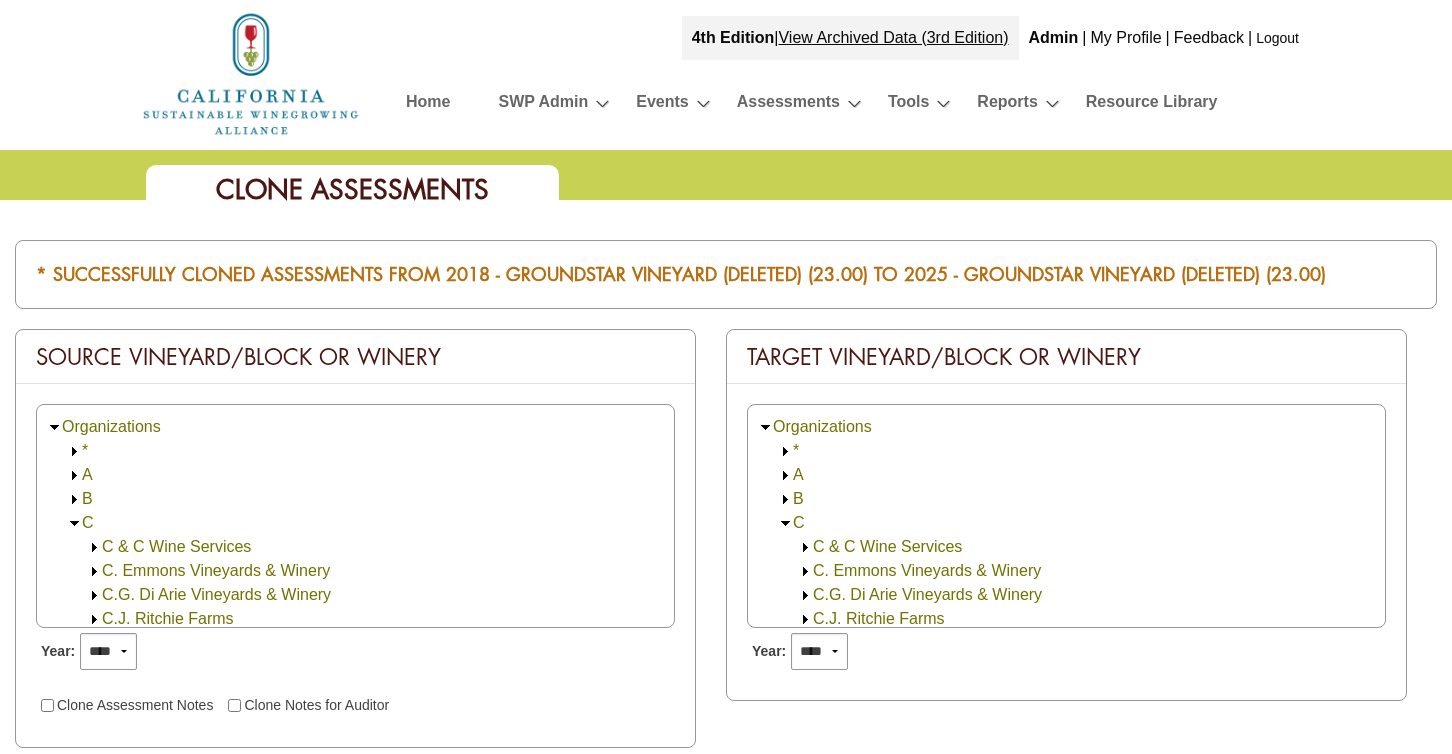 scroll, scrollTop: 240, scrollLeft: 0, axis: vertical 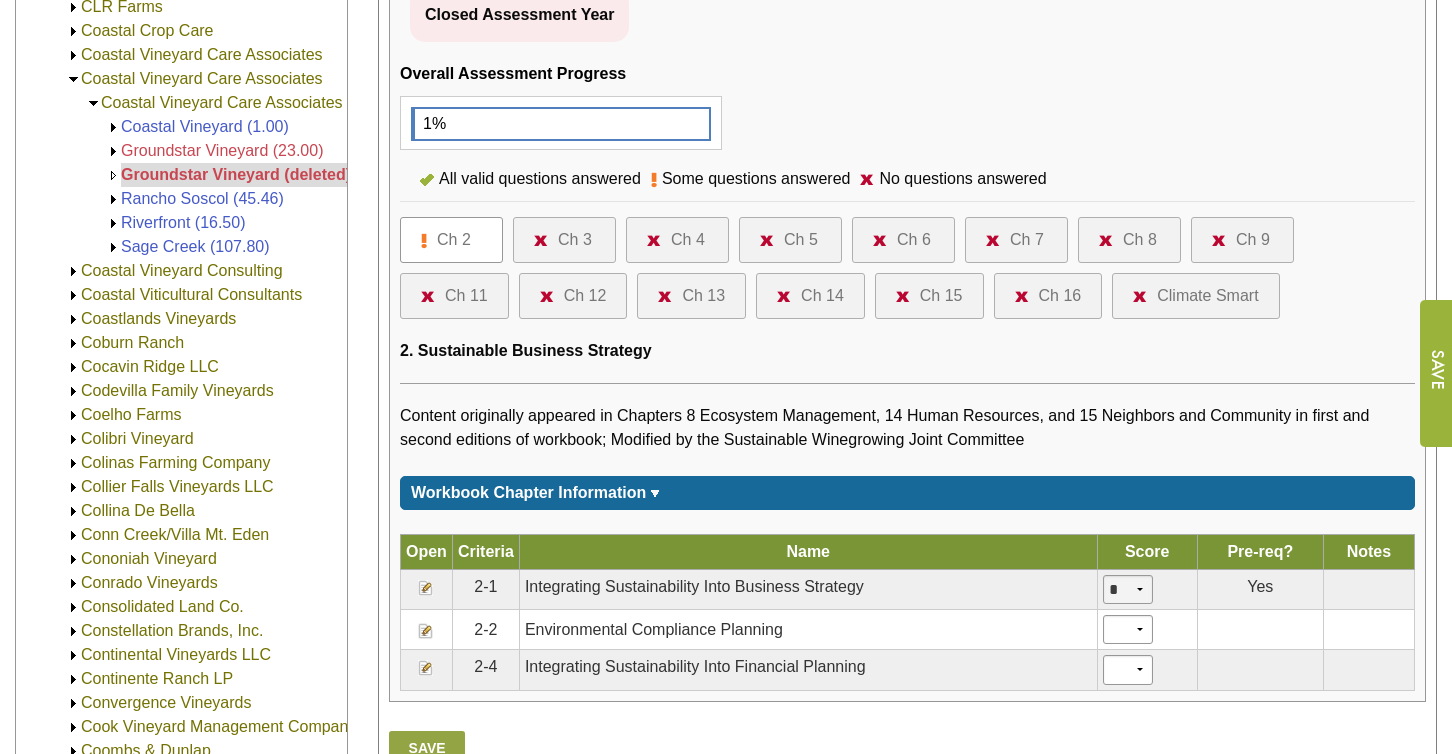 click on "*
*
*
*" at bounding box center (1128, 589) 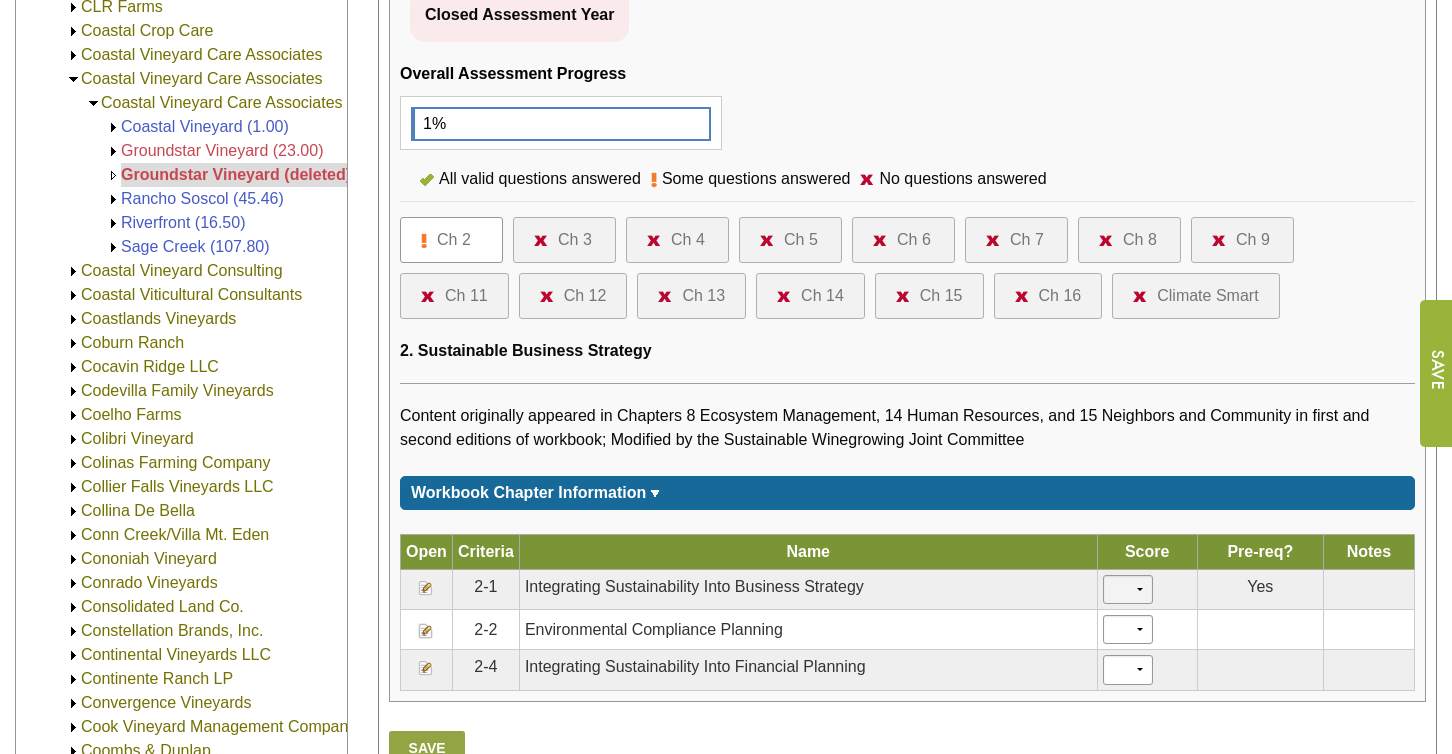 click on "*
*
*
*" at bounding box center (1128, 589) 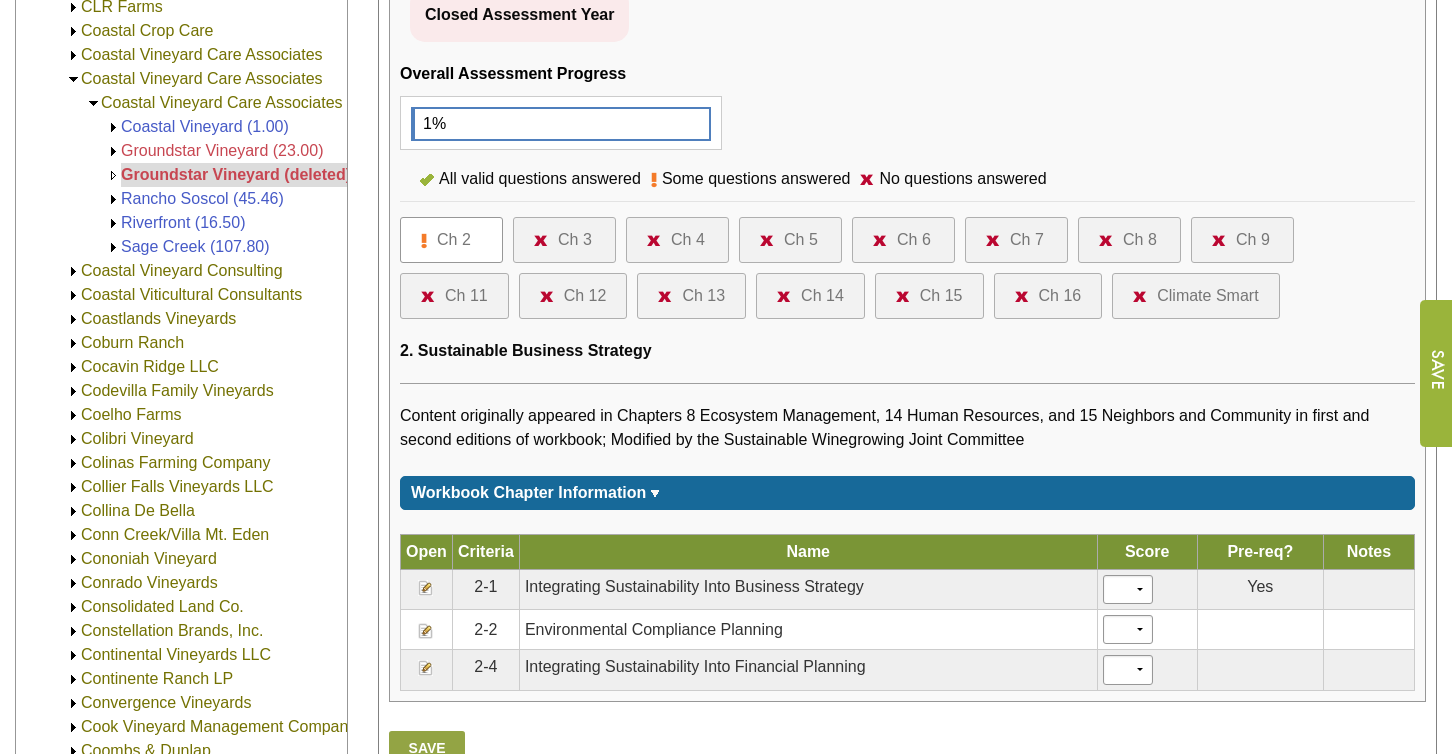 click on "Yes" at bounding box center [1260, 590] 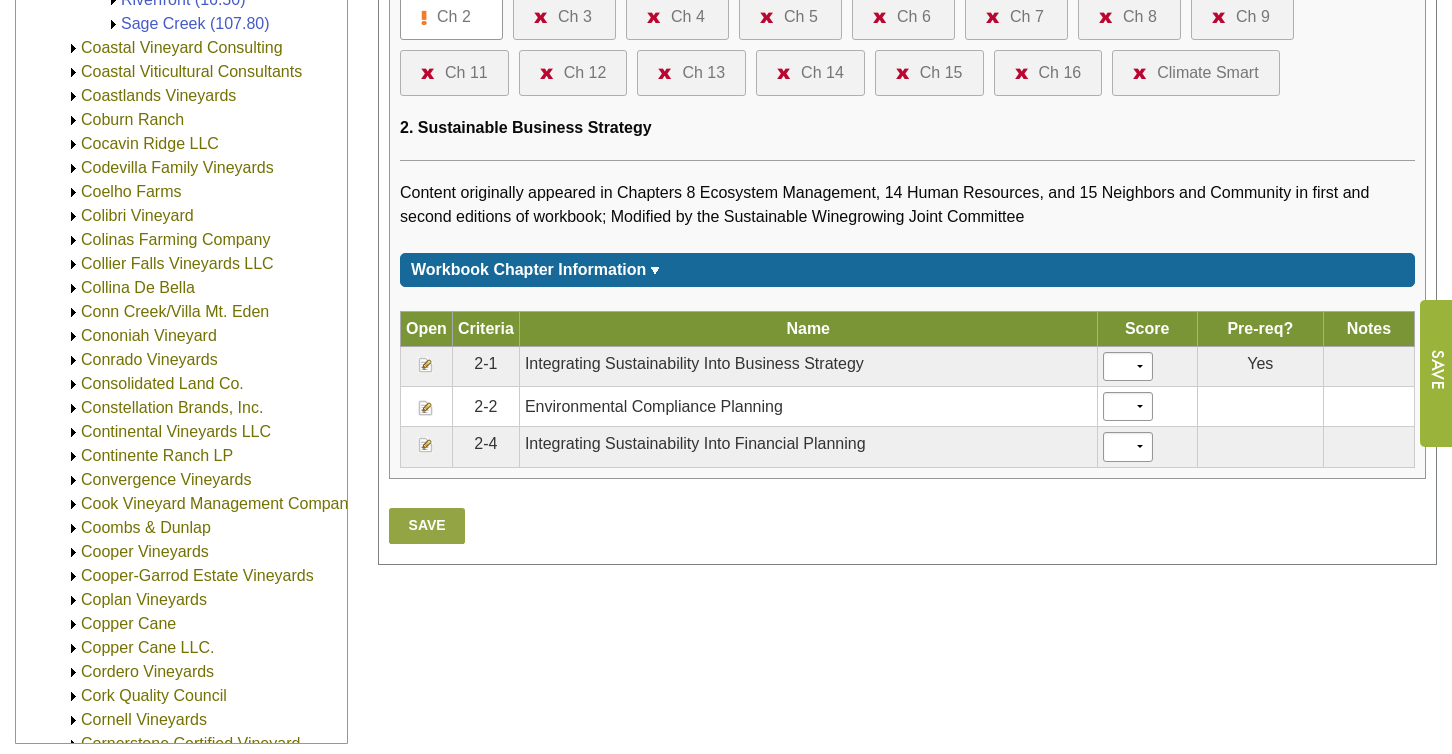 scroll, scrollTop: 666, scrollLeft: 0, axis: vertical 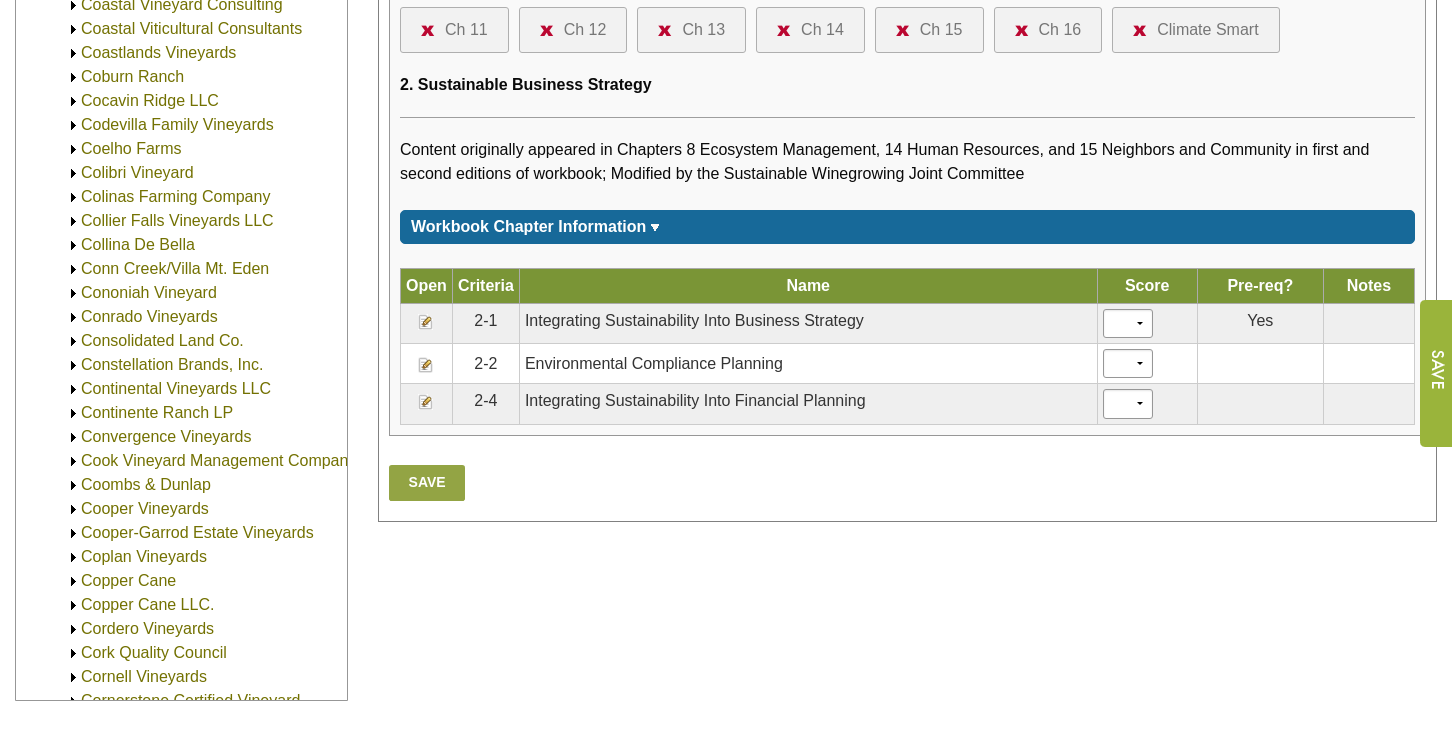 click on "Save" at bounding box center (427, 483) 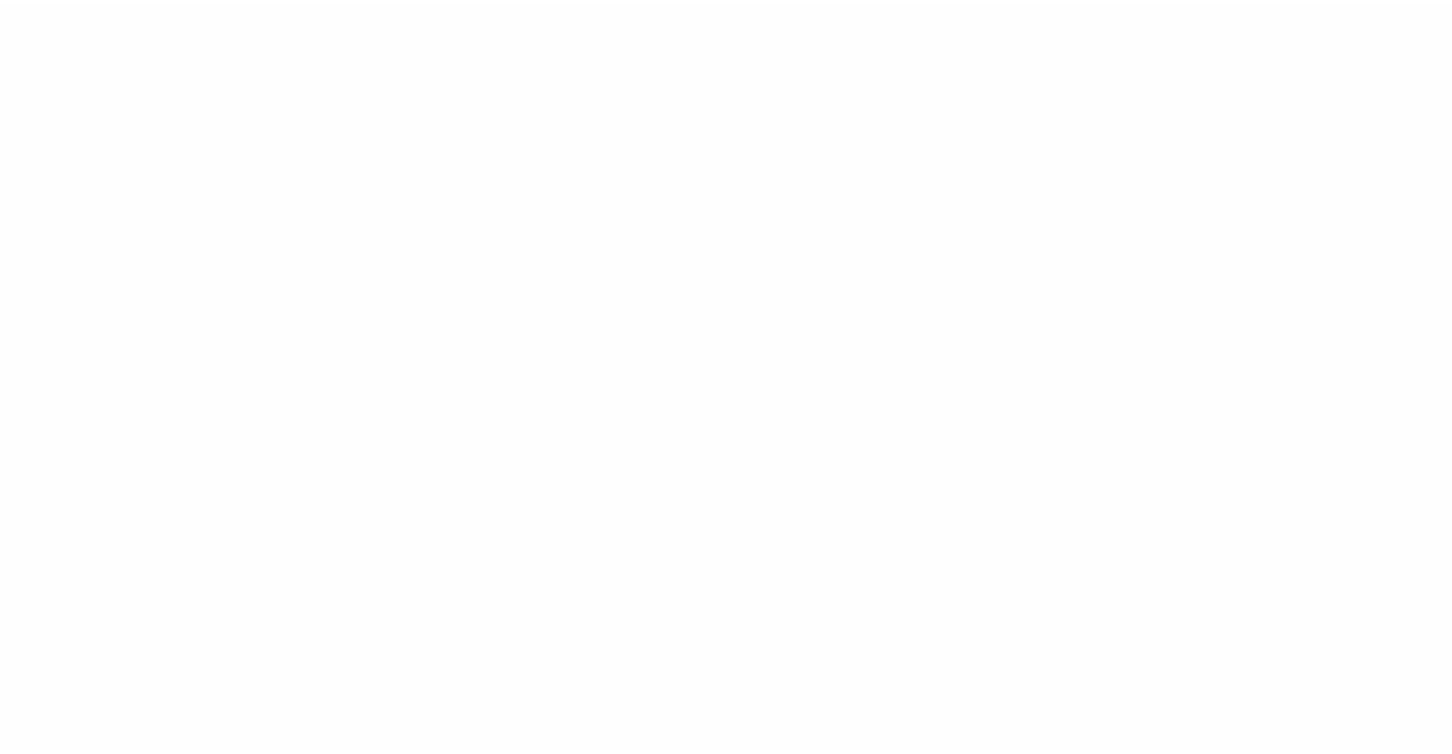 scroll, scrollTop: 0, scrollLeft: 0, axis: both 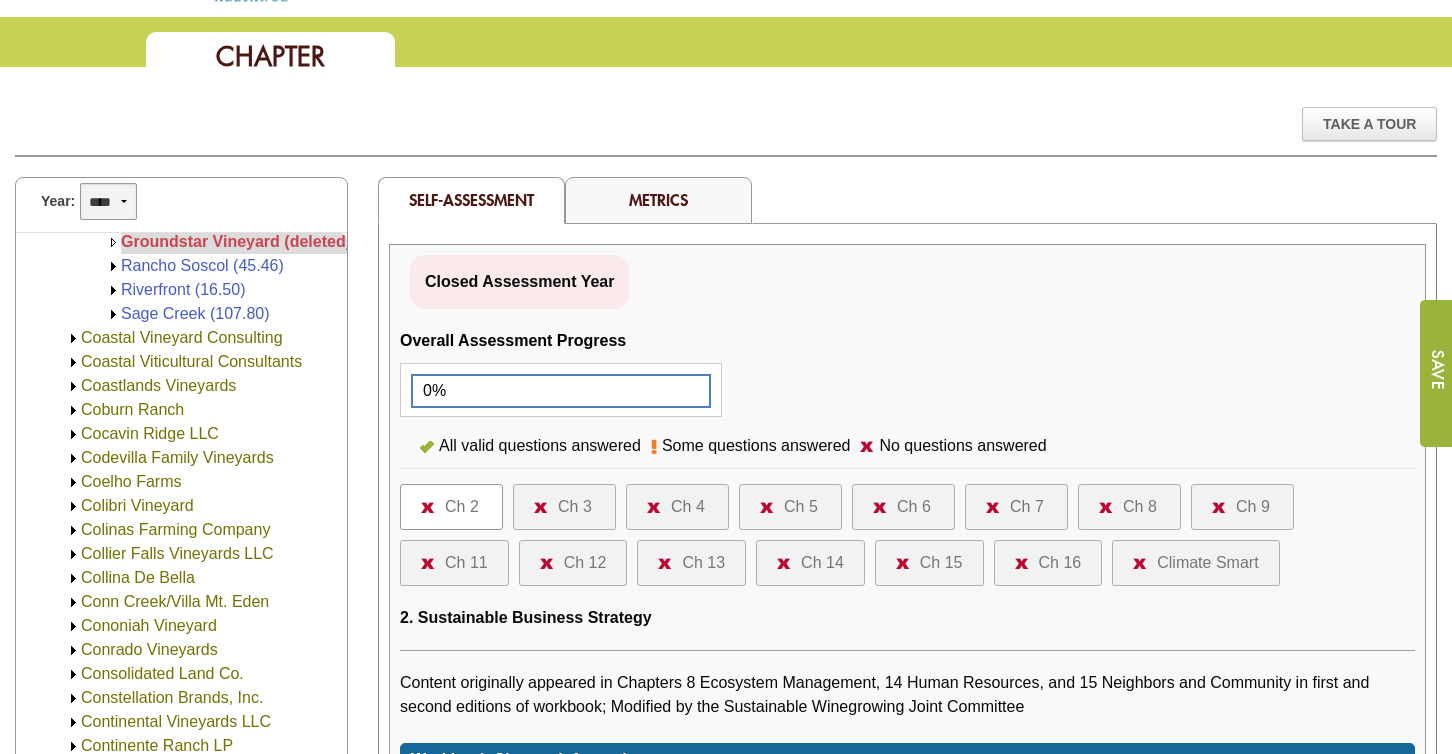 click on "****
****
****
****
****
****
****
****
****
****
****
****
****
****" at bounding box center [108, 201] 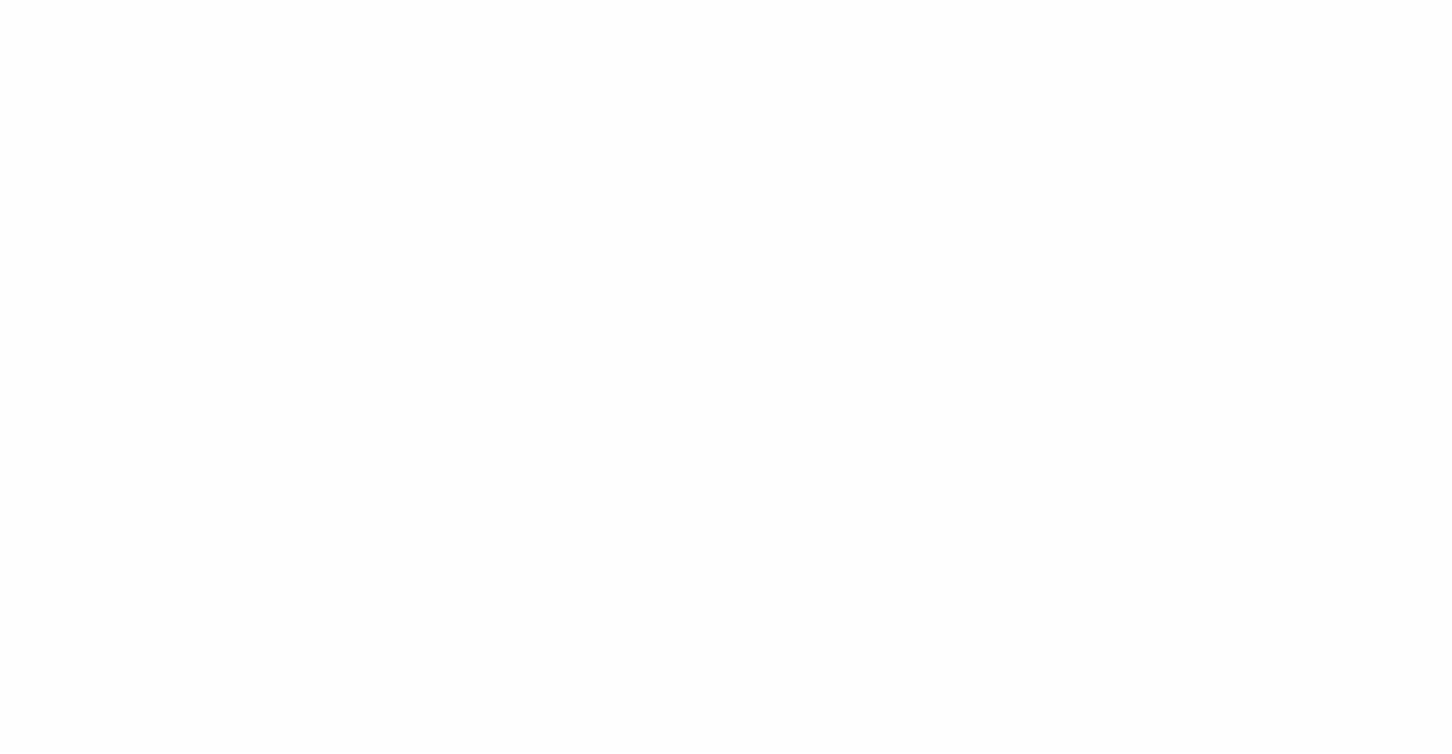 scroll, scrollTop: 0, scrollLeft: 0, axis: both 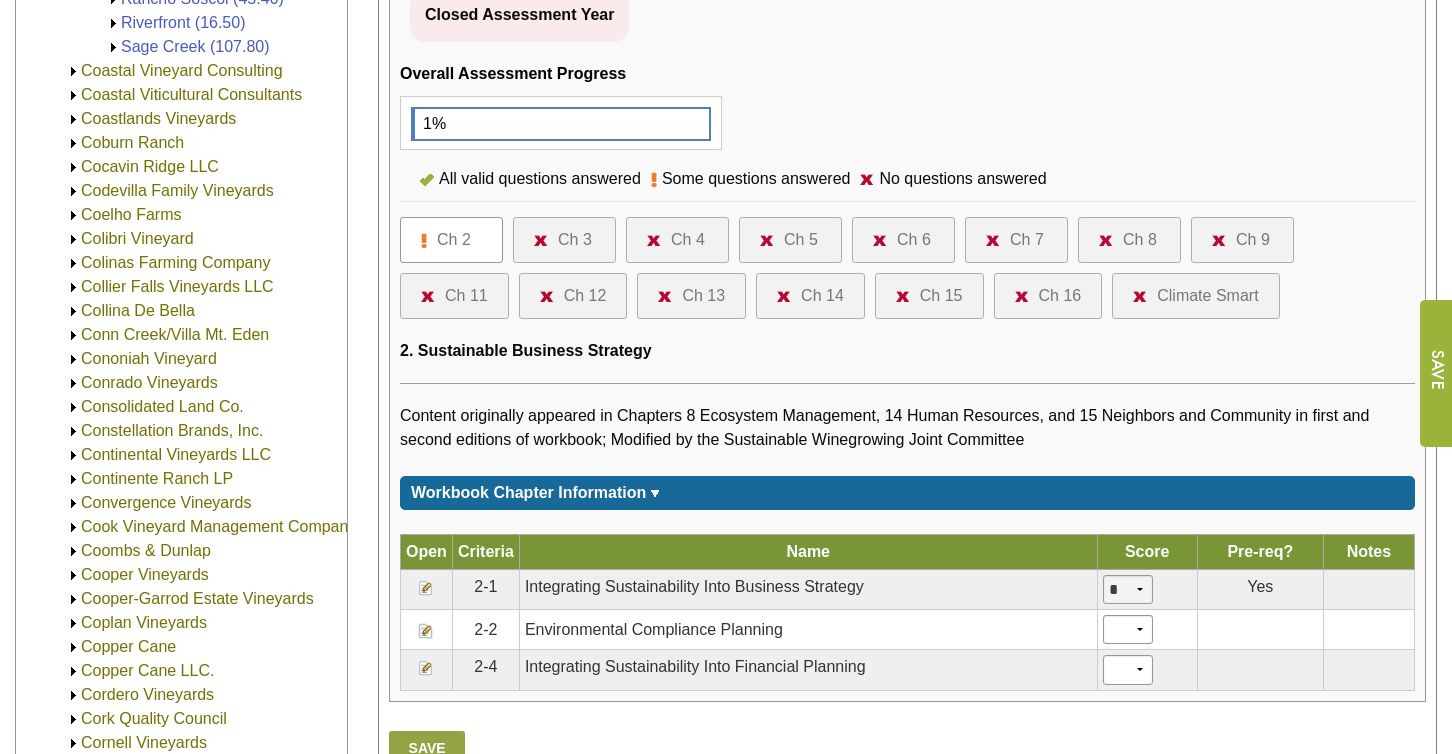 click on "*
*
*
*
***" at bounding box center (1128, 589) 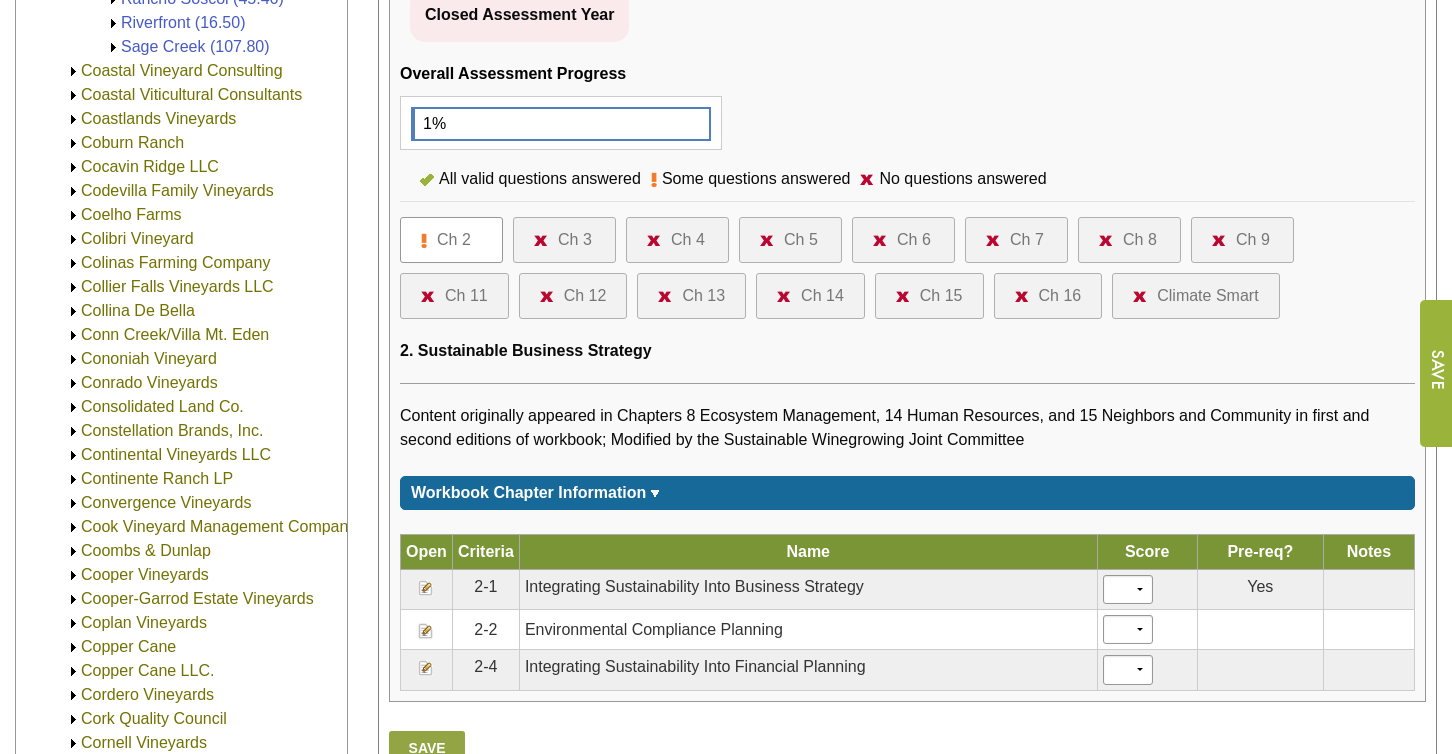 click on "Save" at bounding box center [427, 749] 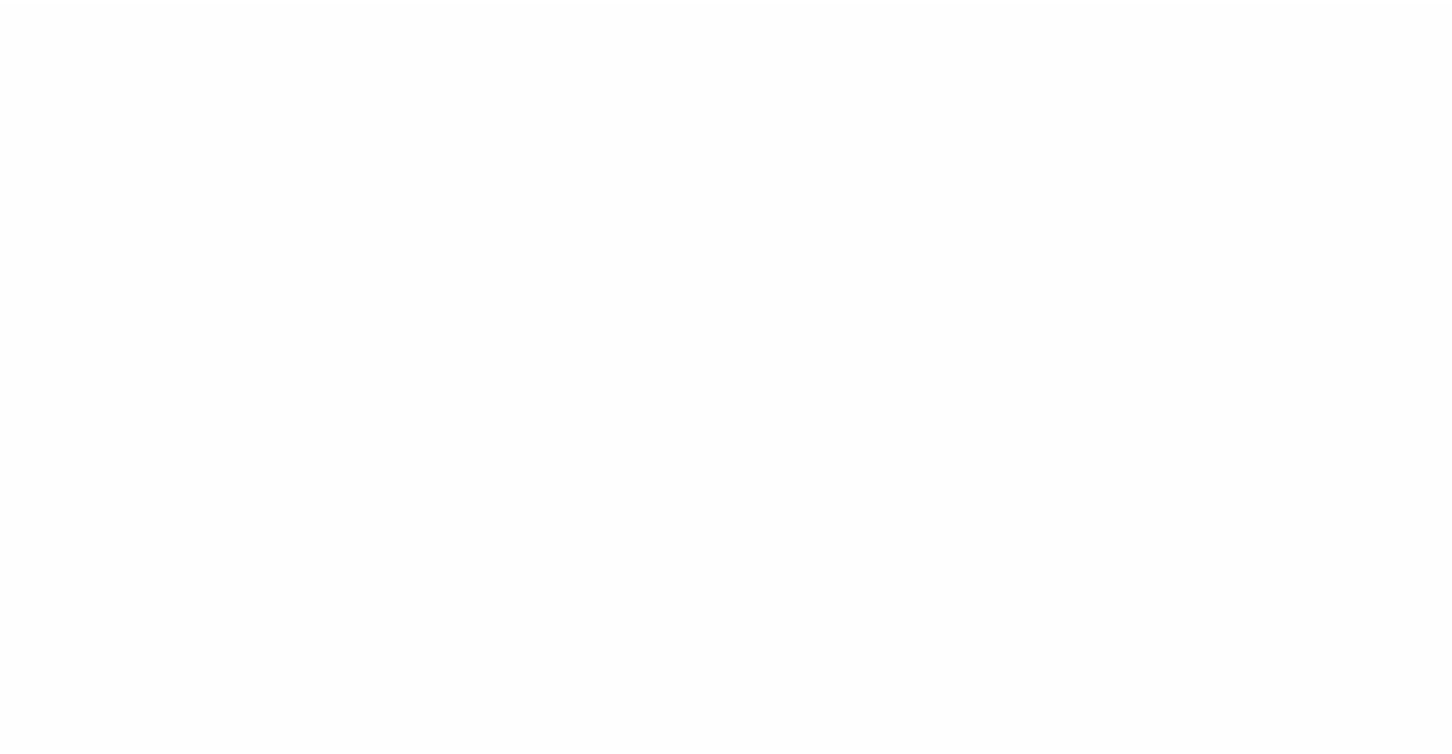 scroll, scrollTop: 0, scrollLeft: 0, axis: both 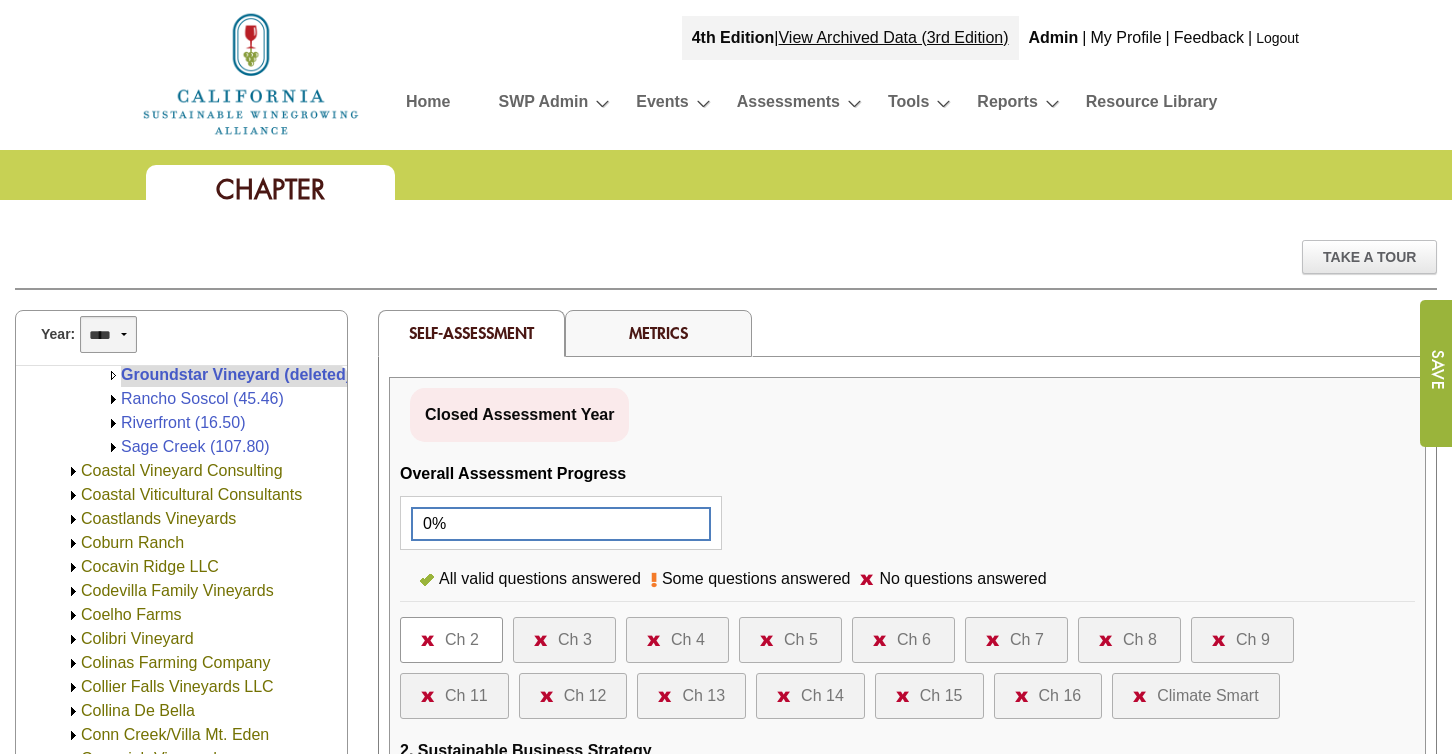 click on "****
****
****
****
****
****
****
****
****
****
****
****
****
****" at bounding box center [108, 334] 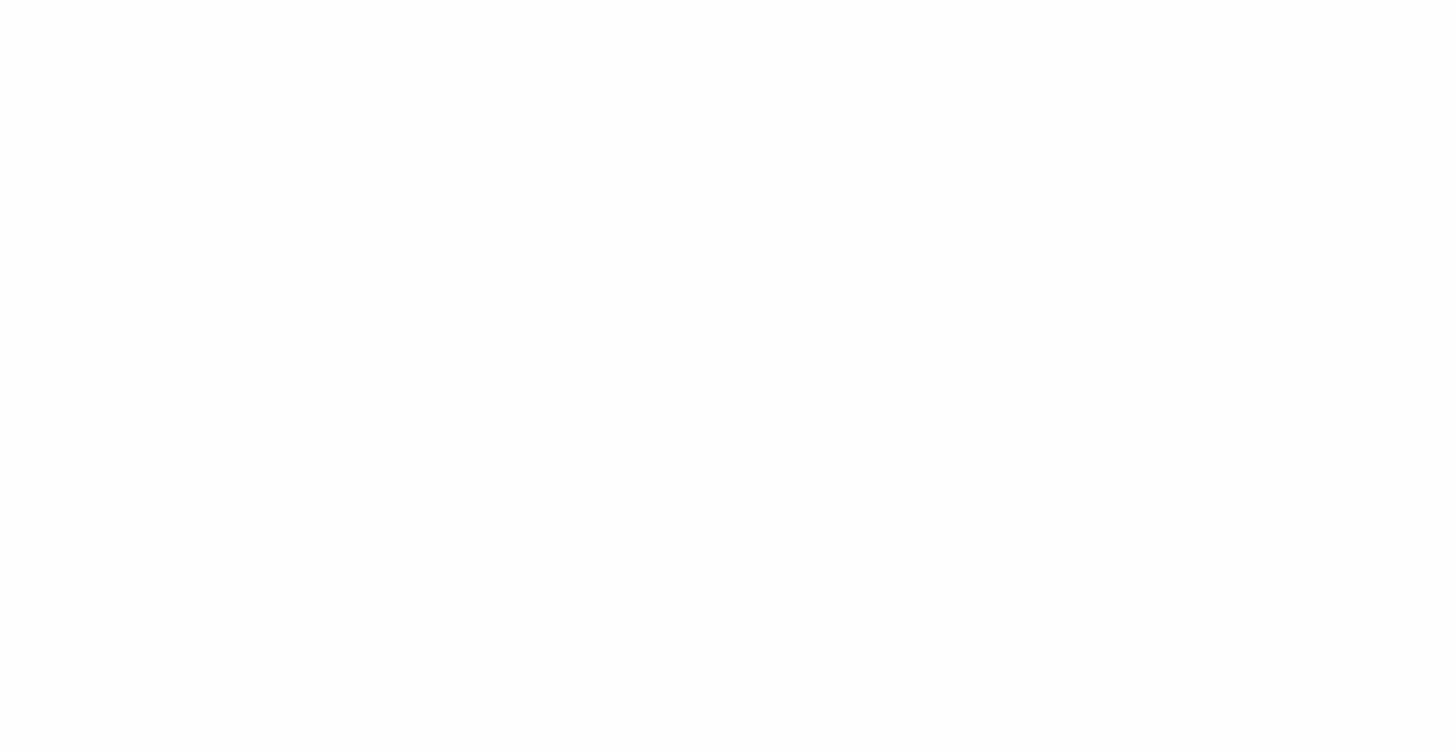 scroll, scrollTop: 0, scrollLeft: 0, axis: both 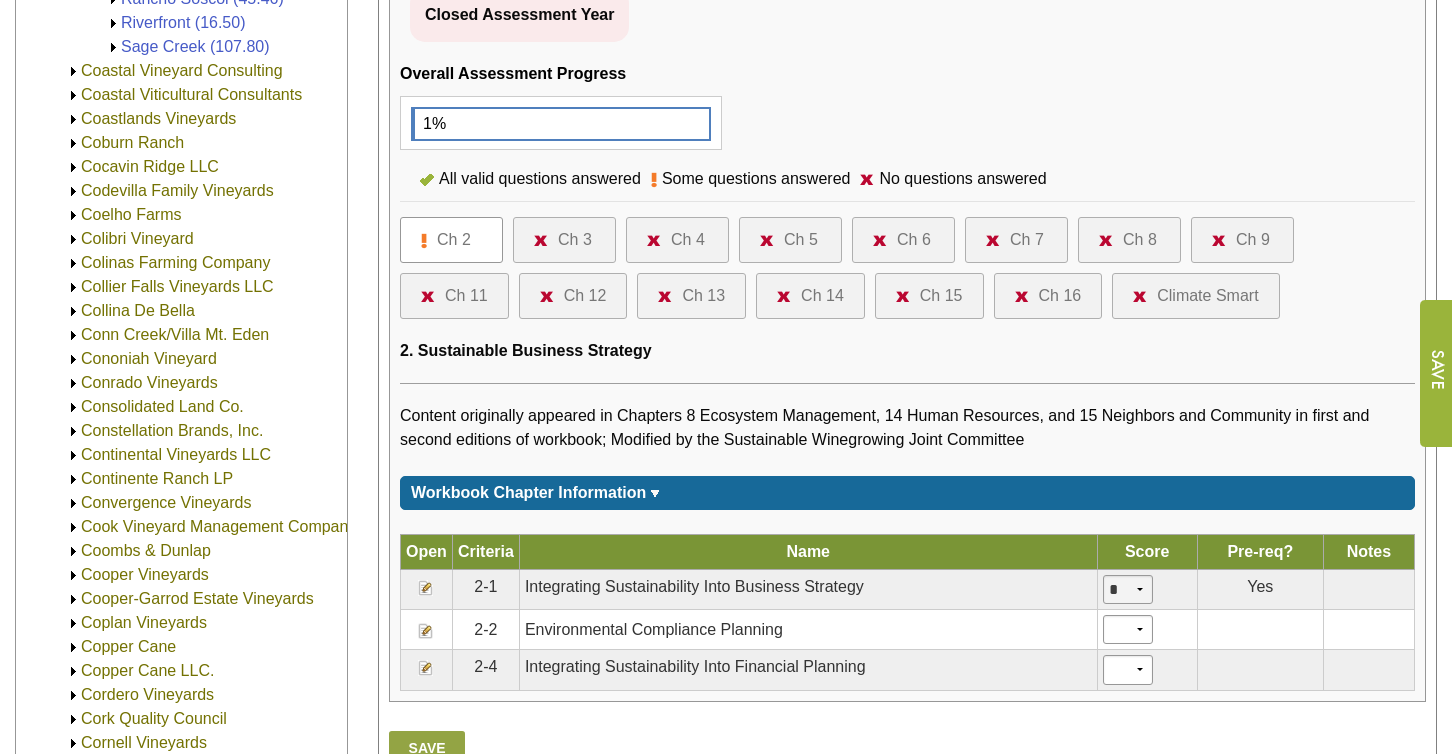 click on "*
*
*
*" at bounding box center (1128, 589) 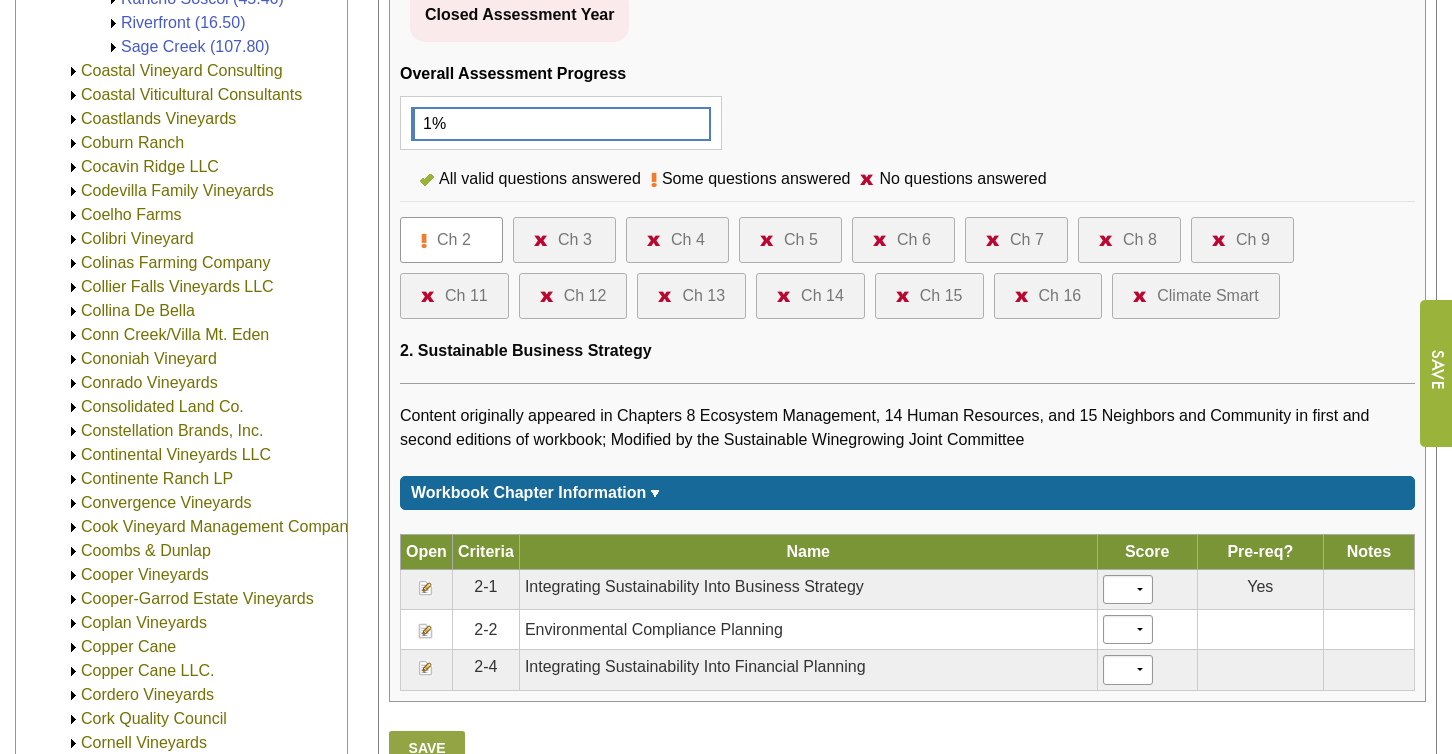 click on "Save" at bounding box center (427, 749) 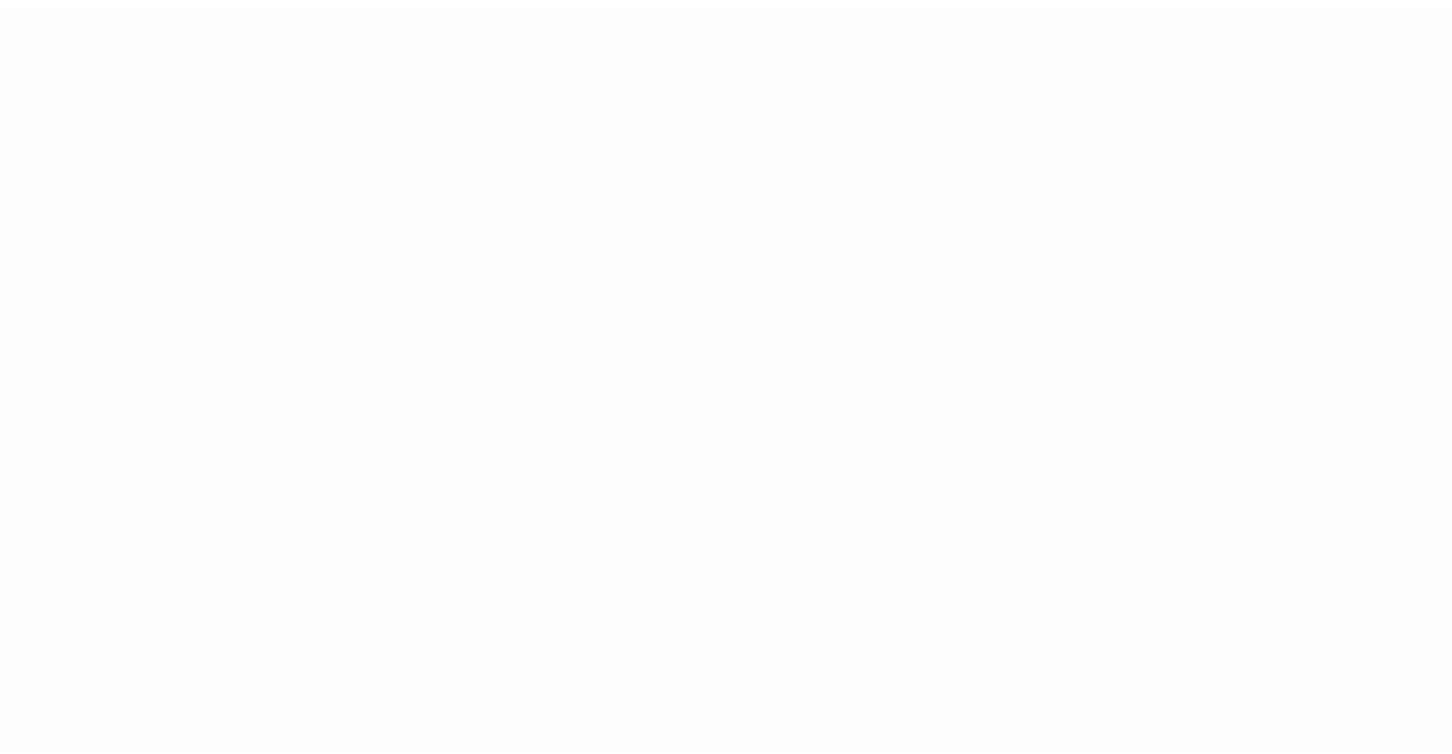 scroll, scrollTop: 0, scrollLeft: 0, axis: both 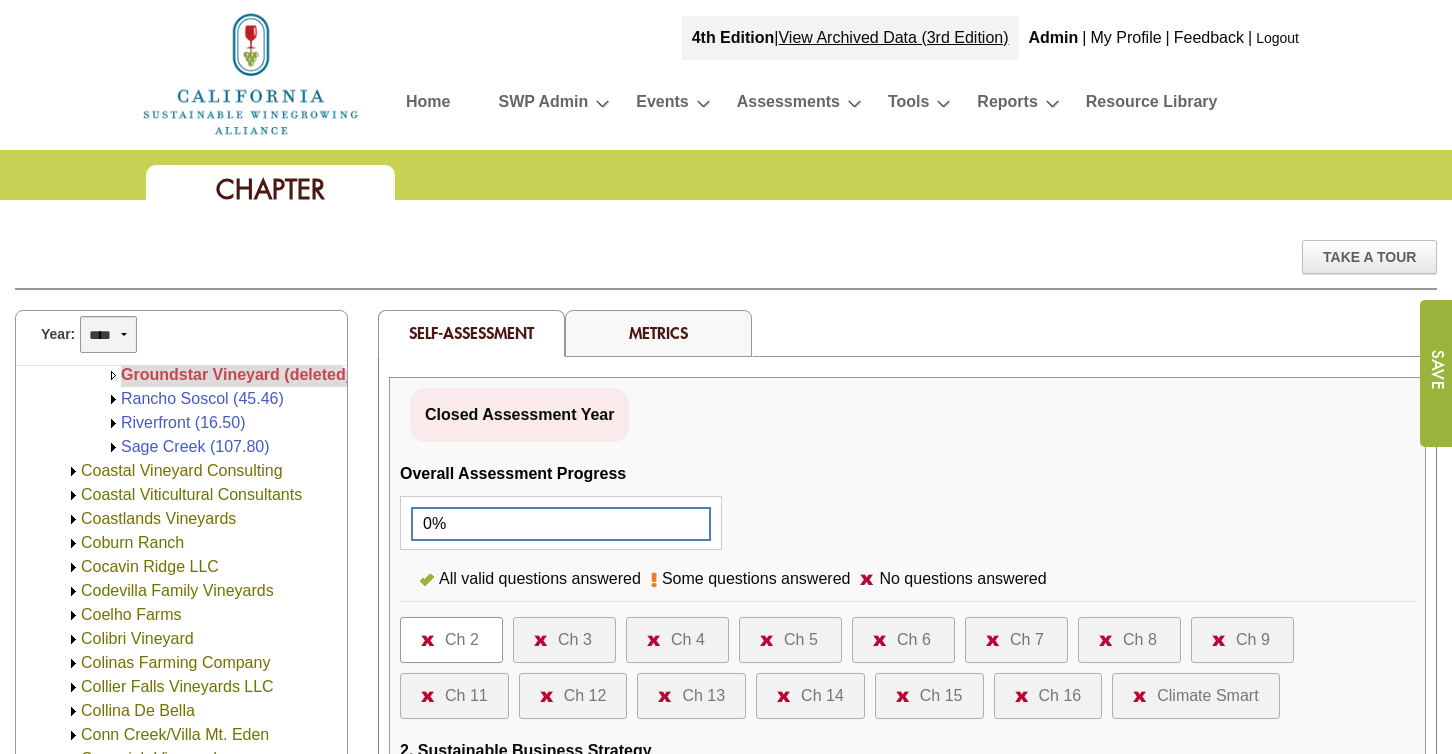 click on "****
****
****
****
****
****
****
****
****
****
****
****
****
****" at bounding box center (108, 334) 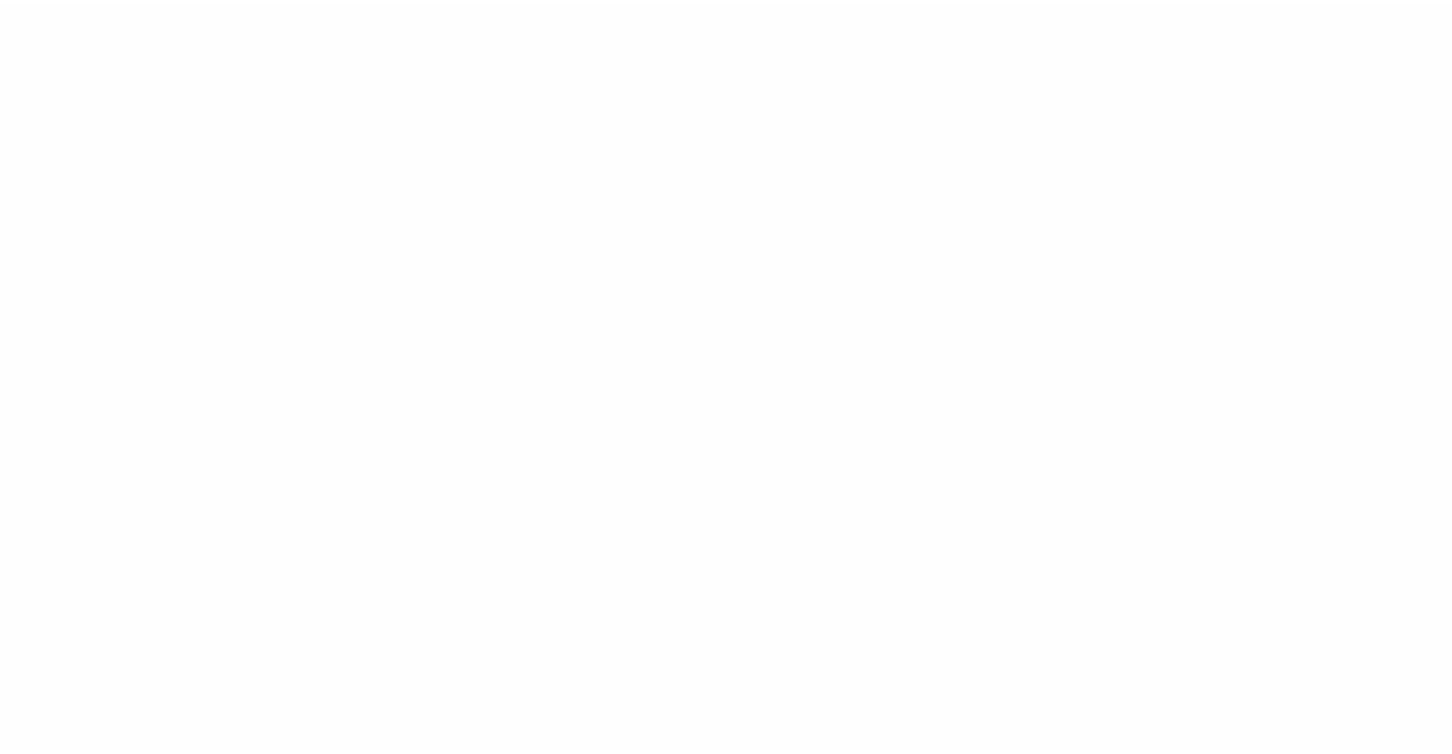 scroll, scrollTop: 0, scrollLeft: 0, axis: both 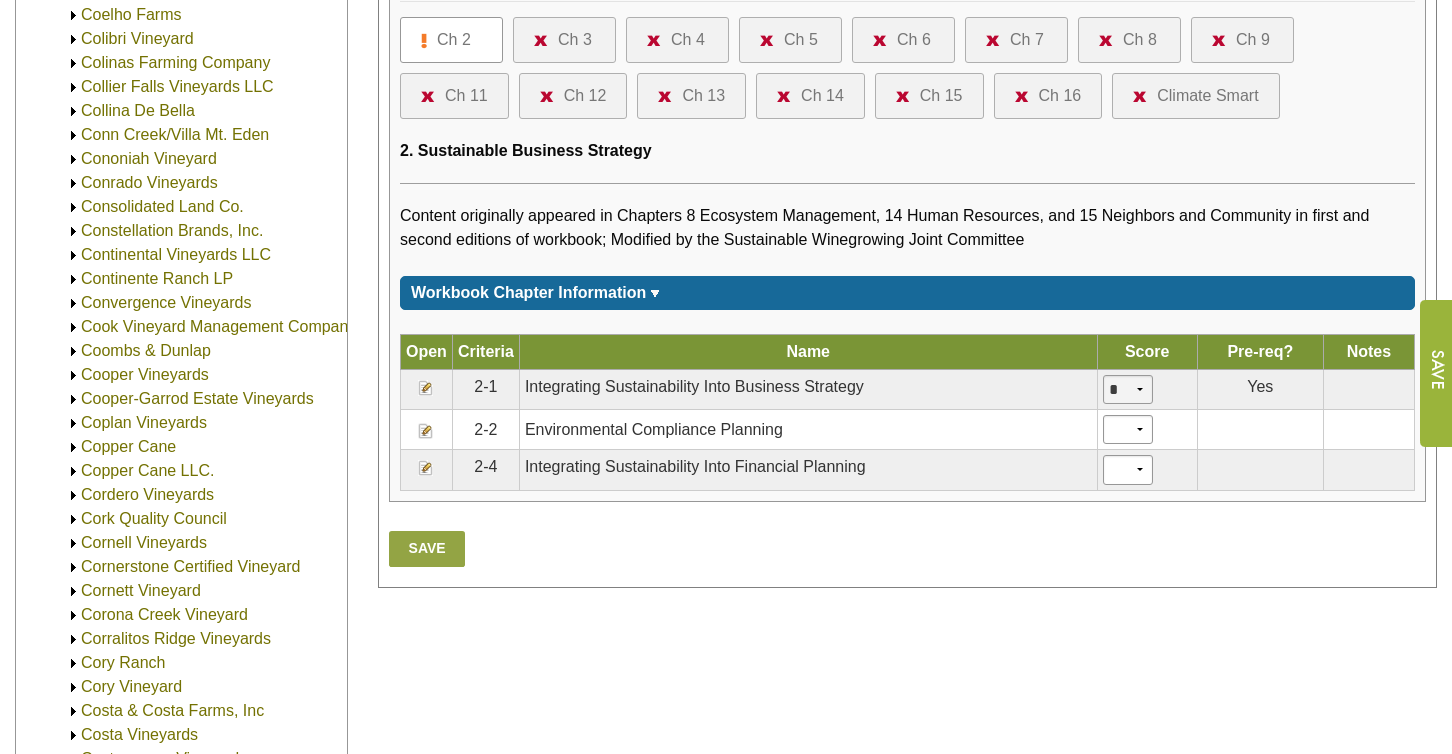 click on "*
*
*
*" at bounding box center [1128, 389] 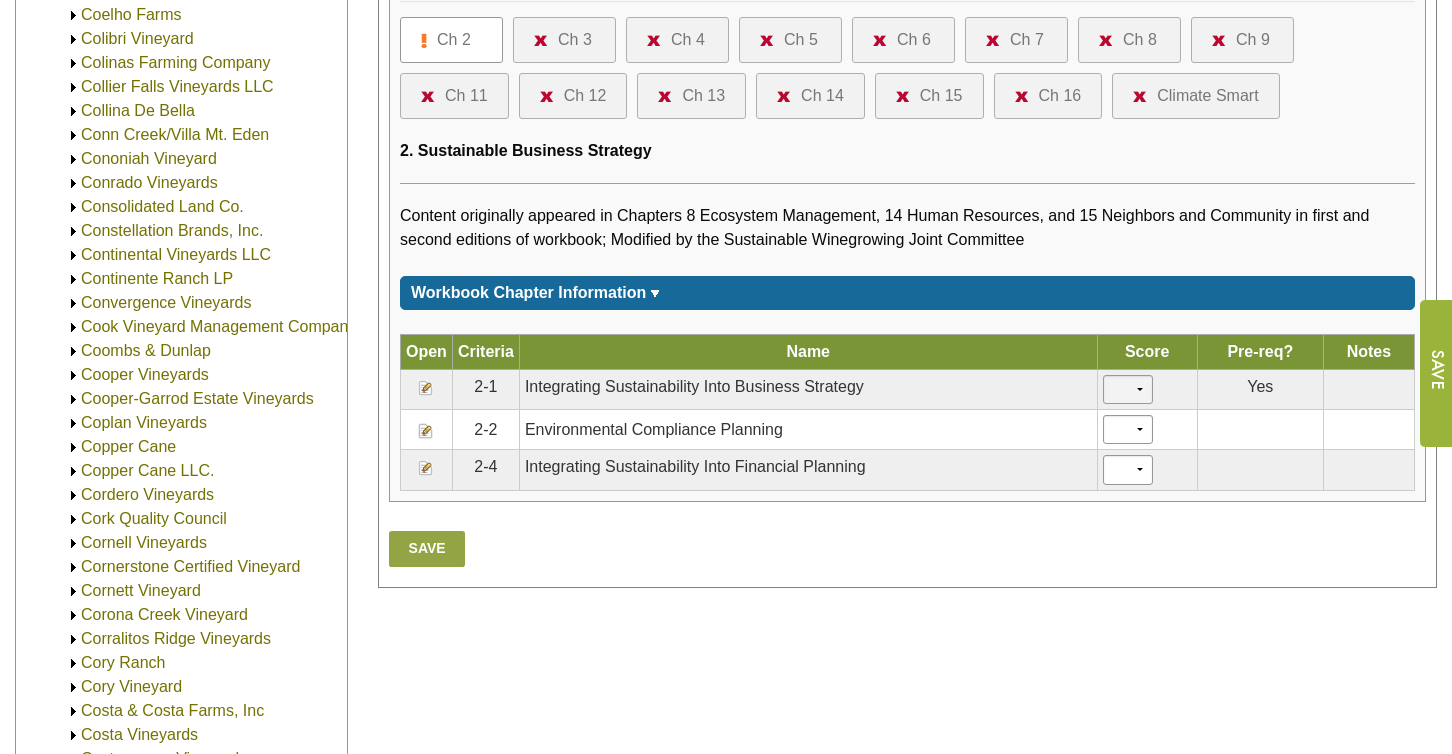 click on "*
*
*
*" at bounding box center (1128, 389) 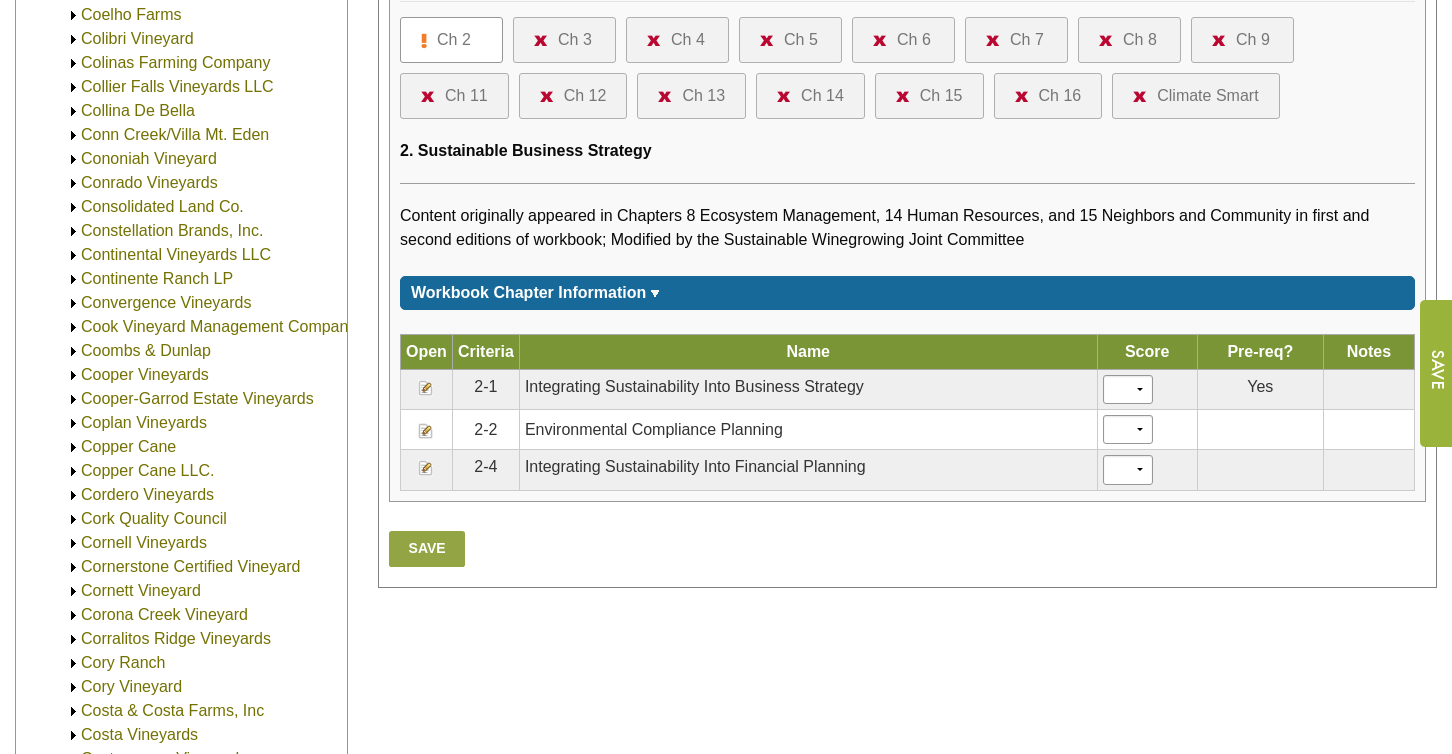 click on "Save" at bounding box center (427, 549) 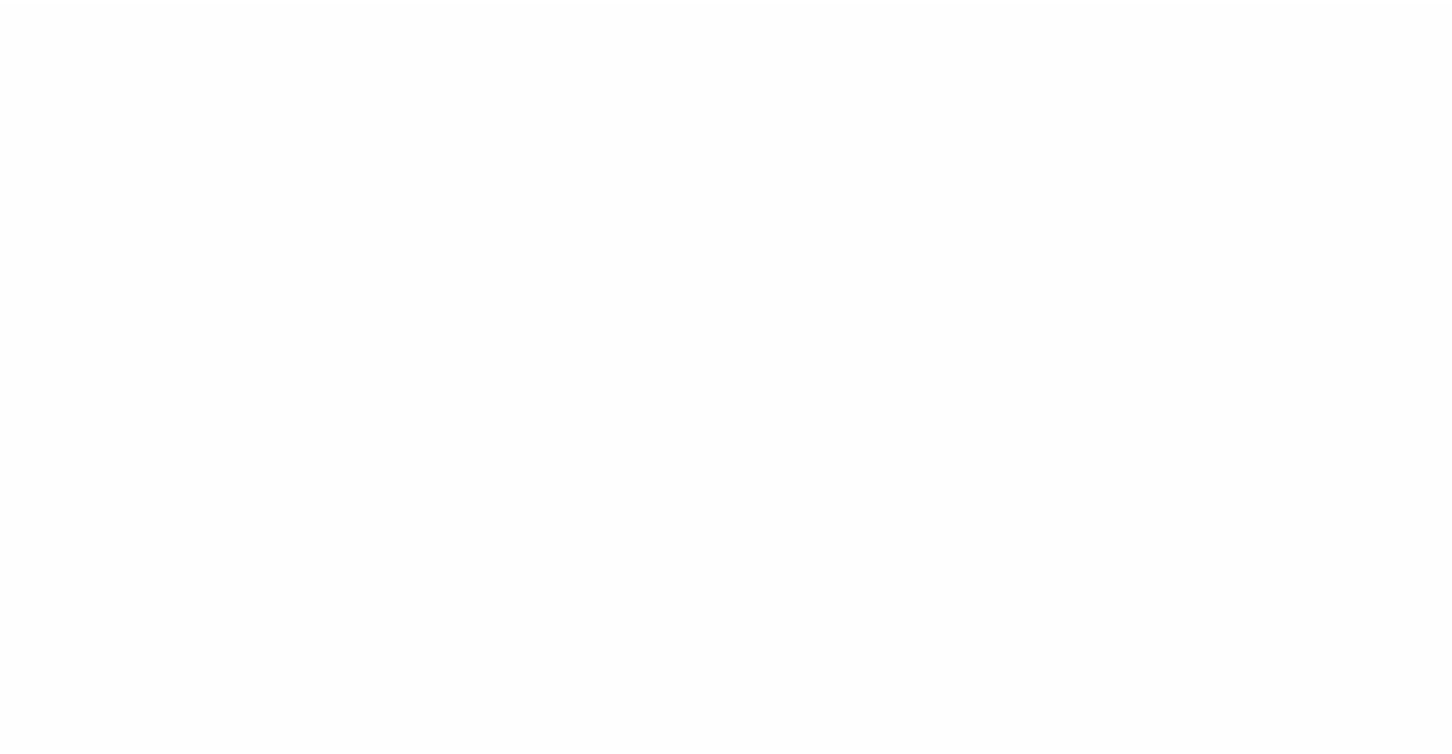 scroll, scrollTop: 0, scrollLeft: 0, axis: both 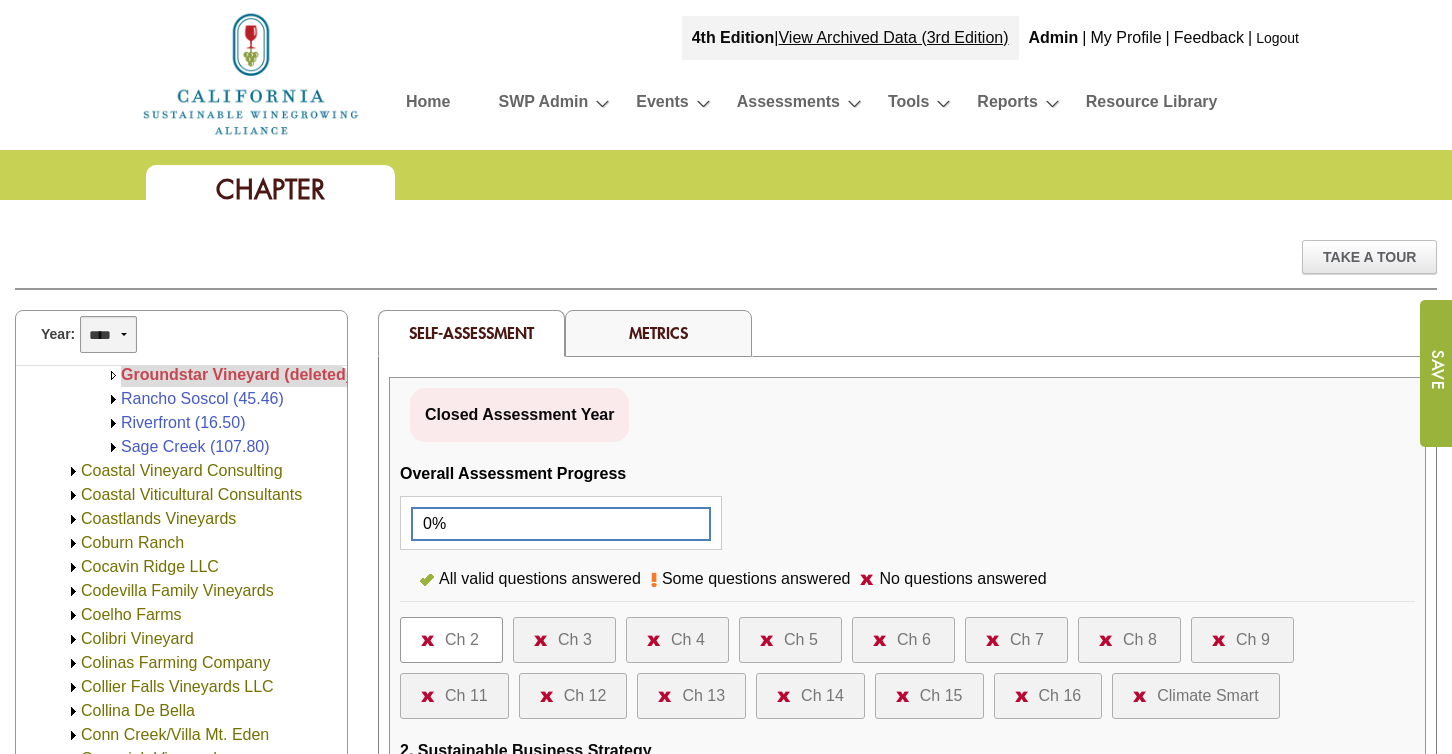 click on "****
****
****
****
****
****
****
****
****
****
****
****
****
****" at bounding box center (108, 334) 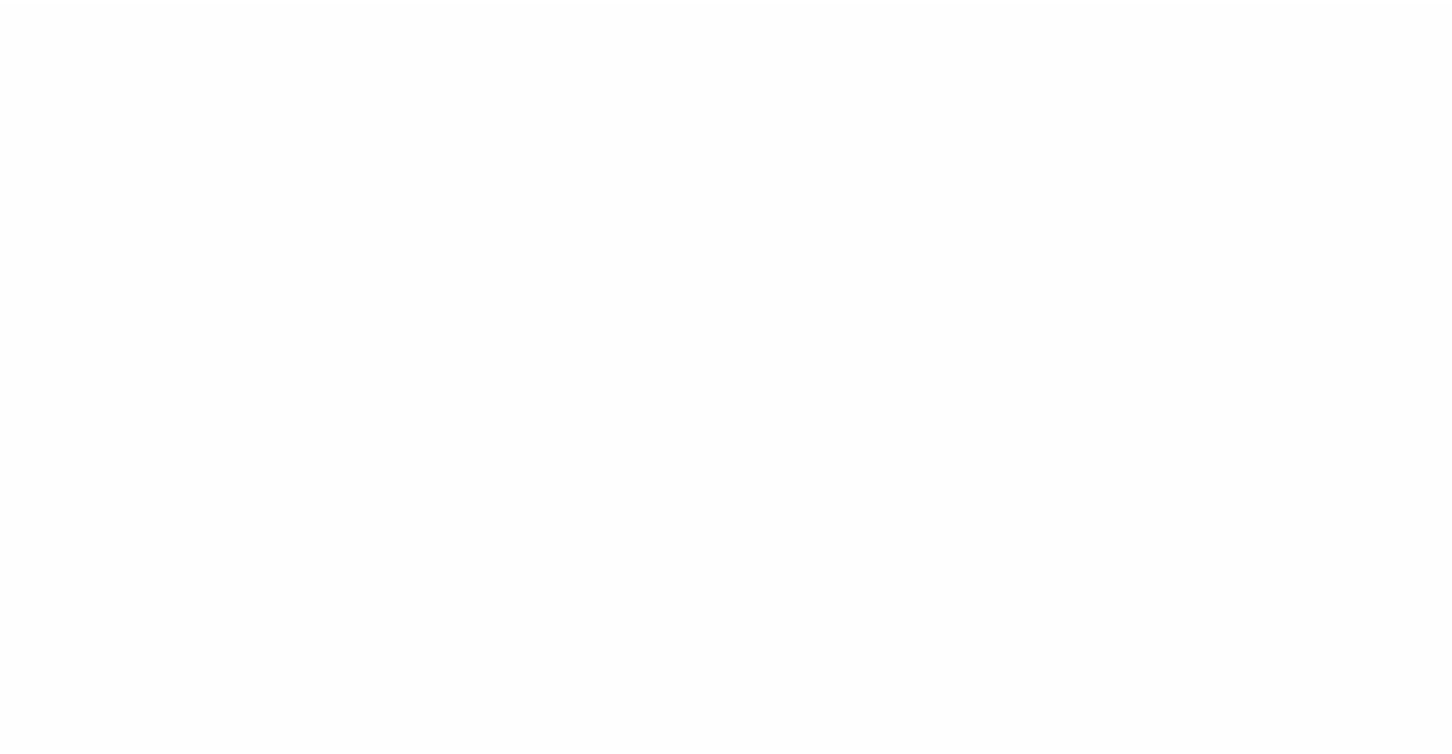 scroll, scrollTop: 0, scrollLeft: 0, axis: both 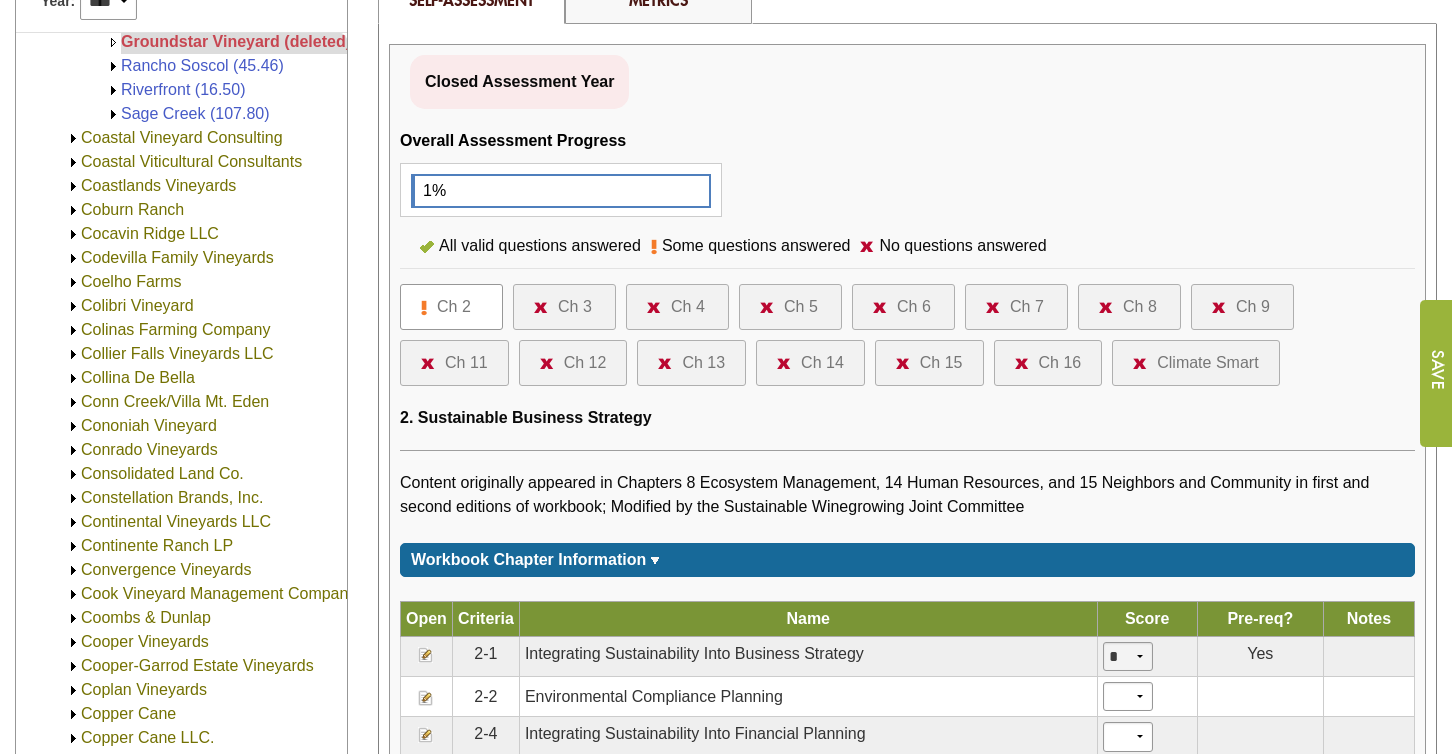 click on "*
*
*
*" at bounding box center (1128, 656) 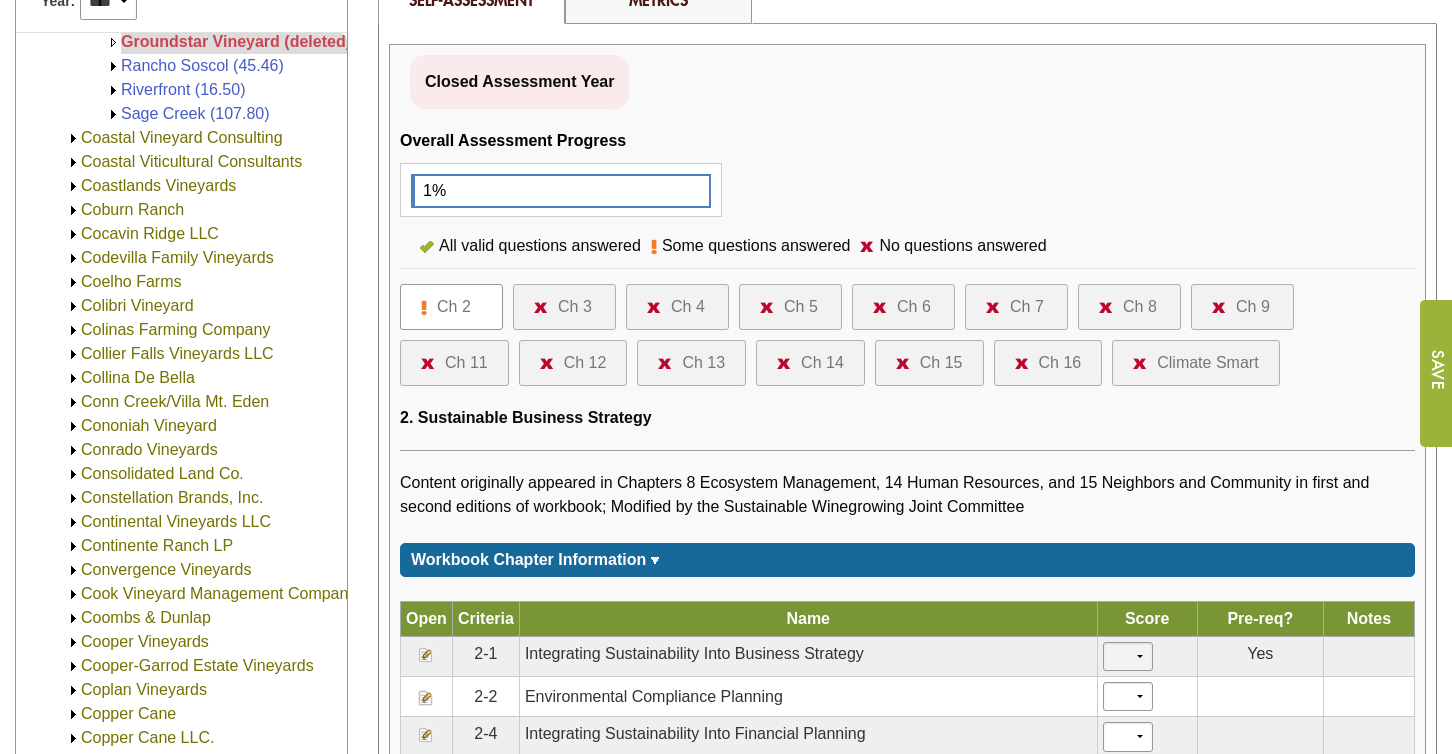 click on "*
*
*
*" at bounding box center (1128, 656) 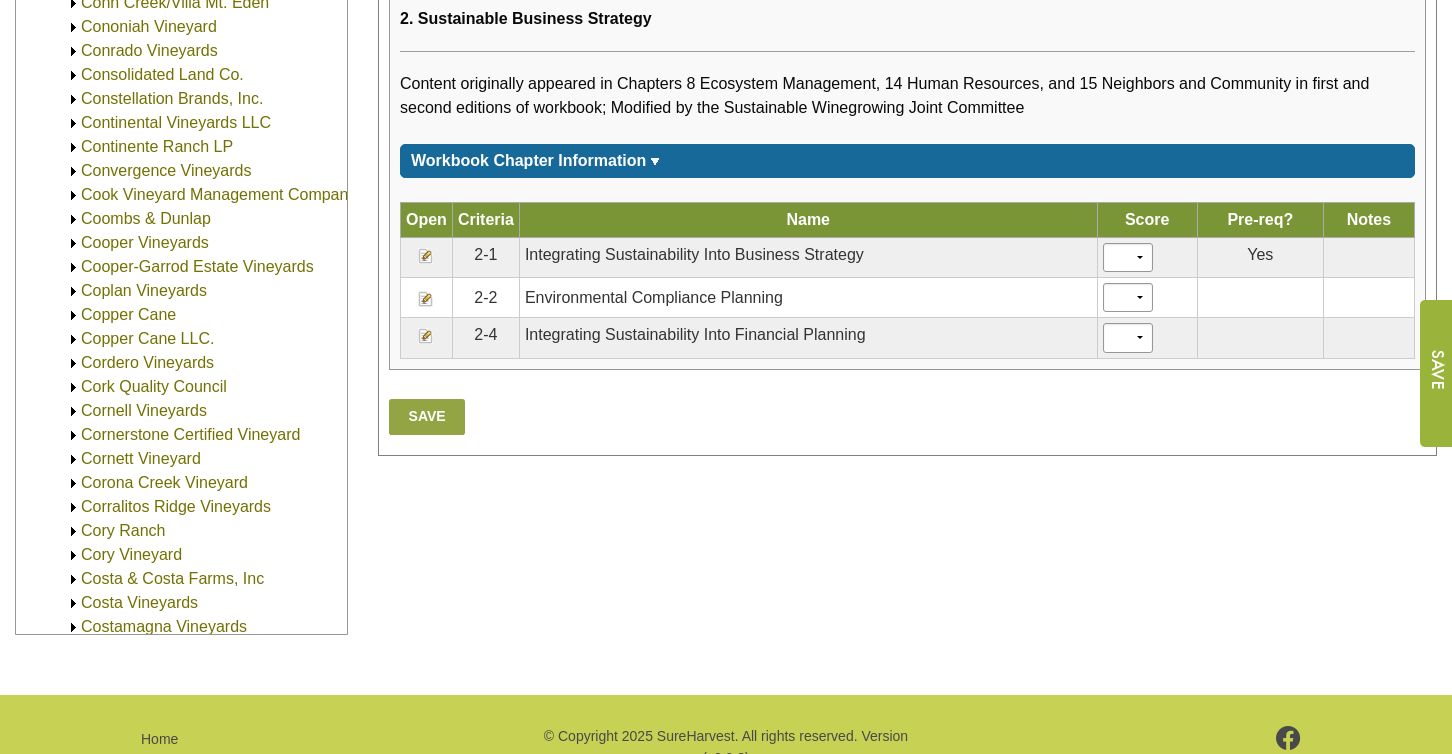 scroll, scrollTop: 733, scrollLeft: 0, axis: vertical 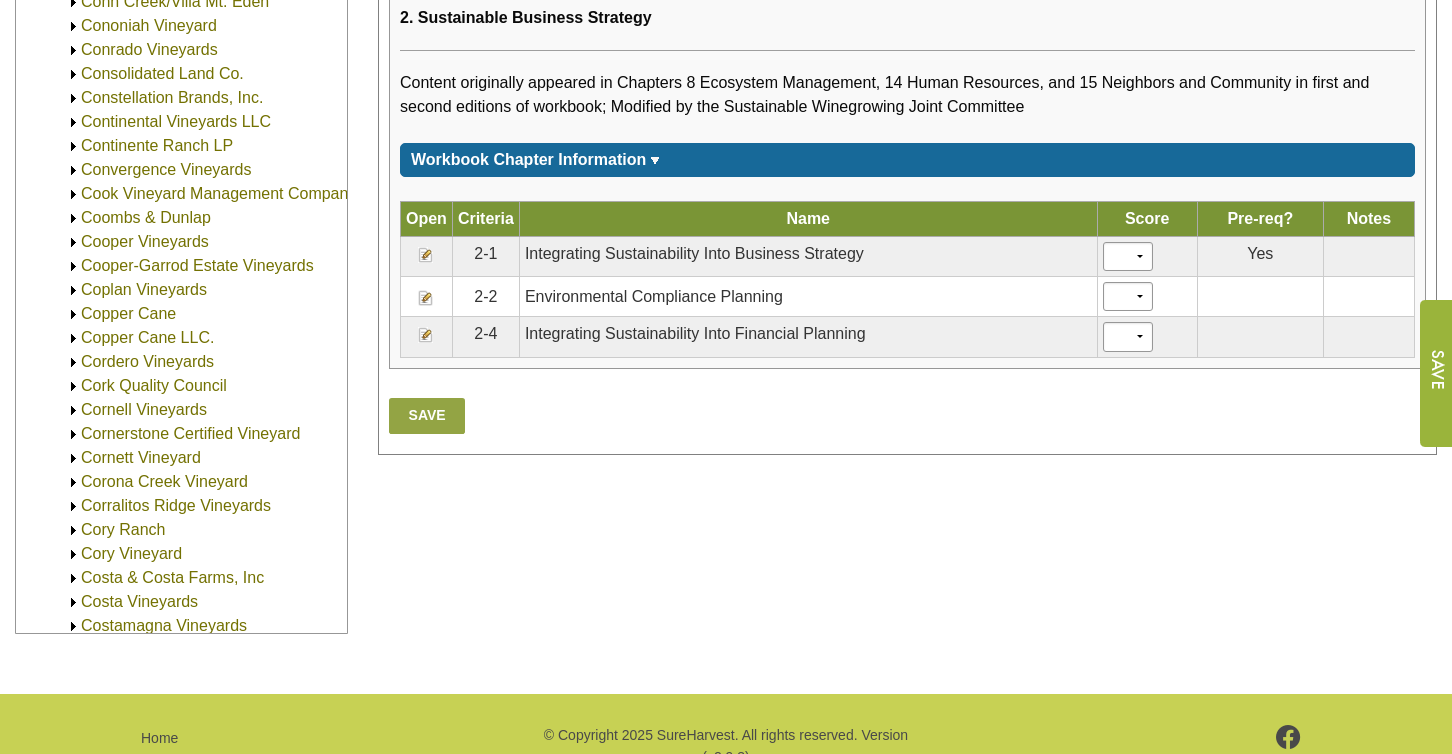 click on "Save" at bounding box center [427, 416] 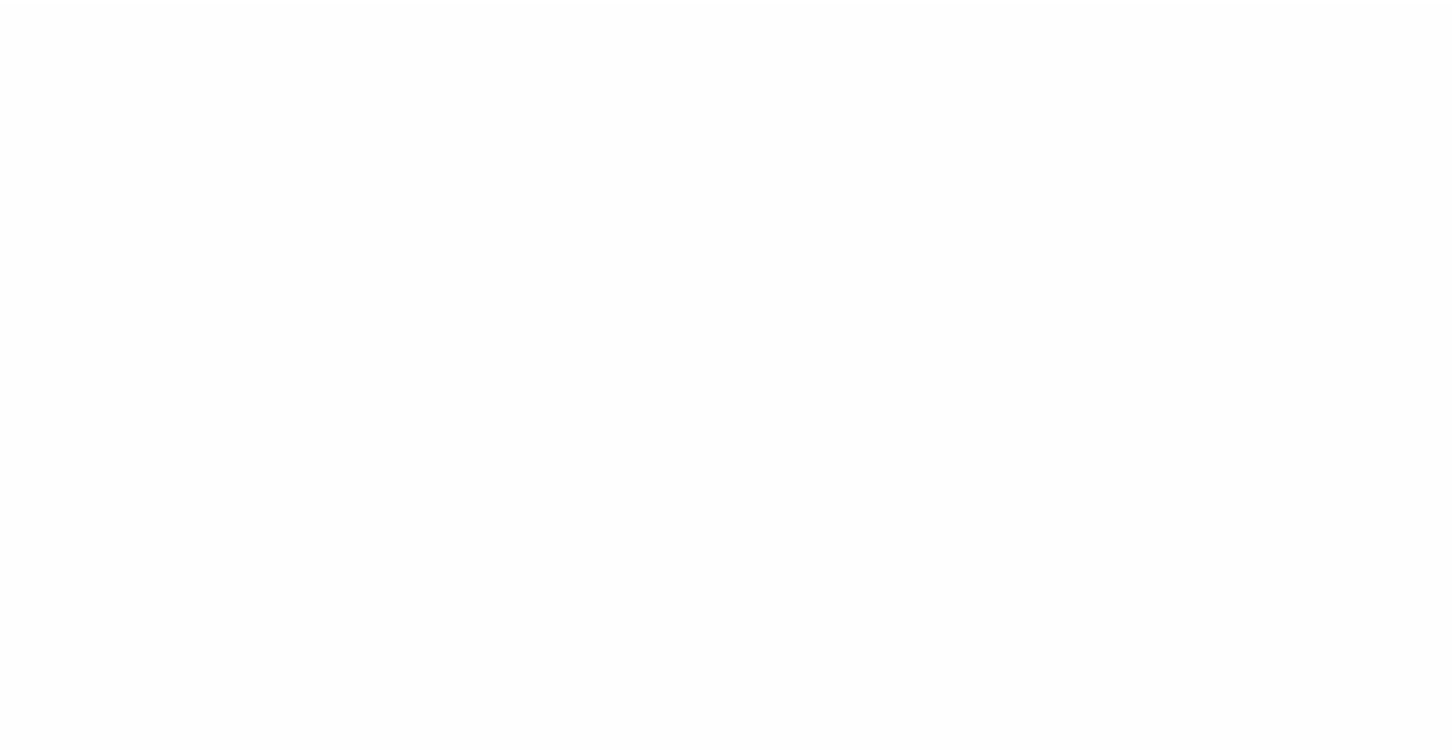 scroll, scrollTop: 0, scrollLeft: 0, axis: both 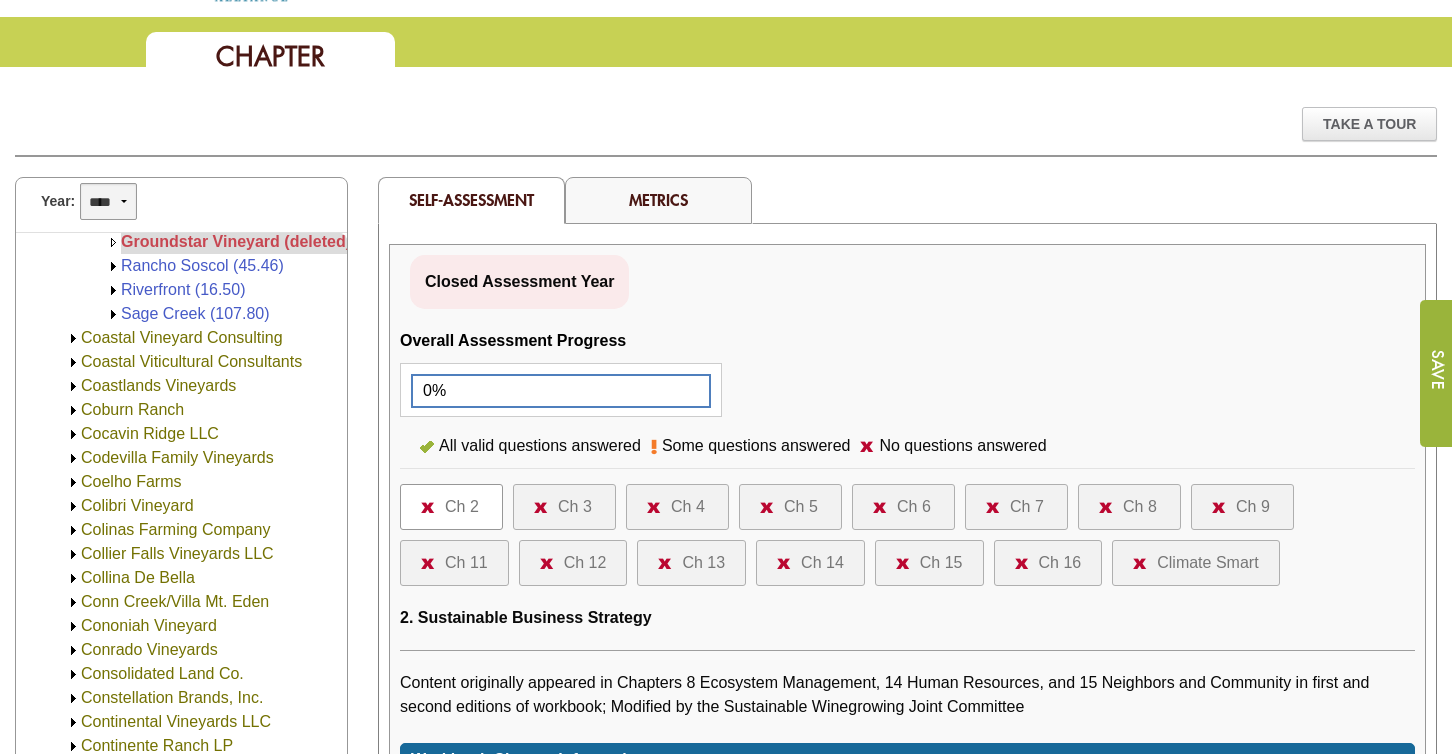 click on "****
****
****
****
****
****
****
****
****
****
****
****
****
****" at bounding box center (108, 201) 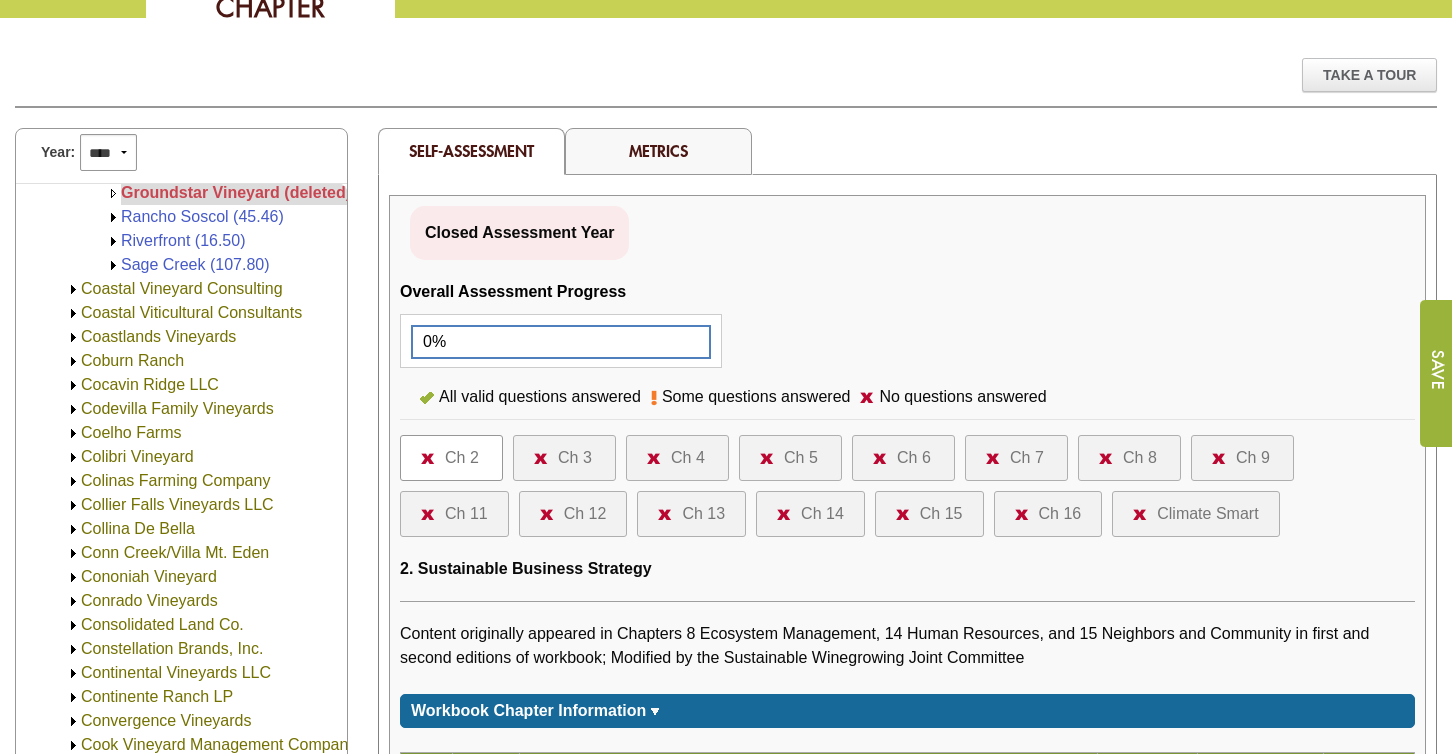 scroll, scrollTop: 533, scrollLeft: 0, axis: vertical 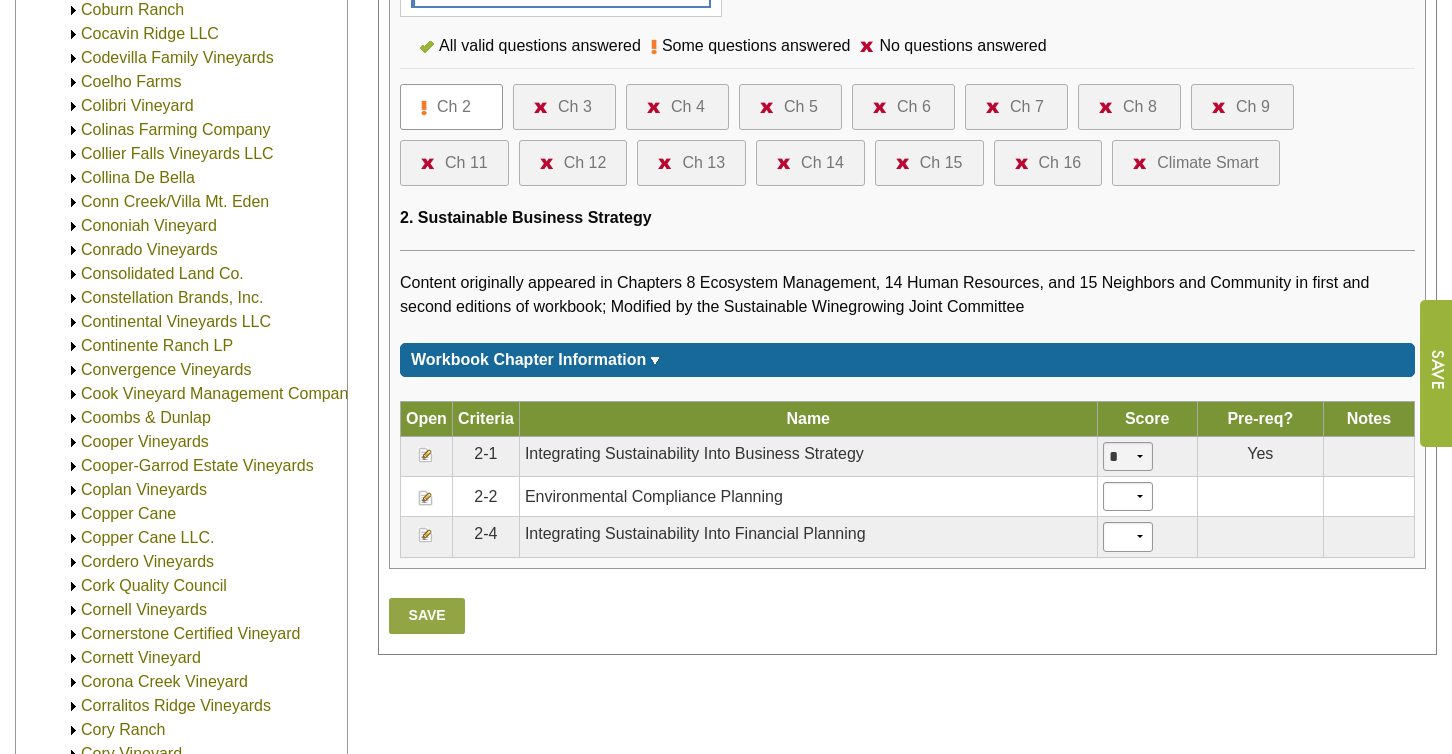 click on "*
*
*
*" at bounding box center (1128, 456) 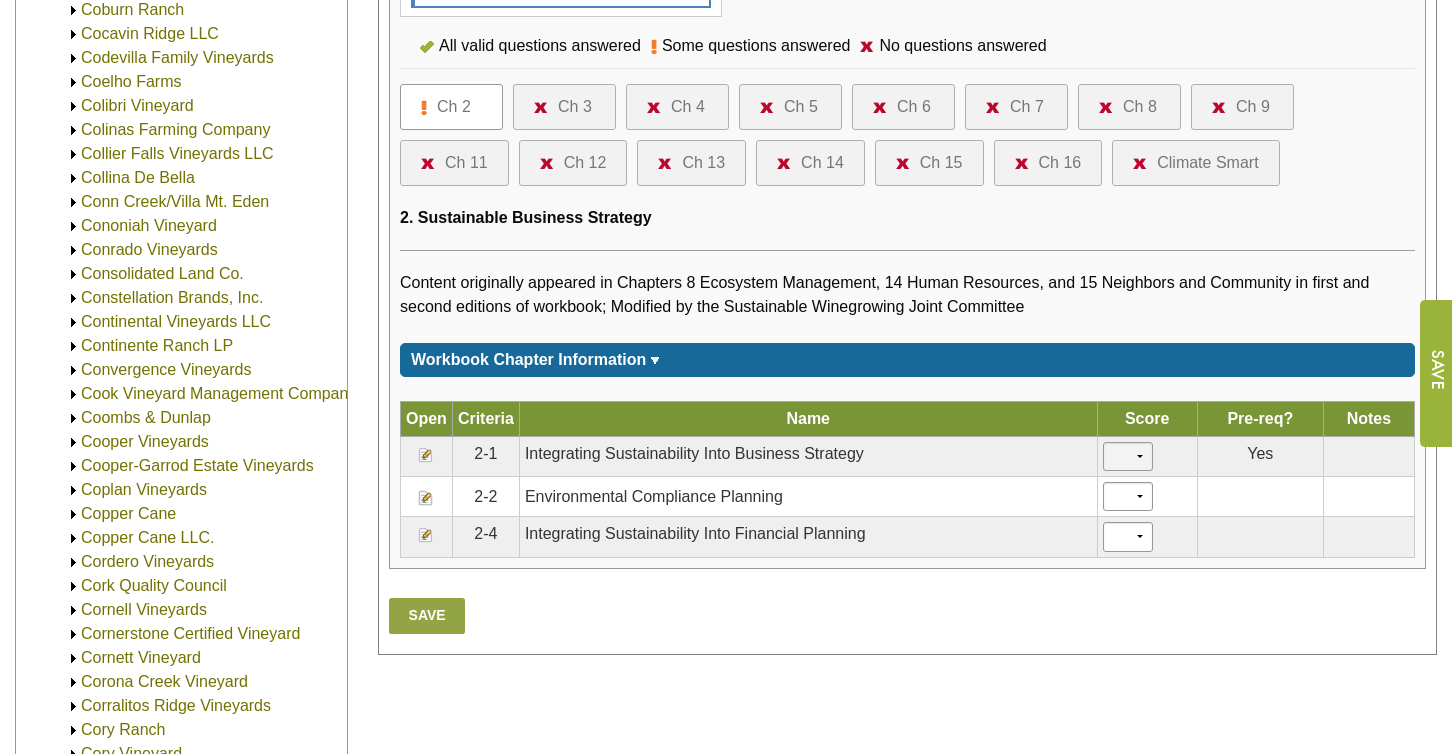click on "*
*
*
*" at bounding box center [1128, 456] 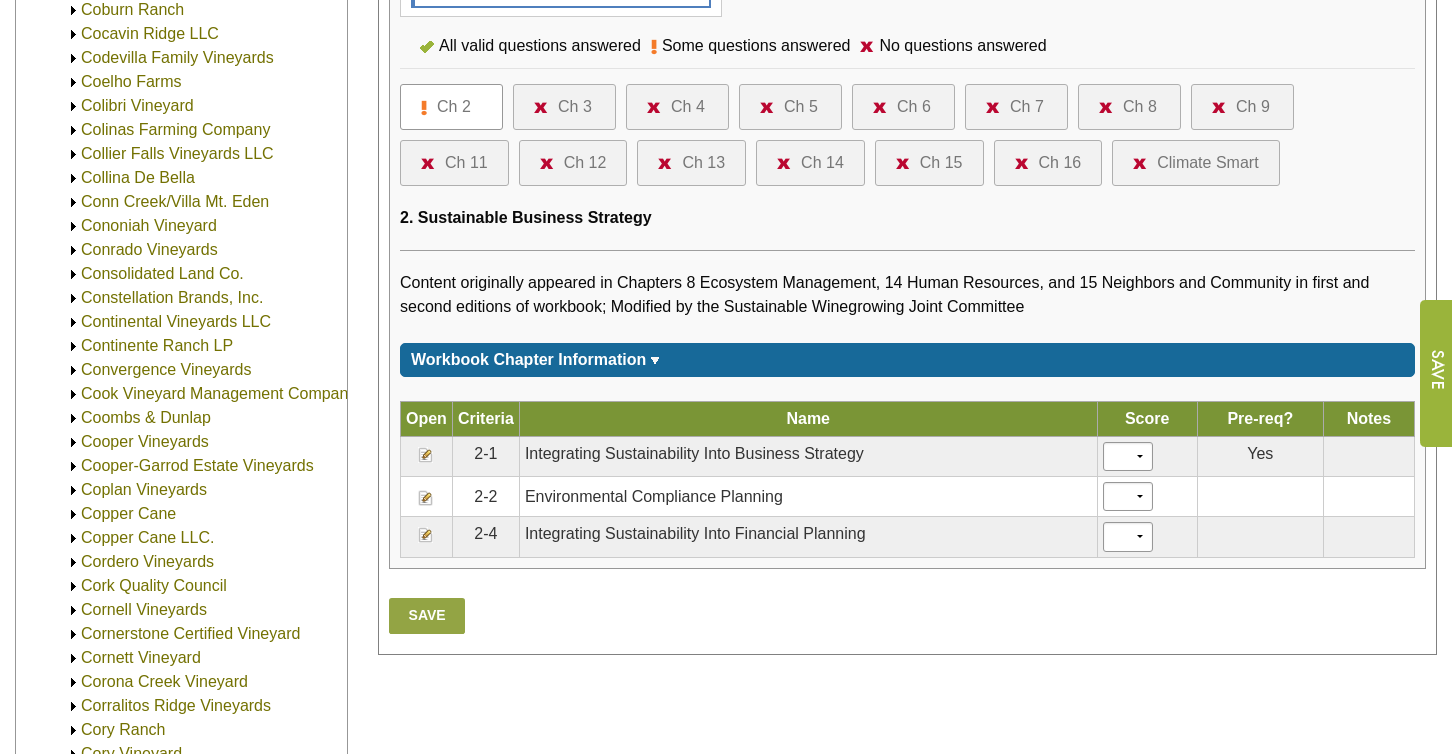 click on "Save" at bounding box center [427, 616] 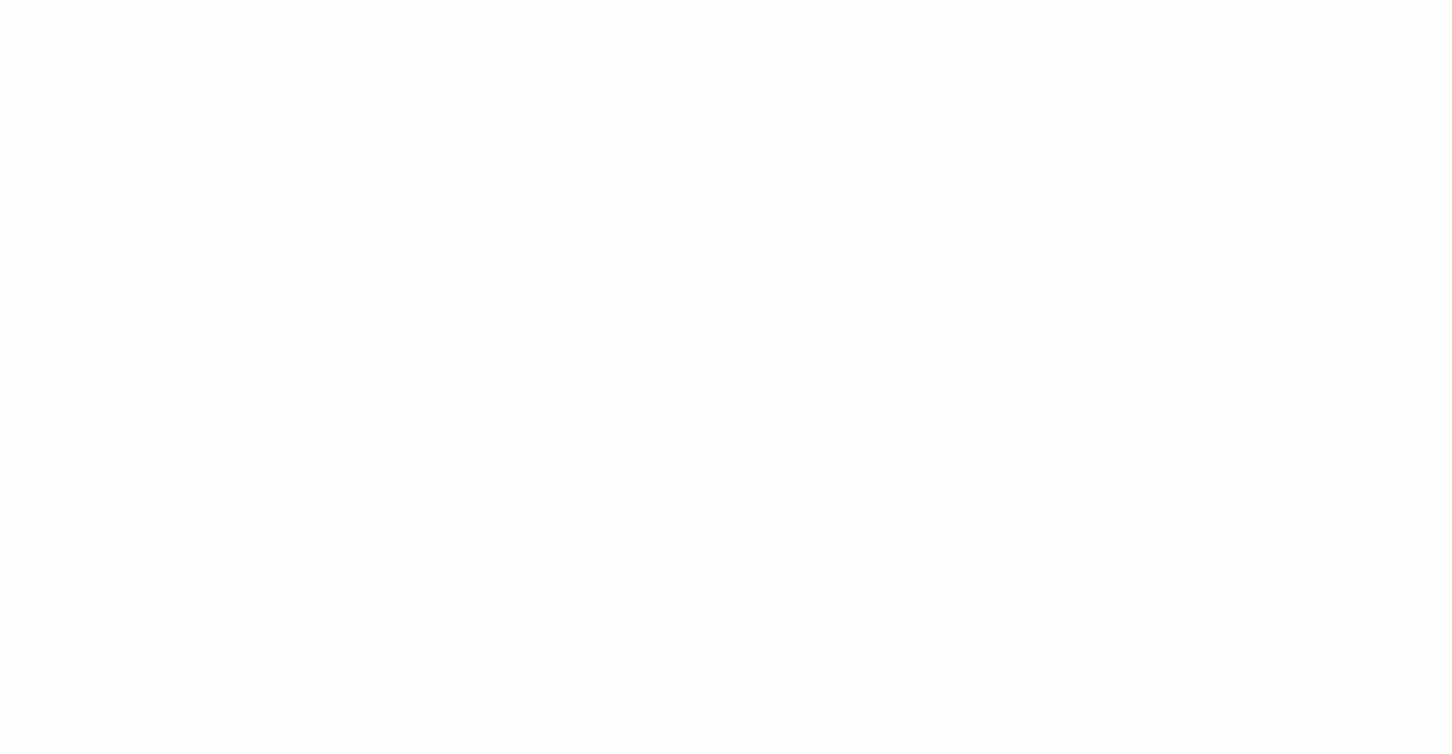 scroll, scrollTop: 0, scrollLeft: 0, axis: both 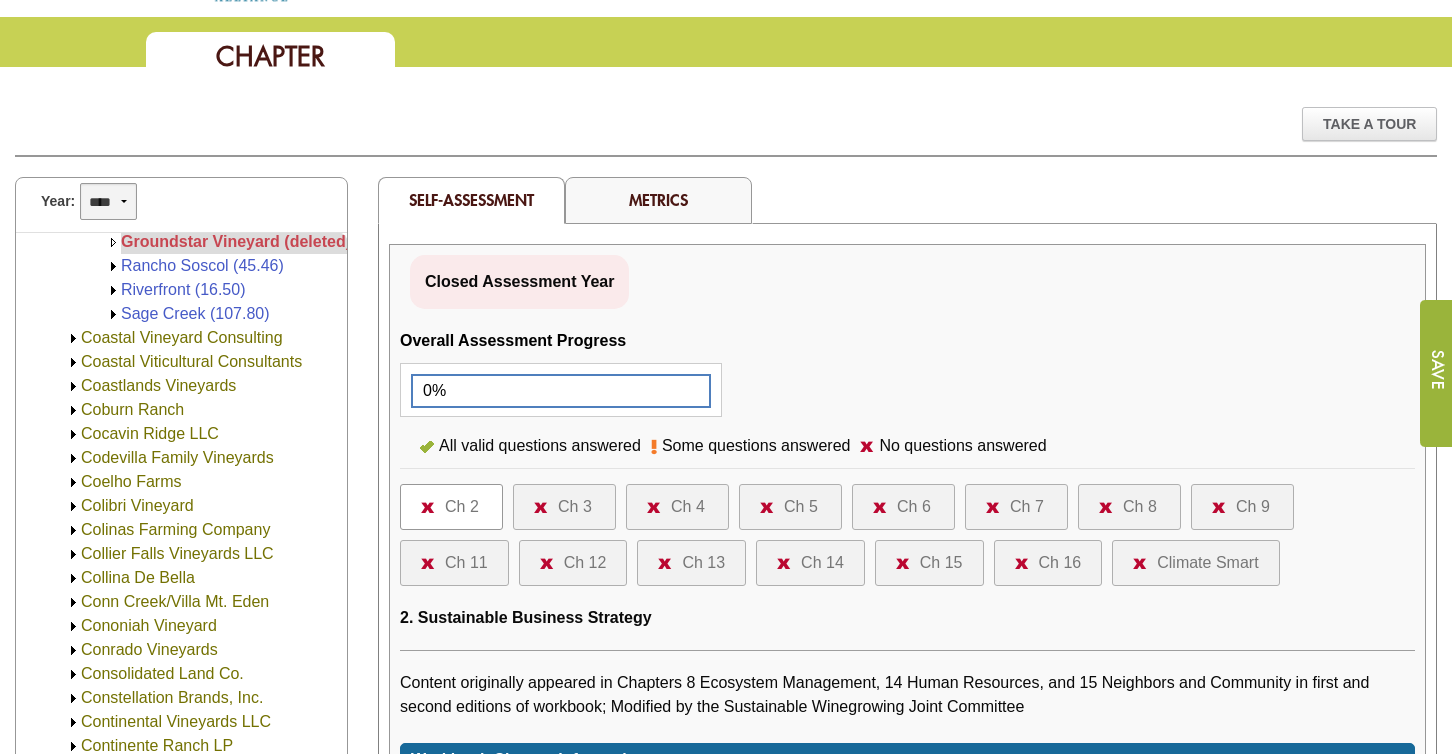 click on "****
****
****
****
****
****
****
****
****
****
****
****
****
****" at bounding box center (108, 201) 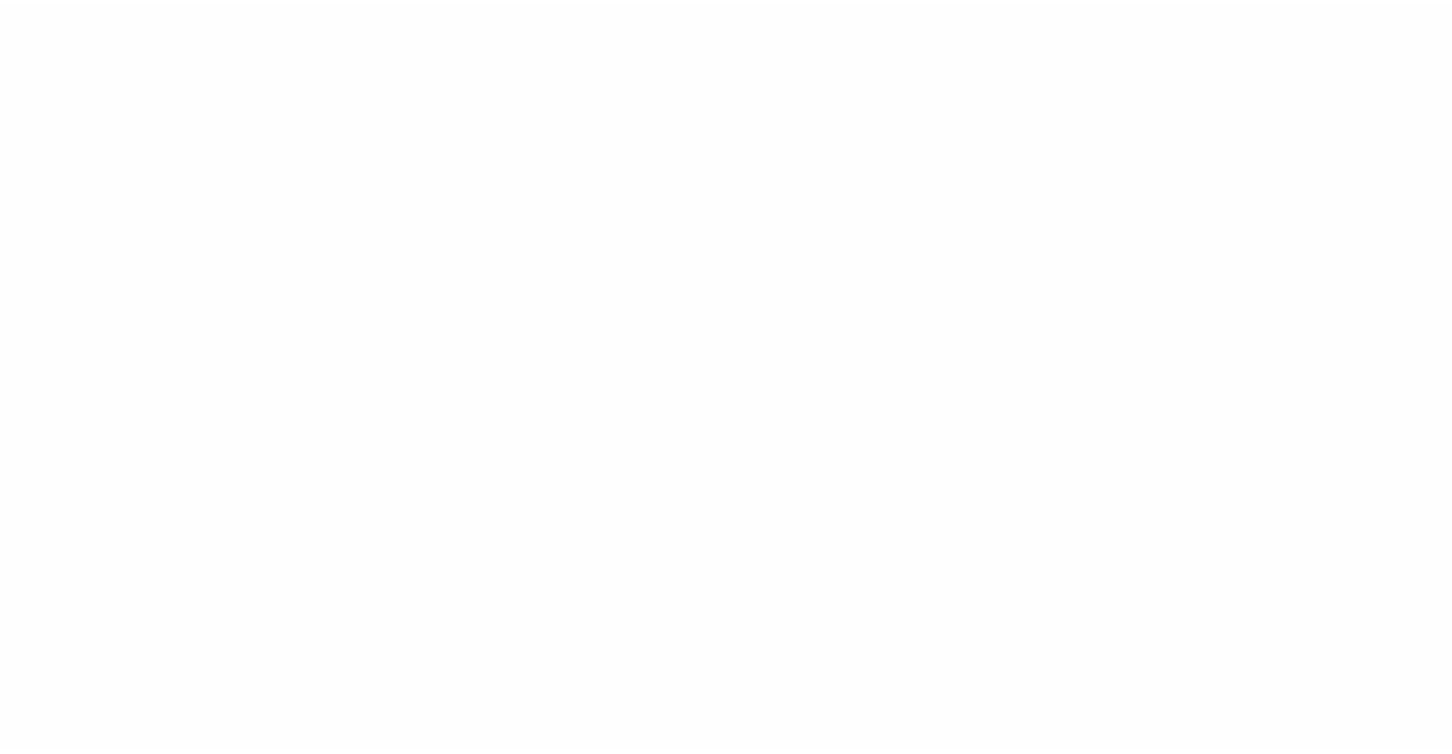 scroll, scrollTop: 0, scrollLeft: 0, axis: both 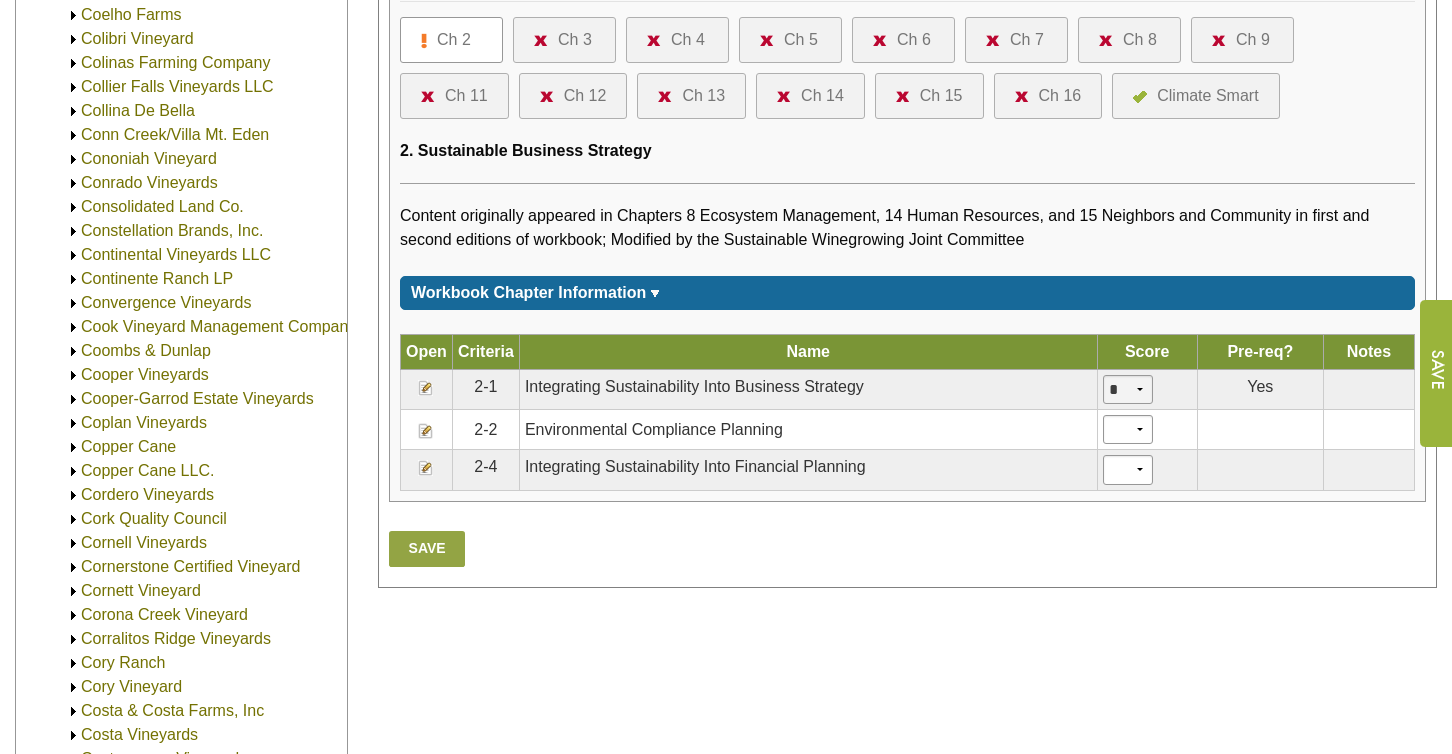 click on "*
*
*
*
***" at bounding box center [1128, 389] 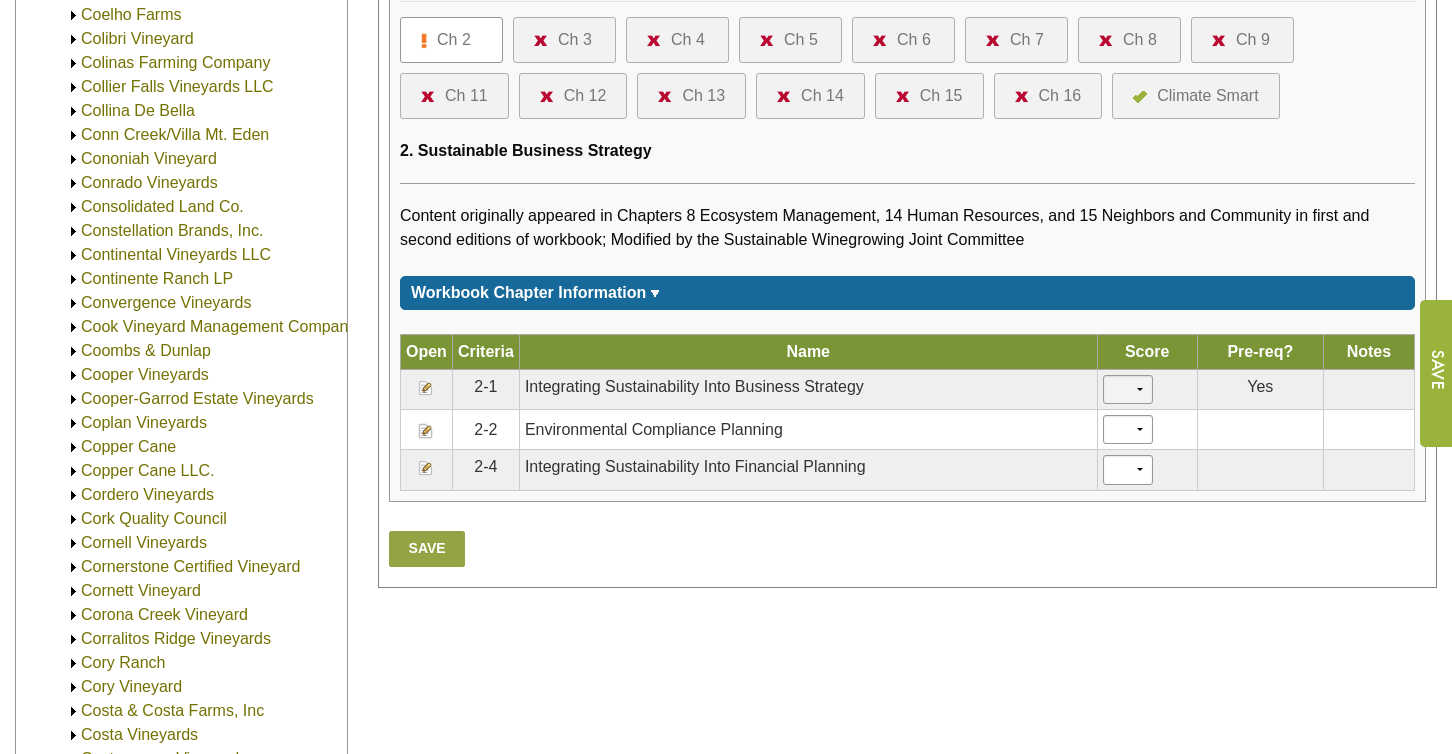 click on "*
*
*
*
***" at bounding box center [1128, 389] 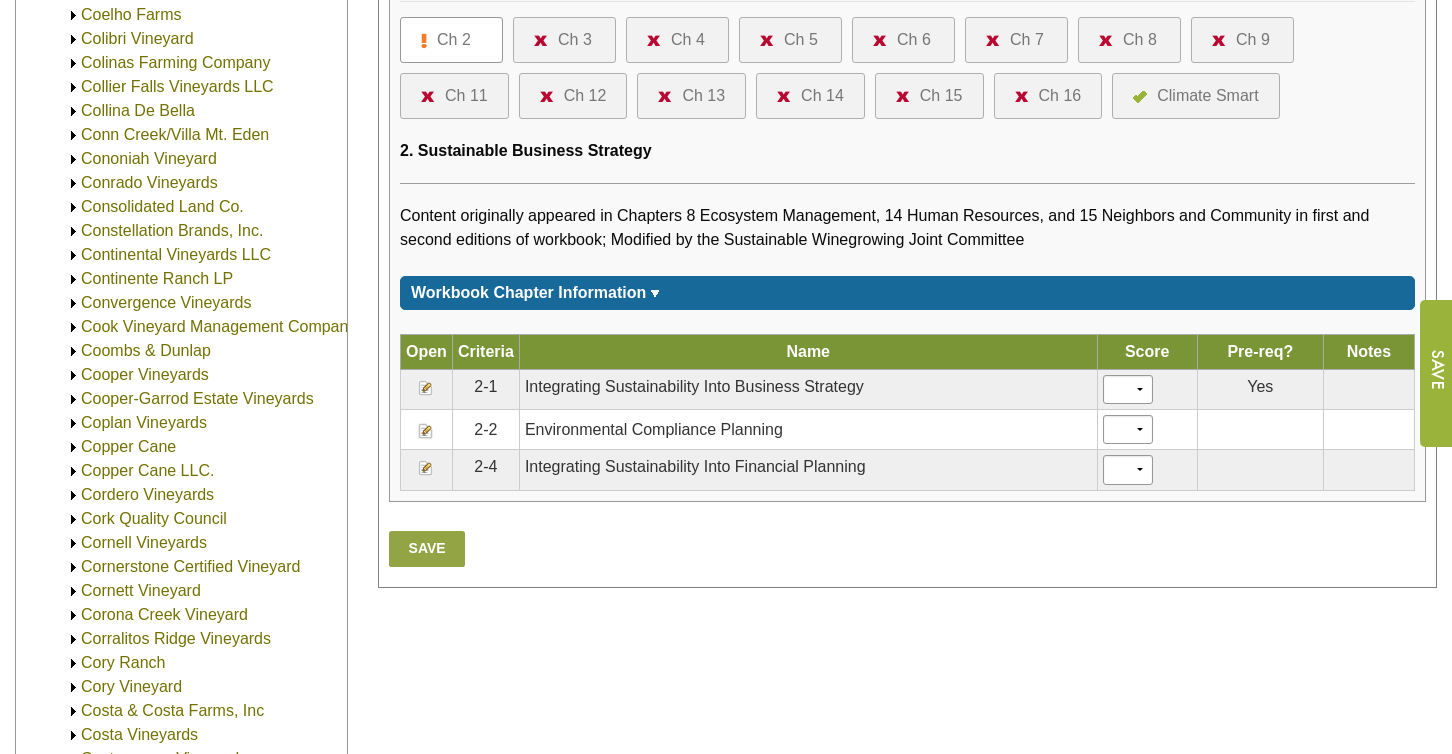 click on "Save" at bounding box center (427, 549) 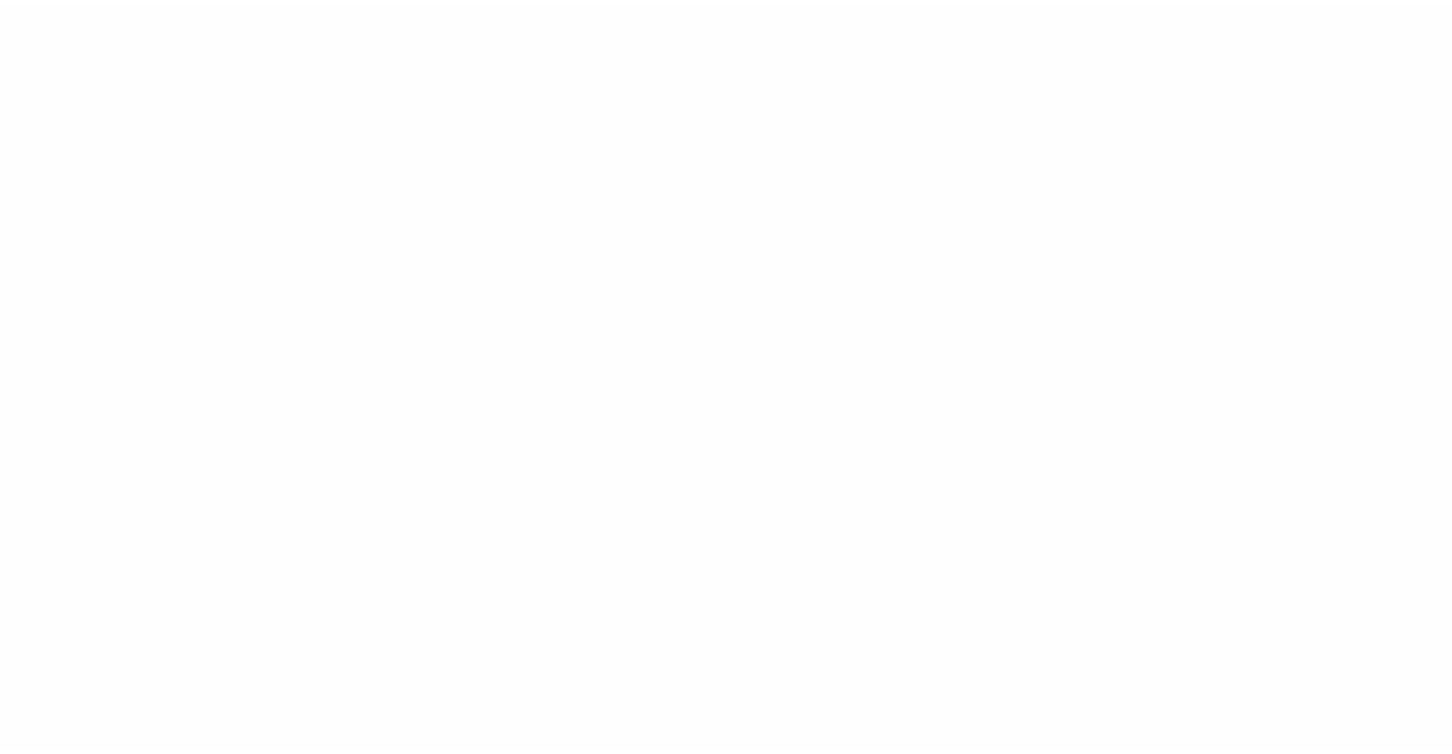 scroll, scrollTop: 0, scrollLeft: 0, axis: both 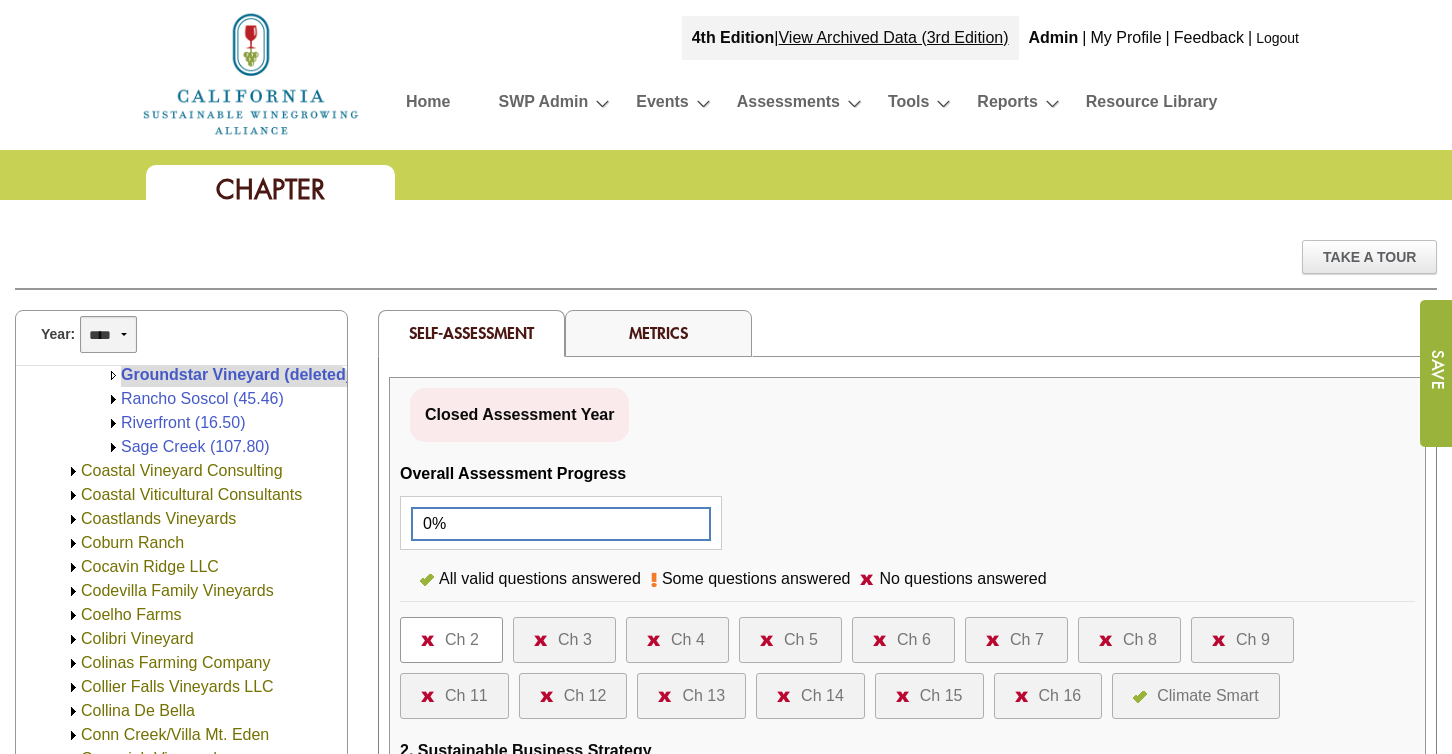 click on "****
****
****
****
****
****
****
****
****
****
****
****
****
****" at bounding box center (108, 334) 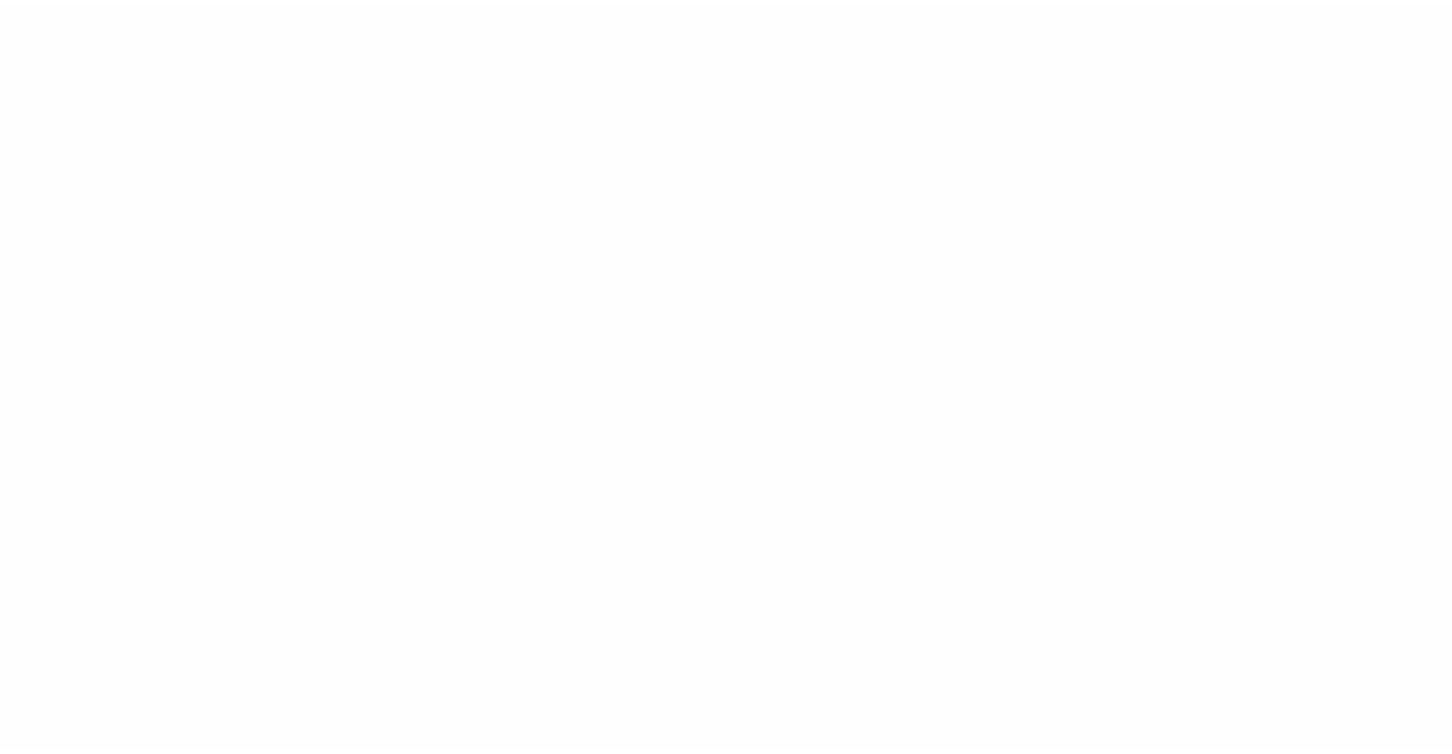 scroll, scrollTop: 0, scrollLeft: 0, axis: both 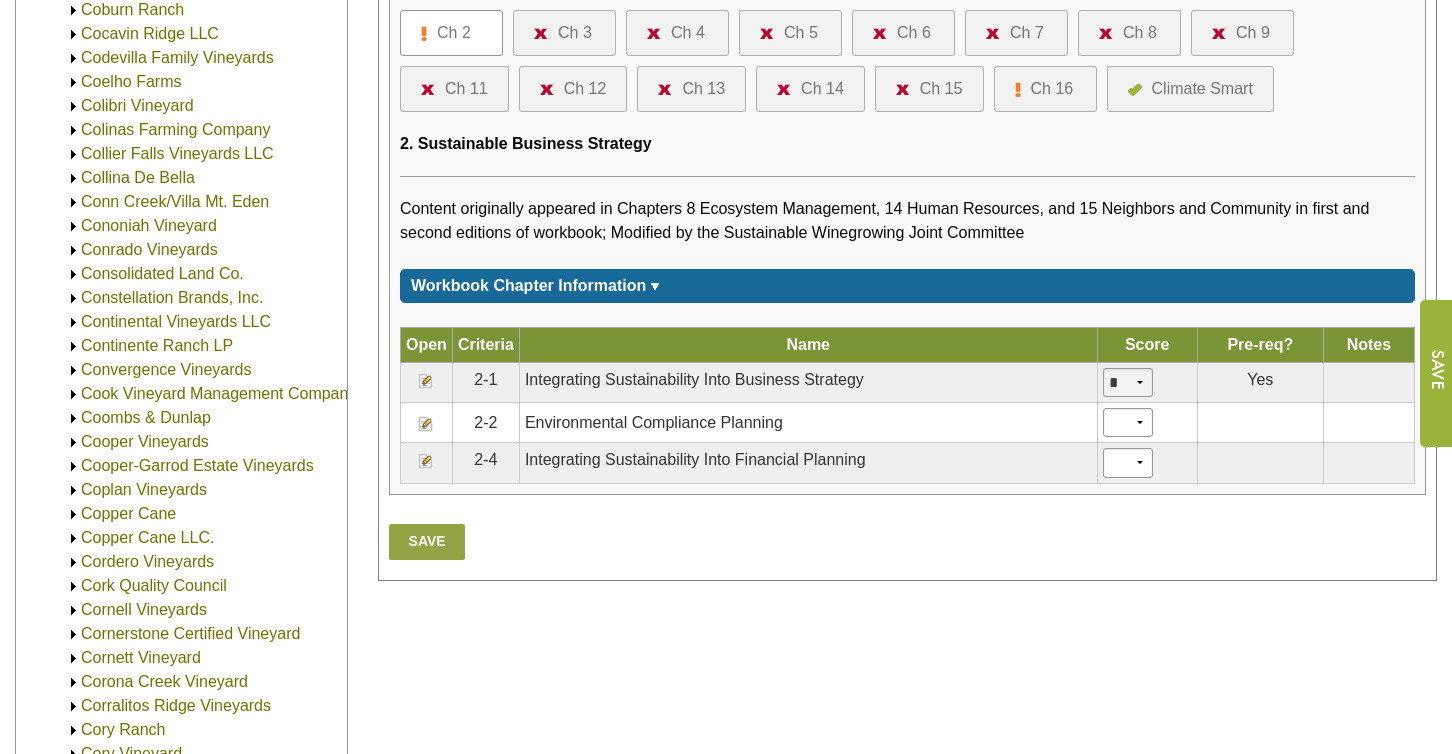 click on "*
*
*
*
***" at bounding box center (1128, 382) 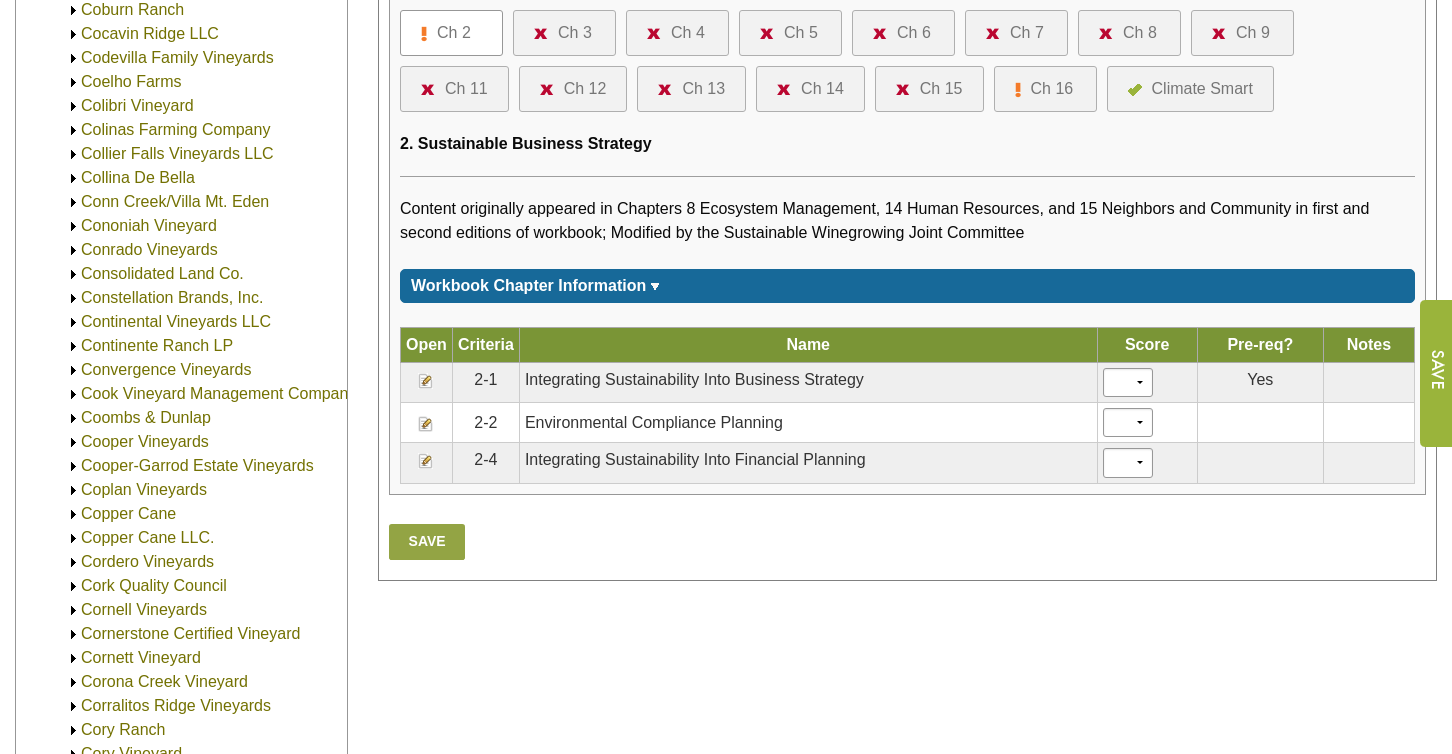 click on "Save" at bounding box center (427, 542) 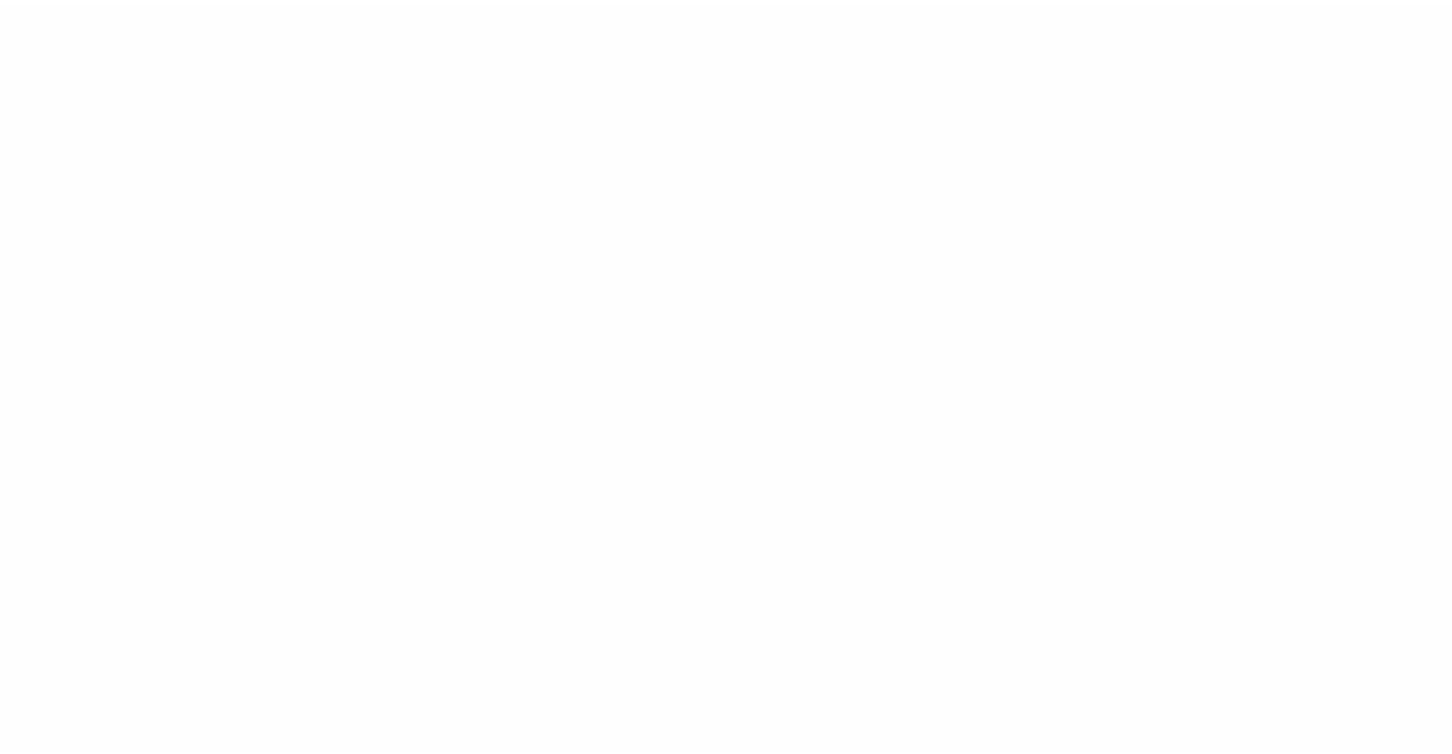 scroll, scrollTop: 0, scrollLeft: 0, axis: both 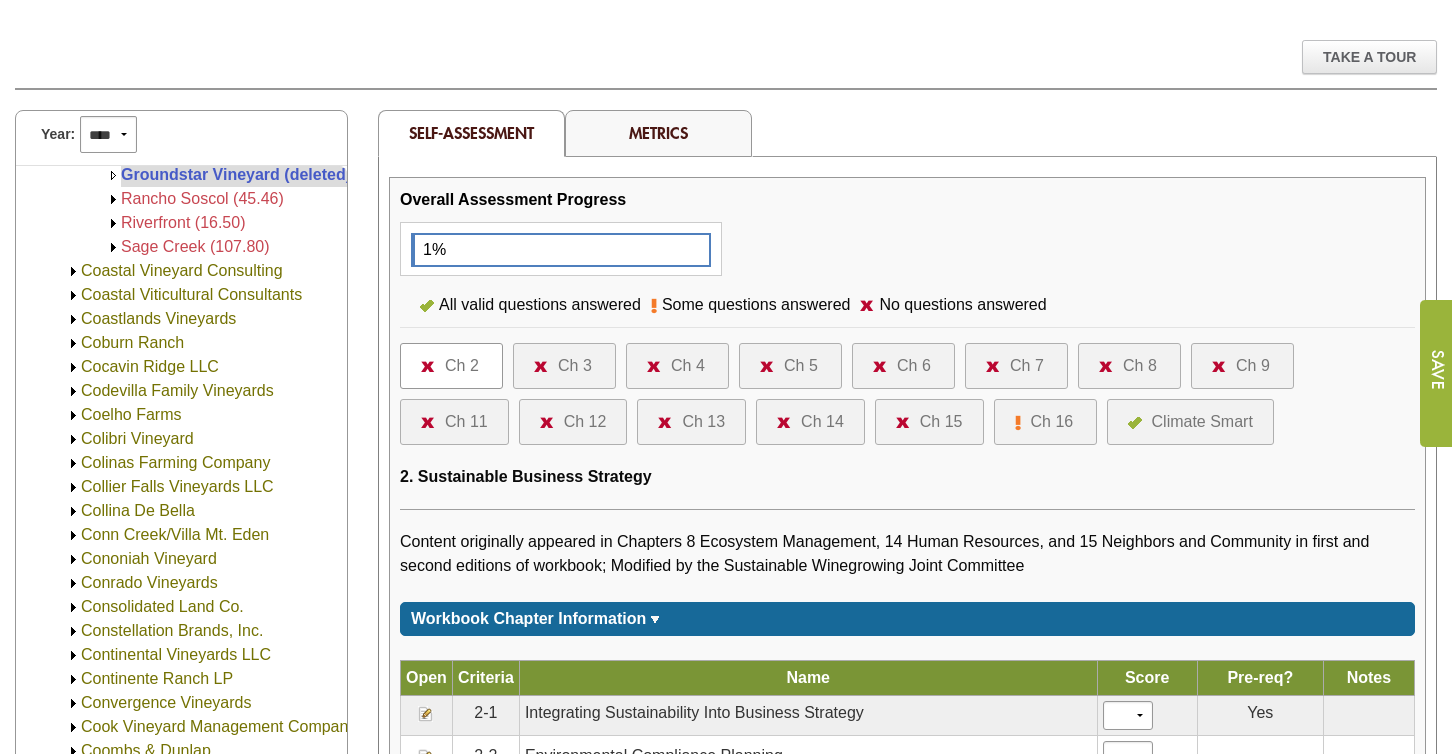 click on "Ch 16" at bounding box center [1052, 422] 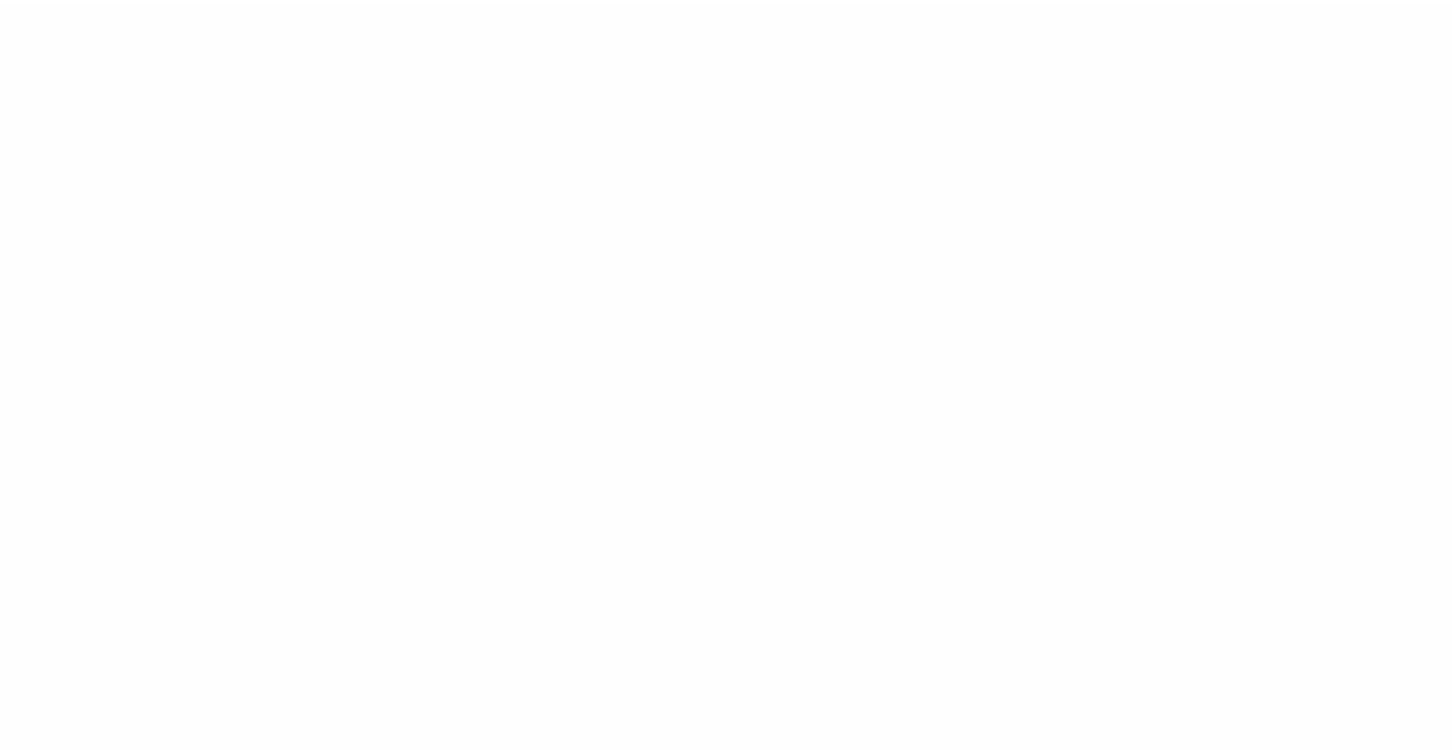 scroll, scrollTop: 0, scrollLeft: 0, axis: both 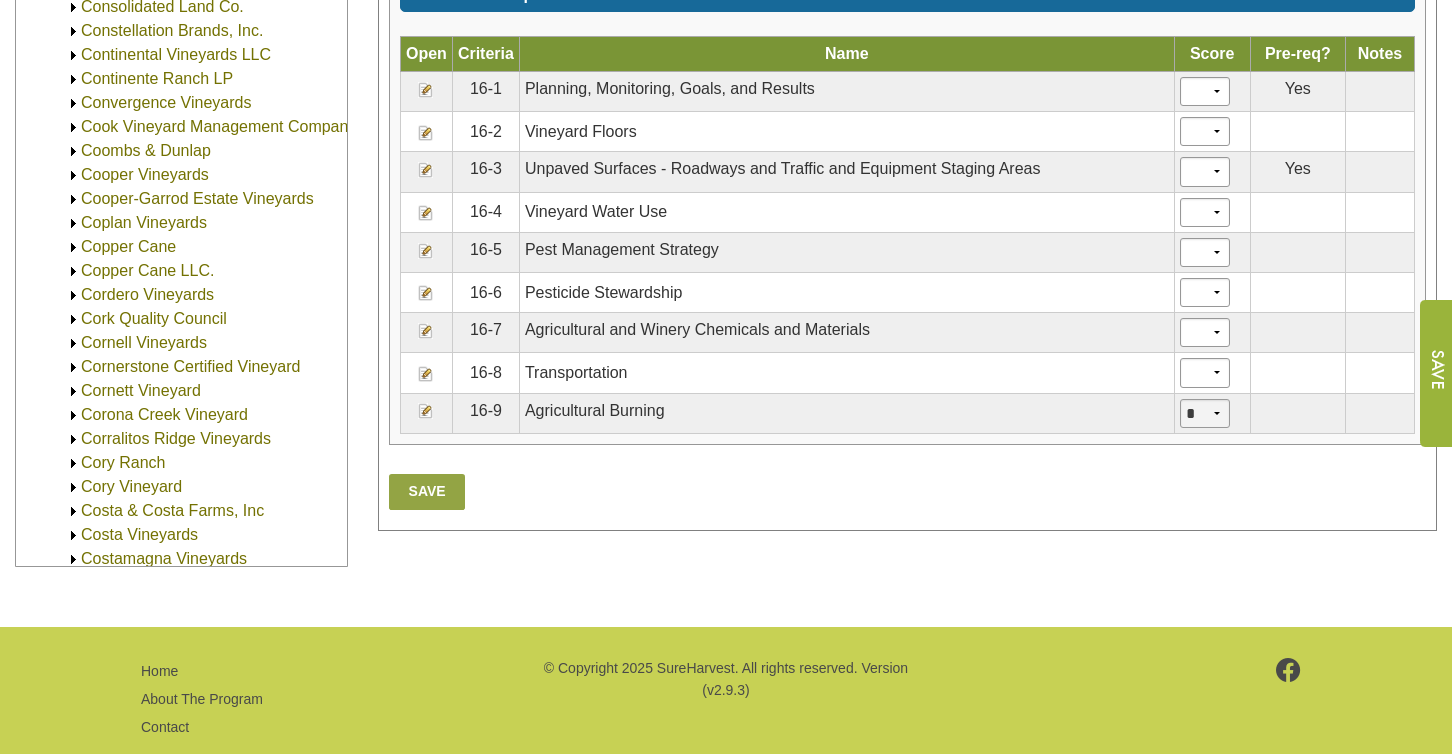 click on "*
*
*
*
***" at bounding box center (1205, 413) 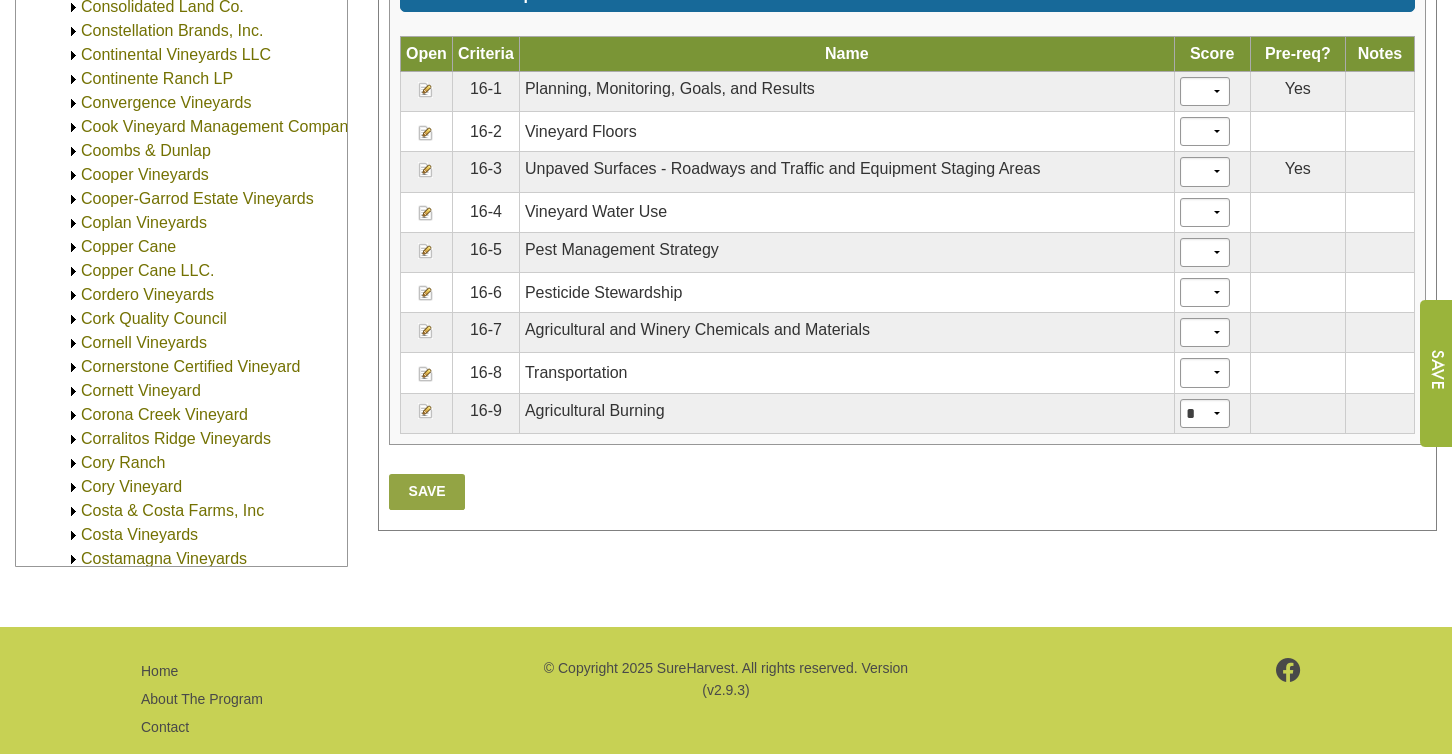 click on "Save" at bounding box center [907, 494] 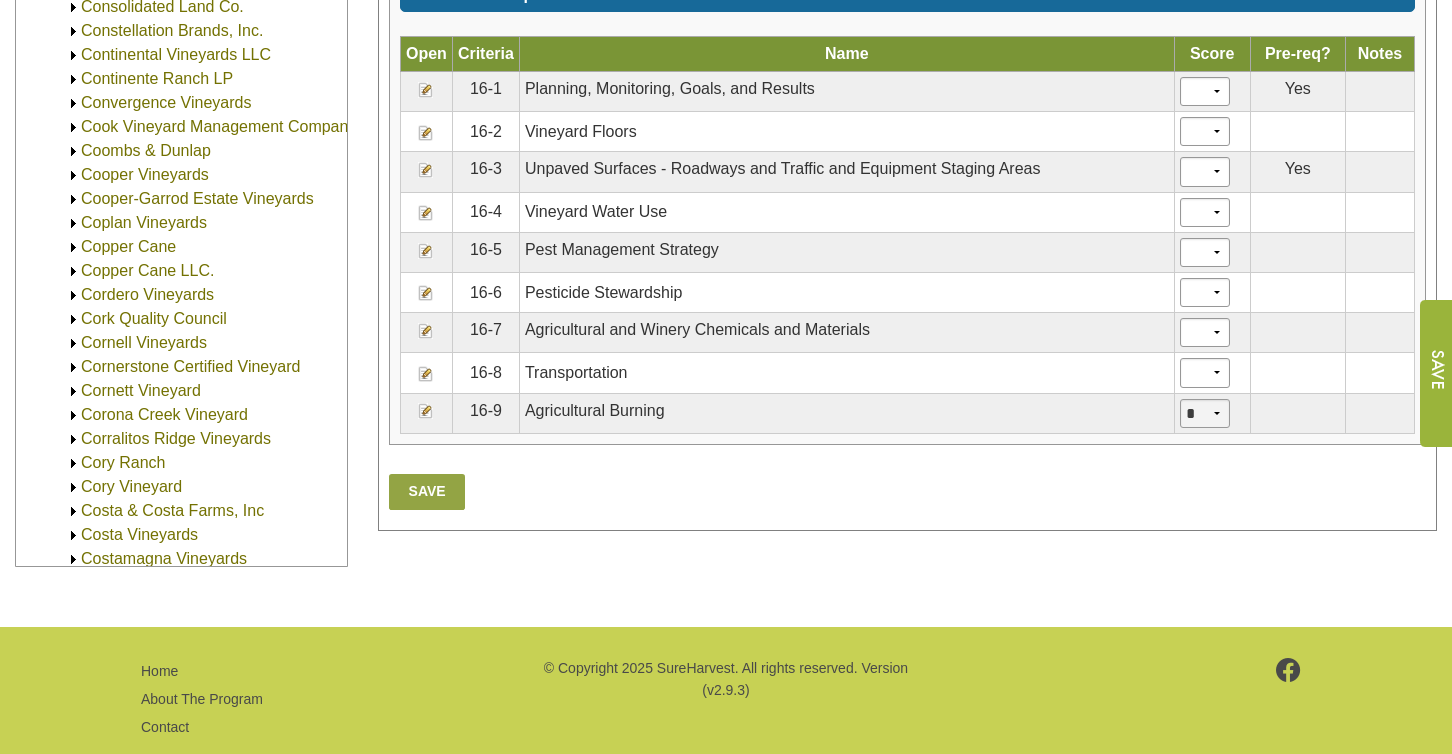 click on "*
*
*
*
***" at bounding box center [1205, 413] 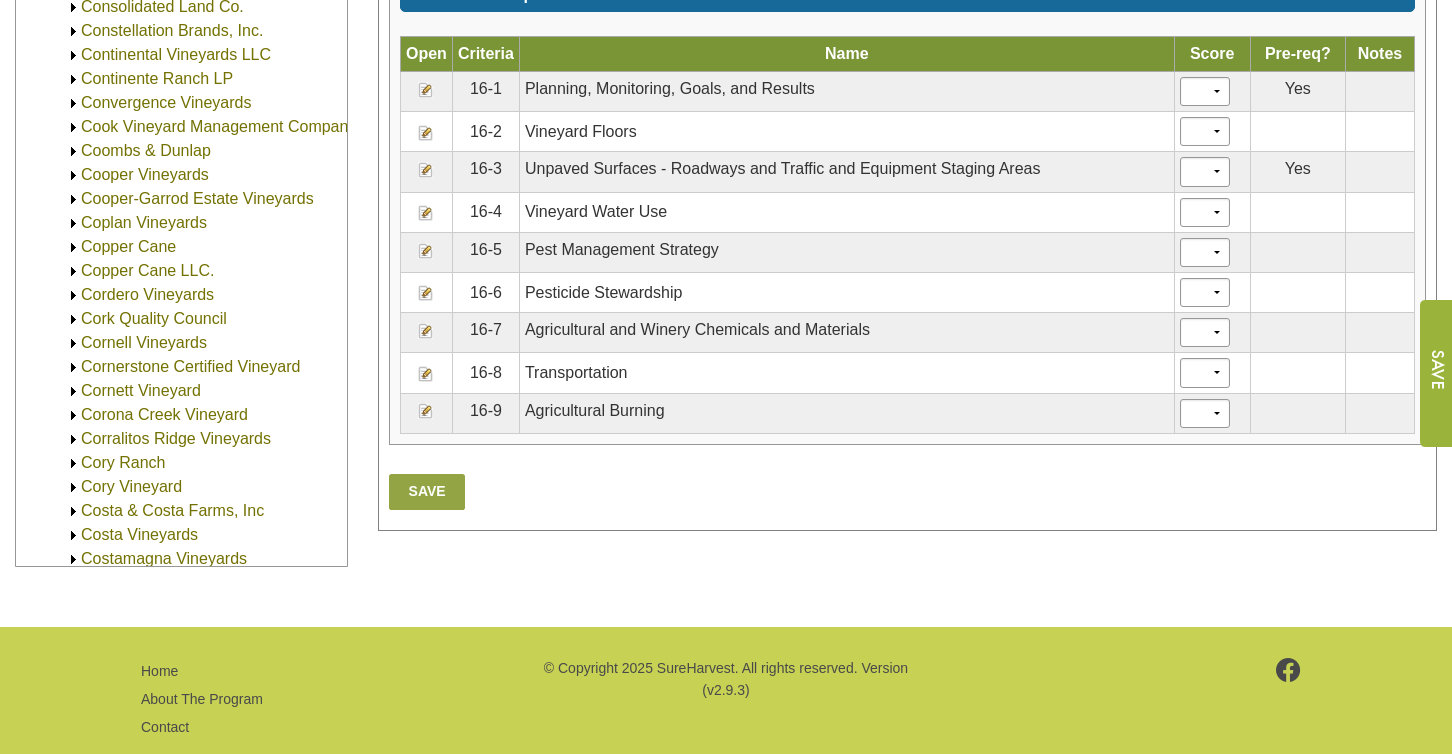 click on "Save" at bounding box center (427, 492) 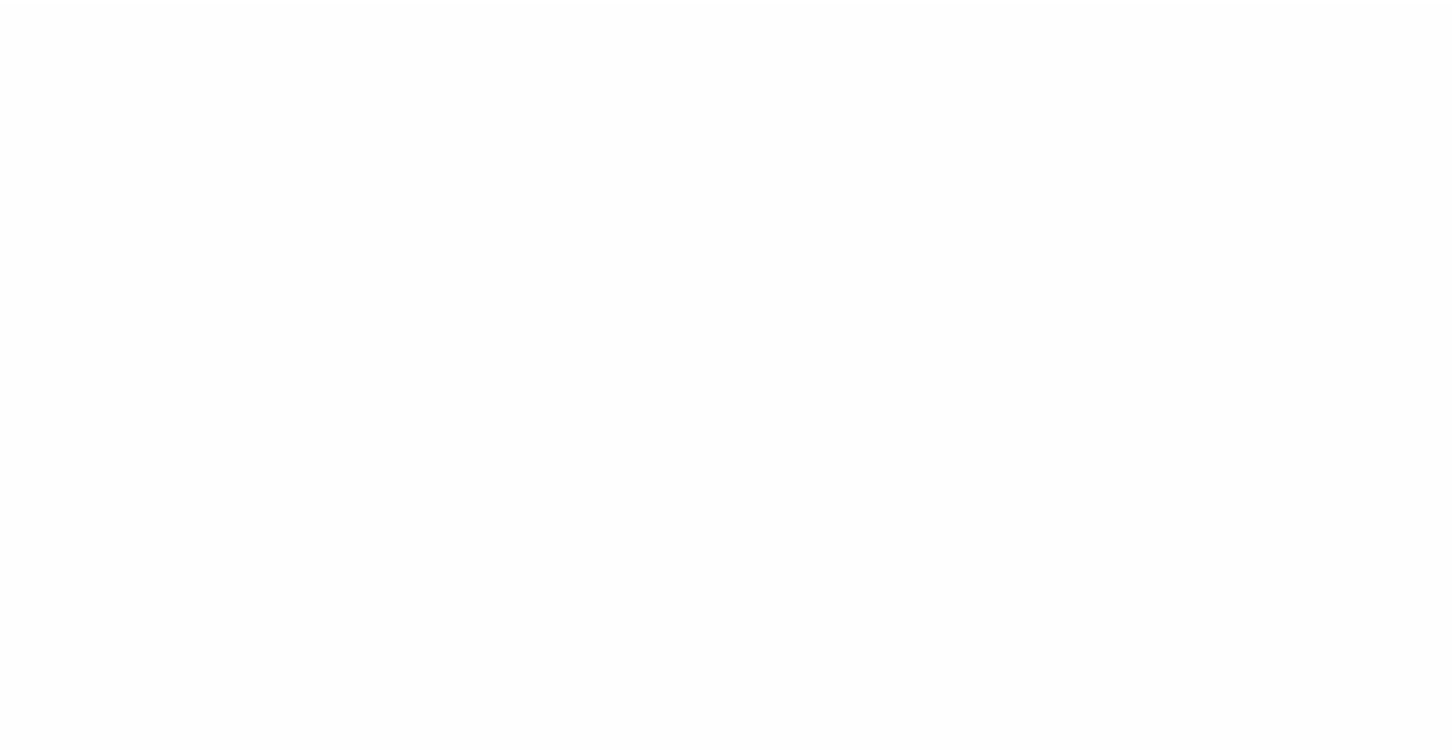 scroll, scrollTop: 0, scrollLeft: 0, axis: both 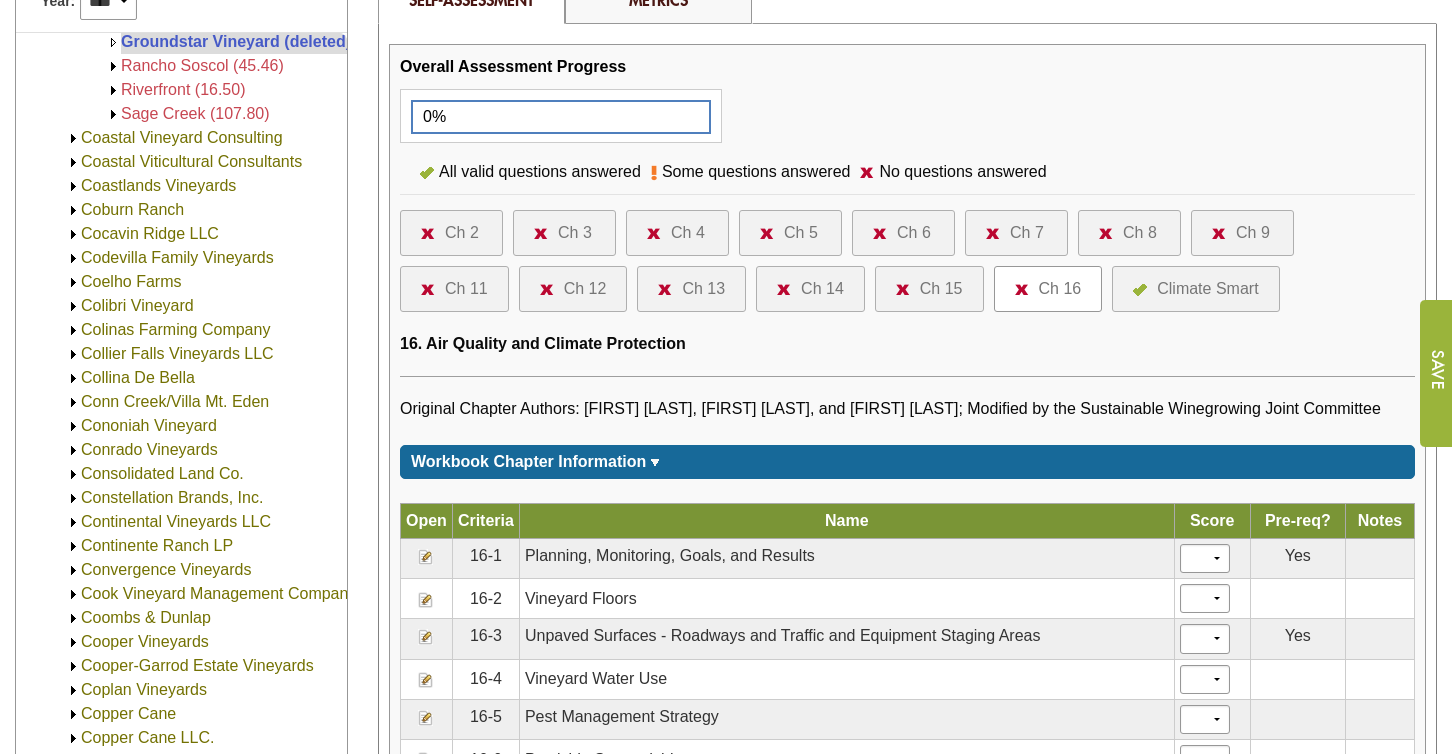 click on "16. Air Quality and Climate Protection" at bounding box center [907, 344] 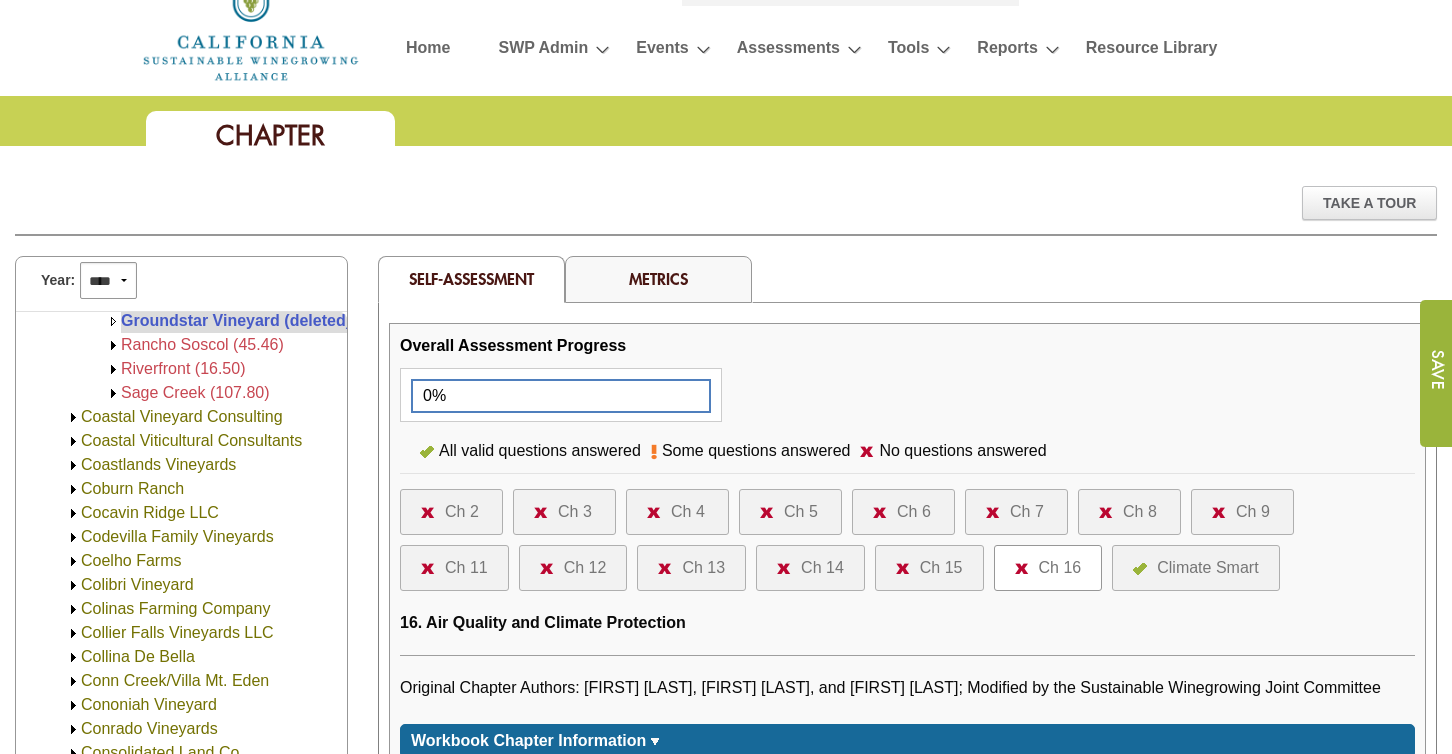 scroll, scrollTop: 0, scrollLeft: 0, axis: both 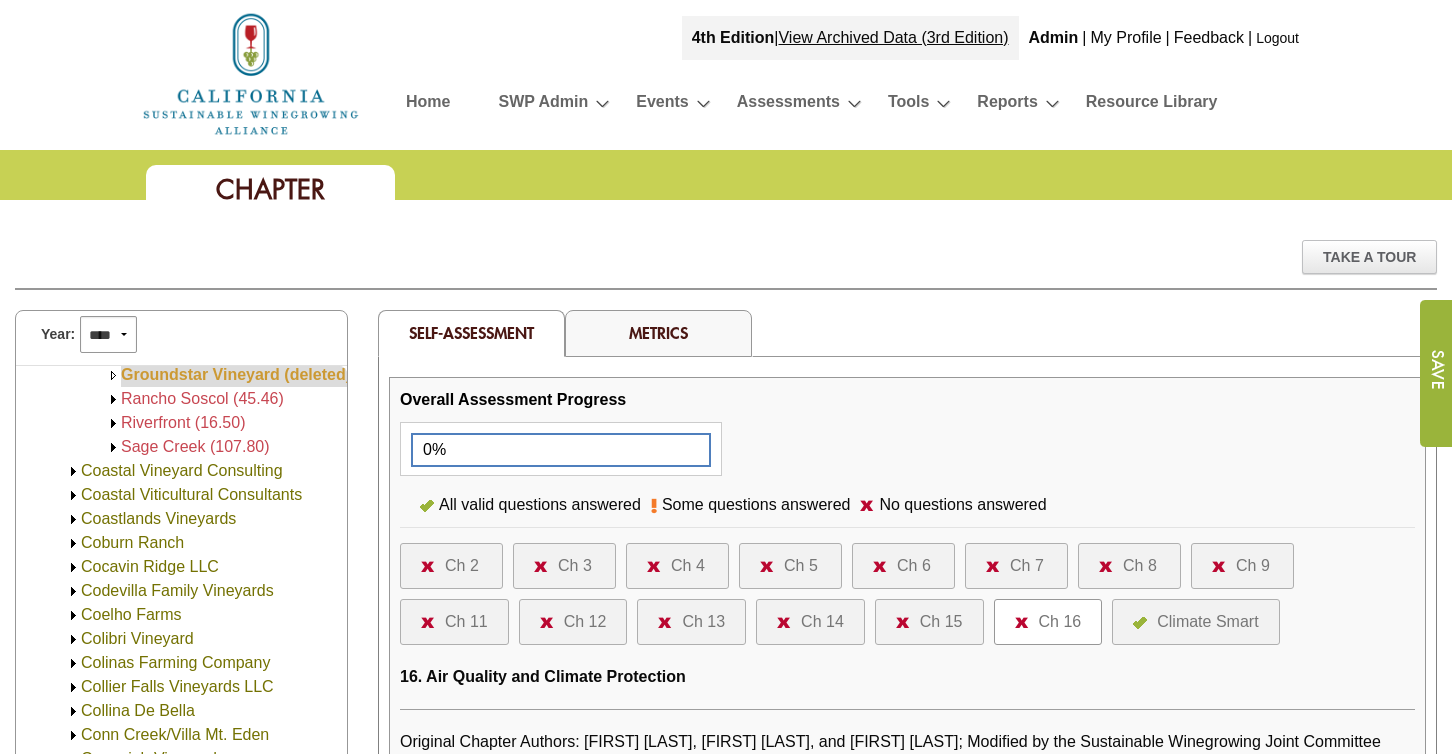 click on "Groundstar Vineyard (deleted) (23.00)" at bounding box center [263, 374] 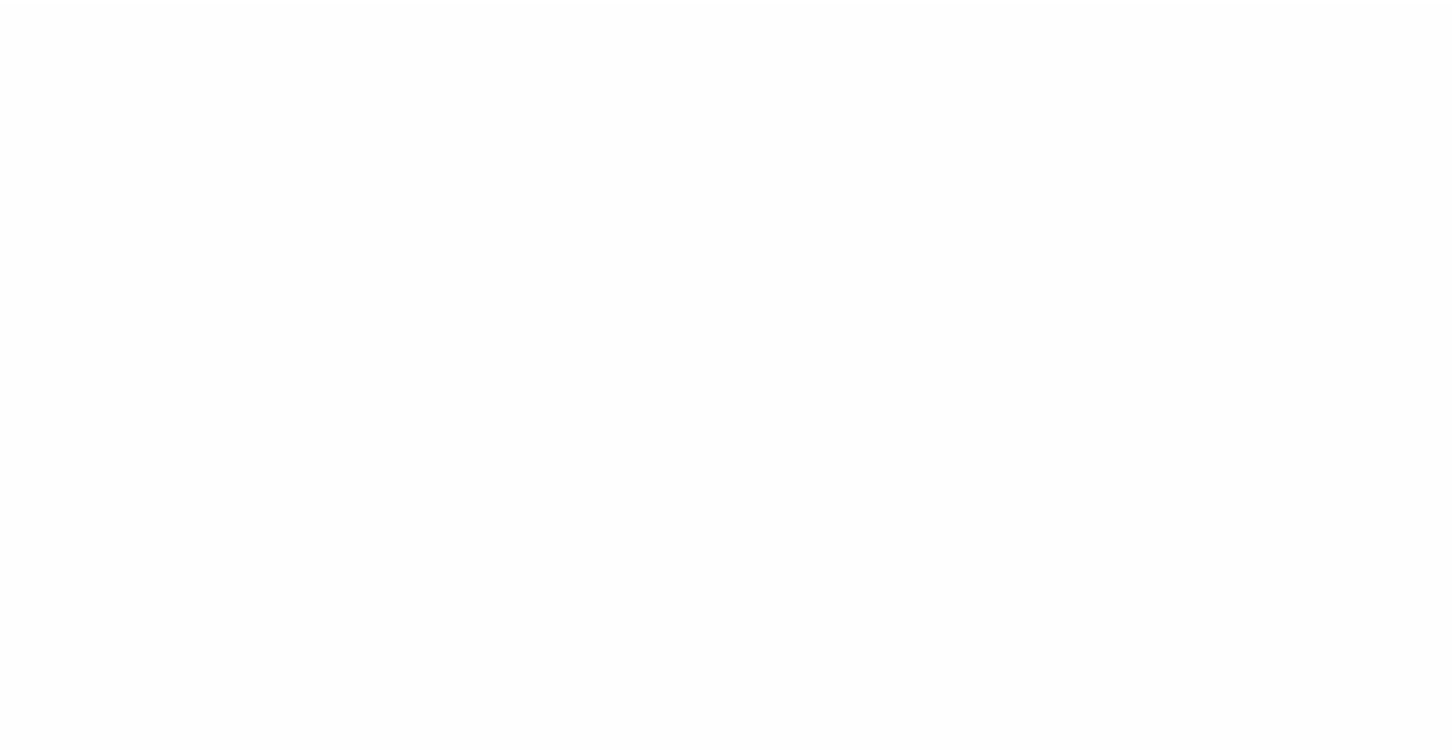 scroll, scrollTop: 0, scrollLeft: 0, axis: both 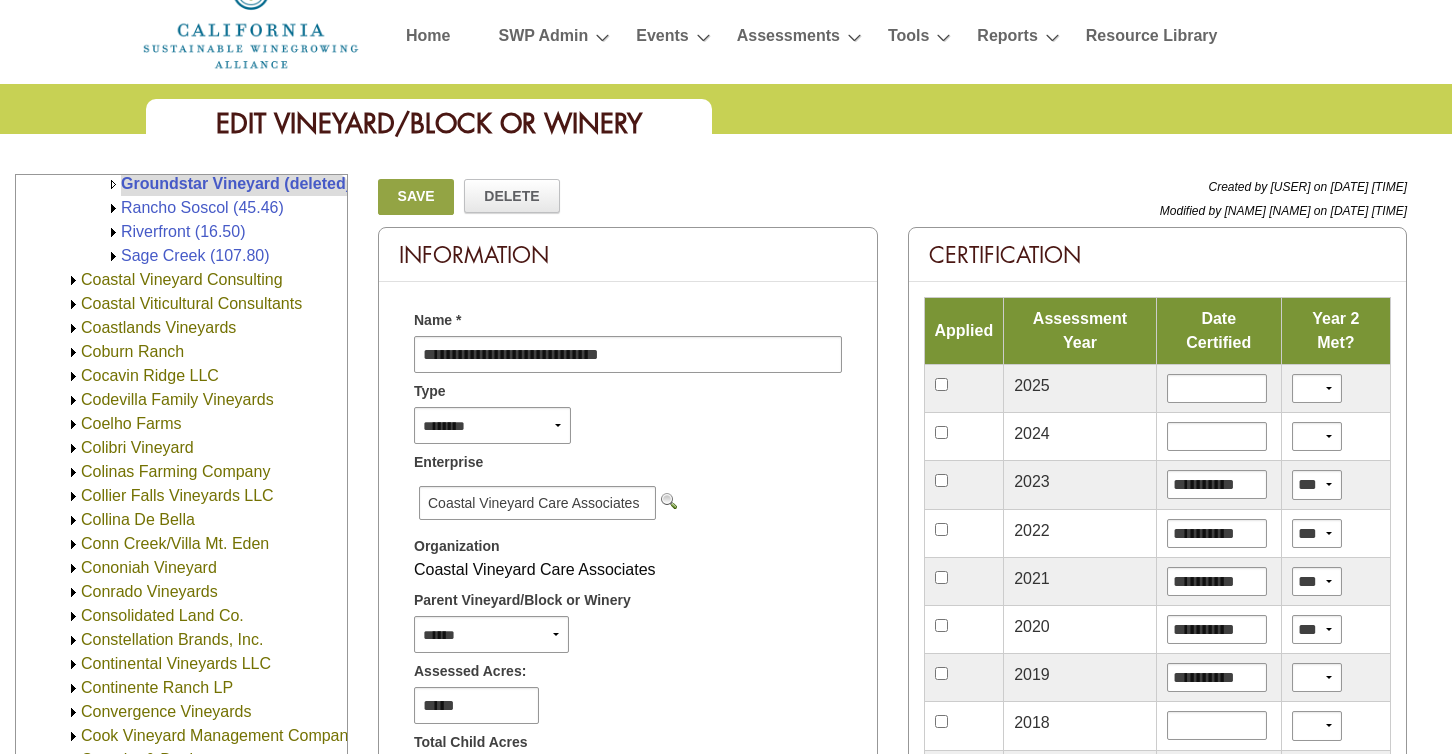 drag, startPoint x: 885, startPoint y: 235, endPoint x: 586, endPoint y: 233, distance: 299.00668 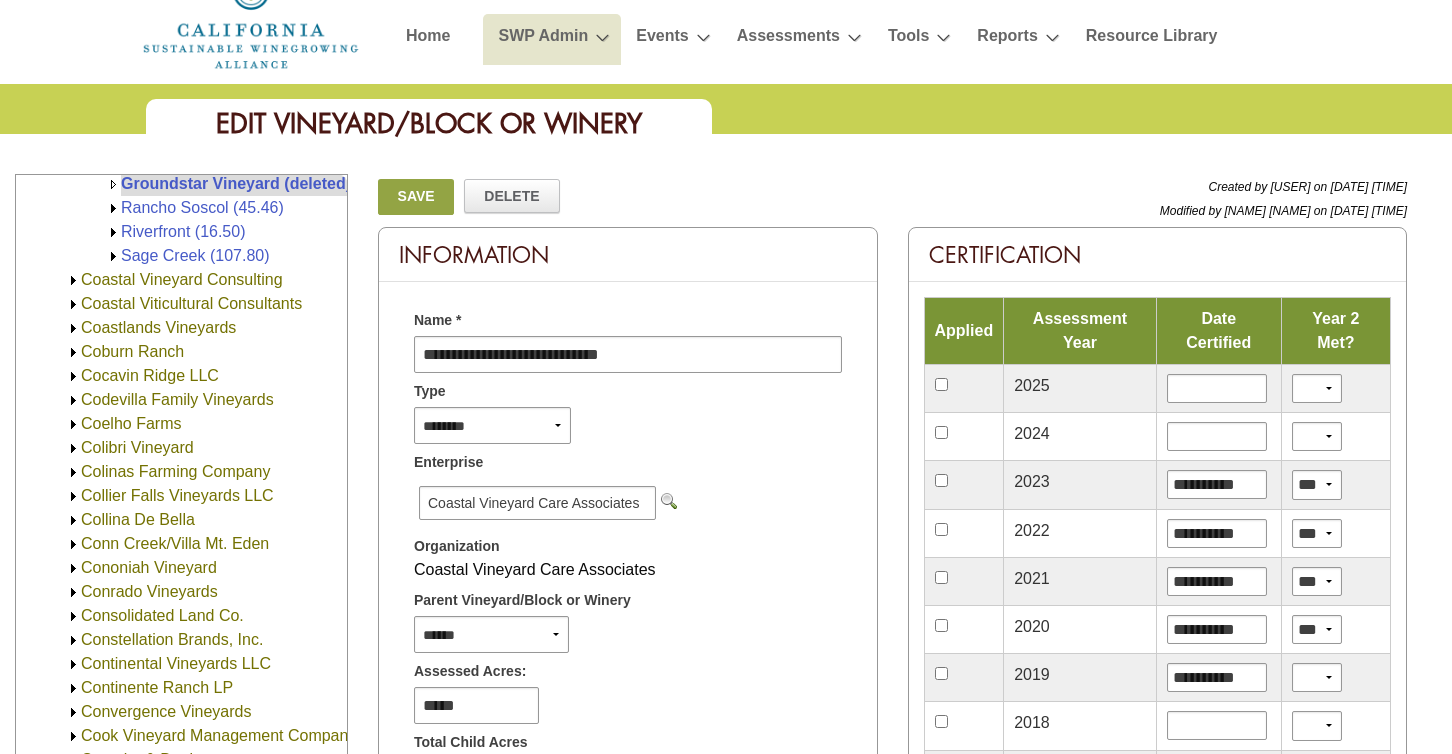 drag, startPoint x: 586, startPoint y: 233, endPoint x: 540, endPoint y: 33, distance: 205.22183 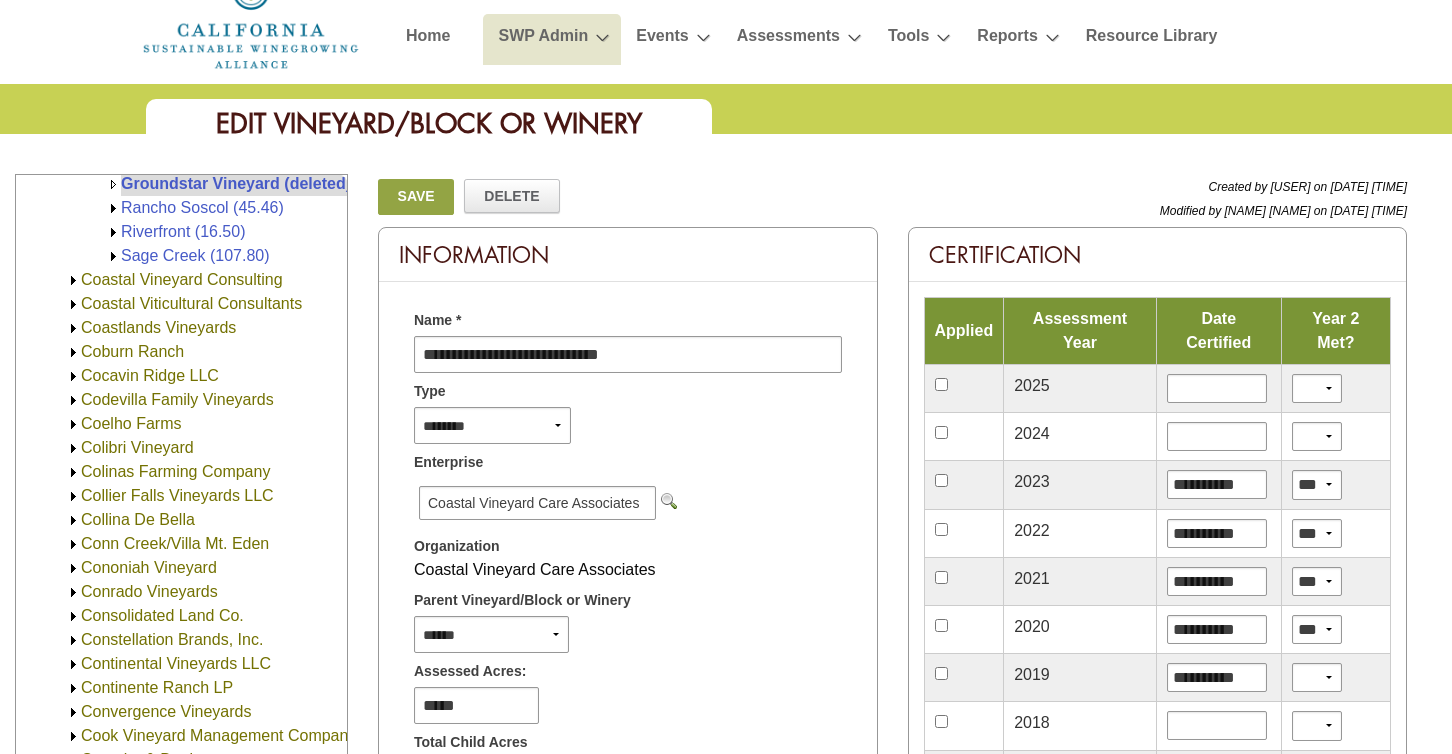 click on "SWP Admin" at bounding box center [543, 39] 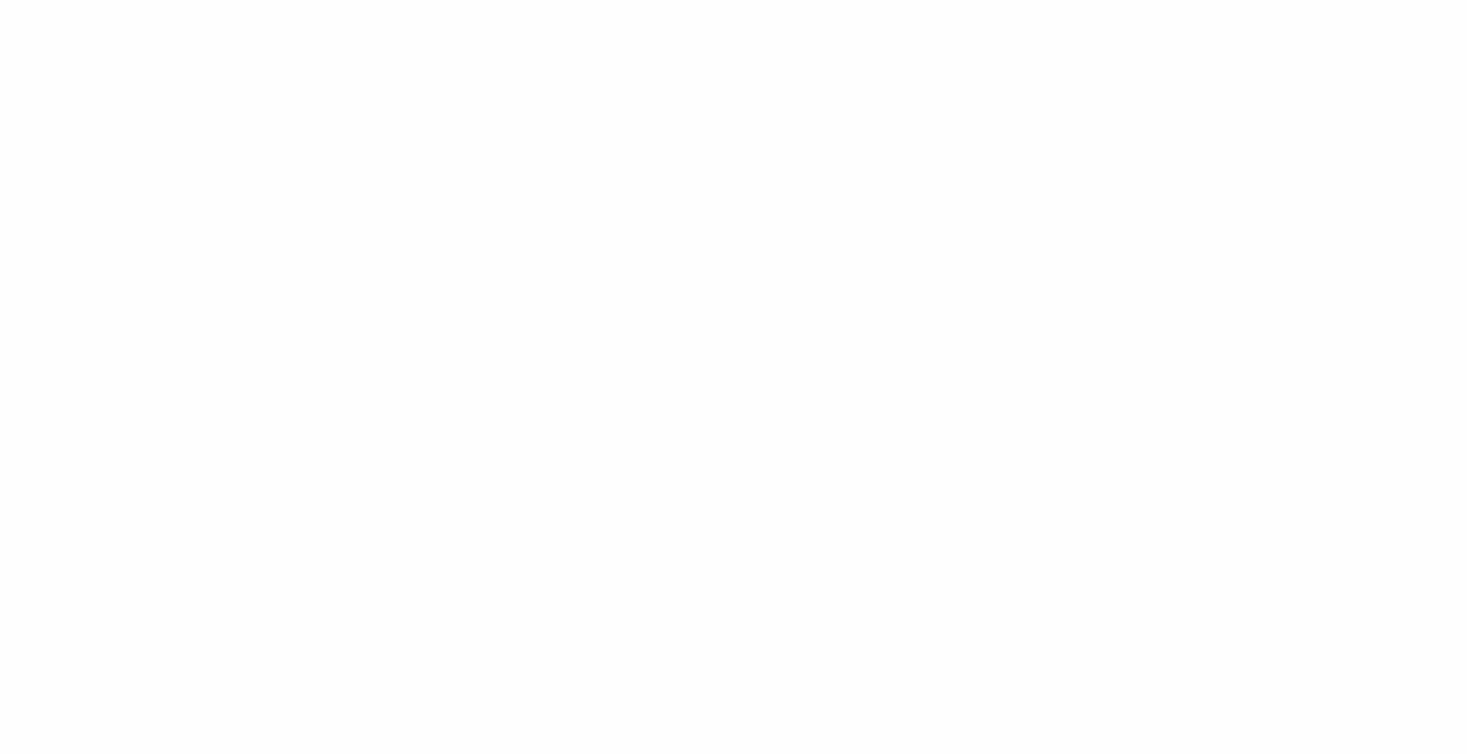 scroll, scrollTop: 0, scrollLeft: 0, axis: both 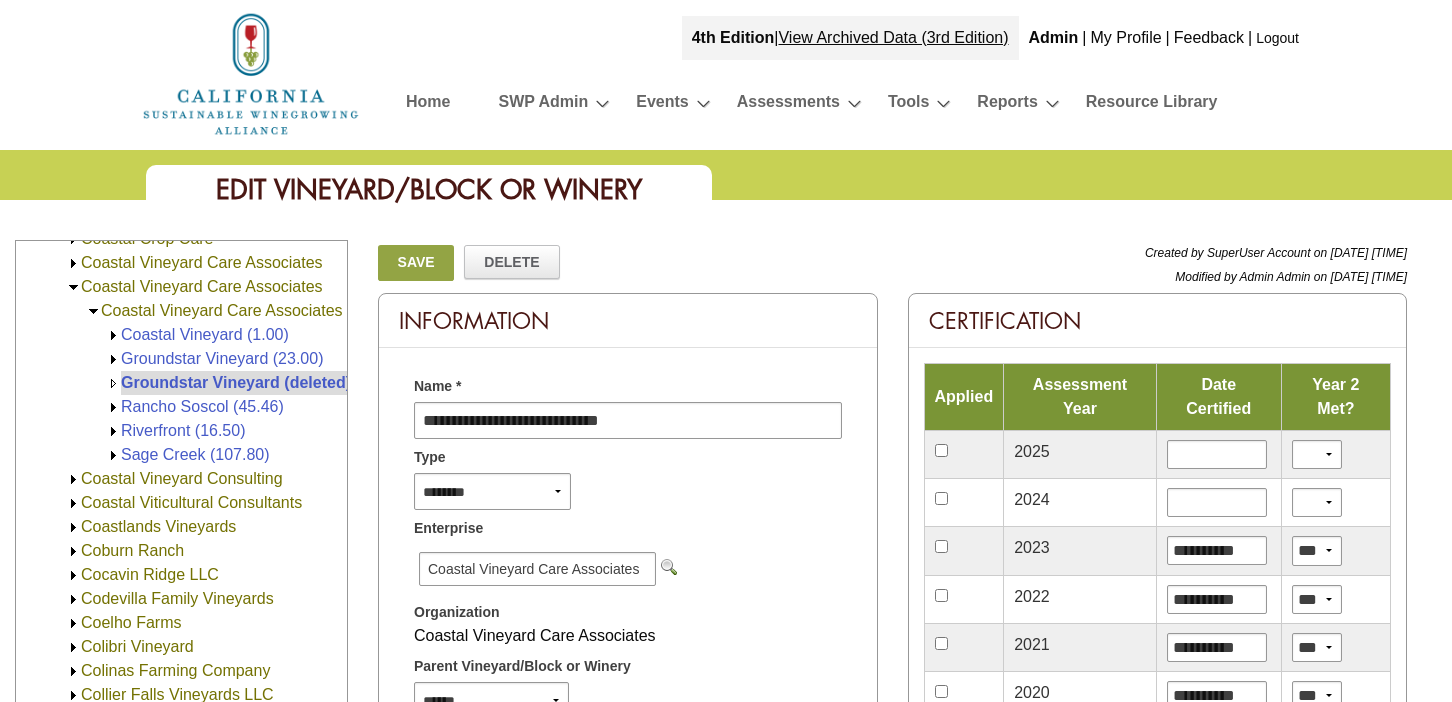 click on "**********" at bounding box center (628, 1001) 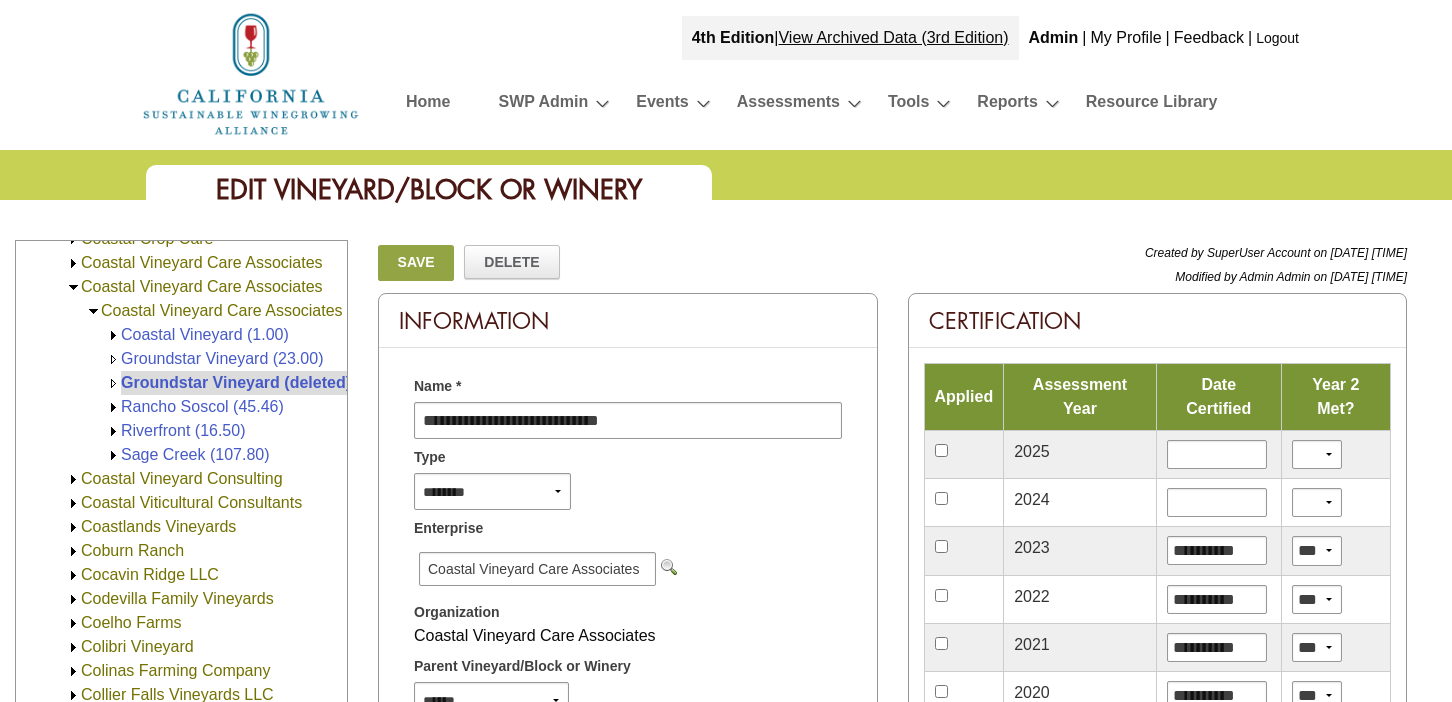 click at bounding box center (113, 359) 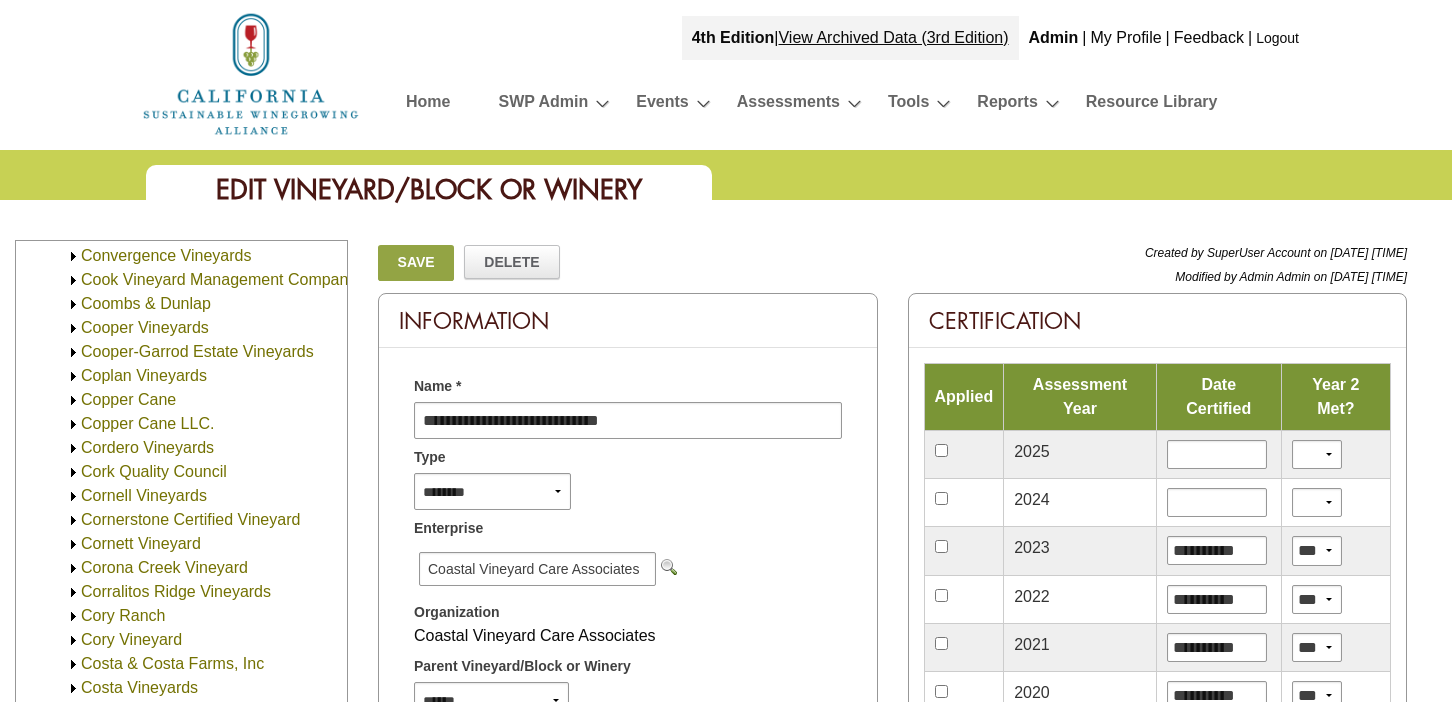 scroll, scrollTop: 4651, scrollLeft: 0, axis: vertical 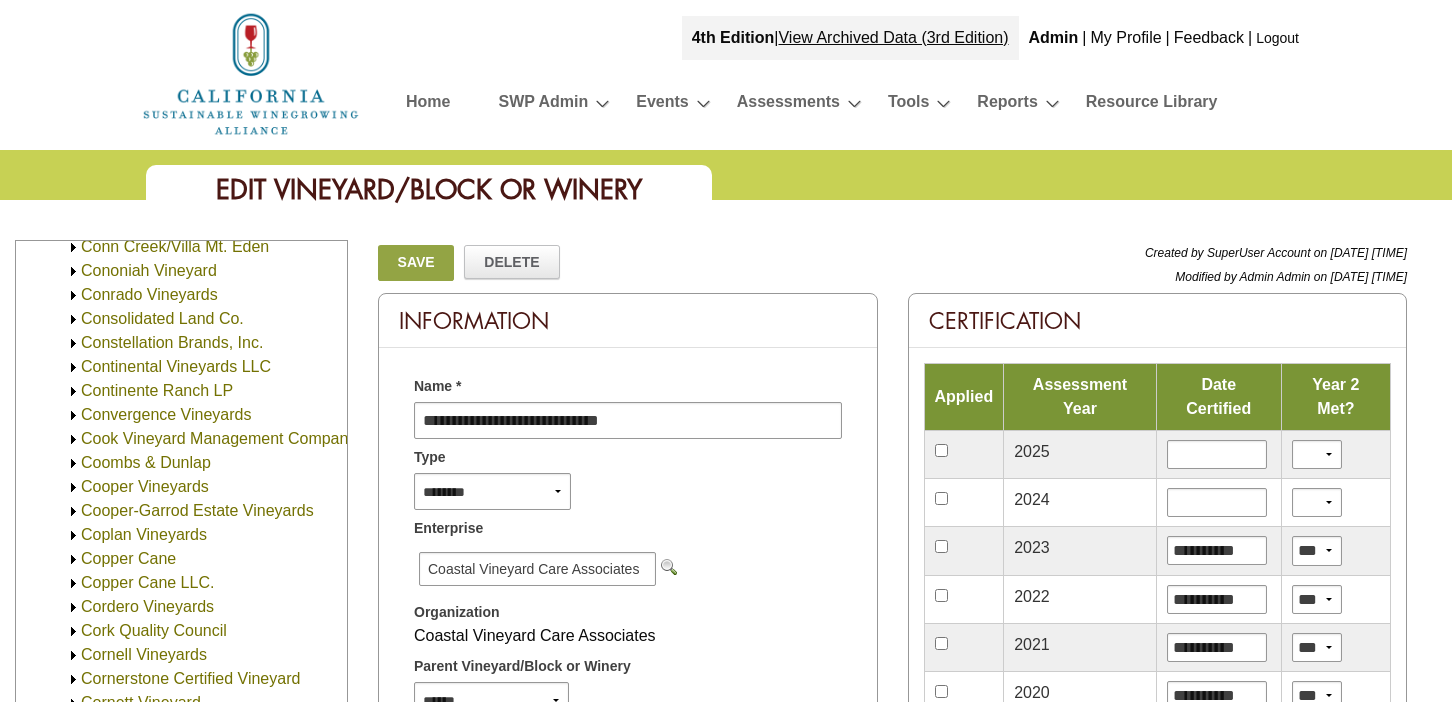 click 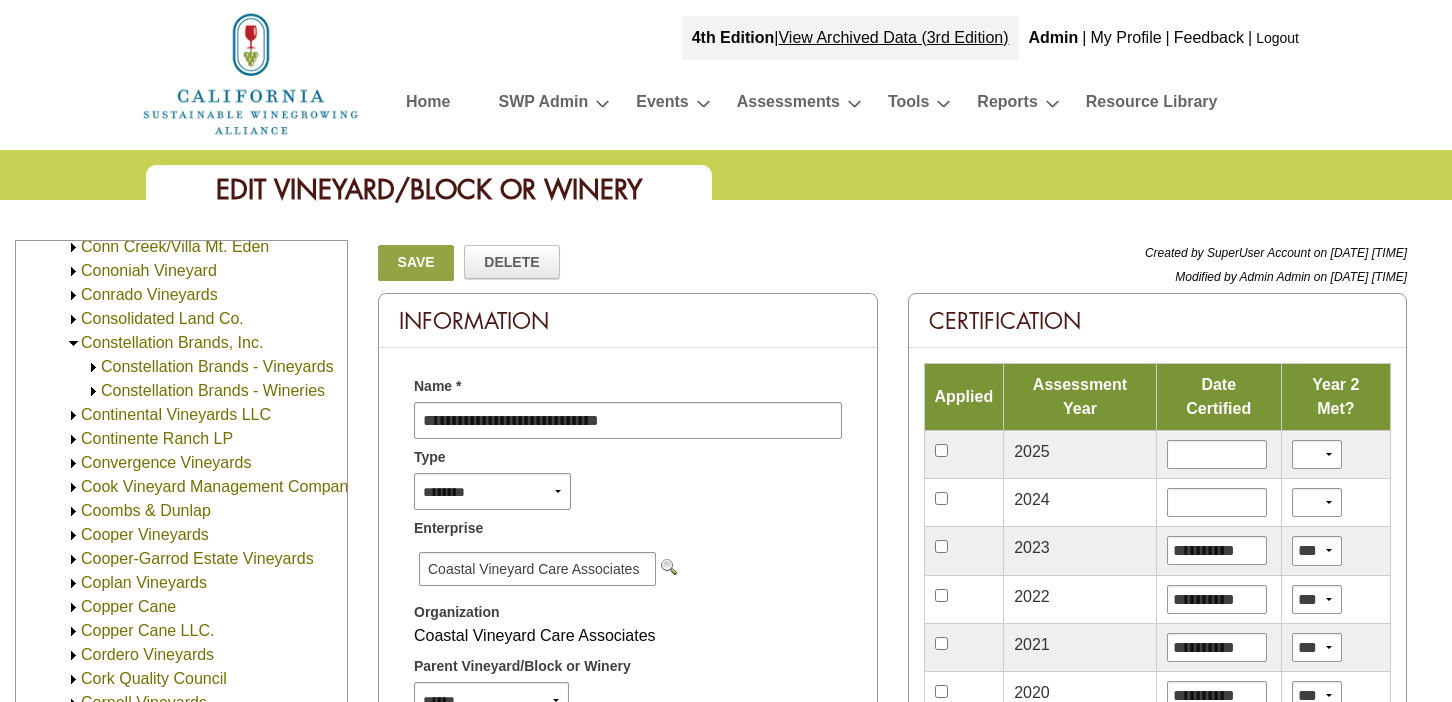 click 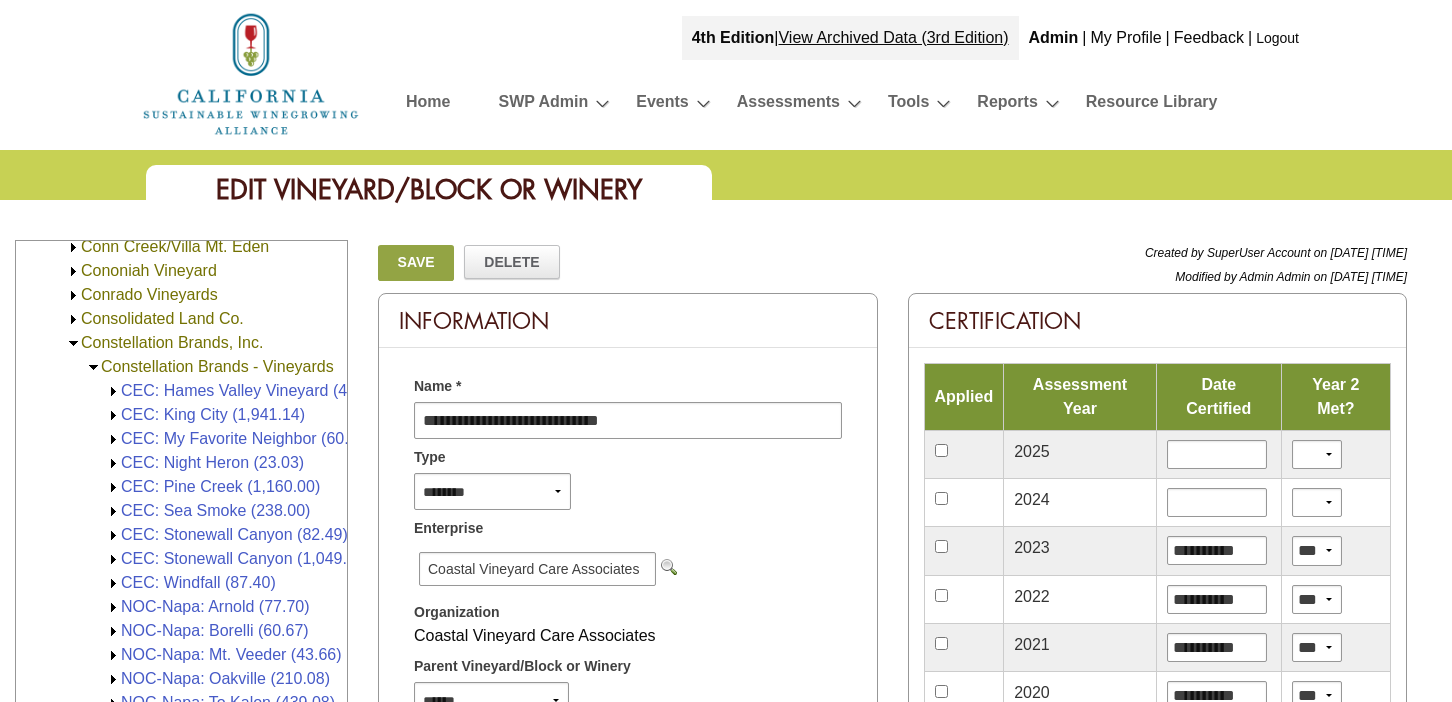 click 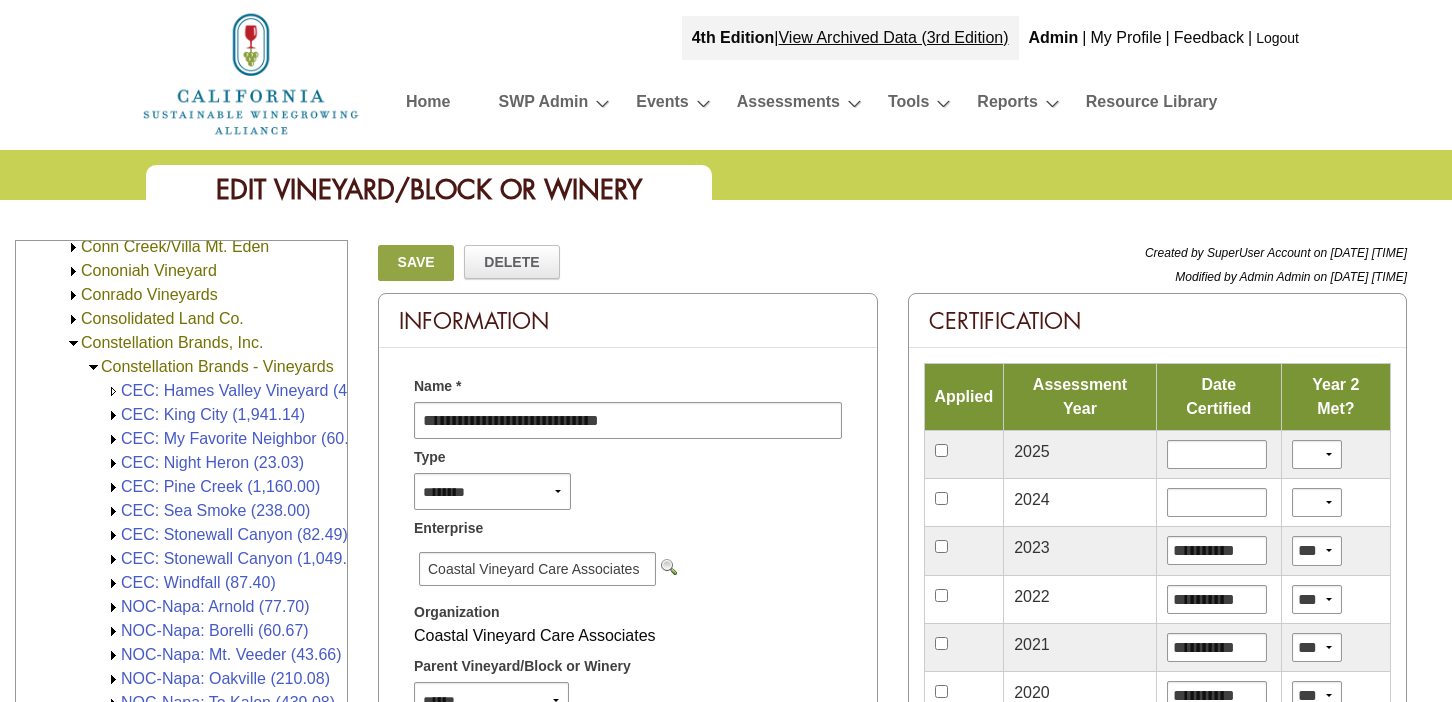 click 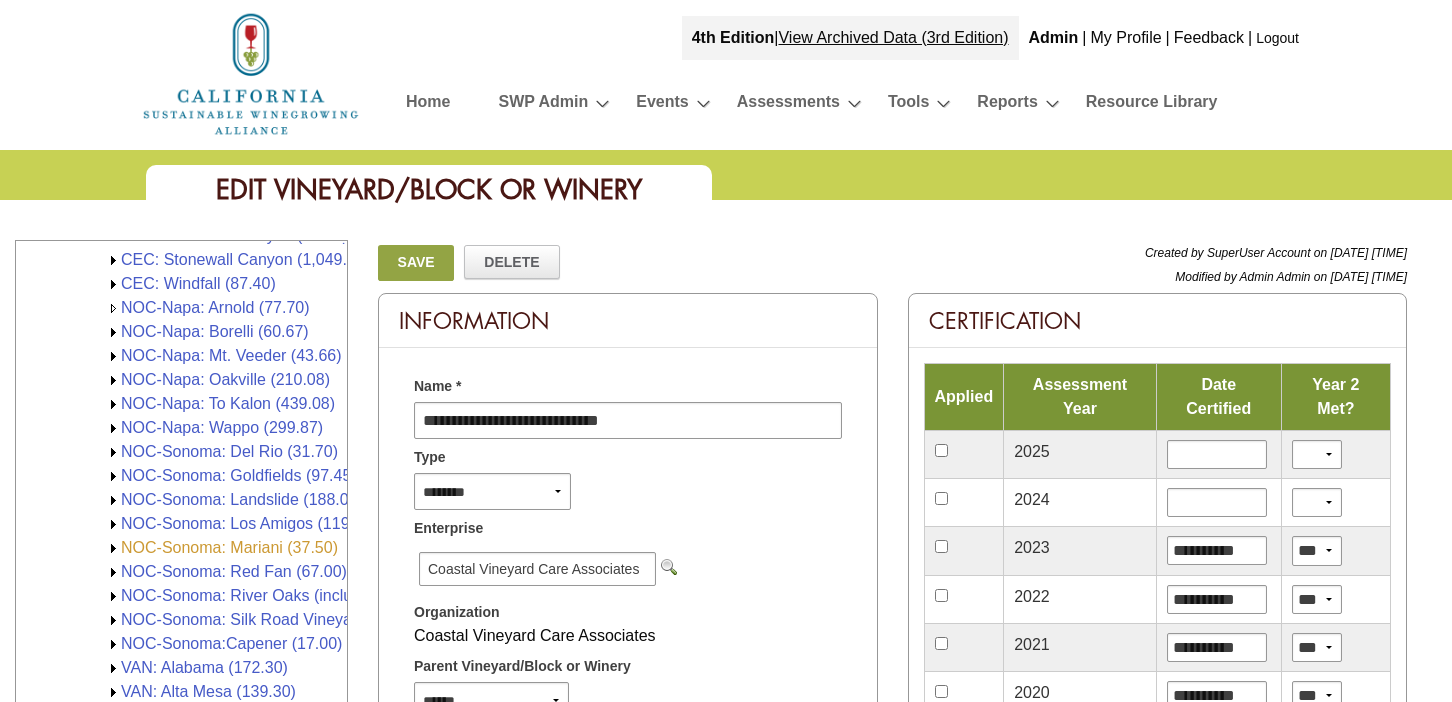 scroll, scrollTop: 4813, scrollLeft: 0, axis: vertical 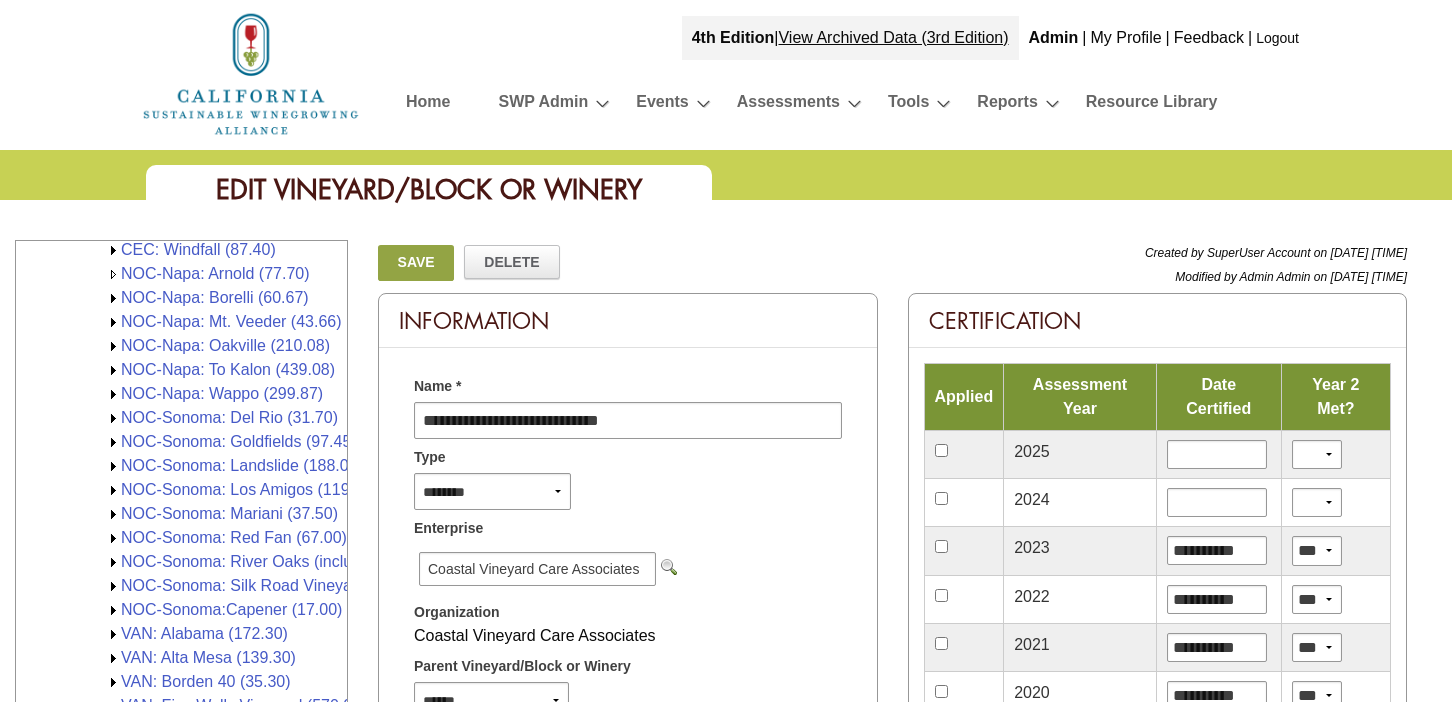 click 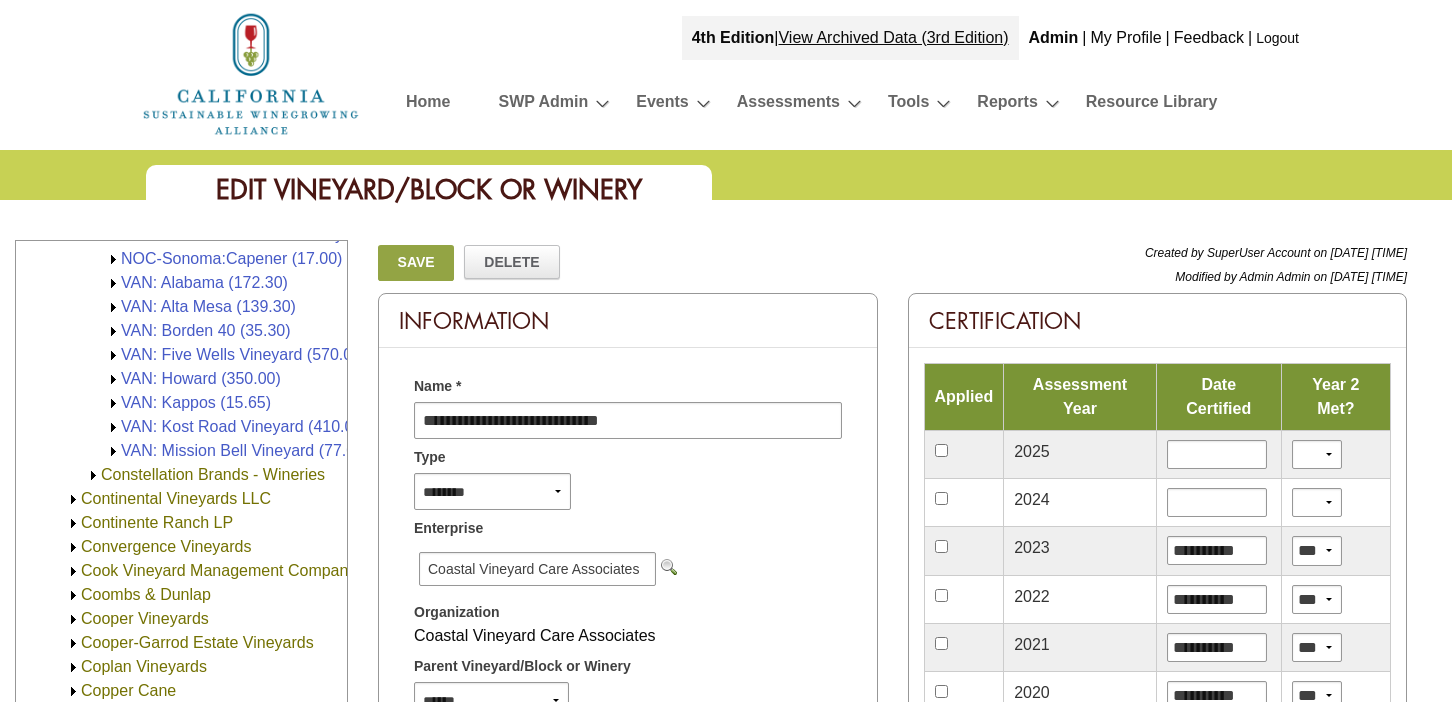 scroll, scrollTop: 5080, scrollLeft: 0, axis: vertical 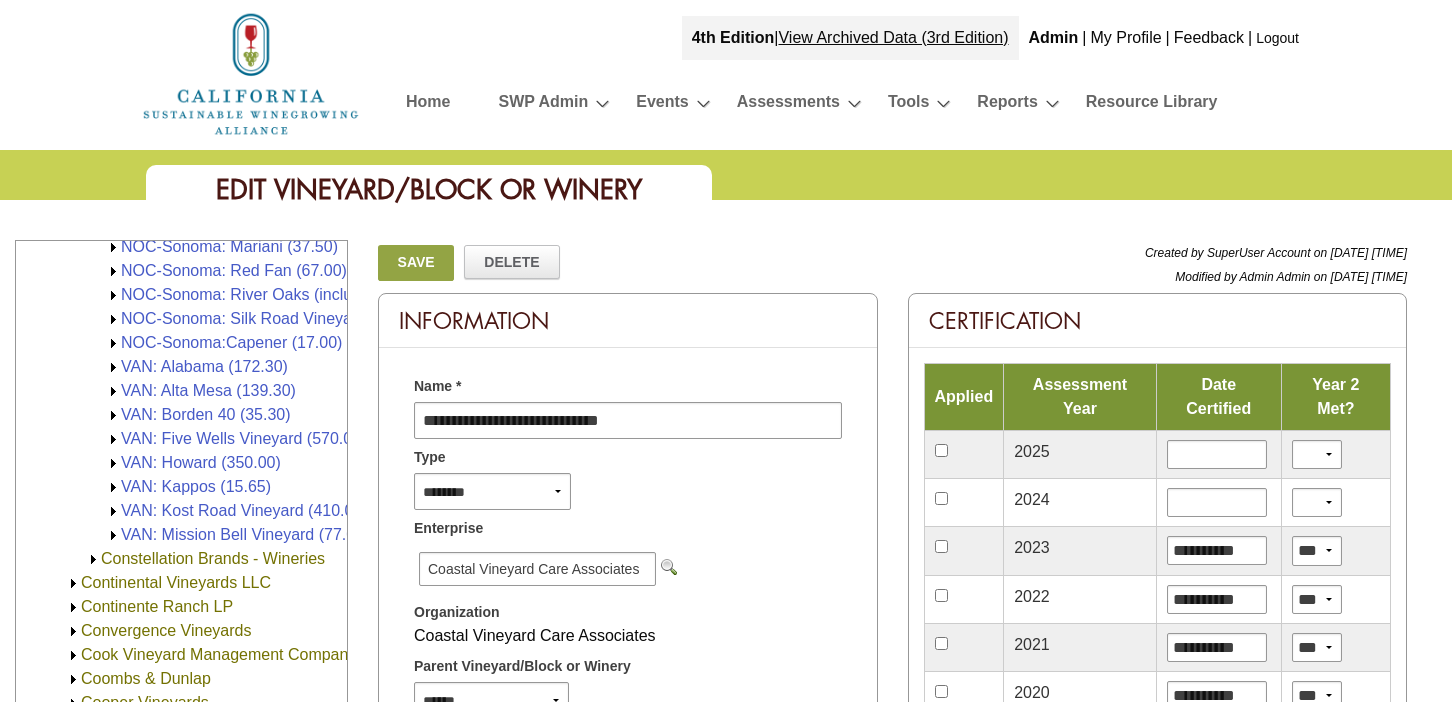 click 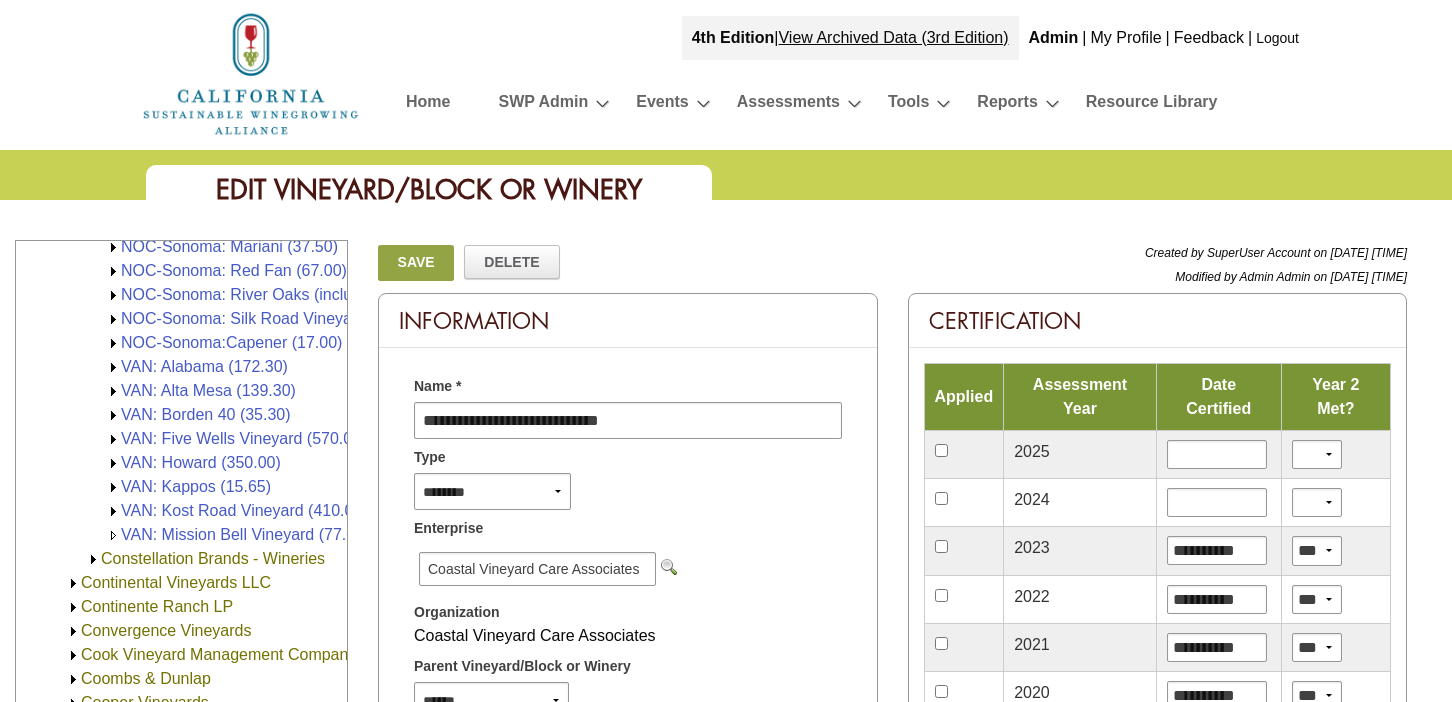click 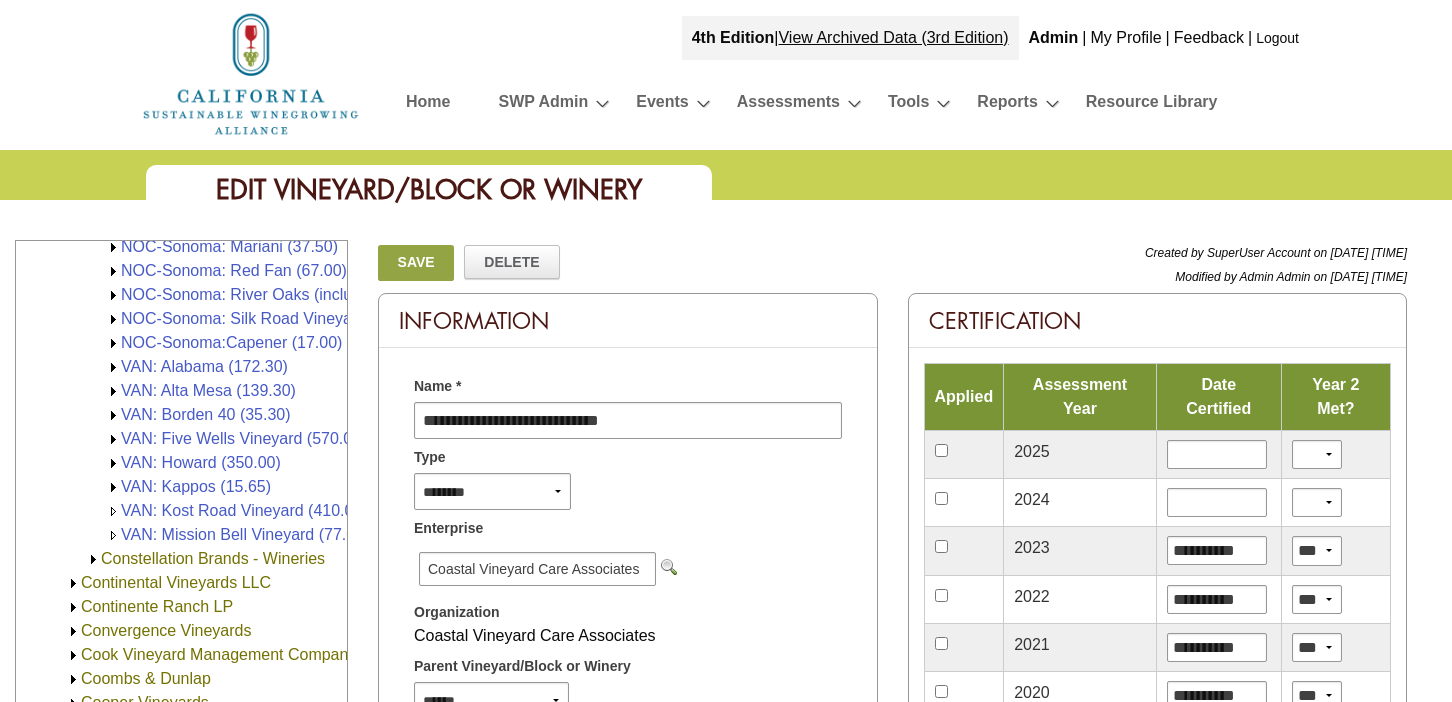 click 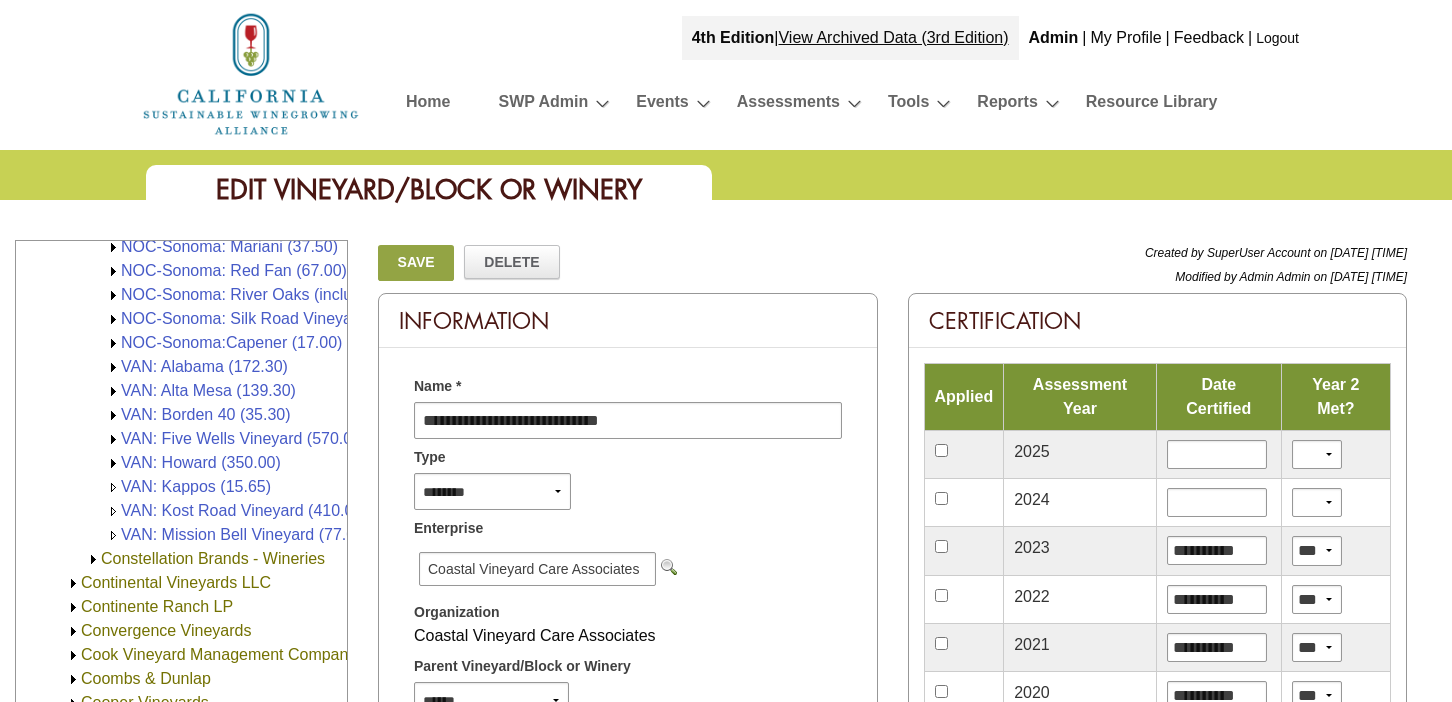 click 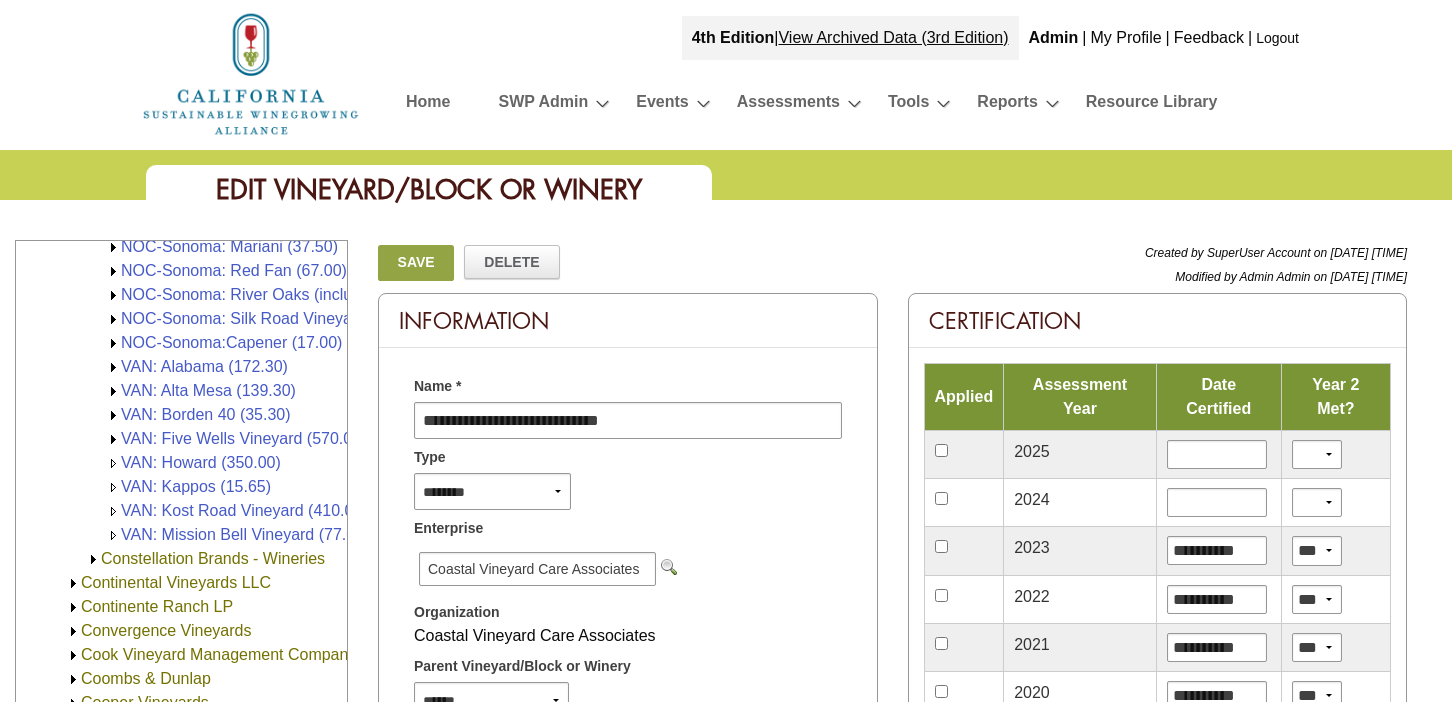 click 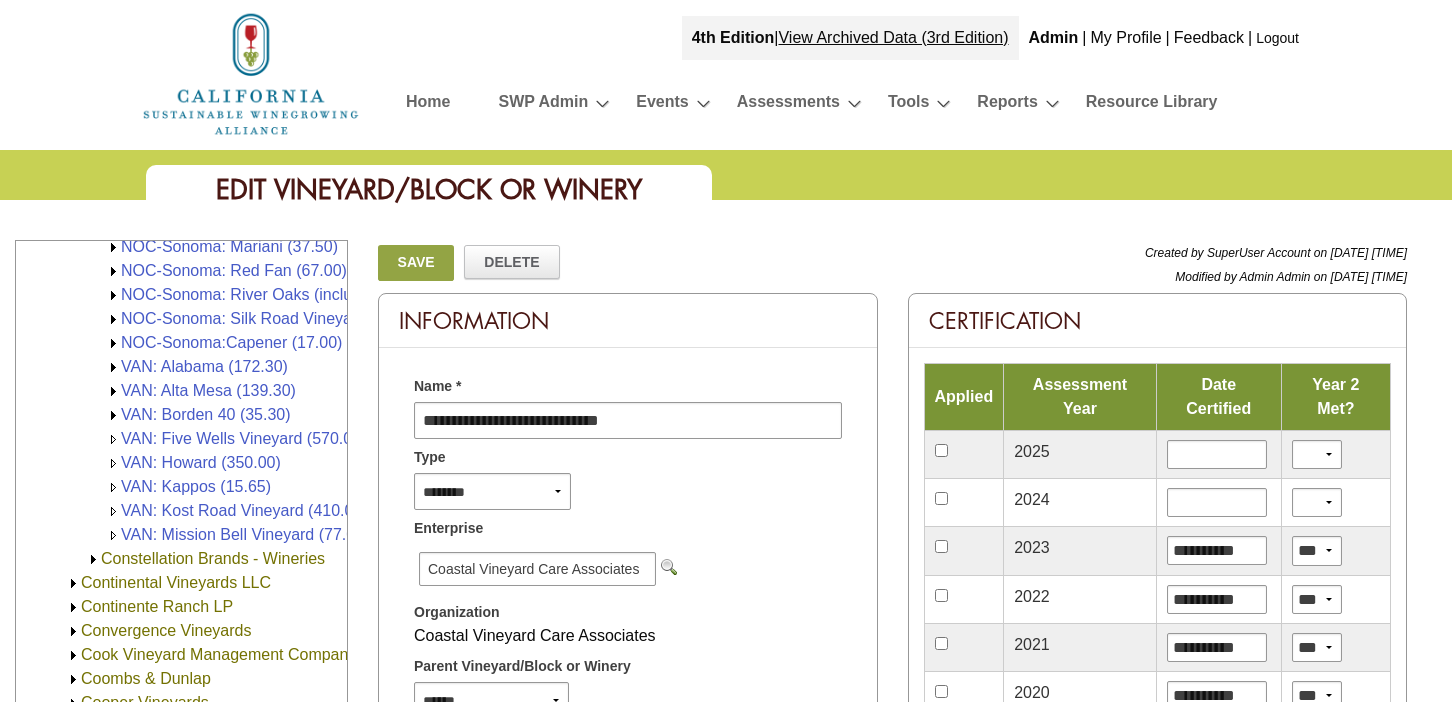 click 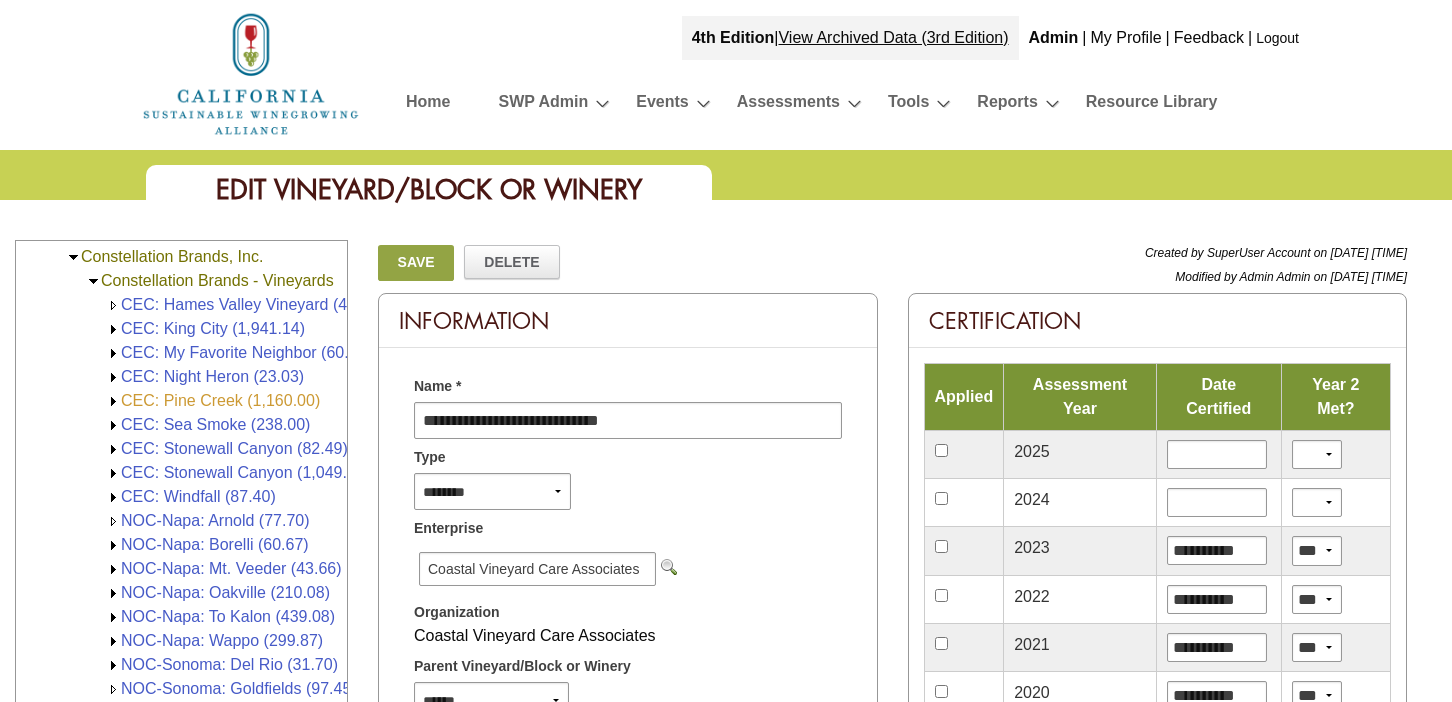 scroll, scrollTop: 4480, scrollLeft: 0, axis: vertical 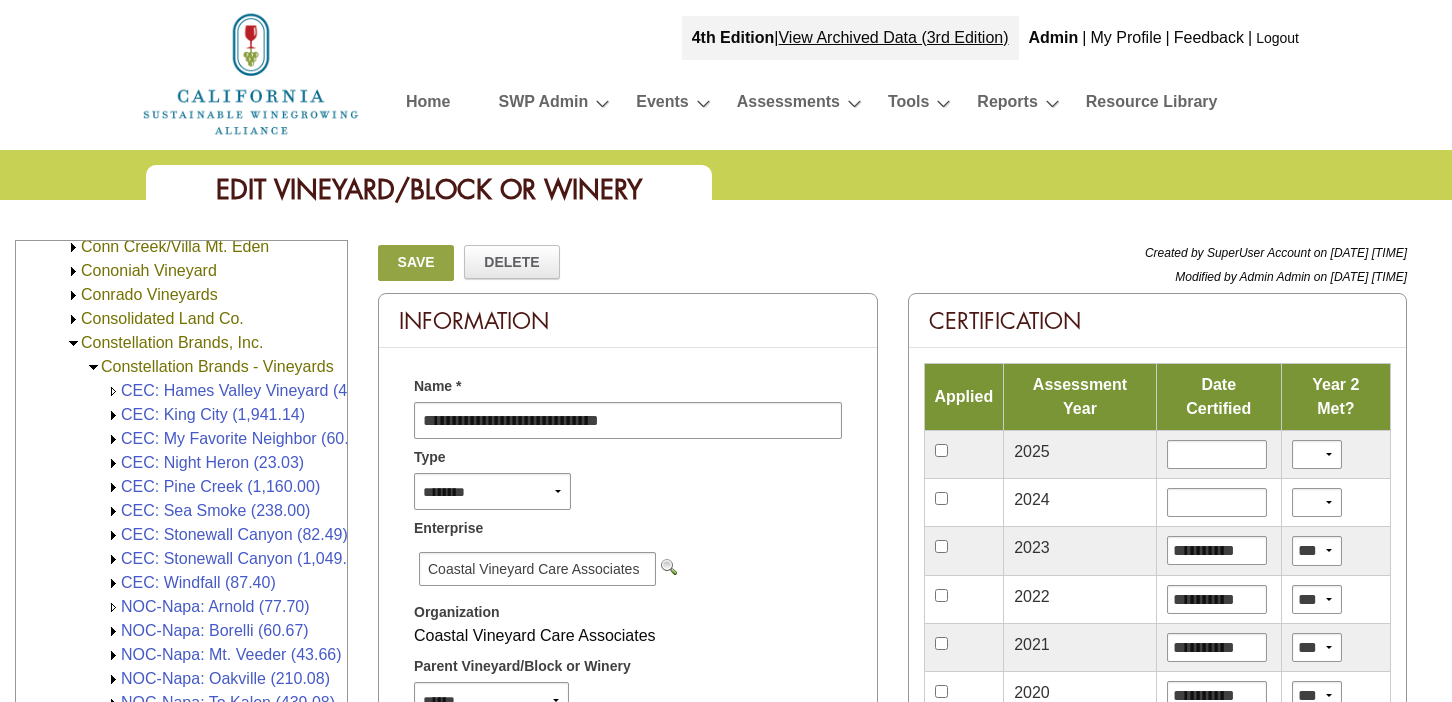click at bounding box center [73, 343] 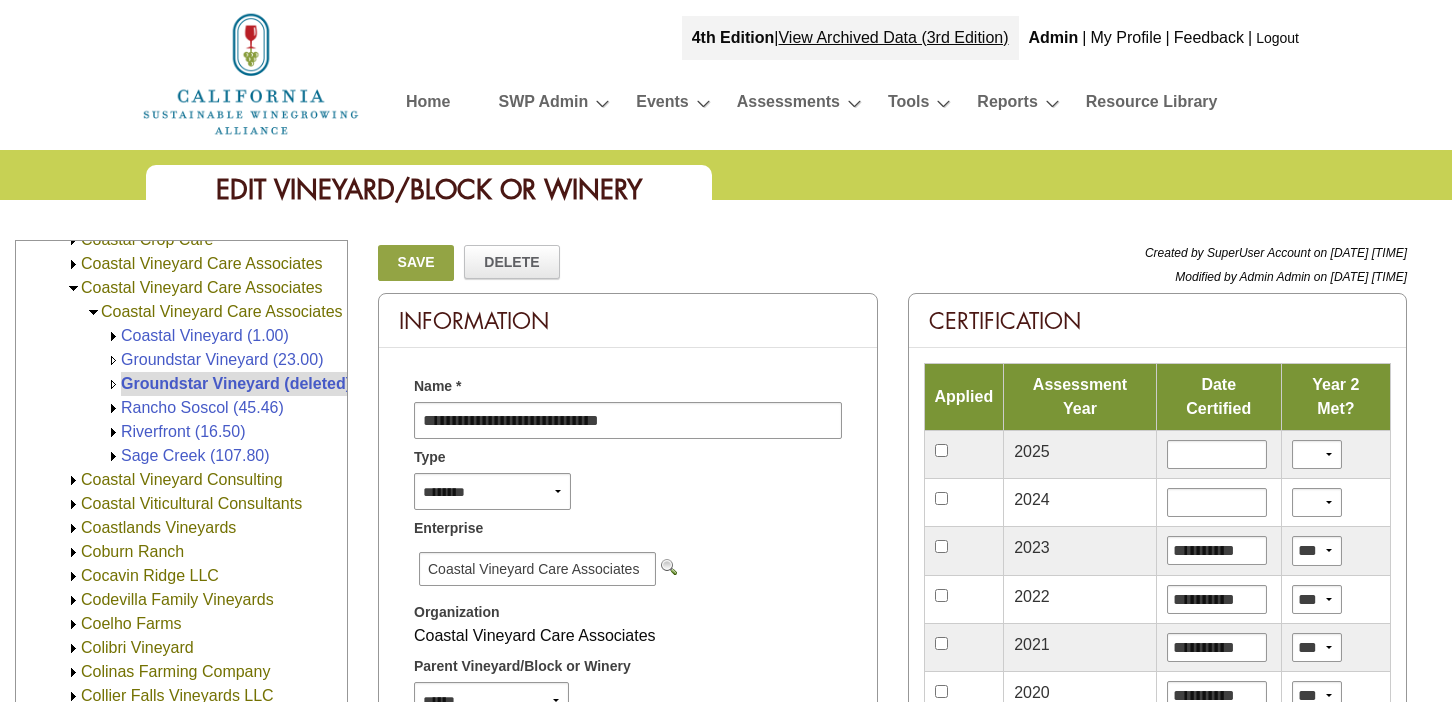 scroll, scrollTop: 3747, scrollLeft: 0, axis: vertical 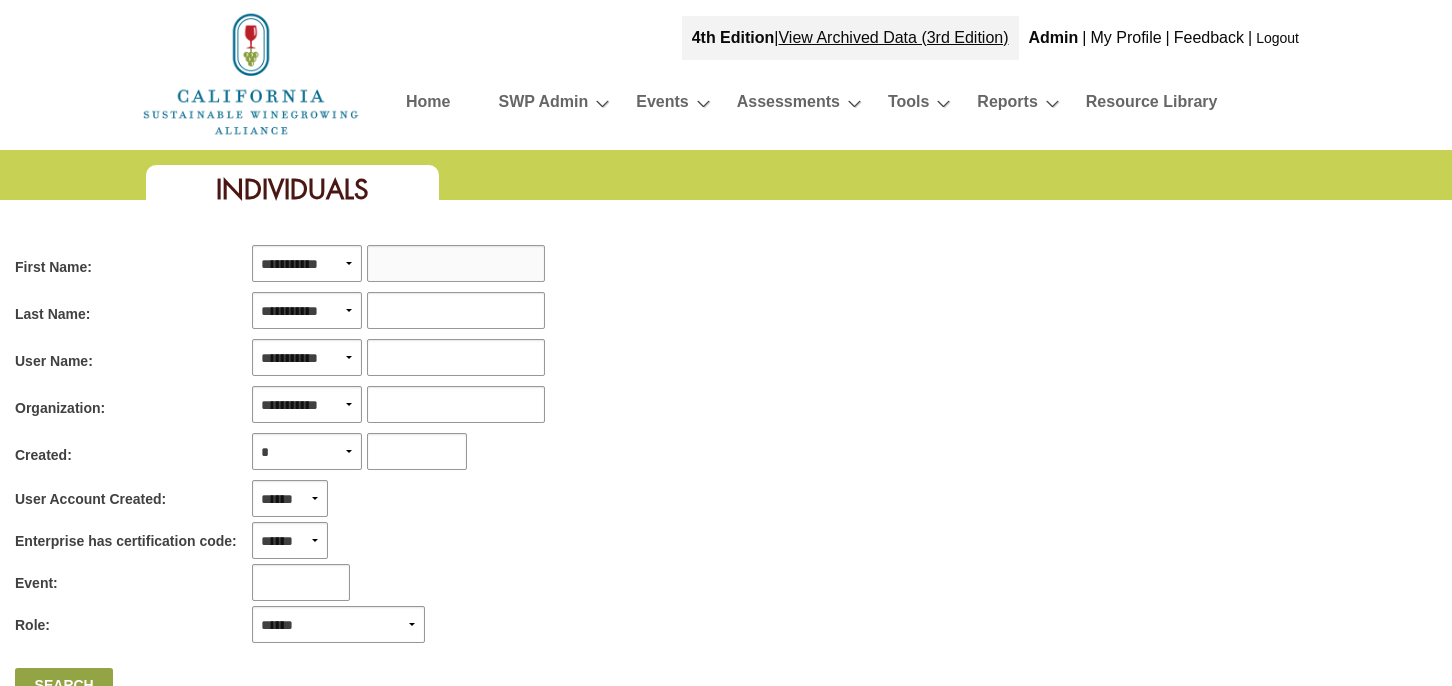 click at bounding box center (456, 263) 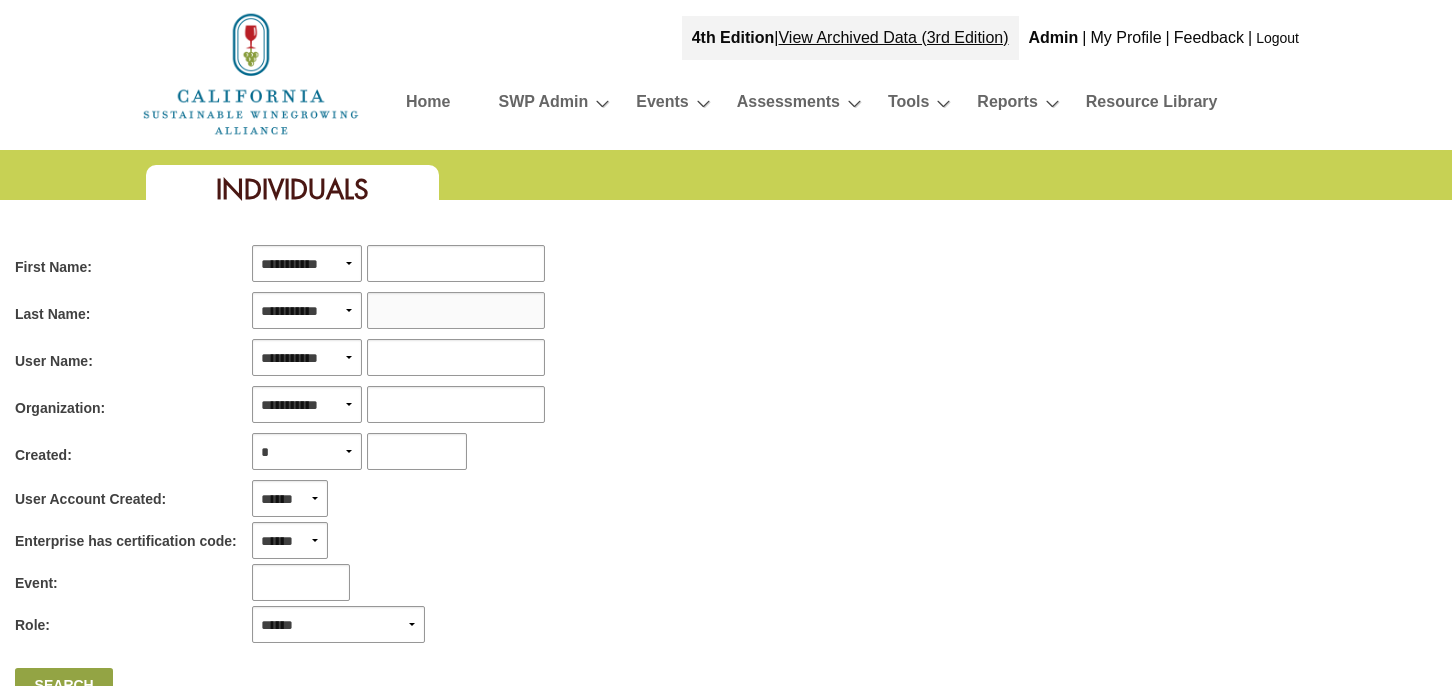 click at bounding box center (456, 310) 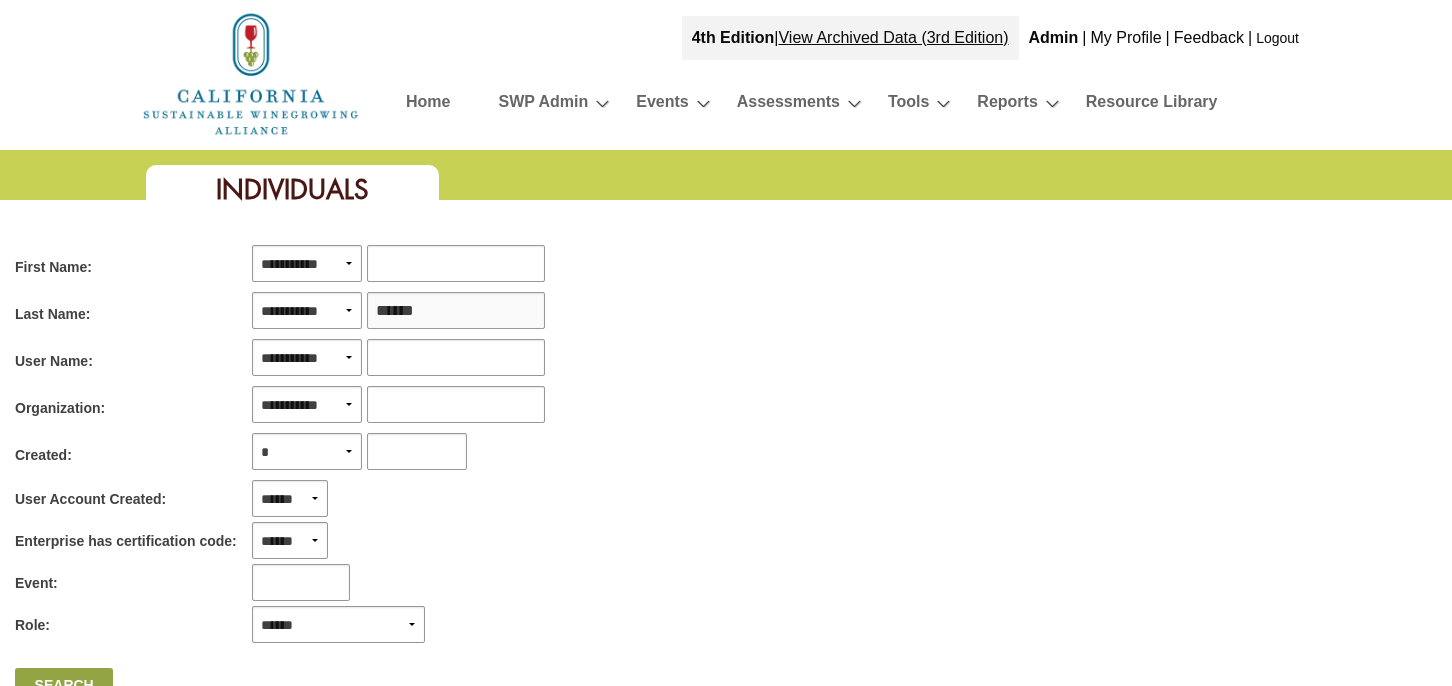 type on "******" 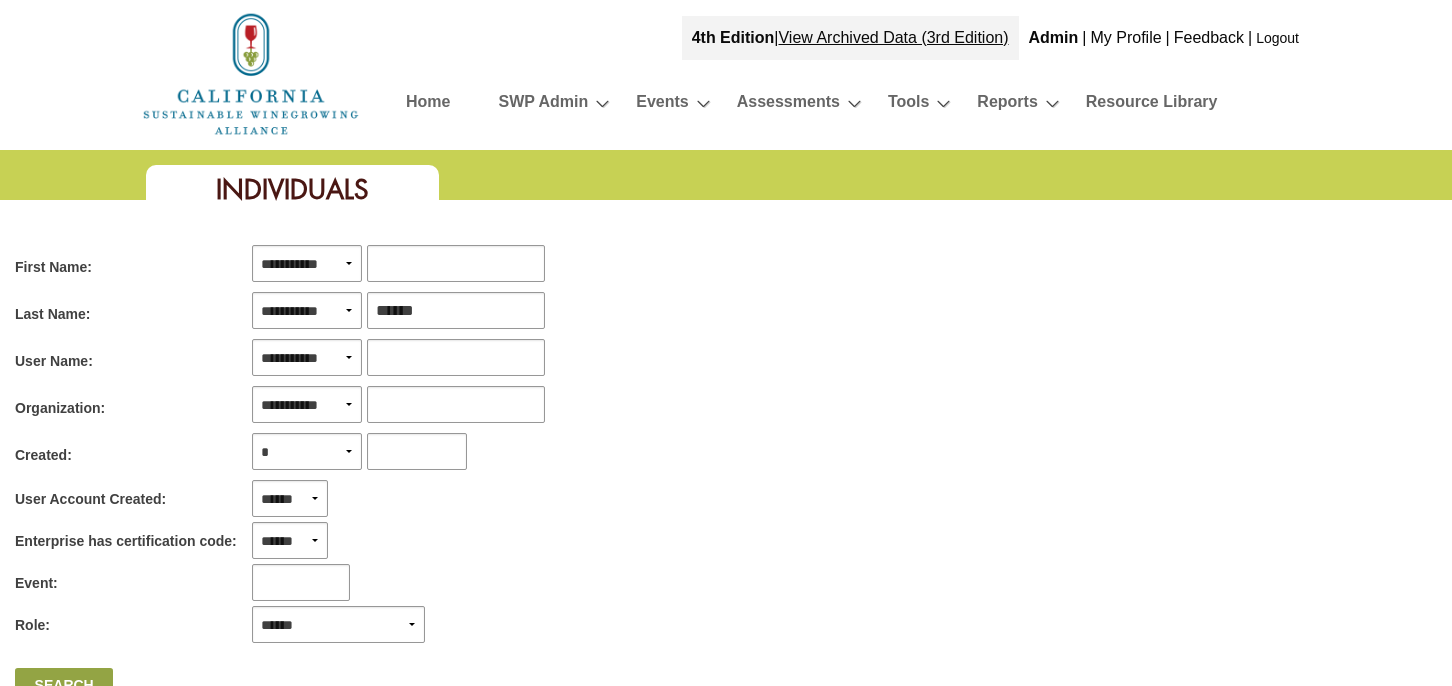 click on "Search" at bounding box center [64, 686] 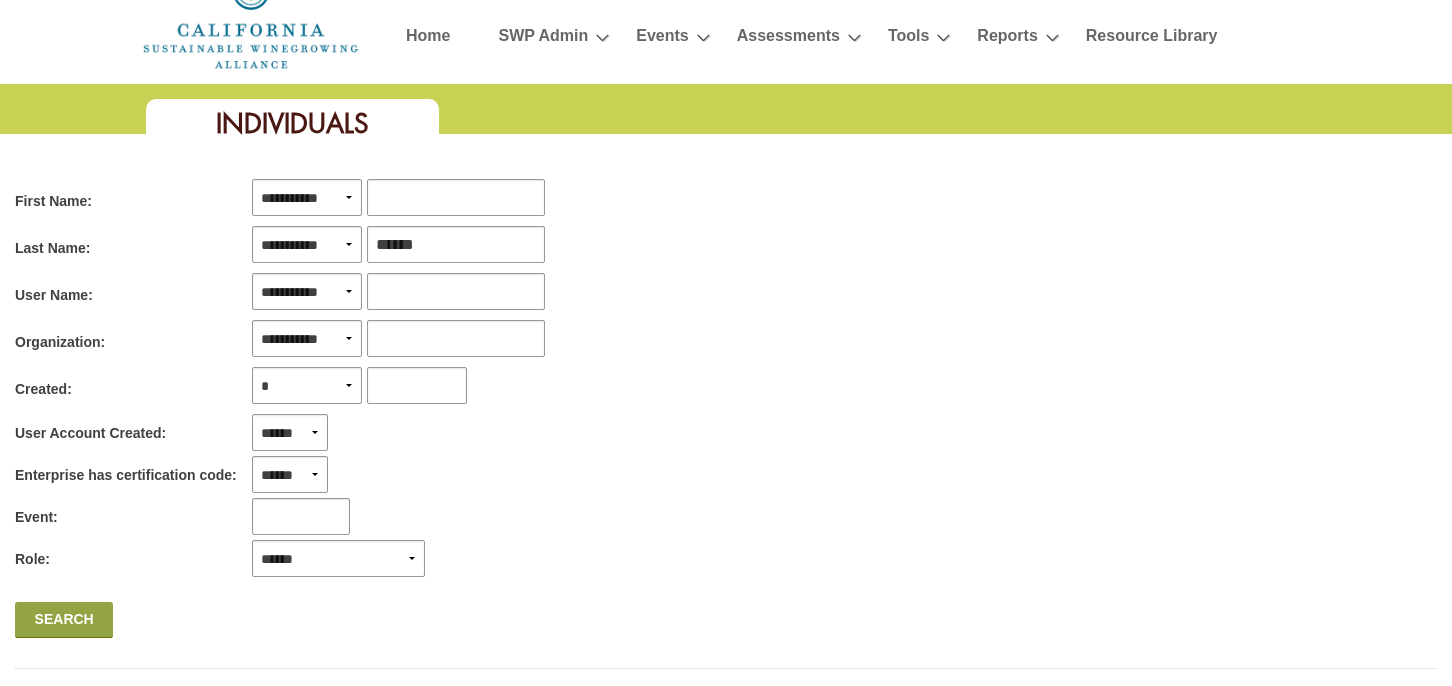 scroll, scrollTop: 200, scrollLeft: 0, axis: vertical 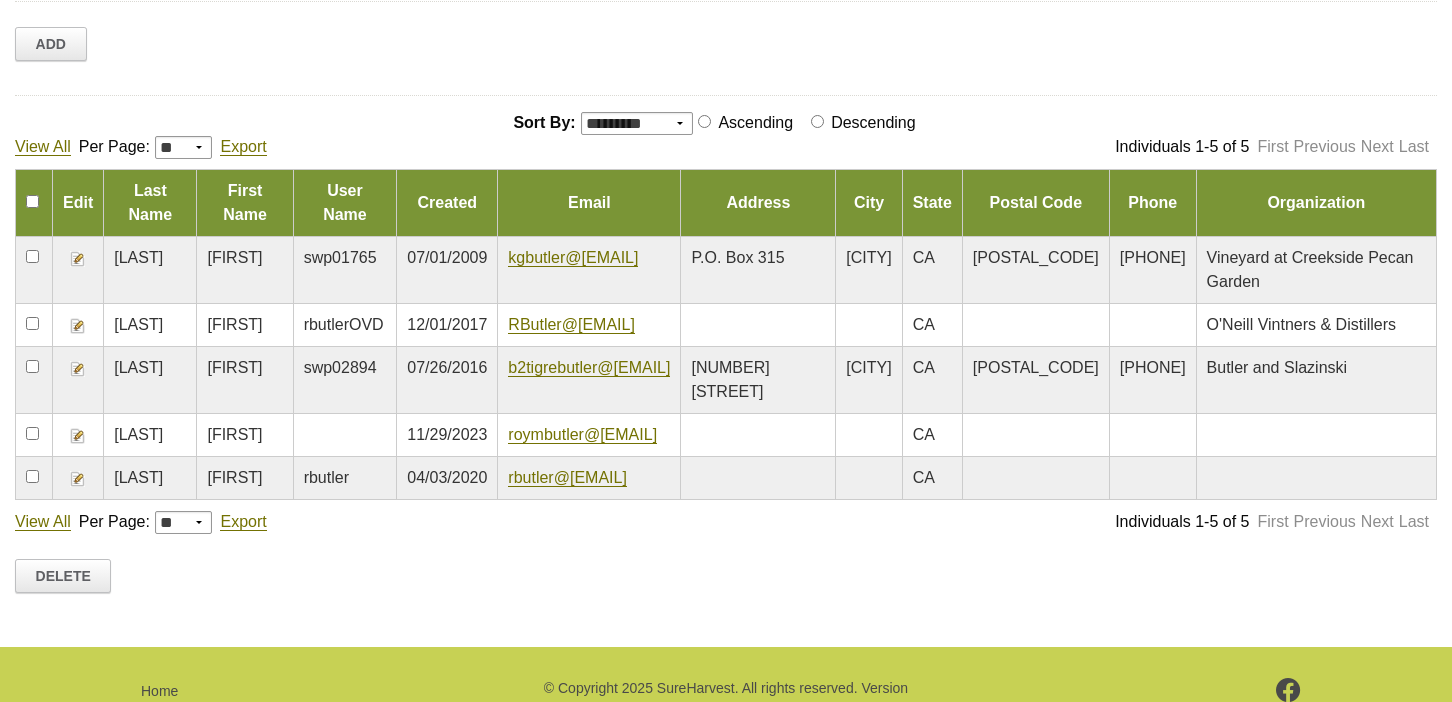 click on "Manage
Admin
Help
Online Help
Print
First Name:
[FIRST]
[FIRST]
[FIRST]
Last Name:
[LAST]
[LAST]
[LAST]
[LAST]
User Name:
[USERNAME]
[USERNAME]
[USERNAME]
Organization:
[ORGANIZATION]
[ORGANIZATION]
[ORGANIZATION]
Created:
*
*
**
*
**
*****
to
**" at bounding box center (726, 57) 